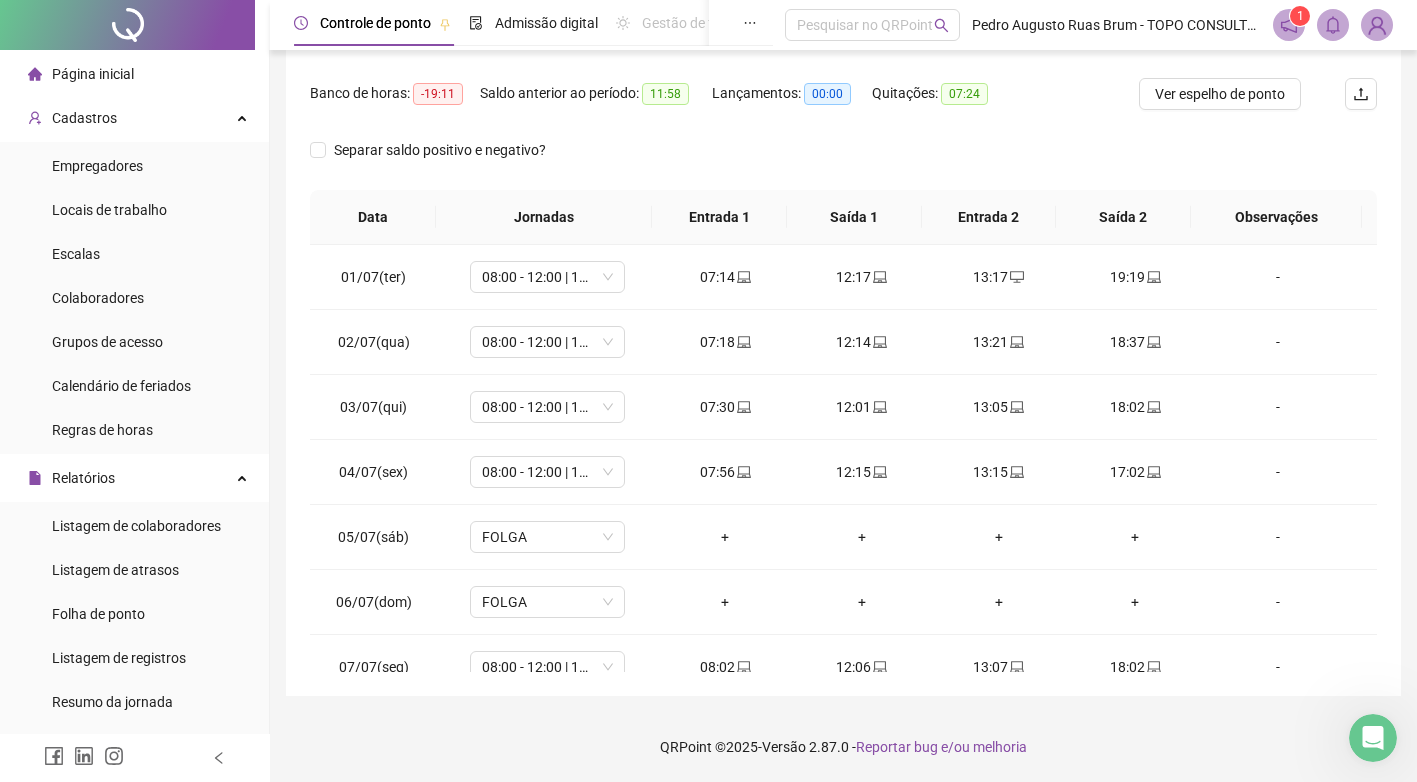 scroll, scrollTop: 0, scrollLeft: 0, axis: both 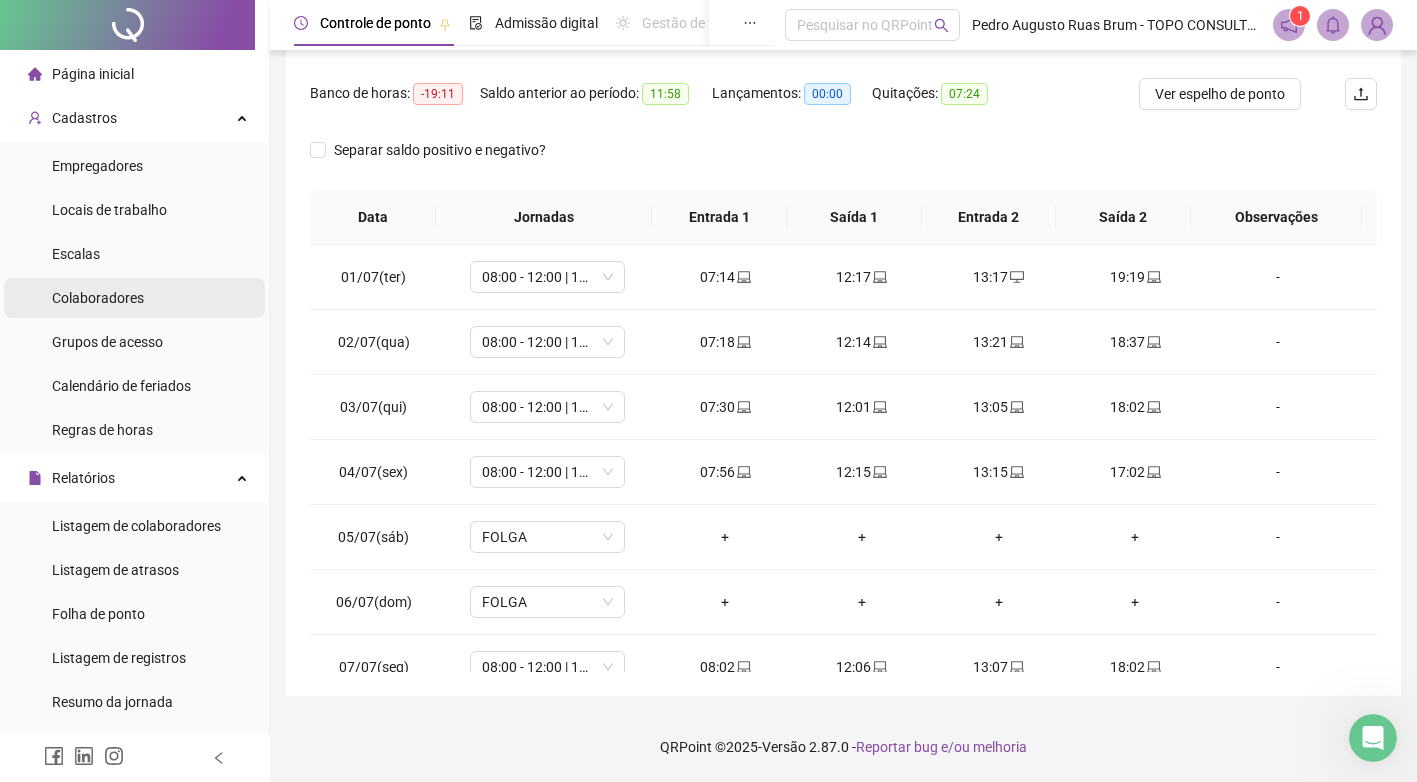 click on "Colaboradores" at bounding box center (98, 298) 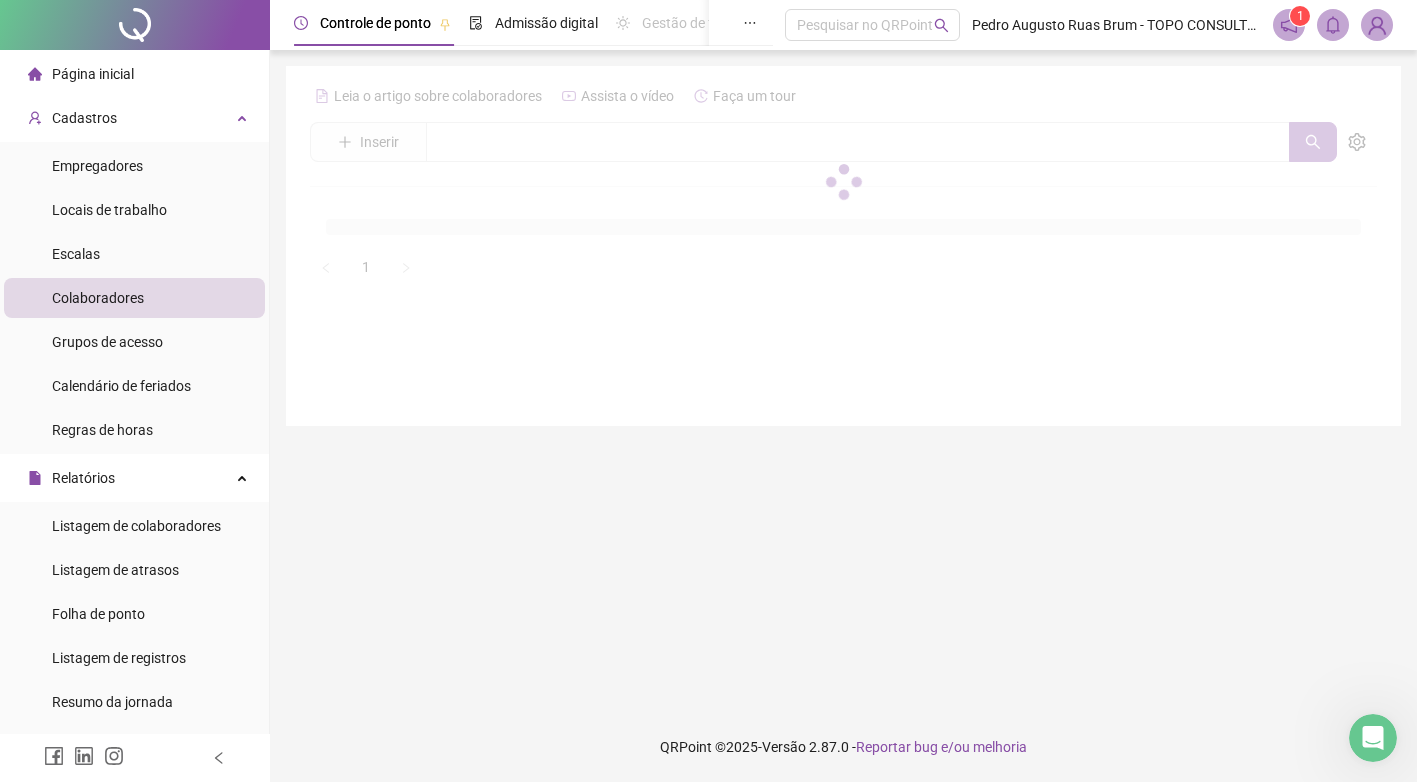 scroll, scrollTop: 0, scrollLeft: 0, axis: both 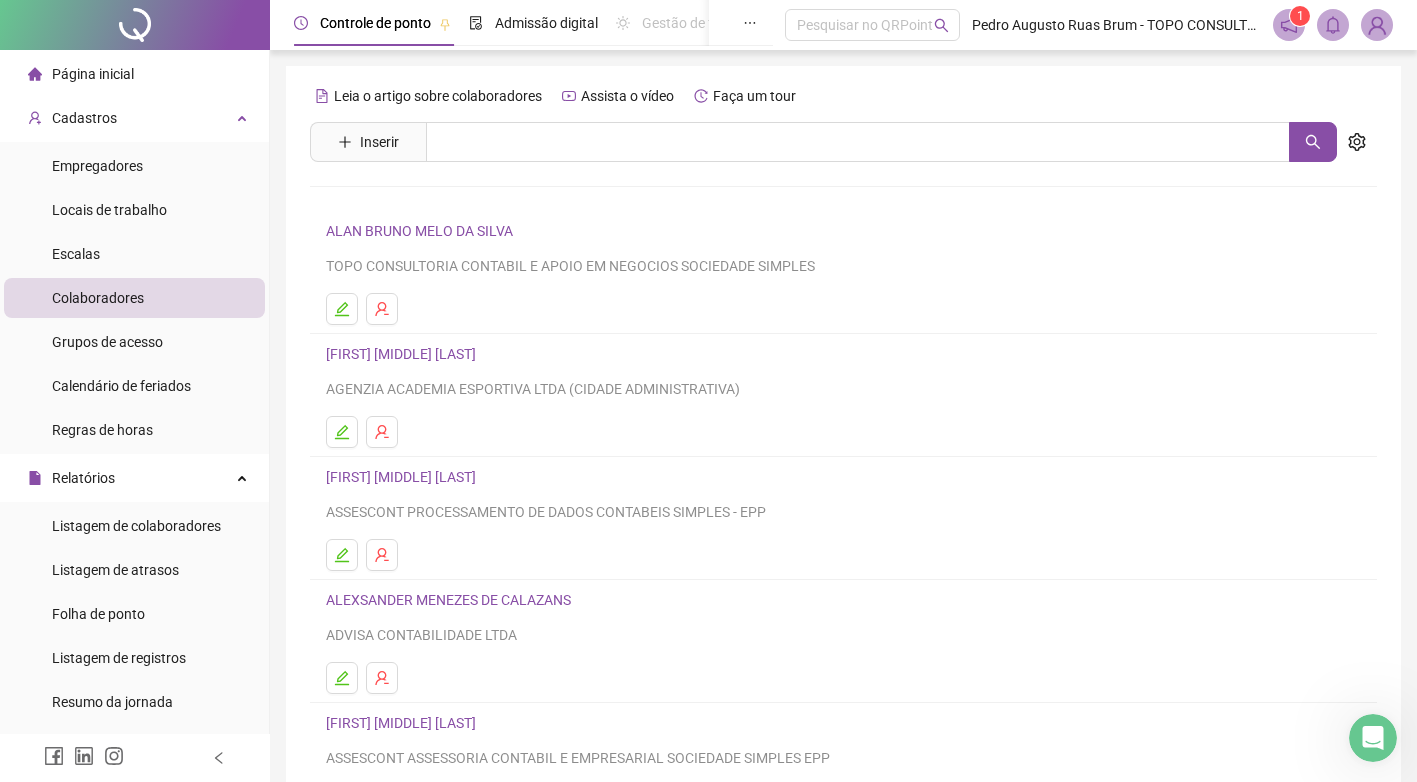 click on "ALAN BRUNO MELO DA SILVA" at bounding box center [422, 231] 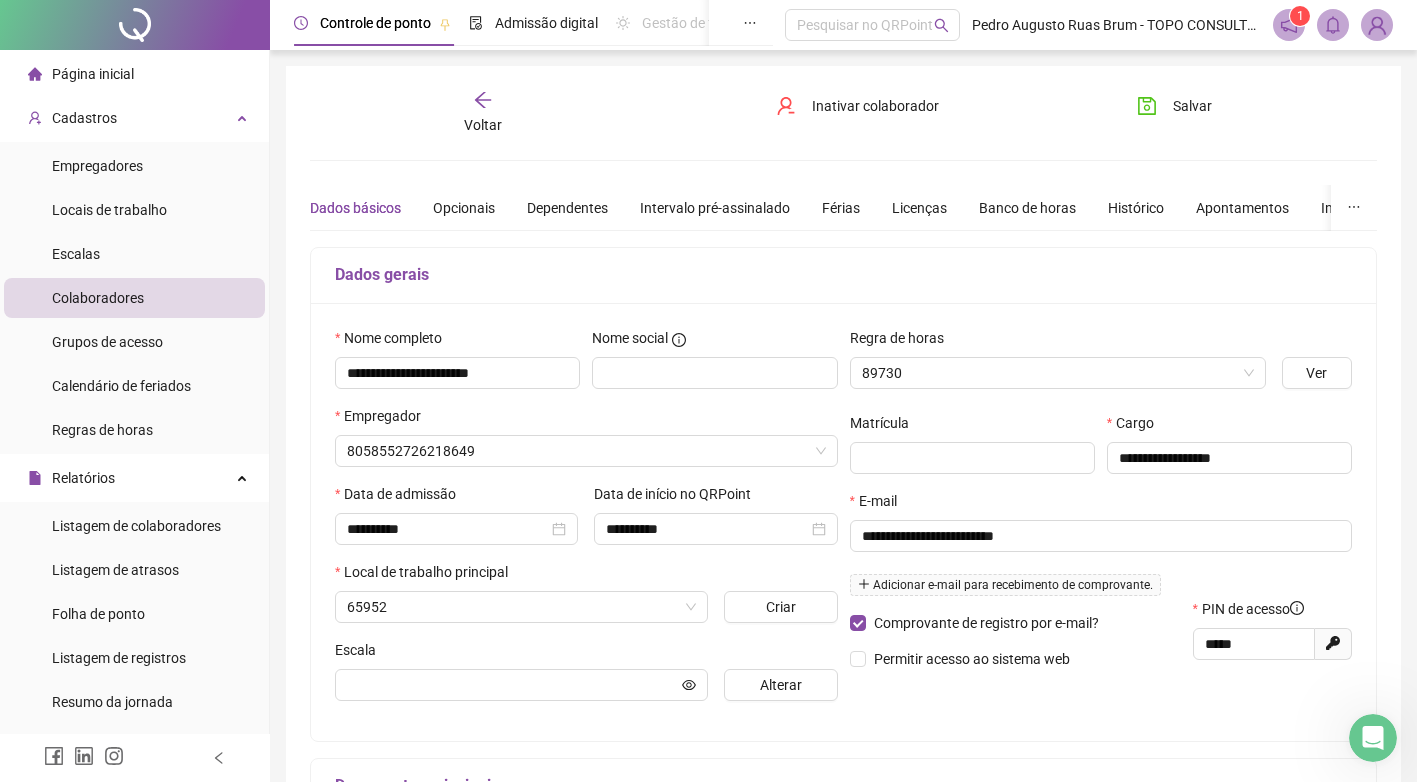 type on "**********" 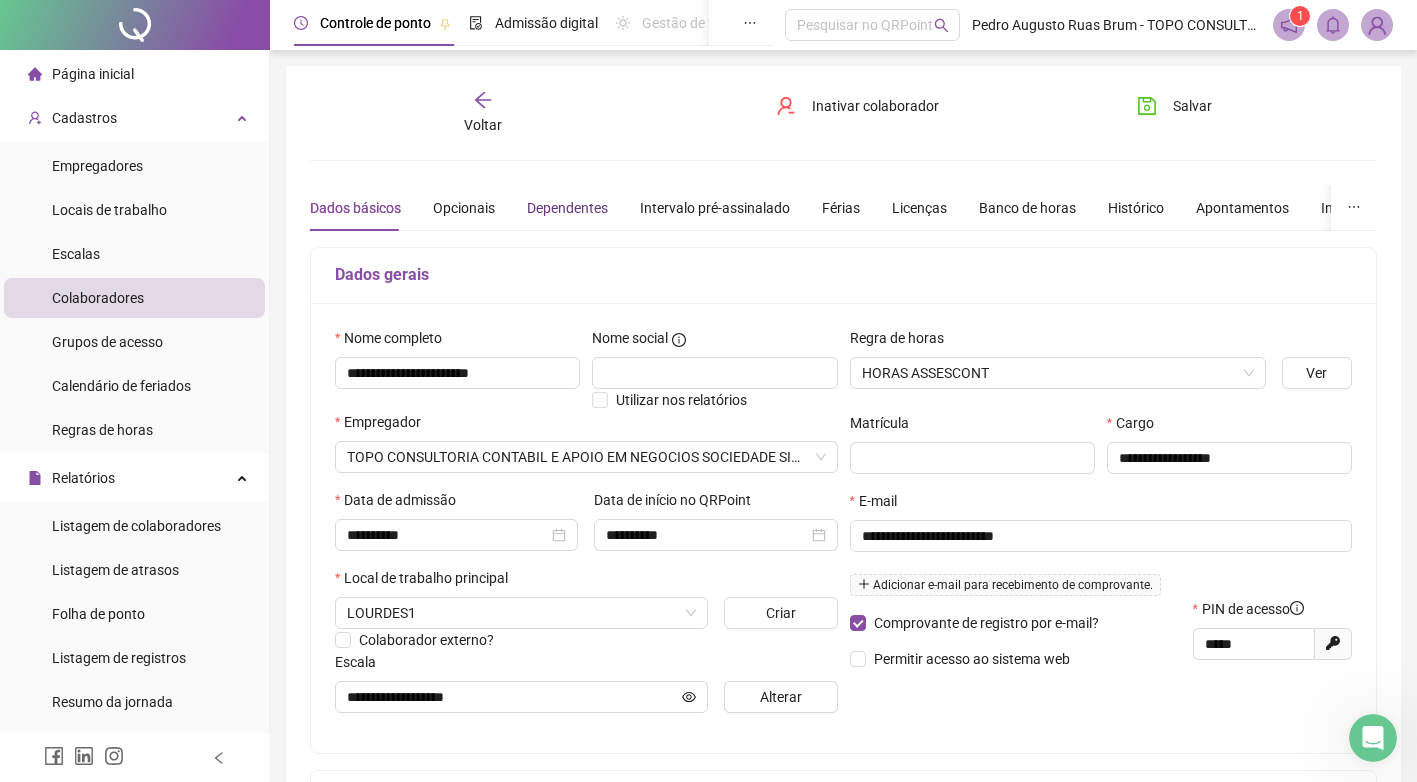 click on "Dependentes" at bounding box center [567, 208] 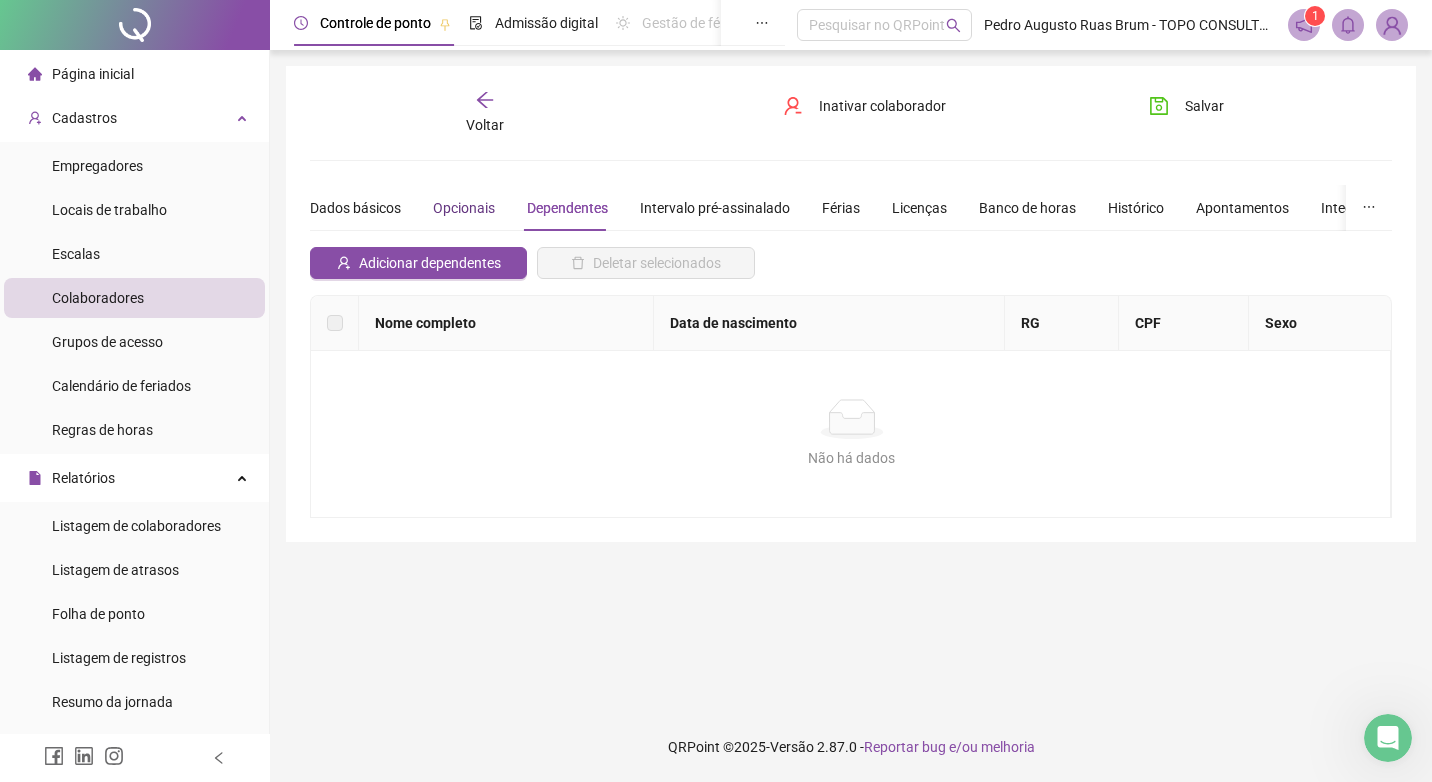 click on "Opcionais" at bounding box center (464, 208) 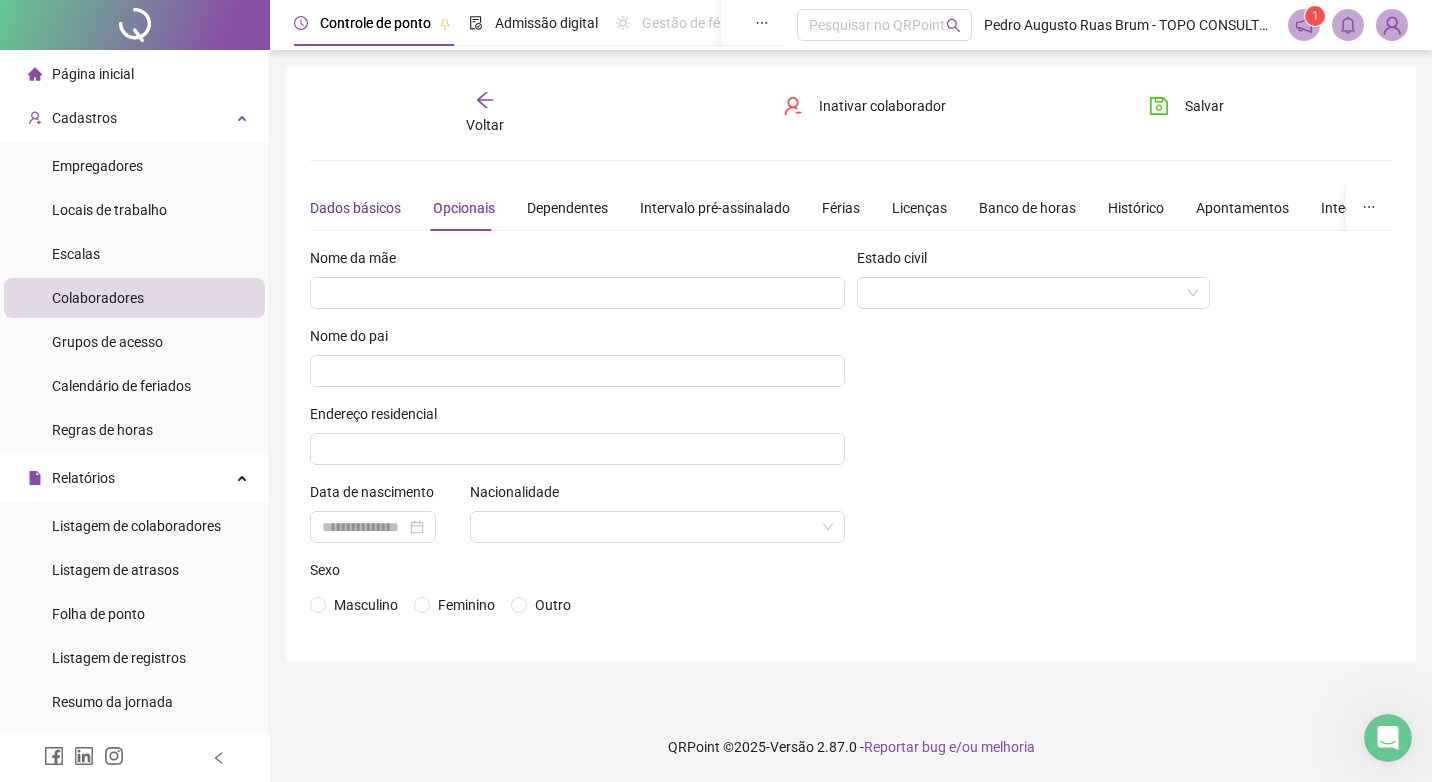 click on "Dados básicos" at bounding box center (355, 208) 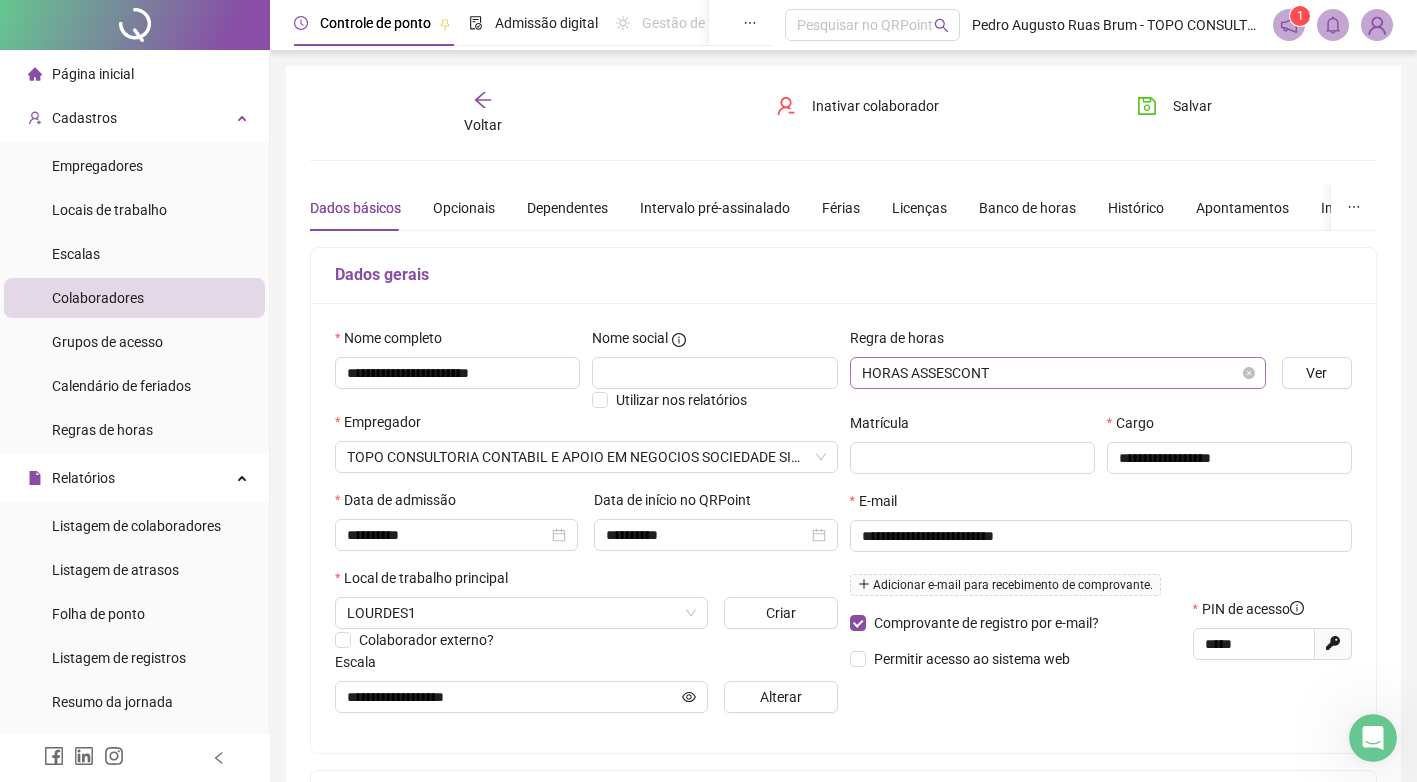 click on "HORAS ASSESCONT" at bounding box center [1058, 373] 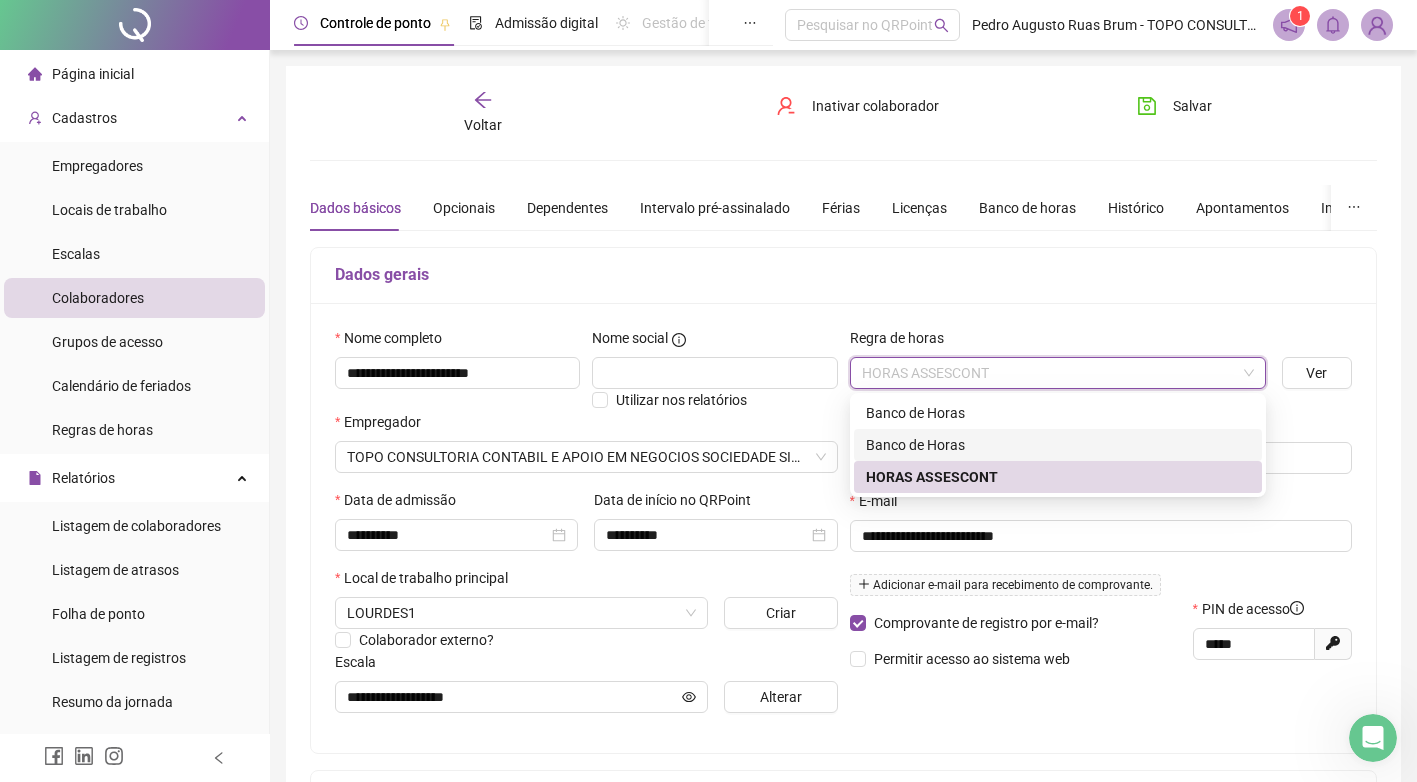 click on "Dados gerais" at bounding box center (843, 275) 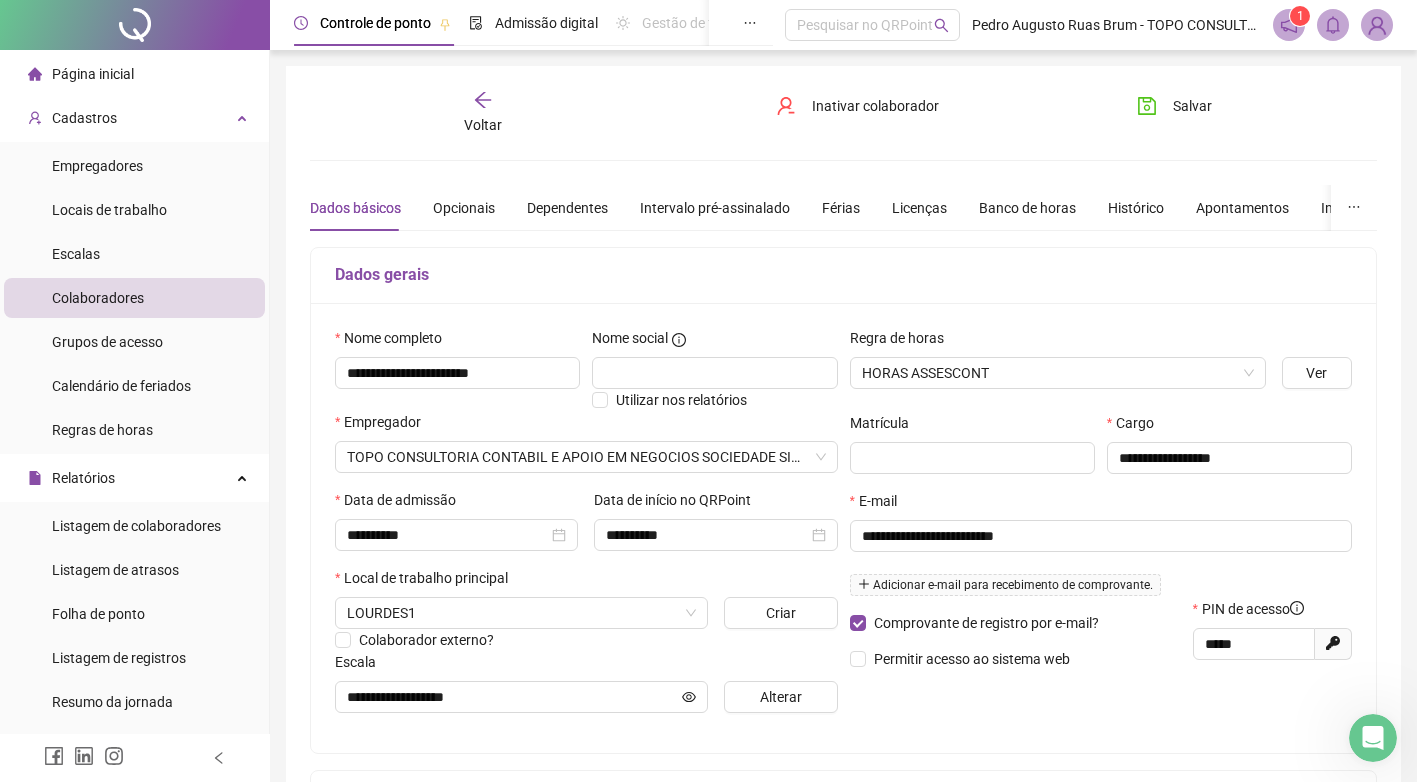 click on "Voltar" at bounding box center [482, 113] 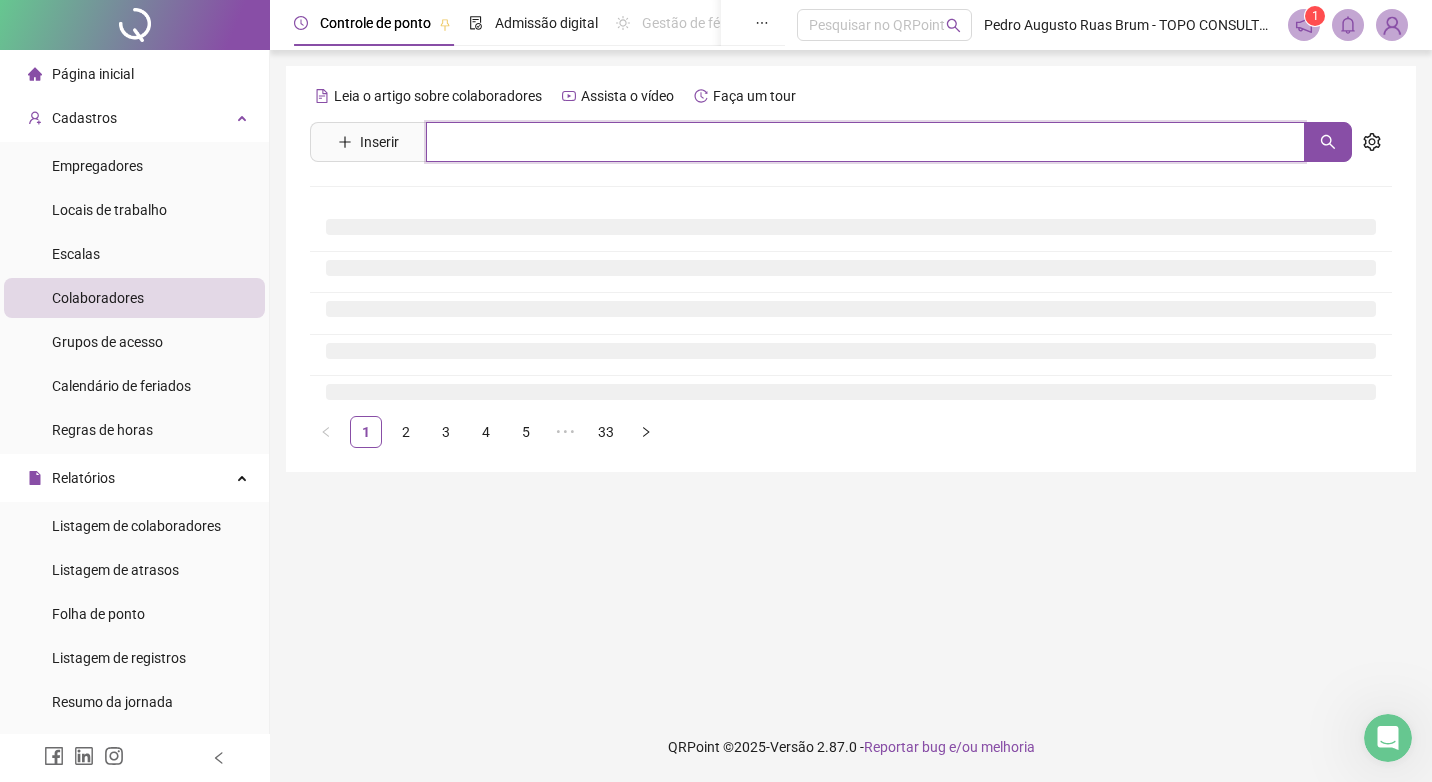 click at bounding box center (865, 142) 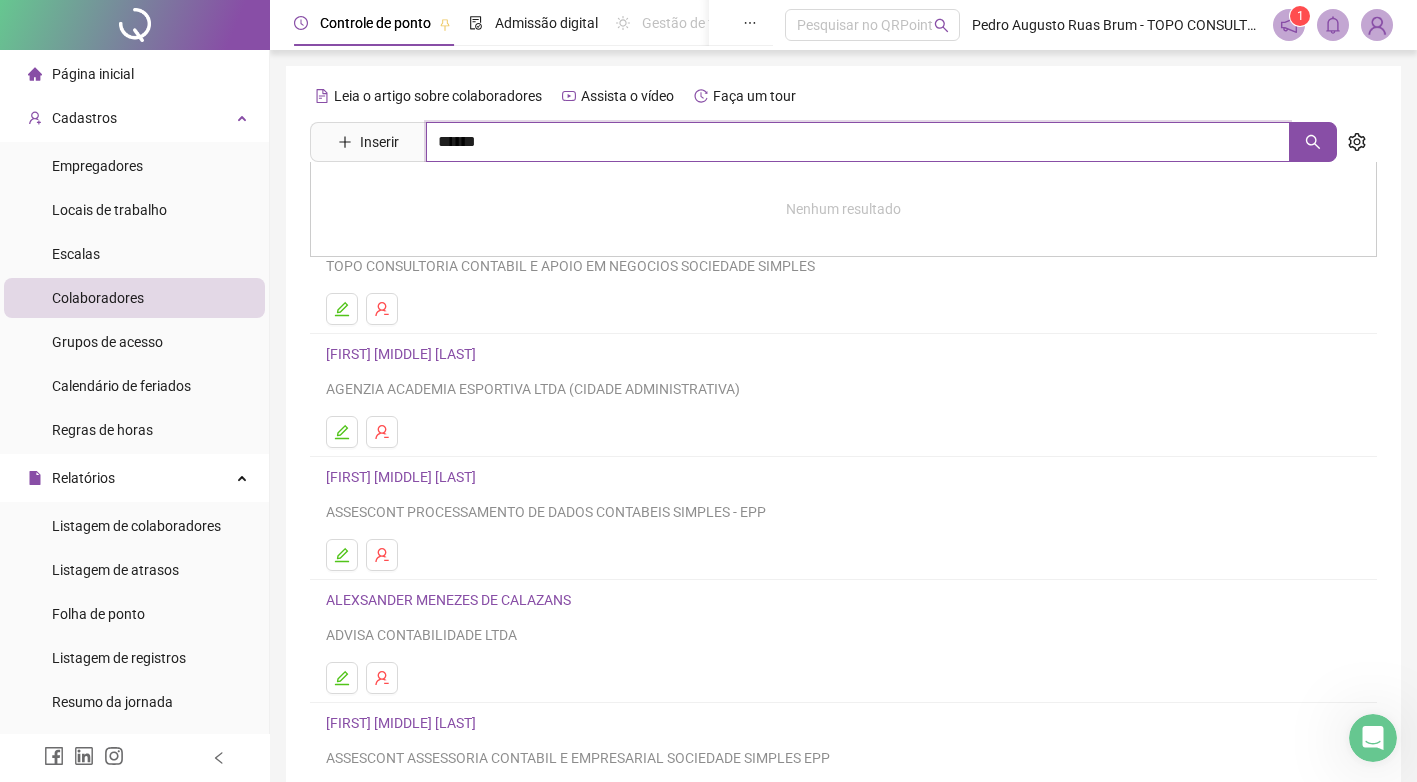 type on "******" 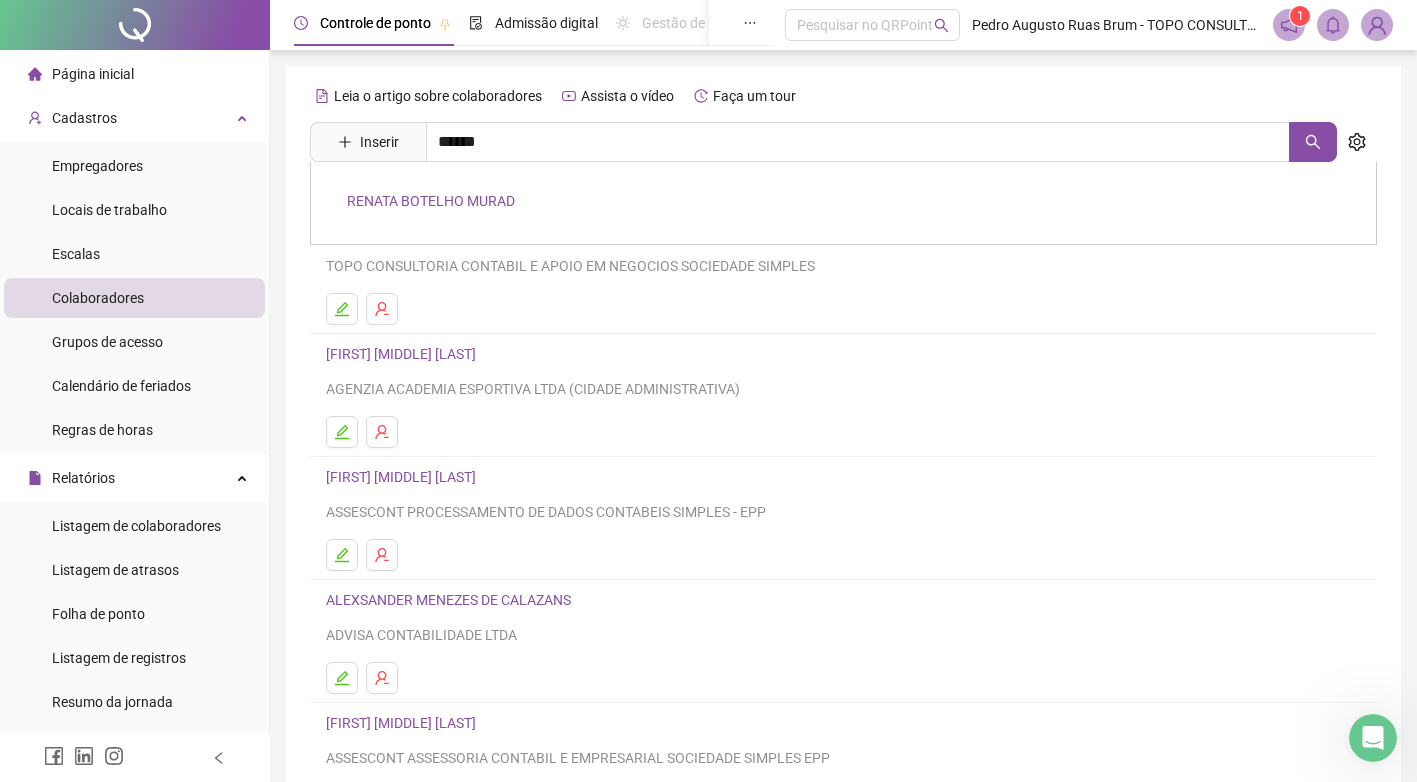 click on "RENATA BOTELHO MURAD" at bounding box center (431, 201) 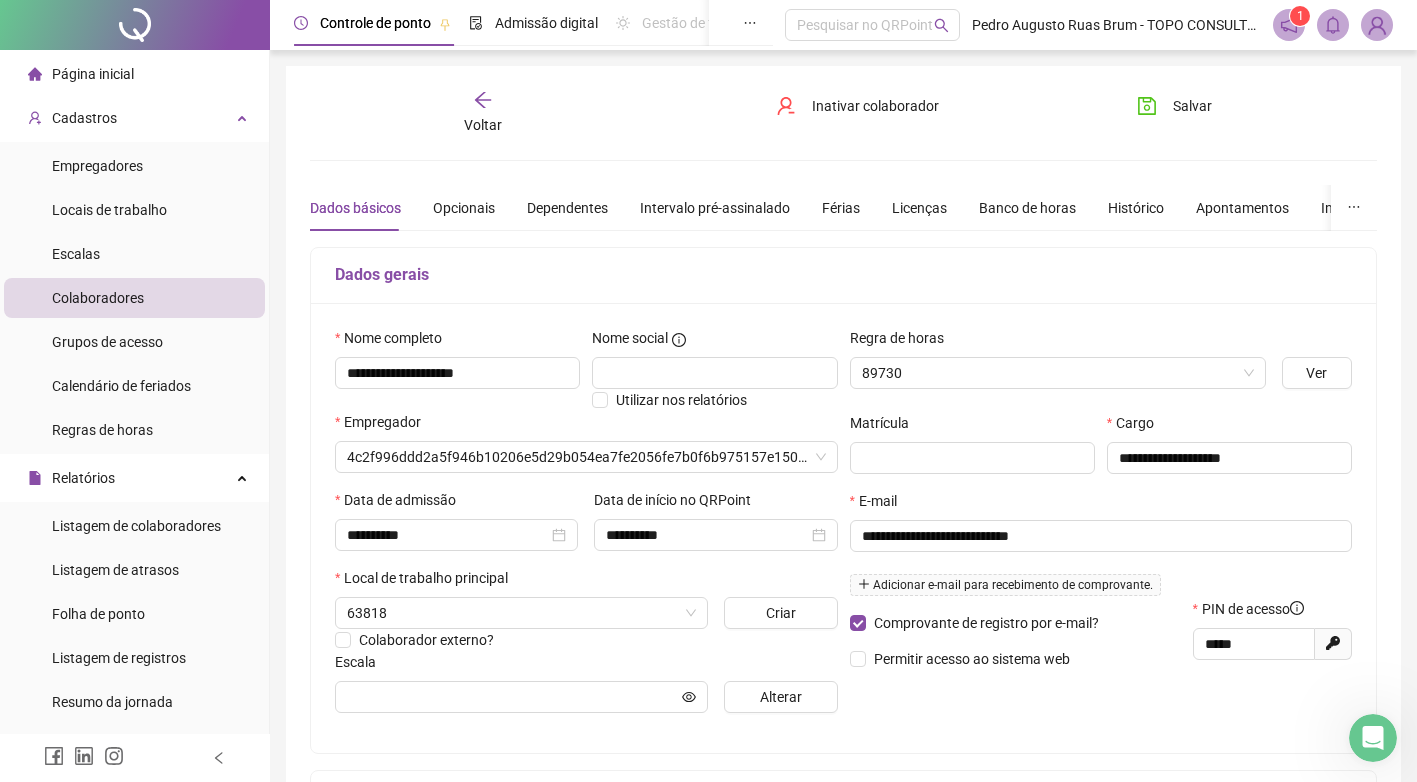 type on "**********" 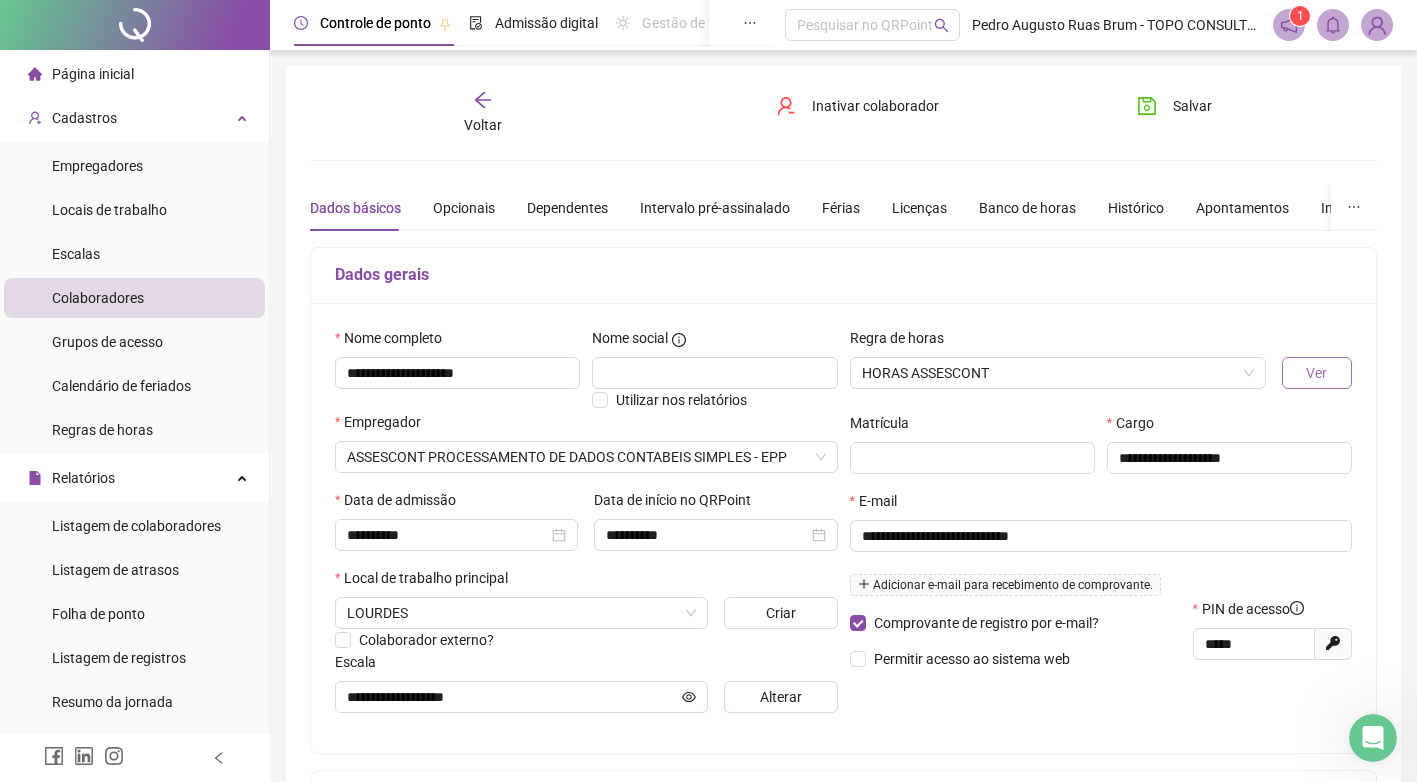 click on "Ver" at bounding box center (1317, 373) 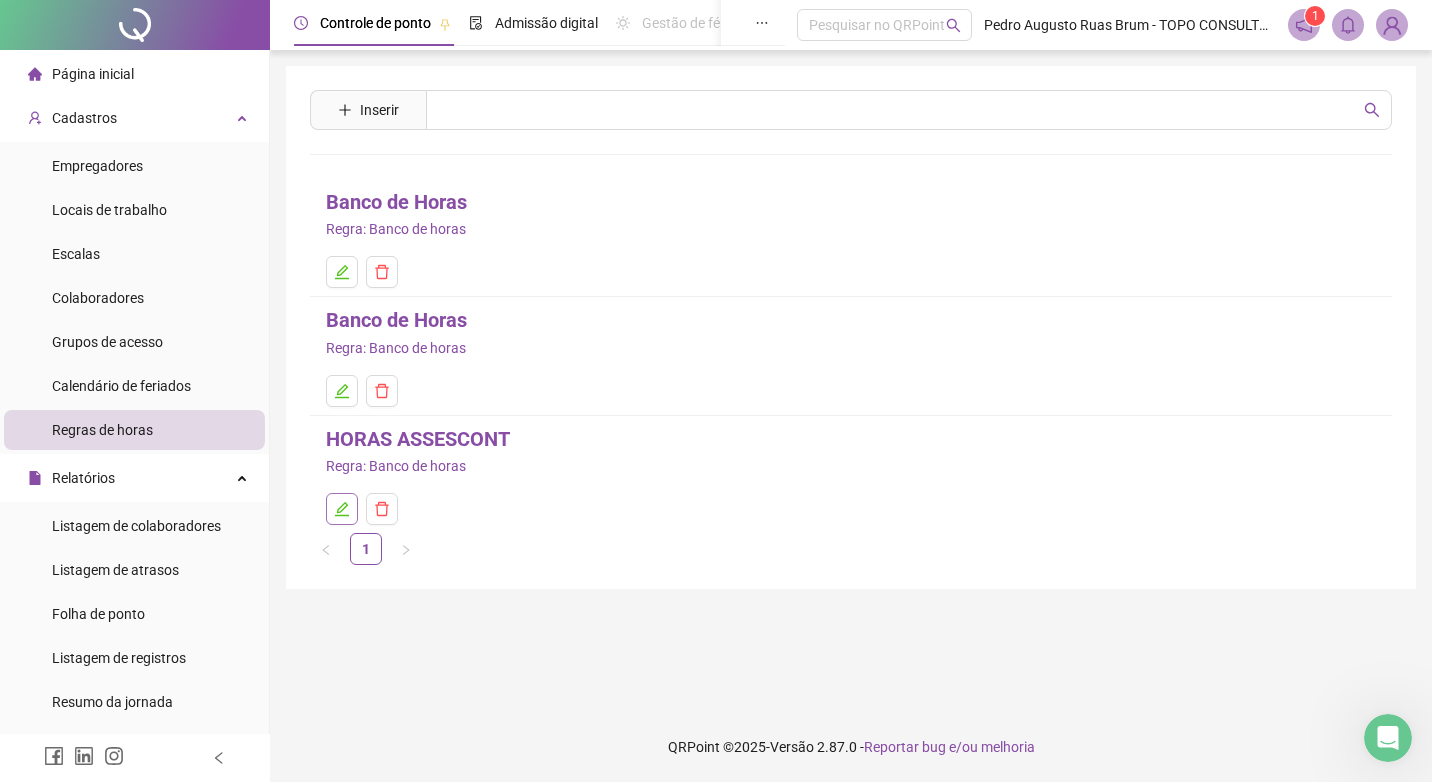 click at bounding box center (342, 509) 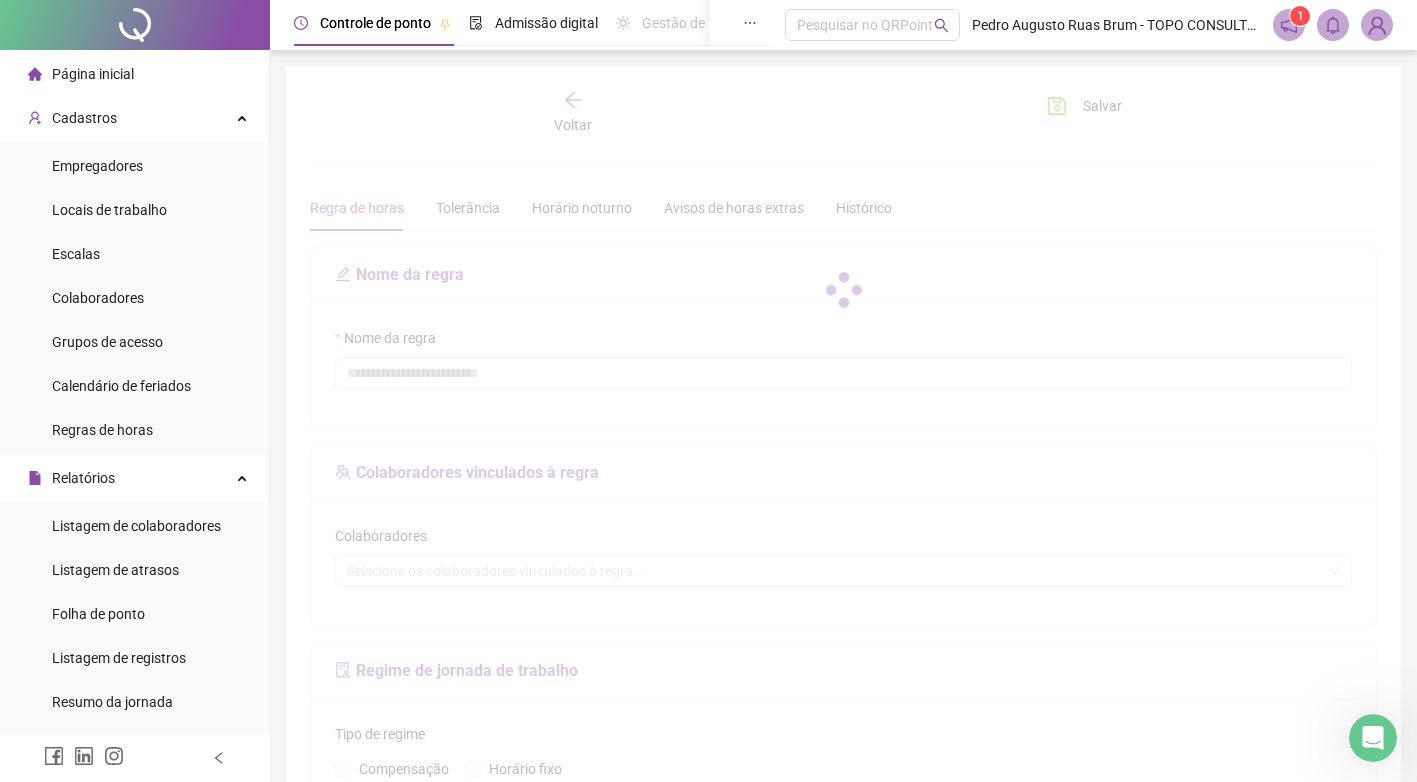type on "**********" 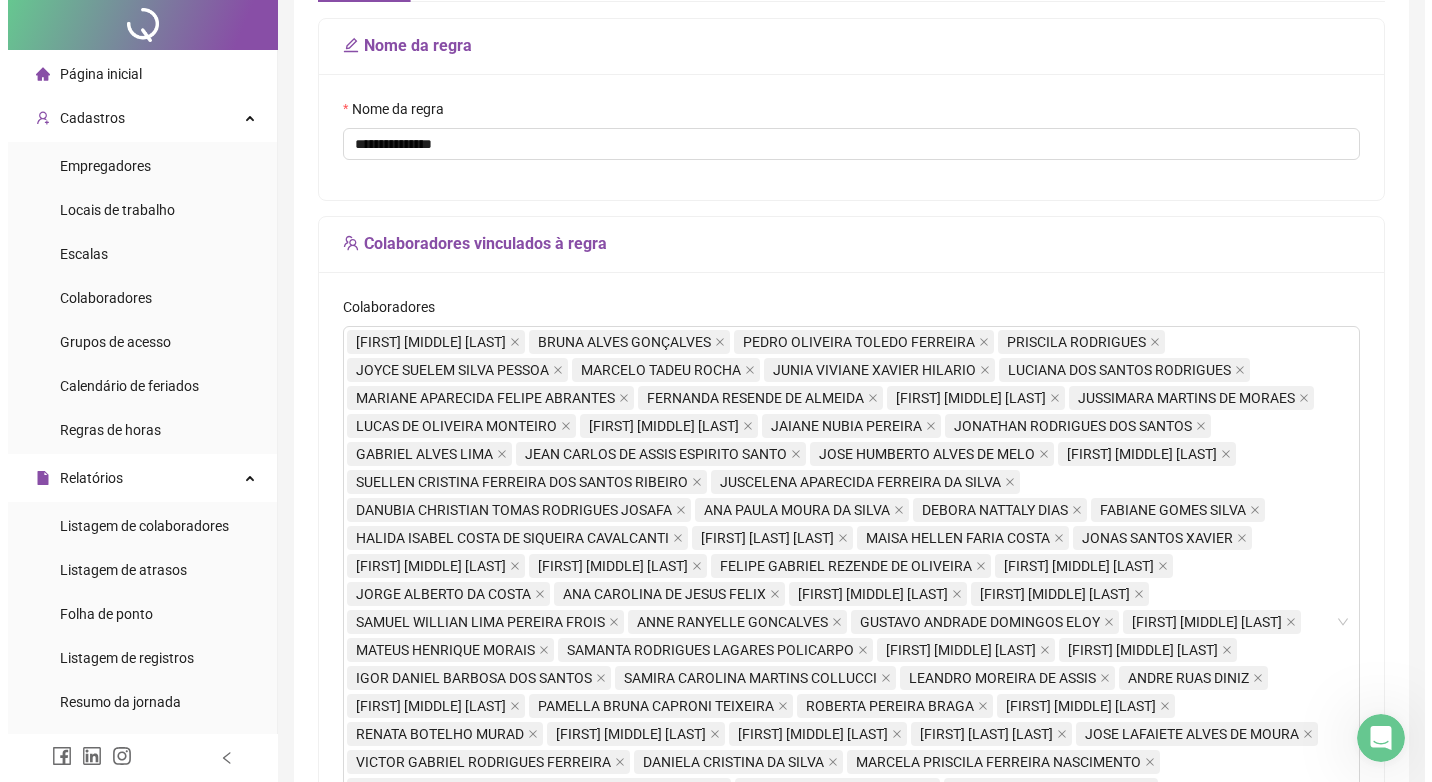 scroll, scrollTop: 0, scrollLeft: 0, axis: both 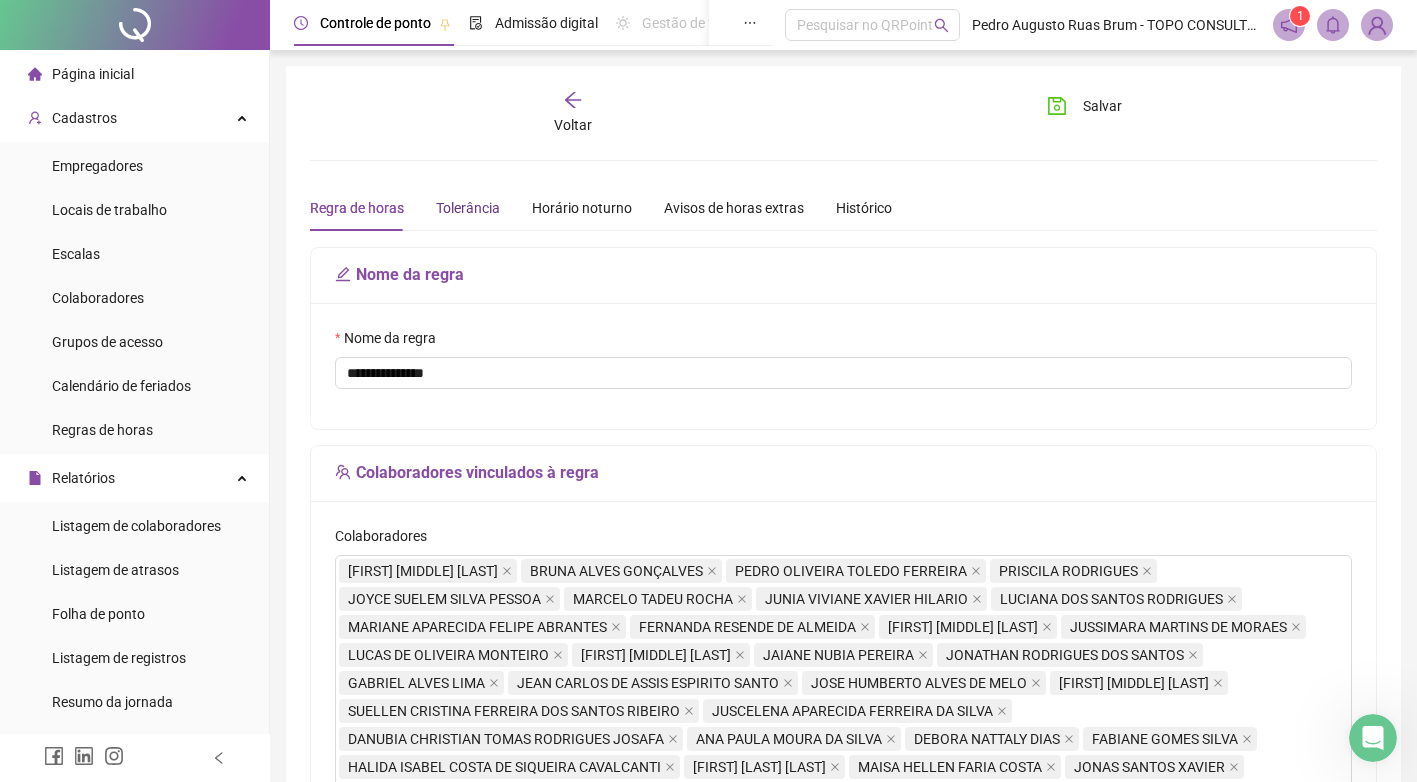 click on "Tolerância" at bounding box center [468, 208] 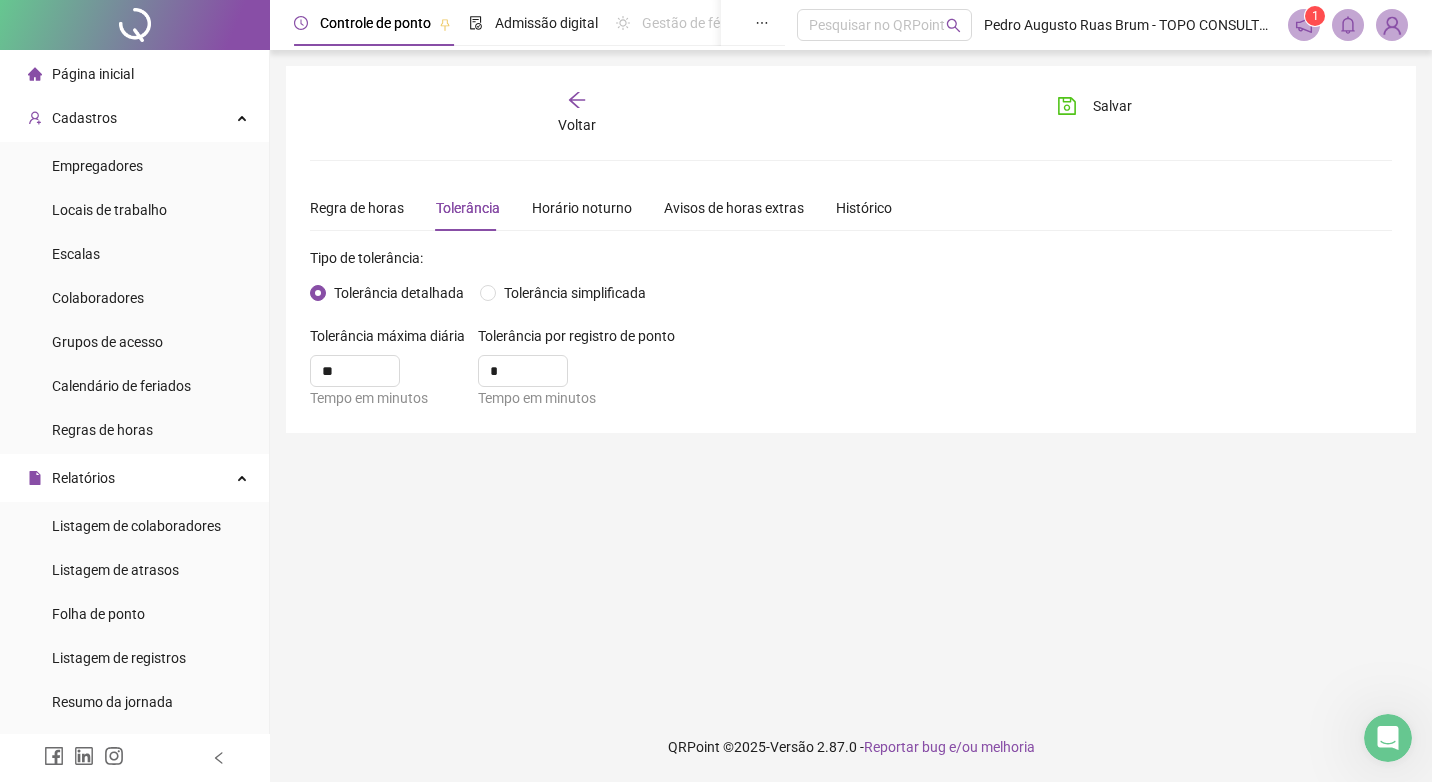 click on "Tipo de tolerância: Tolerância detalhada Tolerância simplificada Tolerância máxima diária ** Tempo em minutos Tolerância por registro de ponto * Tempo em minutos" at bounding box center (851, 328) 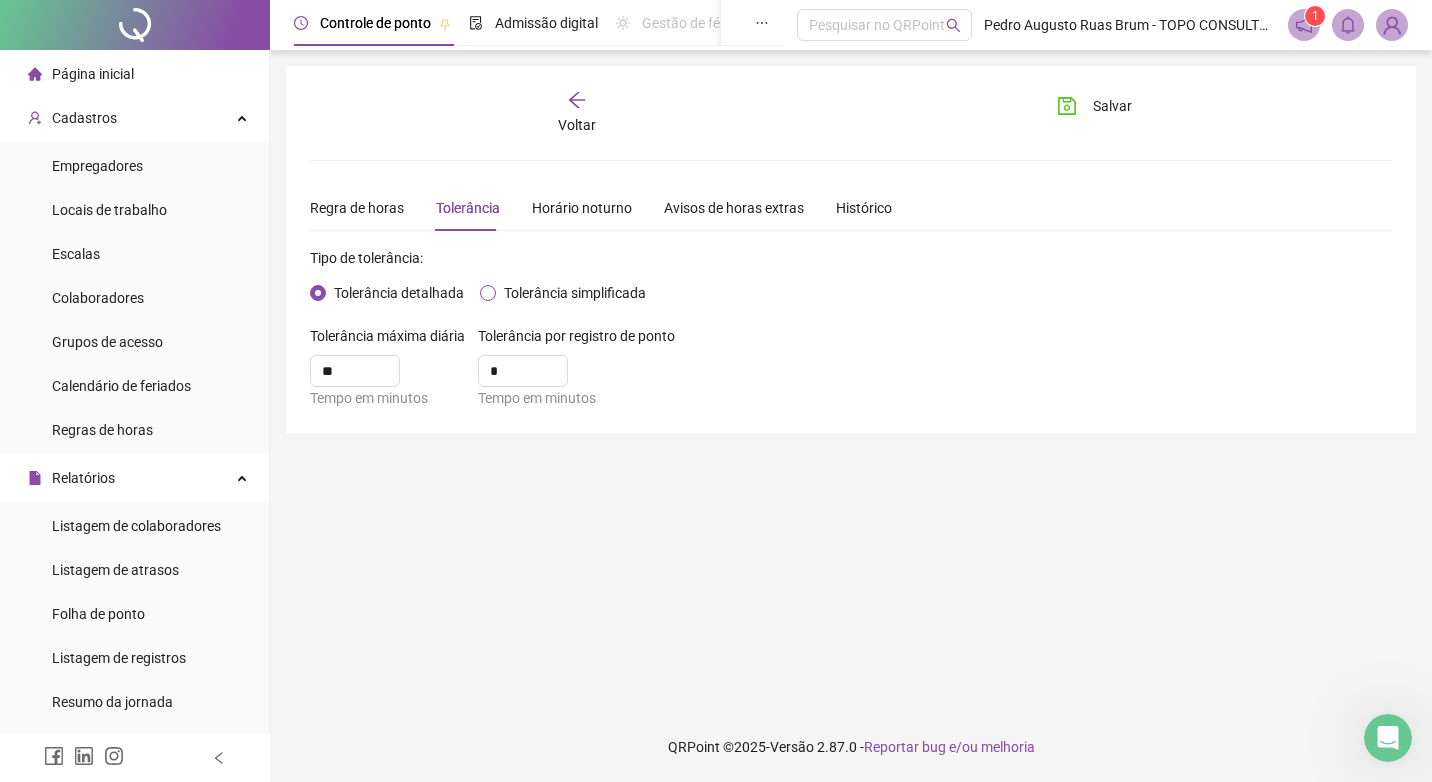click on "Tolerância simplificada" at bounding box center (575, 293) 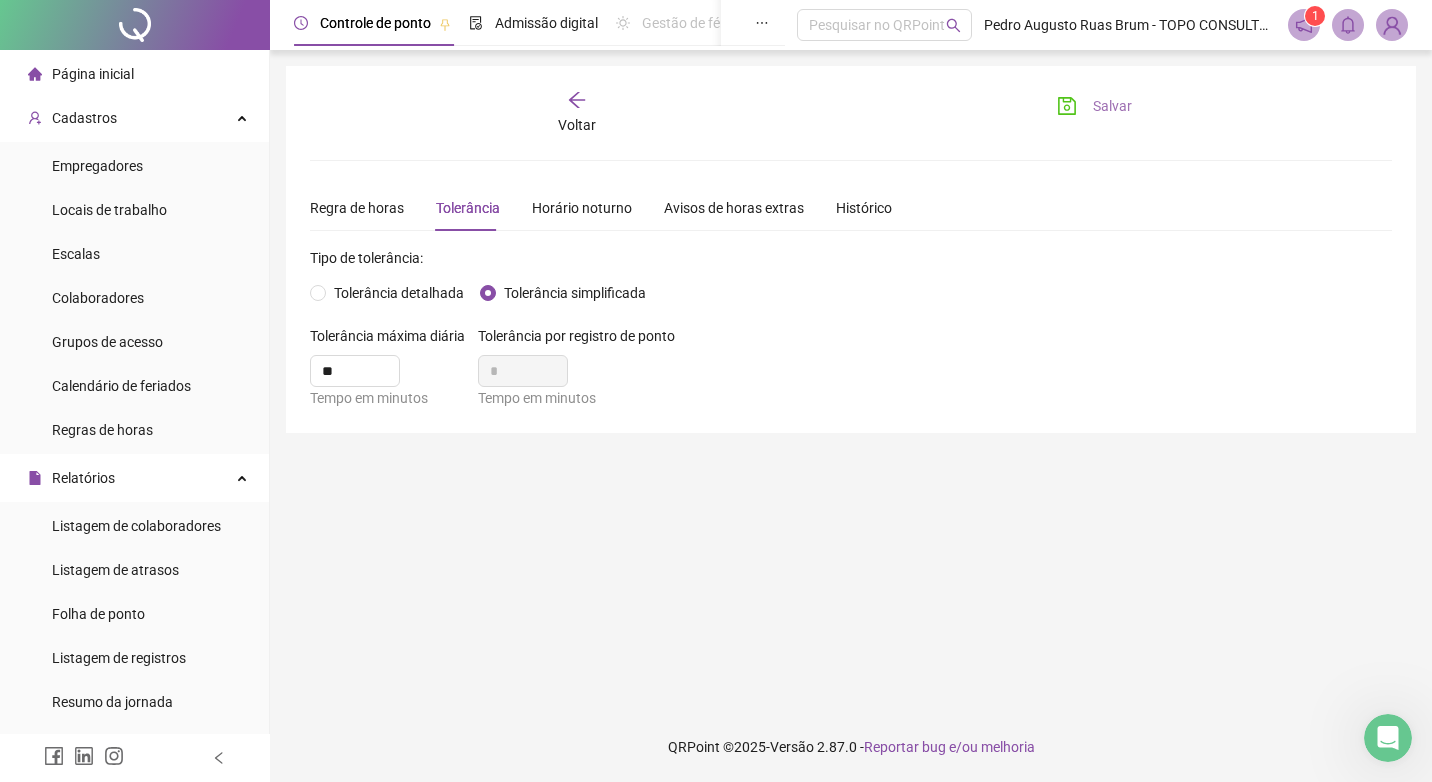 click on "Salvar" at bounding box center [1094, 106] 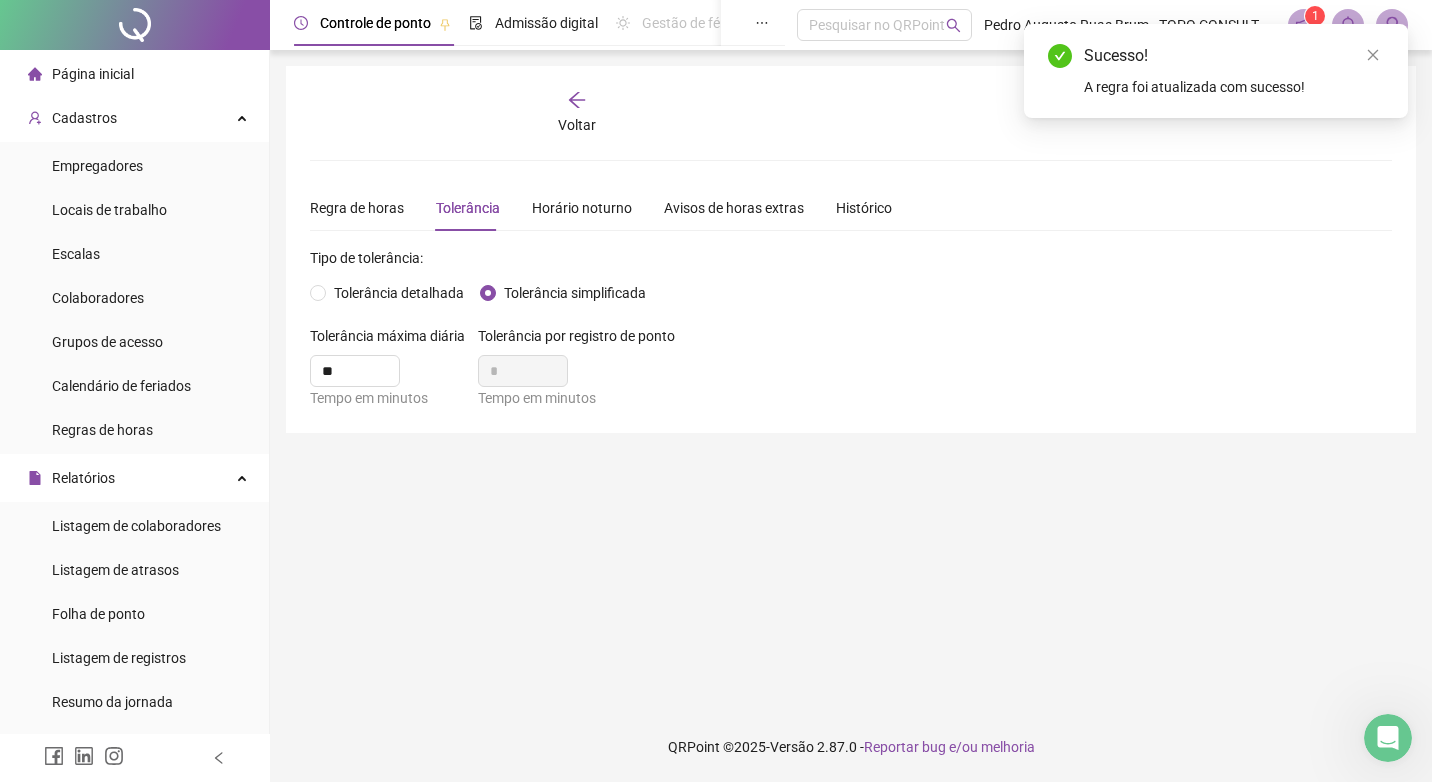 click on "**********" at bounding box center [851, 249] 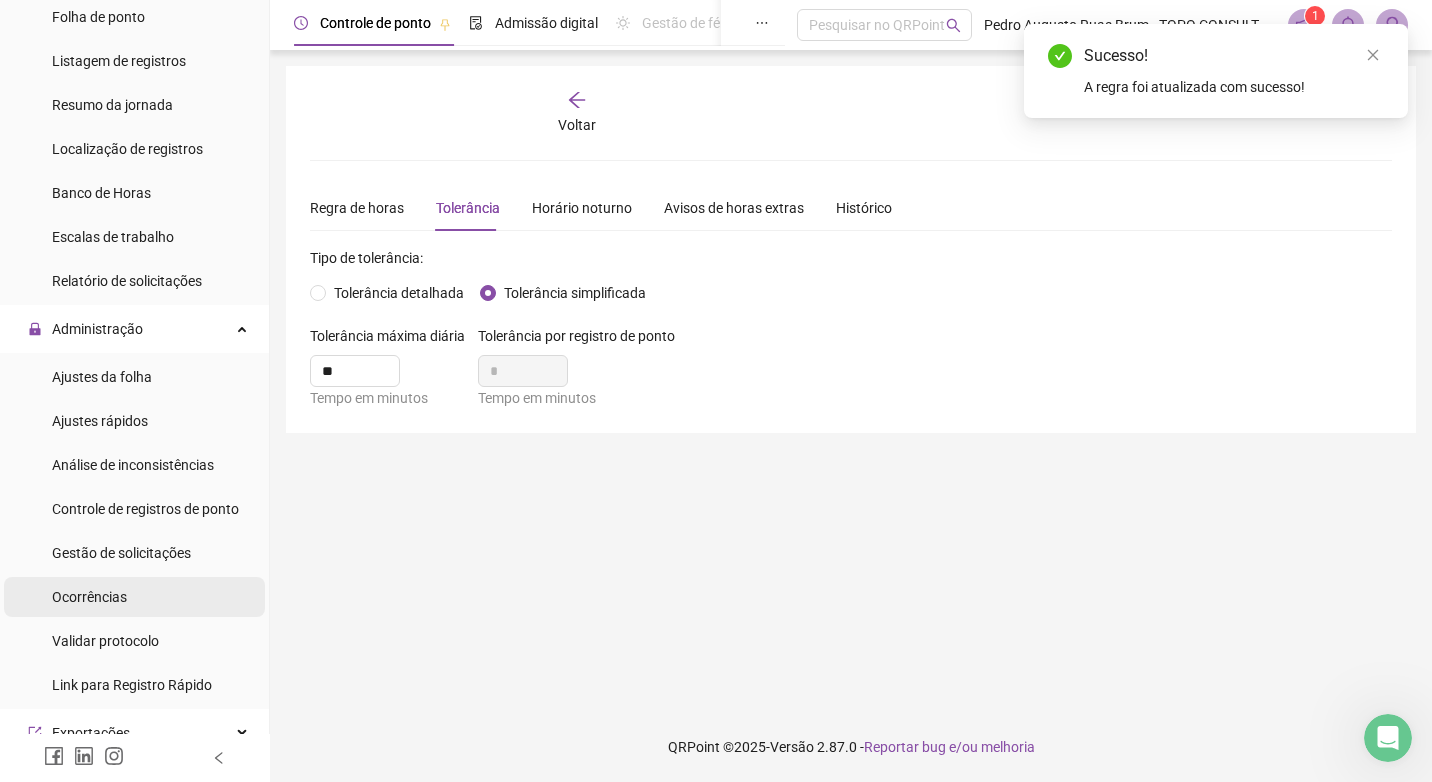scroll, scrollTop: 600, scrollLeft: 0, axis: vertical 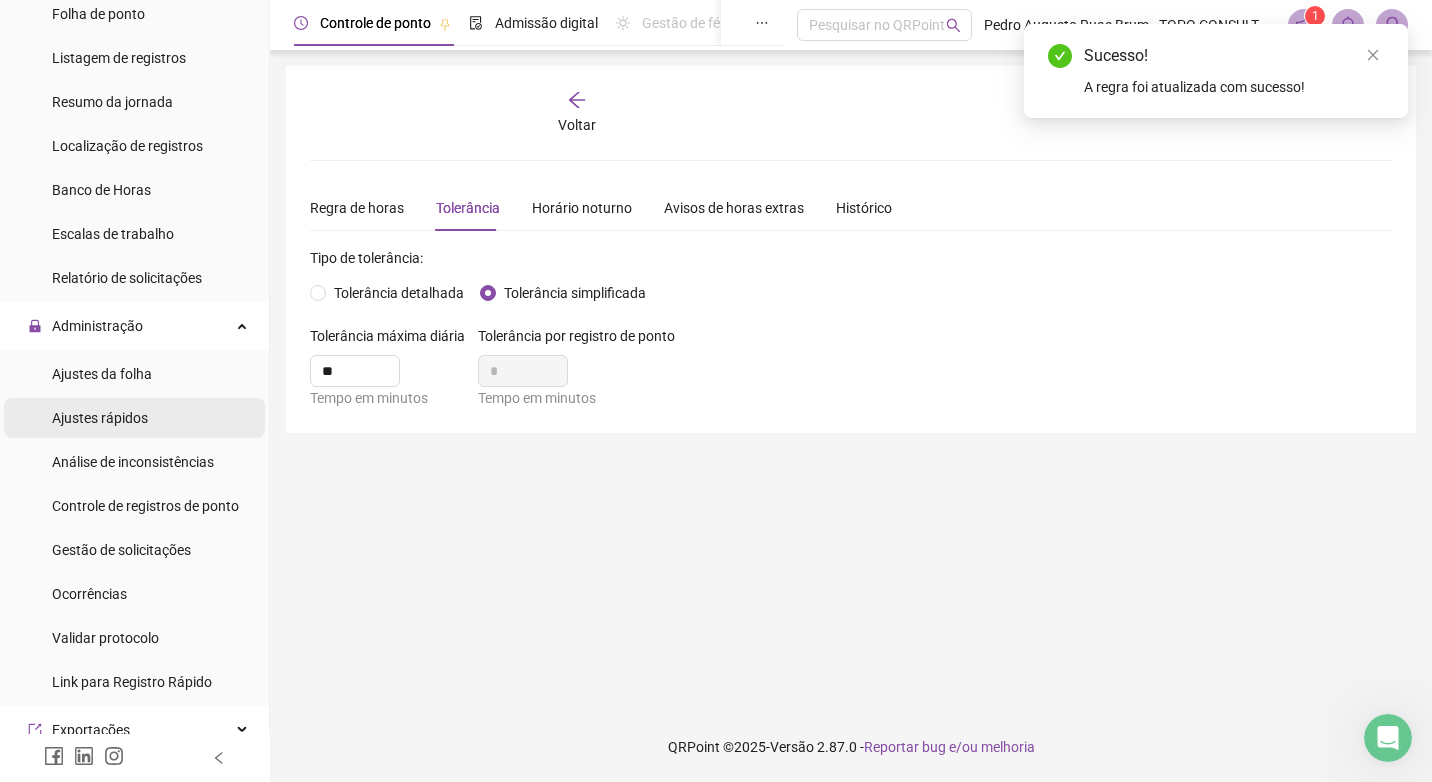 click on "Ajustes rápidos" at bounding box center (100, 418) 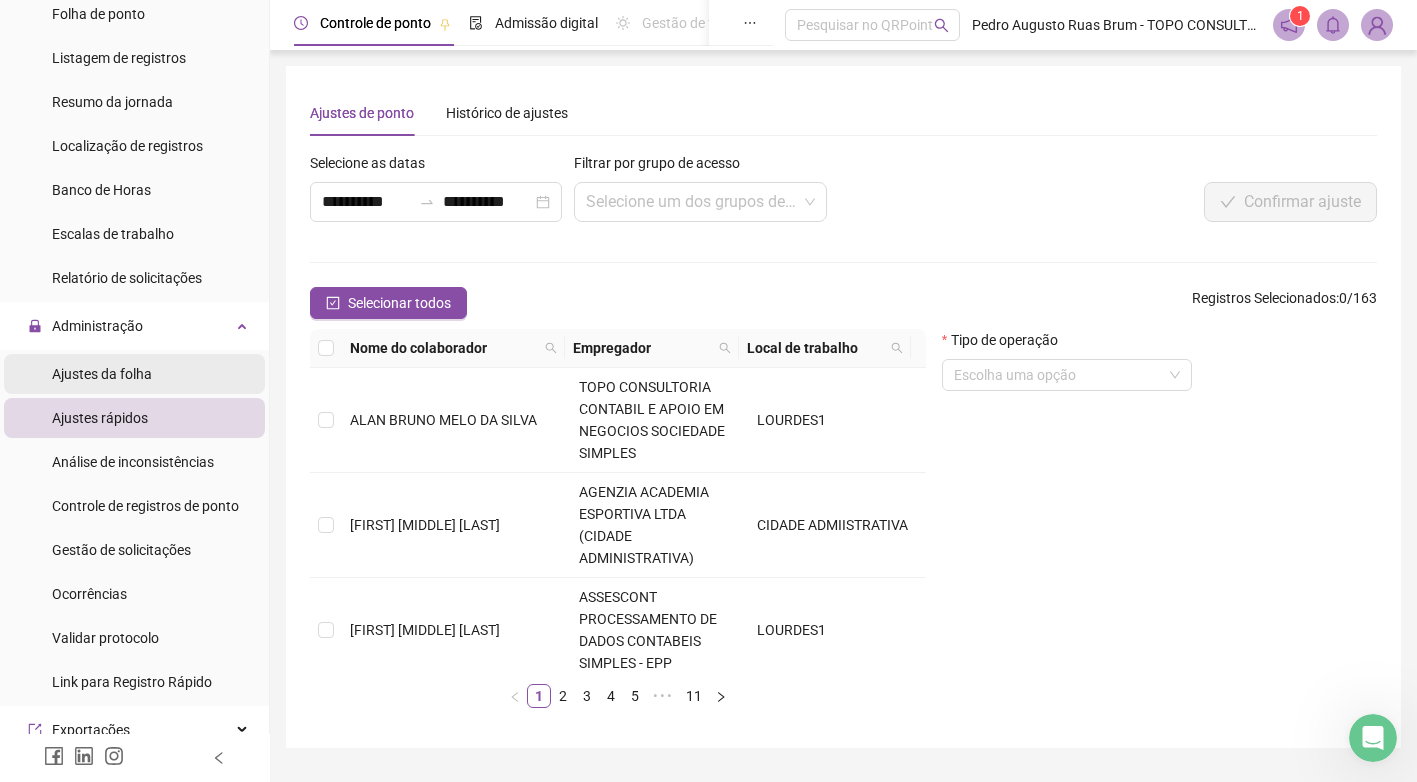 click on "Ajustes da folha" at bounding box center [134, 374] 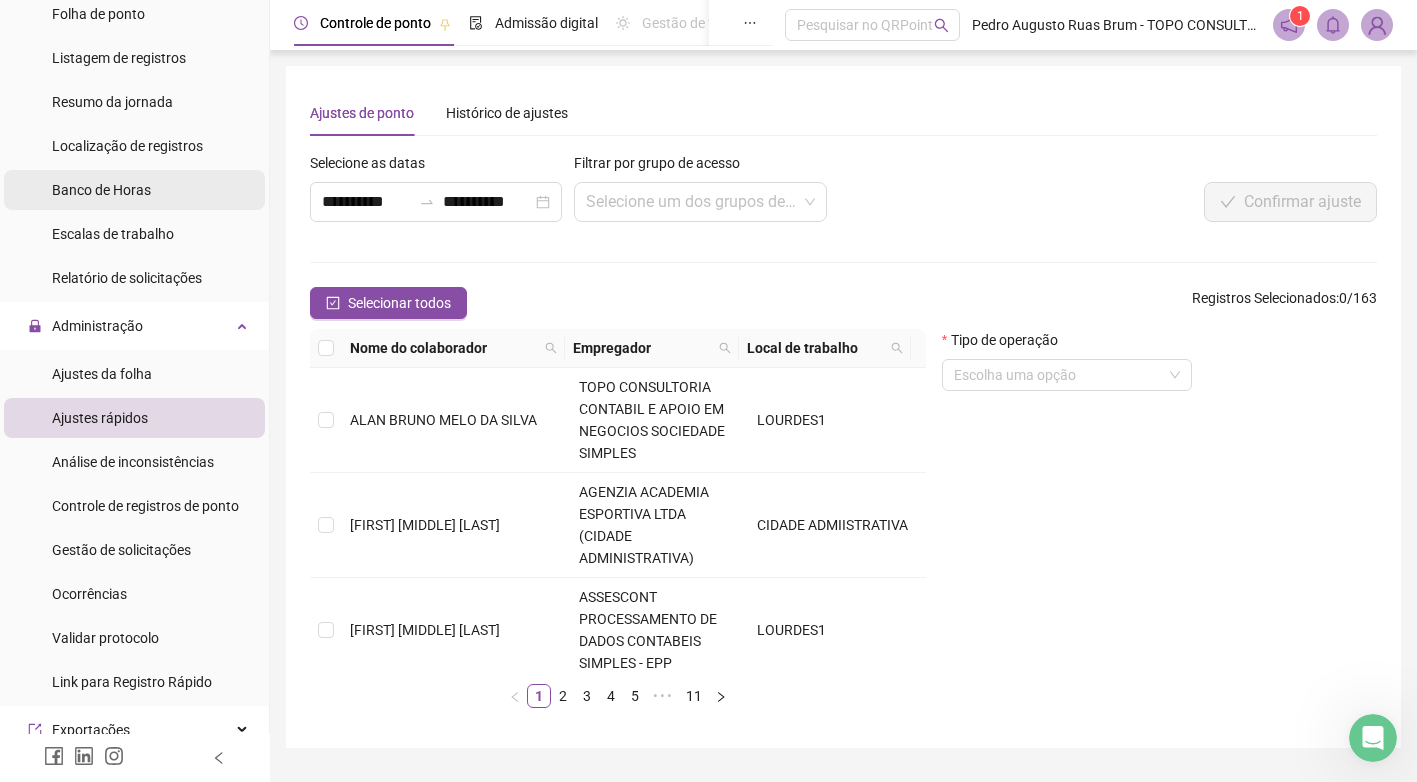 click on "Localização de registros" at bounding box center (127, 146) 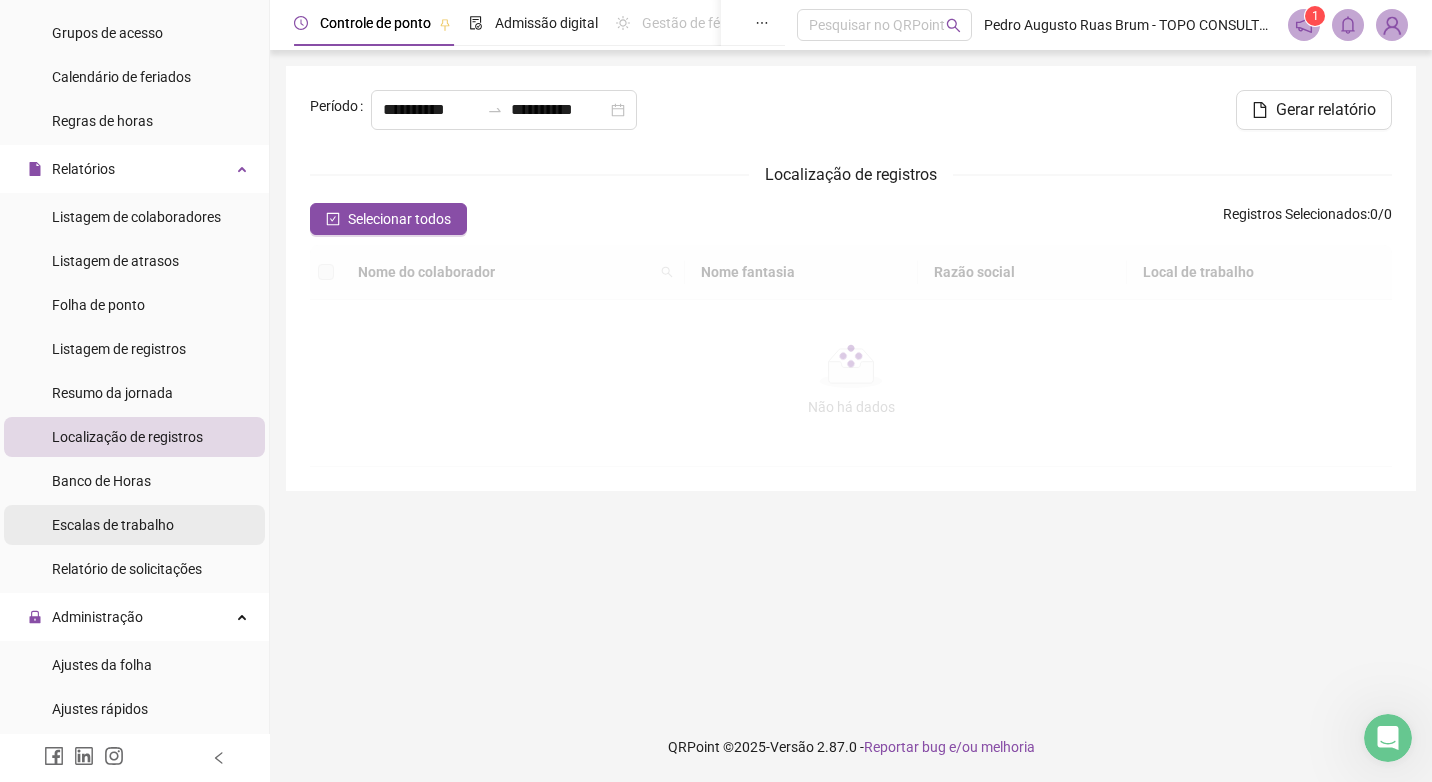 scroll, scrollTop: 300, scrollLeft: 0, axis: vertical 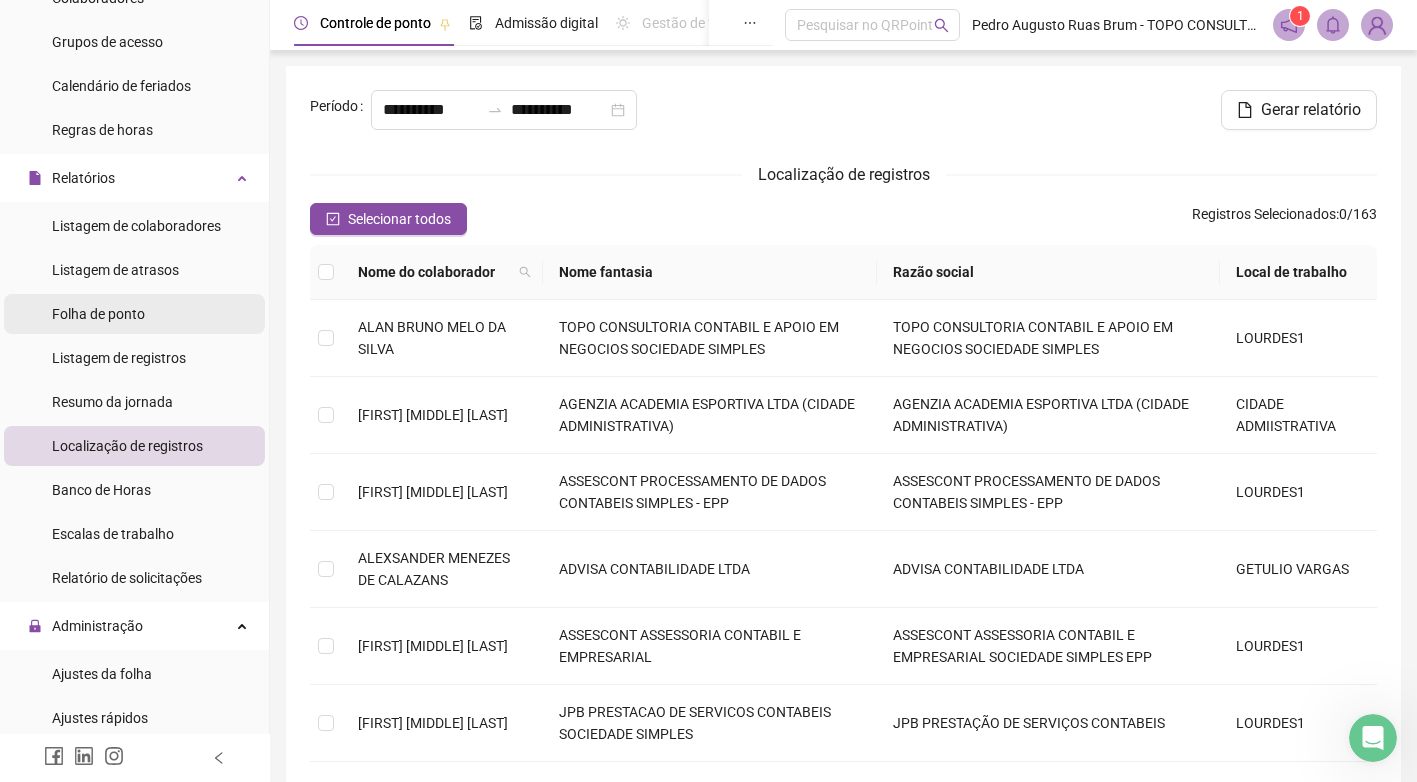 click on "Folha de ponto" at bounding box center [98, 314] 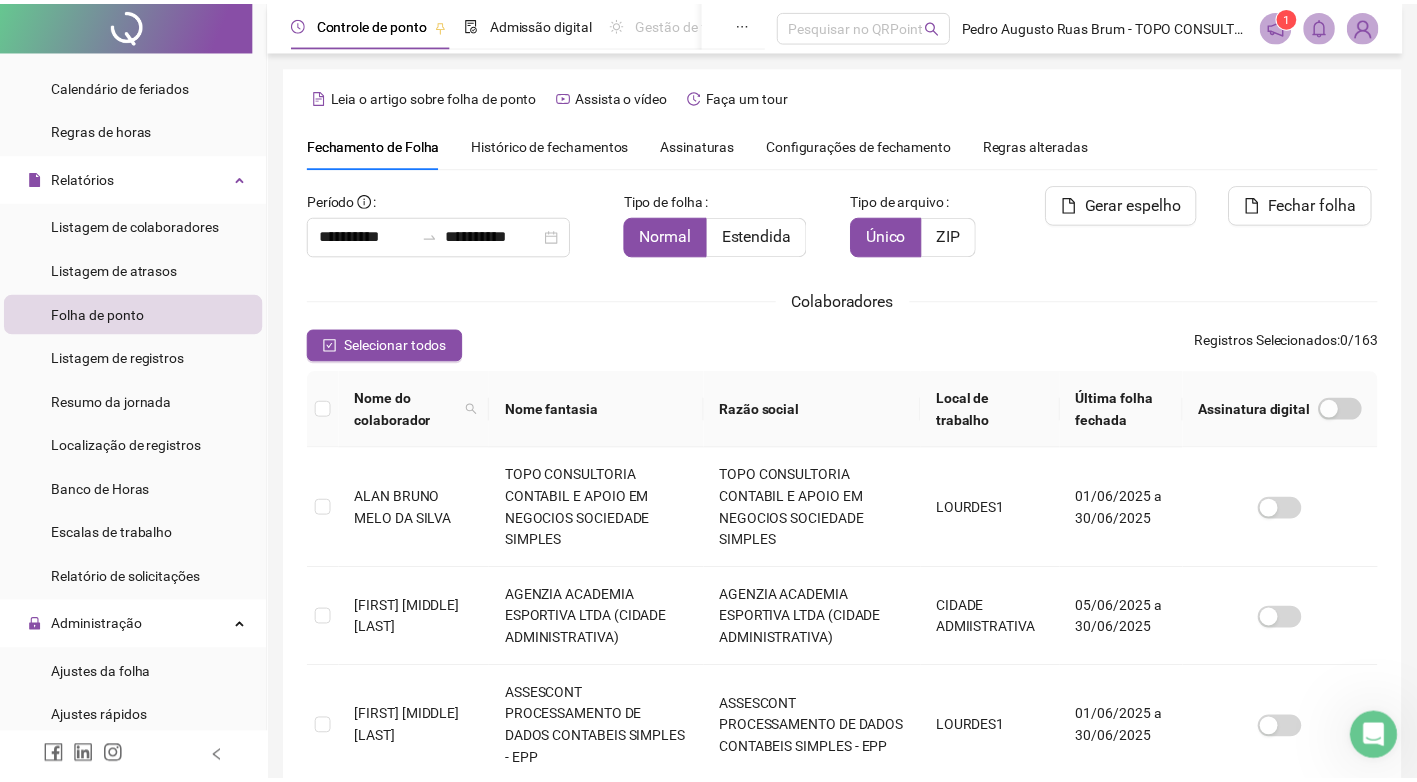 scroll, scrollTop: 19, scrollLeft: 0, axis: vertical 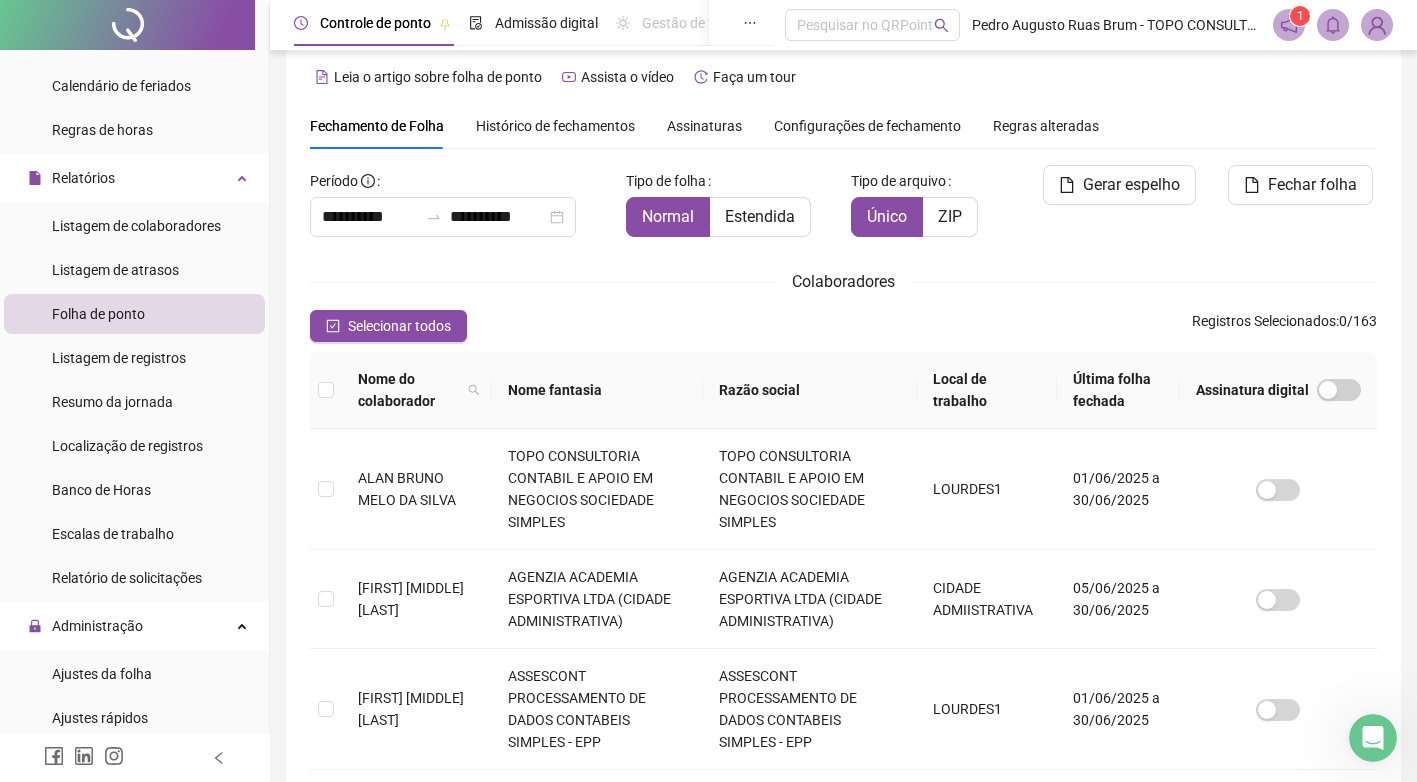 click on "ALAN BRUNO MELO DA SILVA" at bounding box center [407, 489] 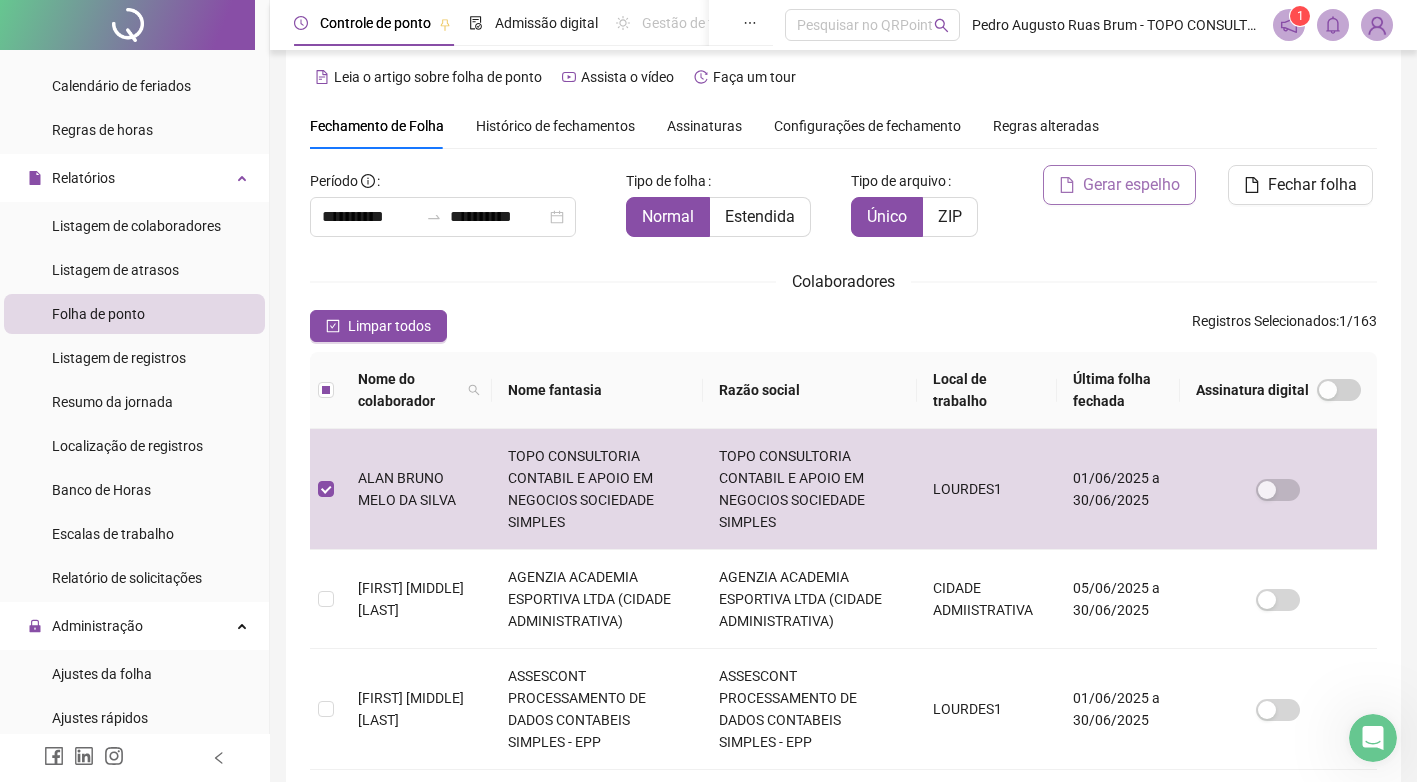 click on "Gerar espelho" at bounding box center (1131, 185) 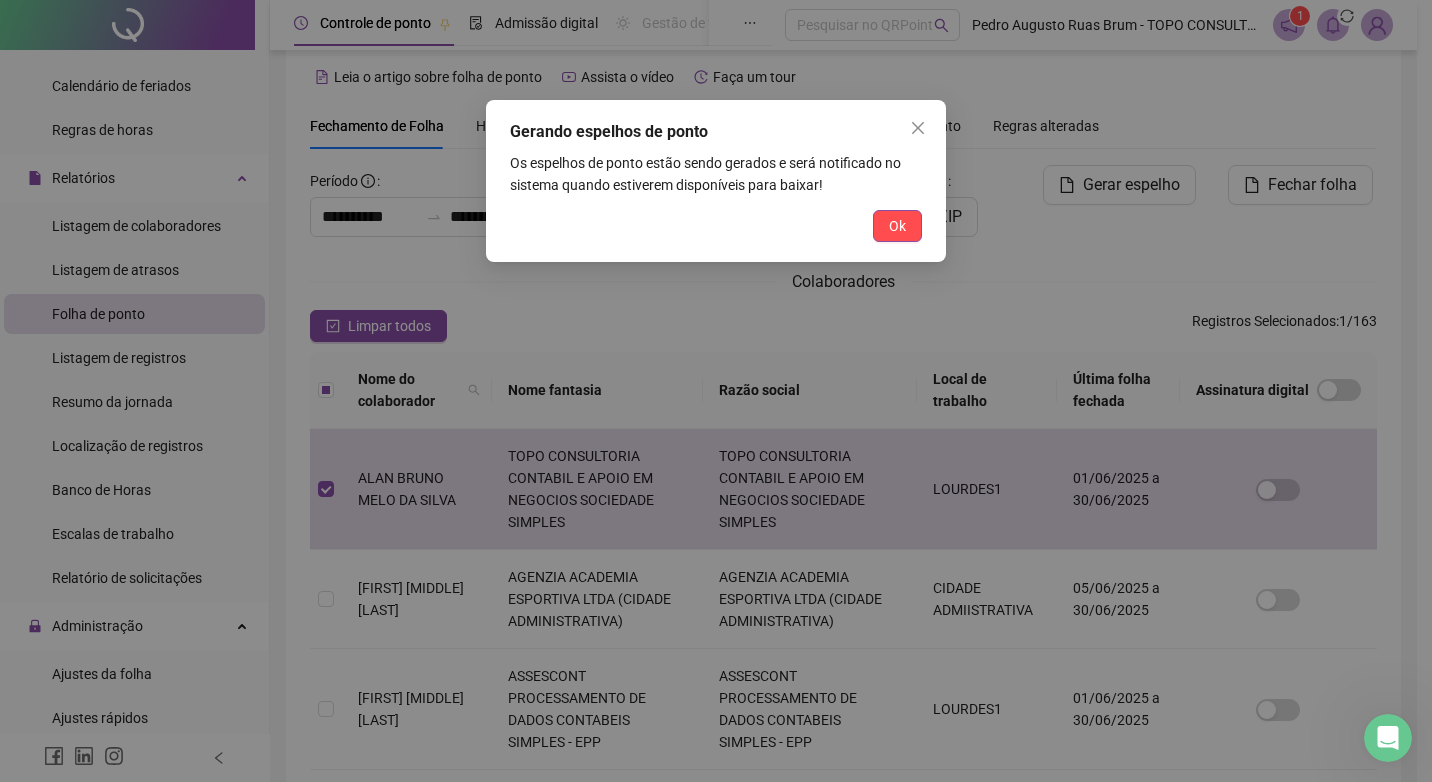 click on "Ok" at bounding box center (897, 226) 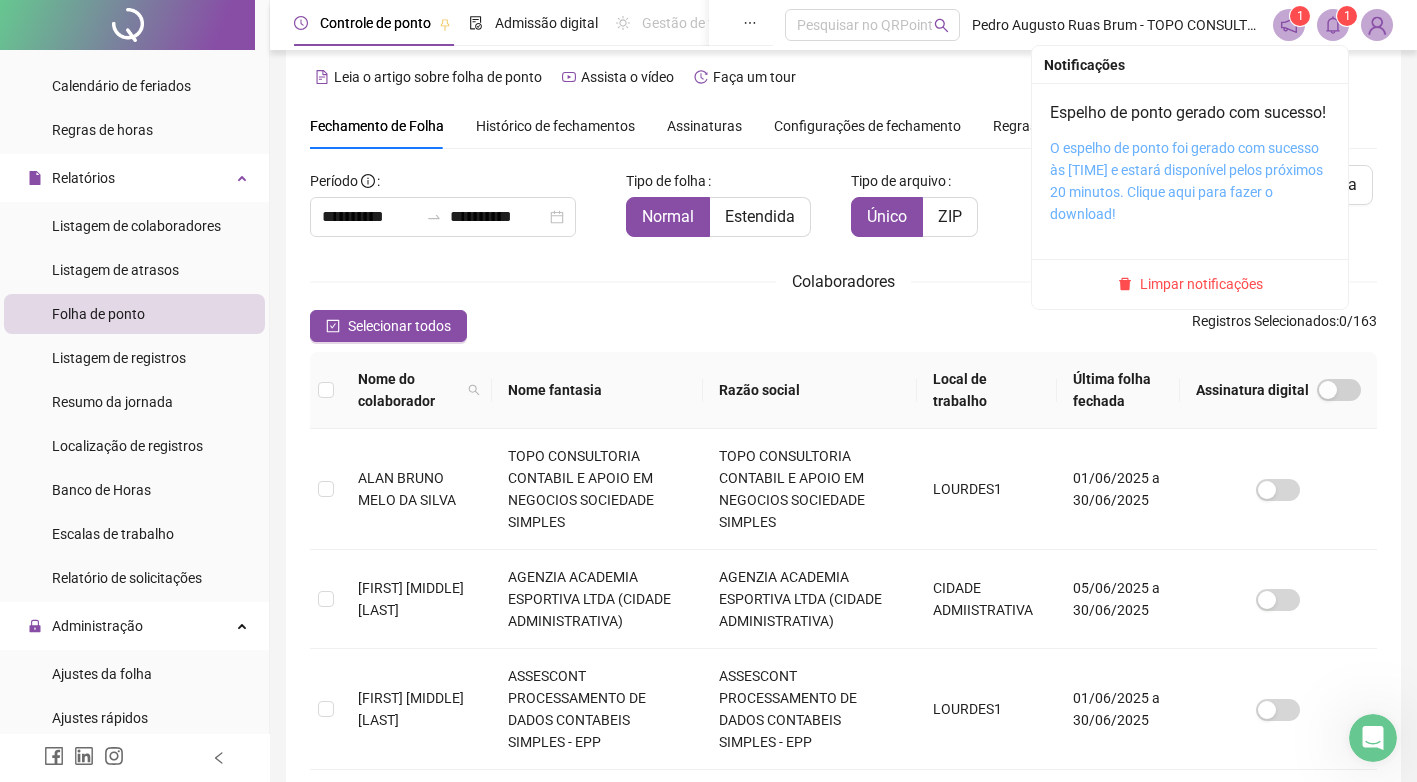 click on "O espelho de ponto foi gerado com sucesso às [TIME] e estará disponível pelos próximos 20 minutos.
Clique aqui para fazer o download!" at bounding box center [1186, 181] 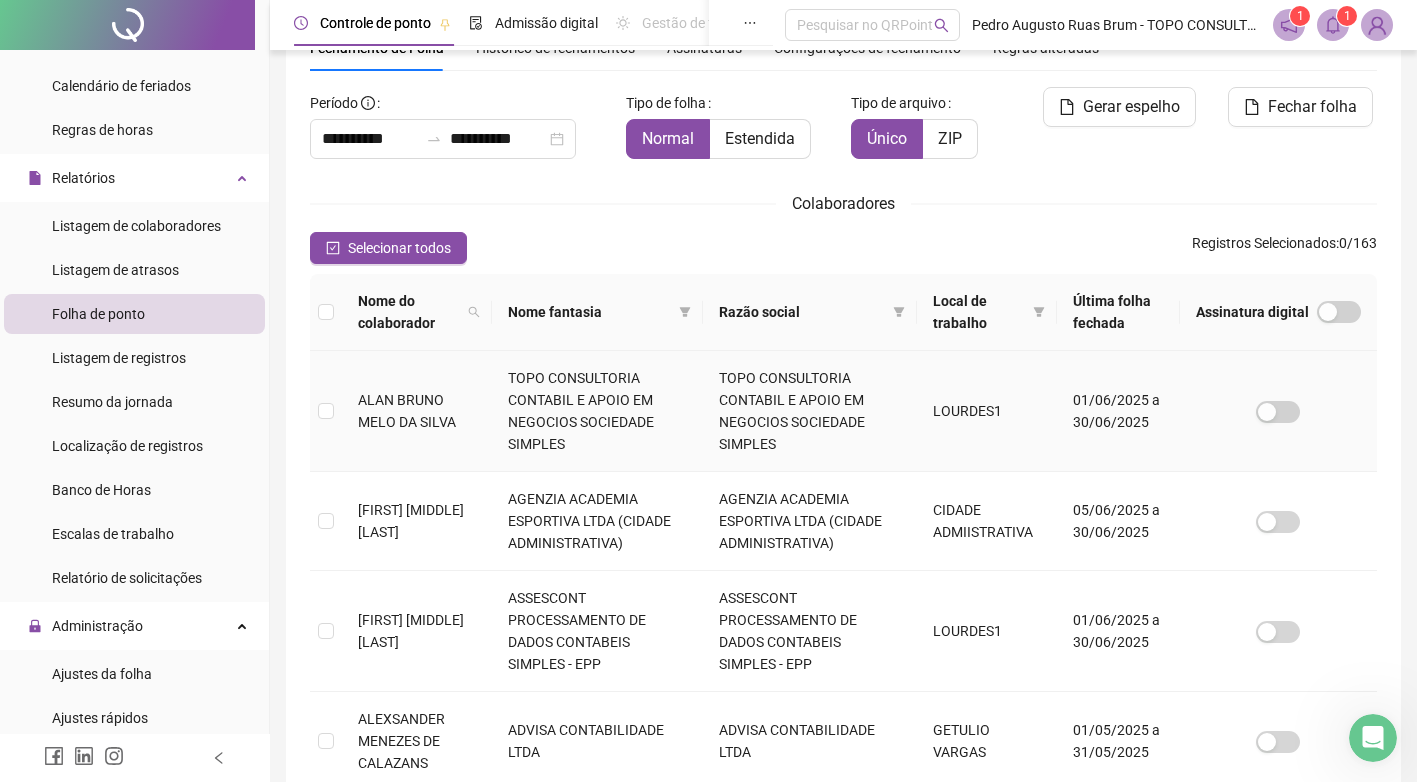 scroll, scrollTop: 119, scrollLeft: 0, axis: vertical 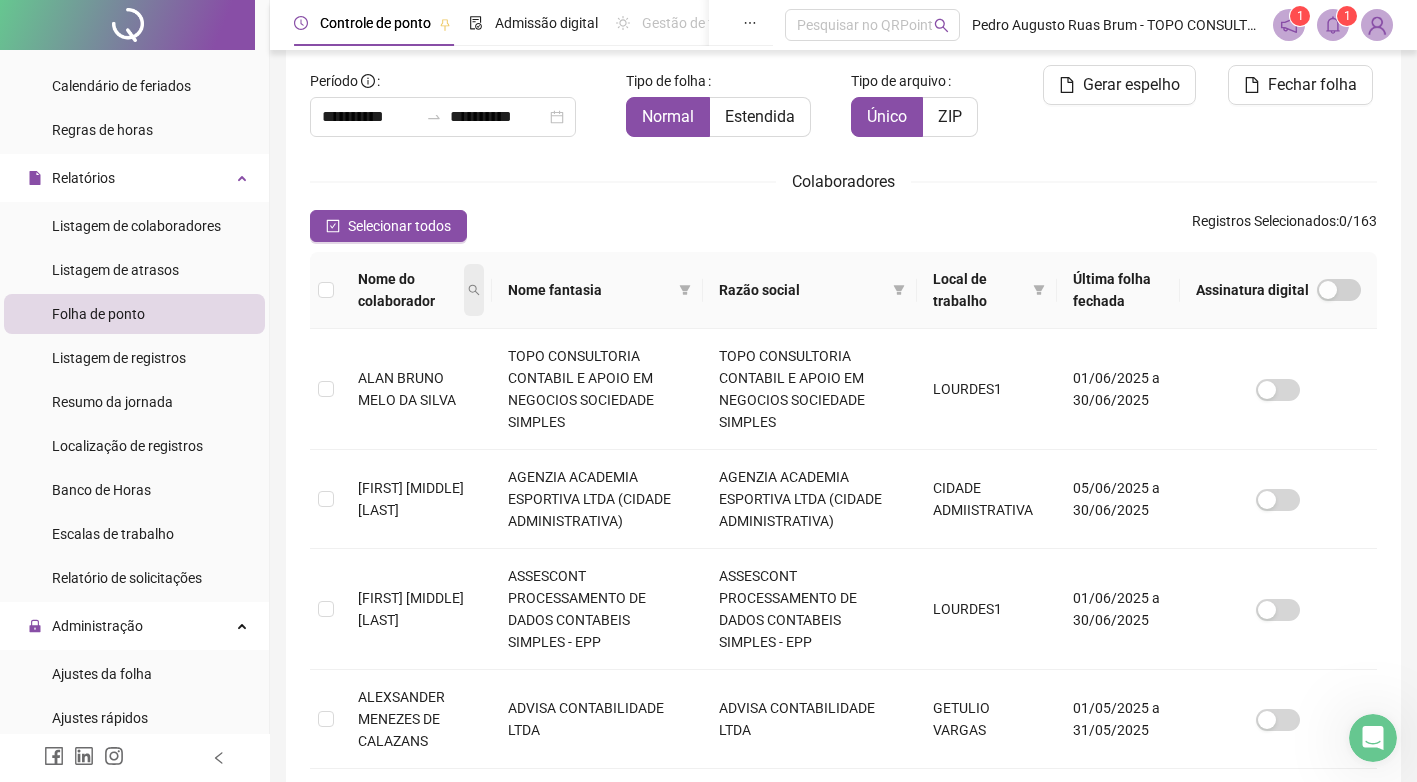 click at bounding box center (474, 290) 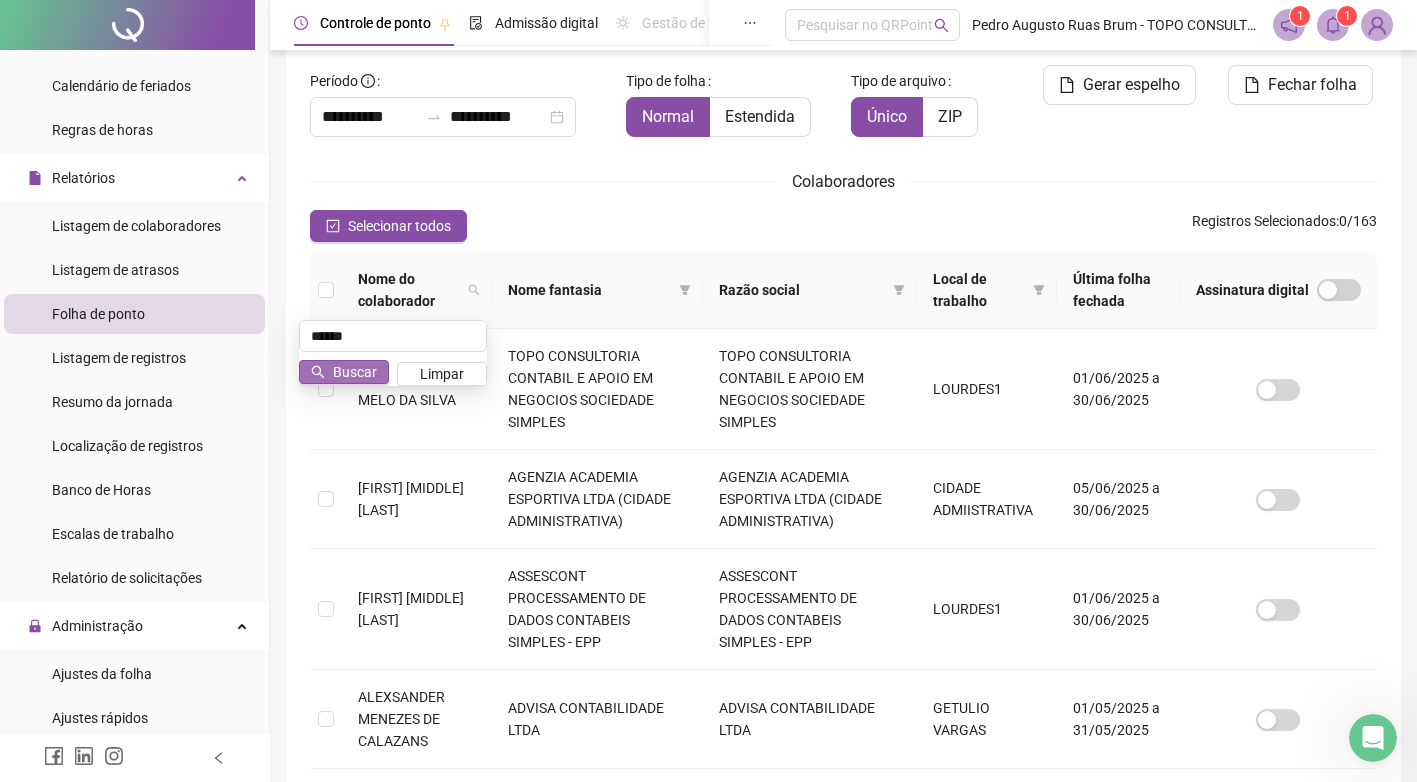 type on "******" 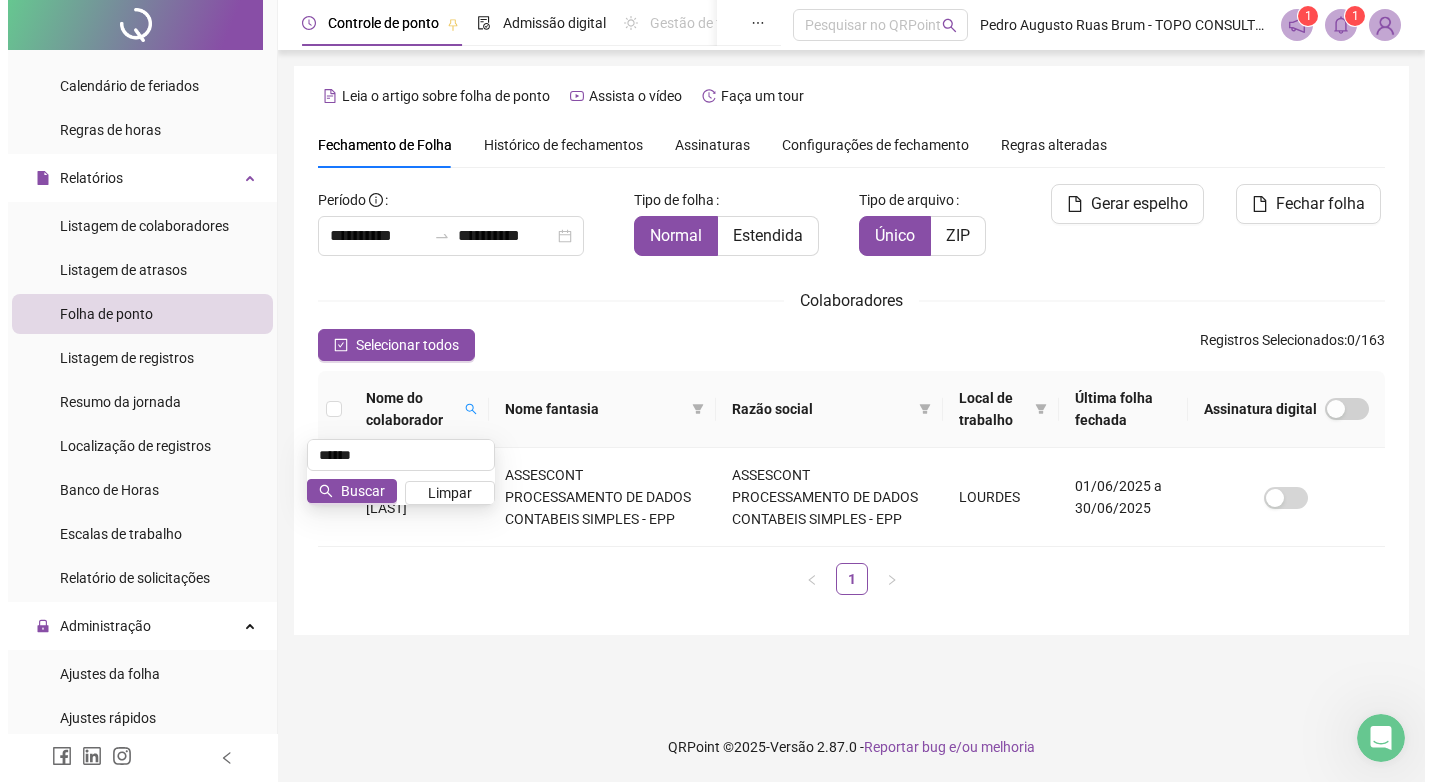 scroll, scrollTop: 0, scrollLeft: 0, axis: both 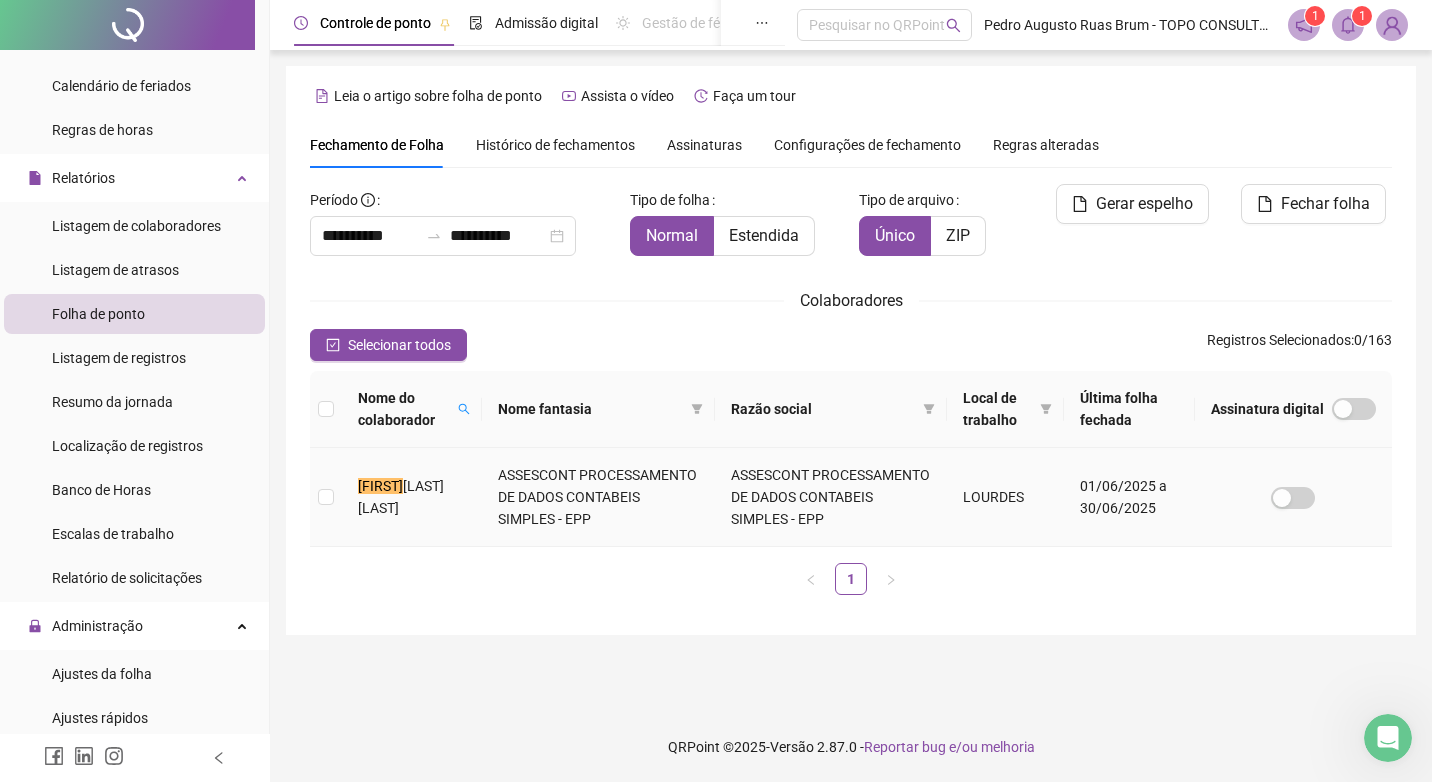 click on "ASSESCONT PROCESSAMENTO DE DADOS CONTABEIS SIMPLES - EPP" at bounding box center [598, 497] 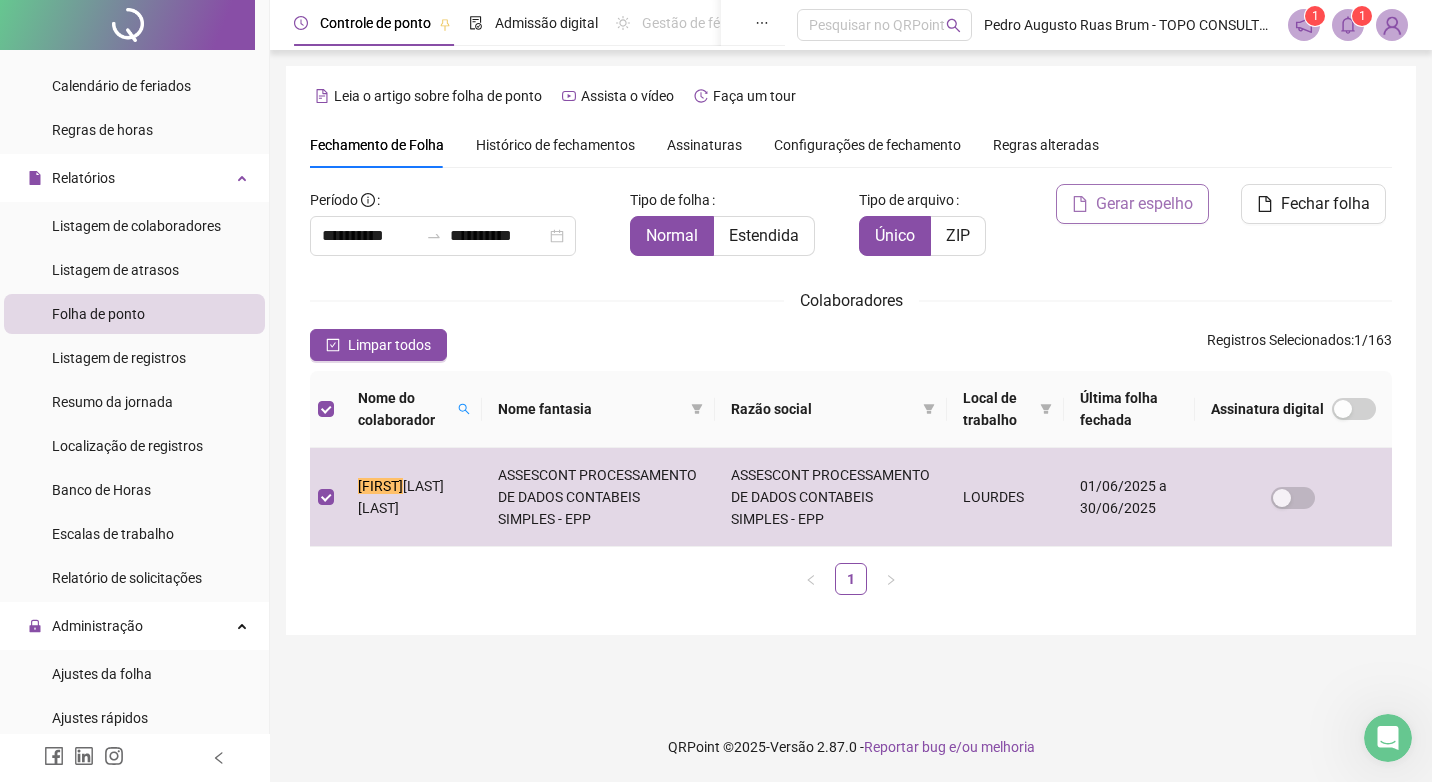 click on "Gerar espelho" at bounding box center [1144, 204] 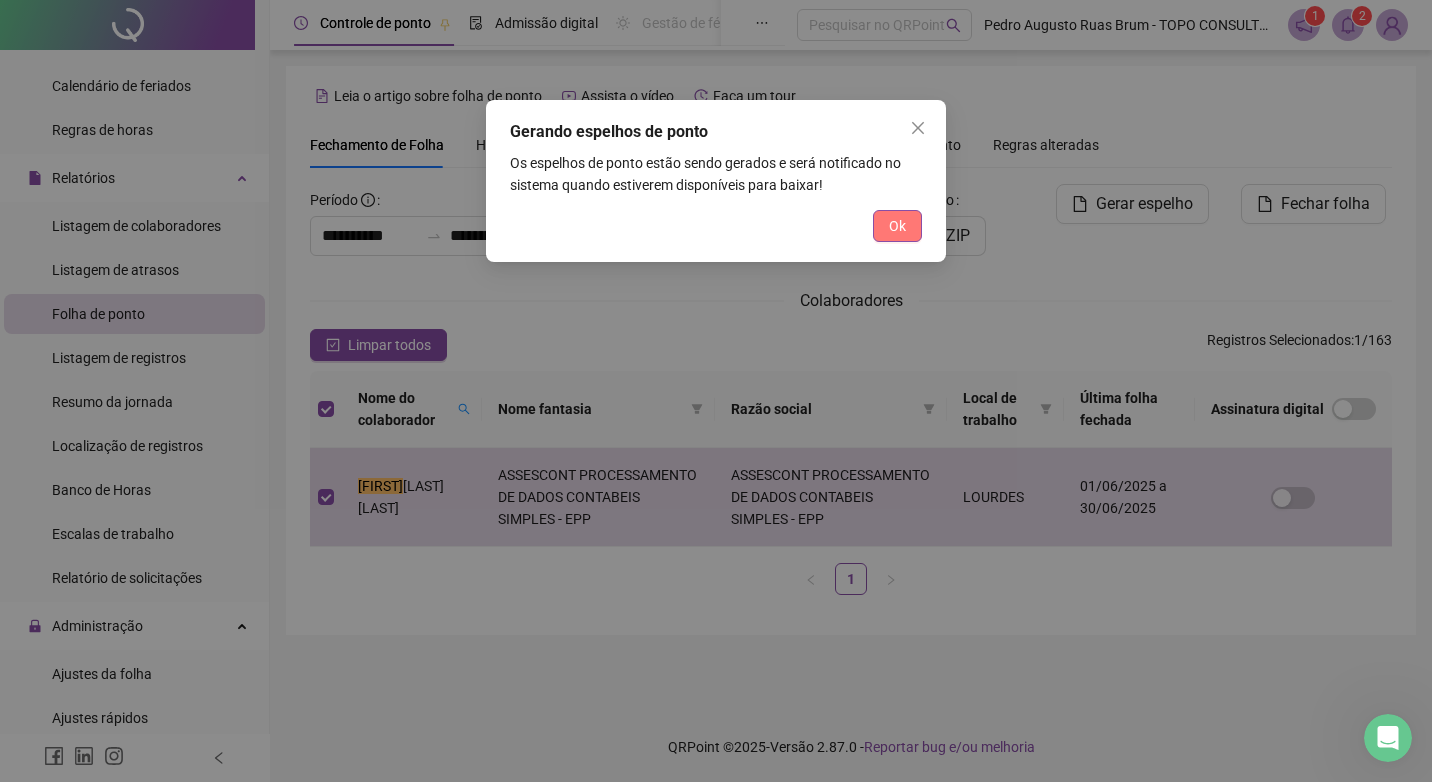 click on "Gerando espelhos de ponto Os espelhos de ponto estão sendo gerados e será notificado no
sistema quando estiverem disponíveis para baixar! Ok" at bounding box center [716, 181] 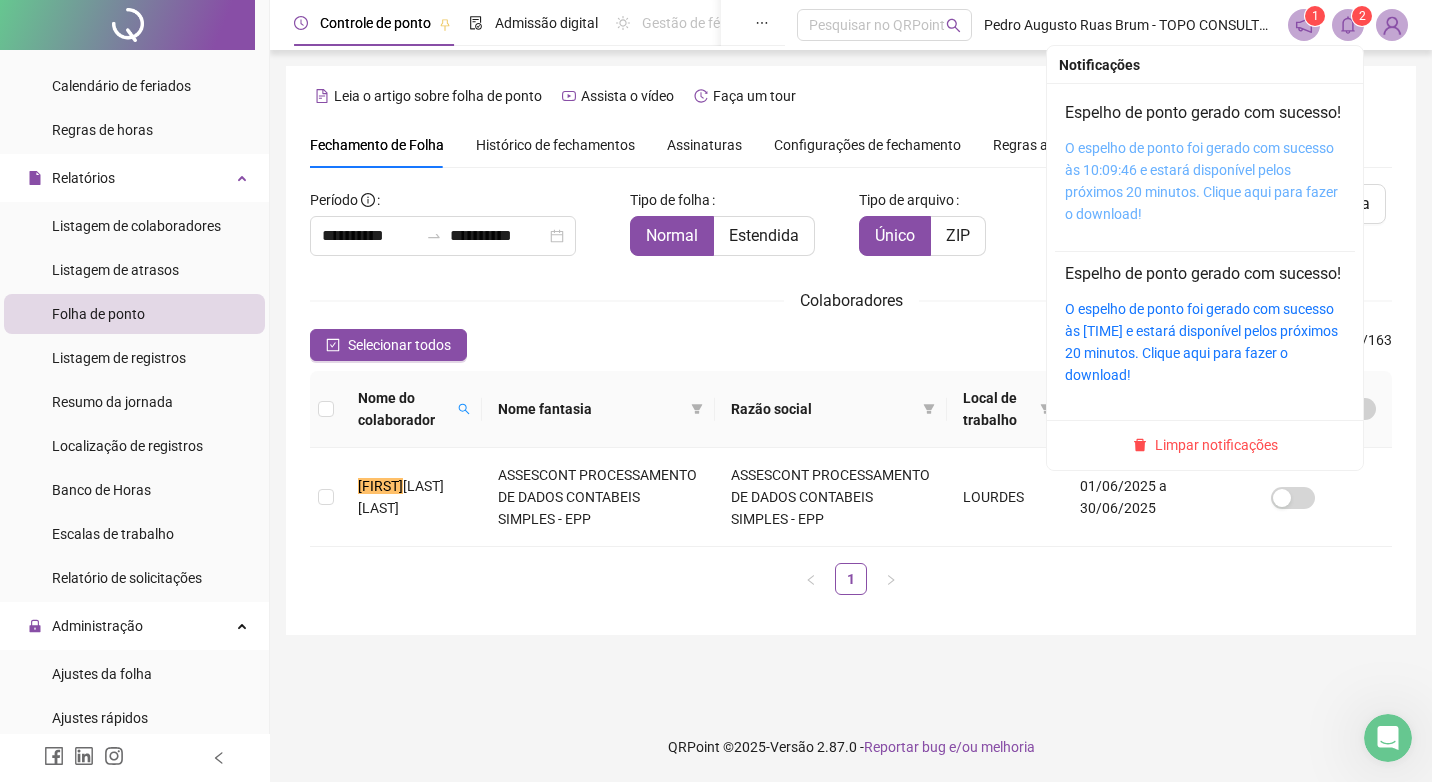 click on "O espelho de ponto foi gerado com sucesso às 10:09:46 e estará disponível pelos próximos 20 minutos.
Clique aqui para fazer o download!" at bounding box center [1201, 181] 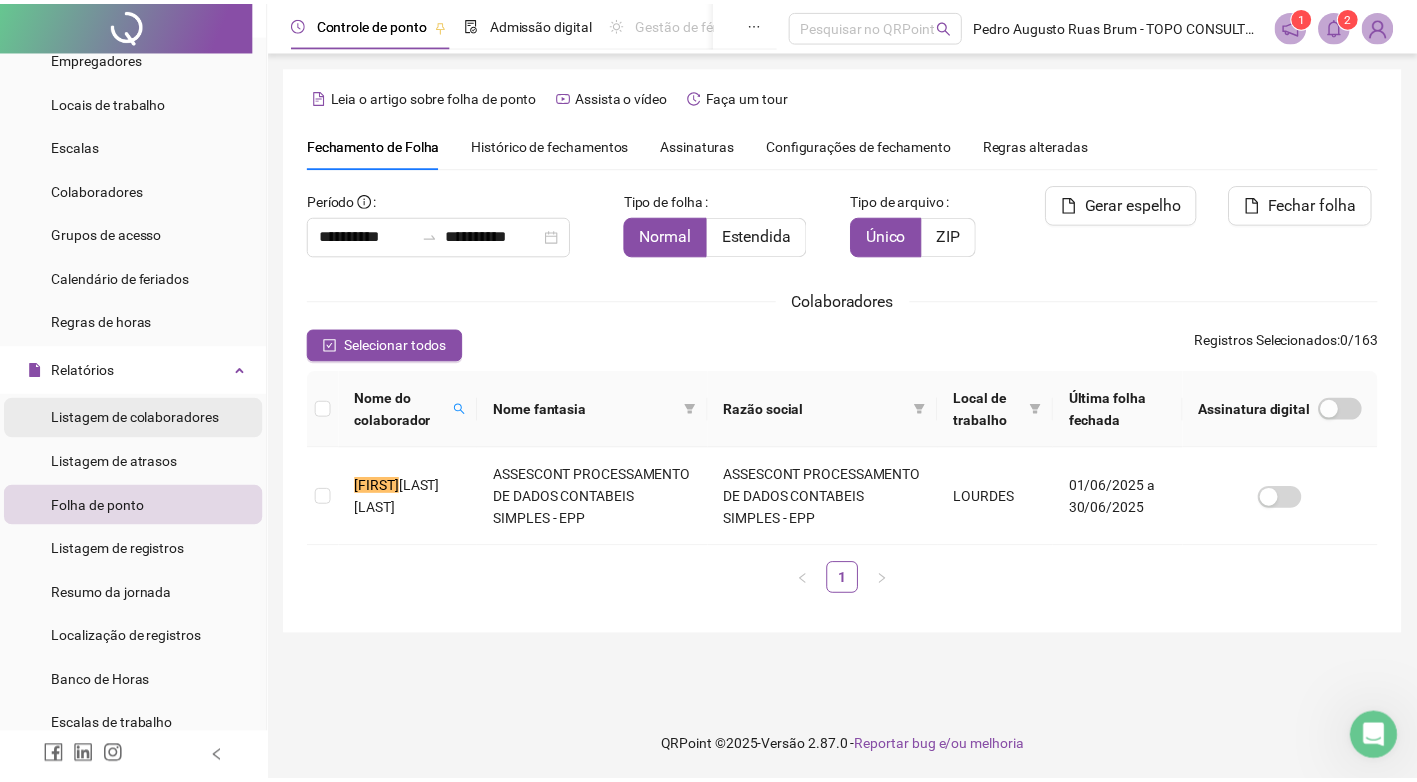 scroll, scrollTop: 0, scrollLeft: 0, axis: both 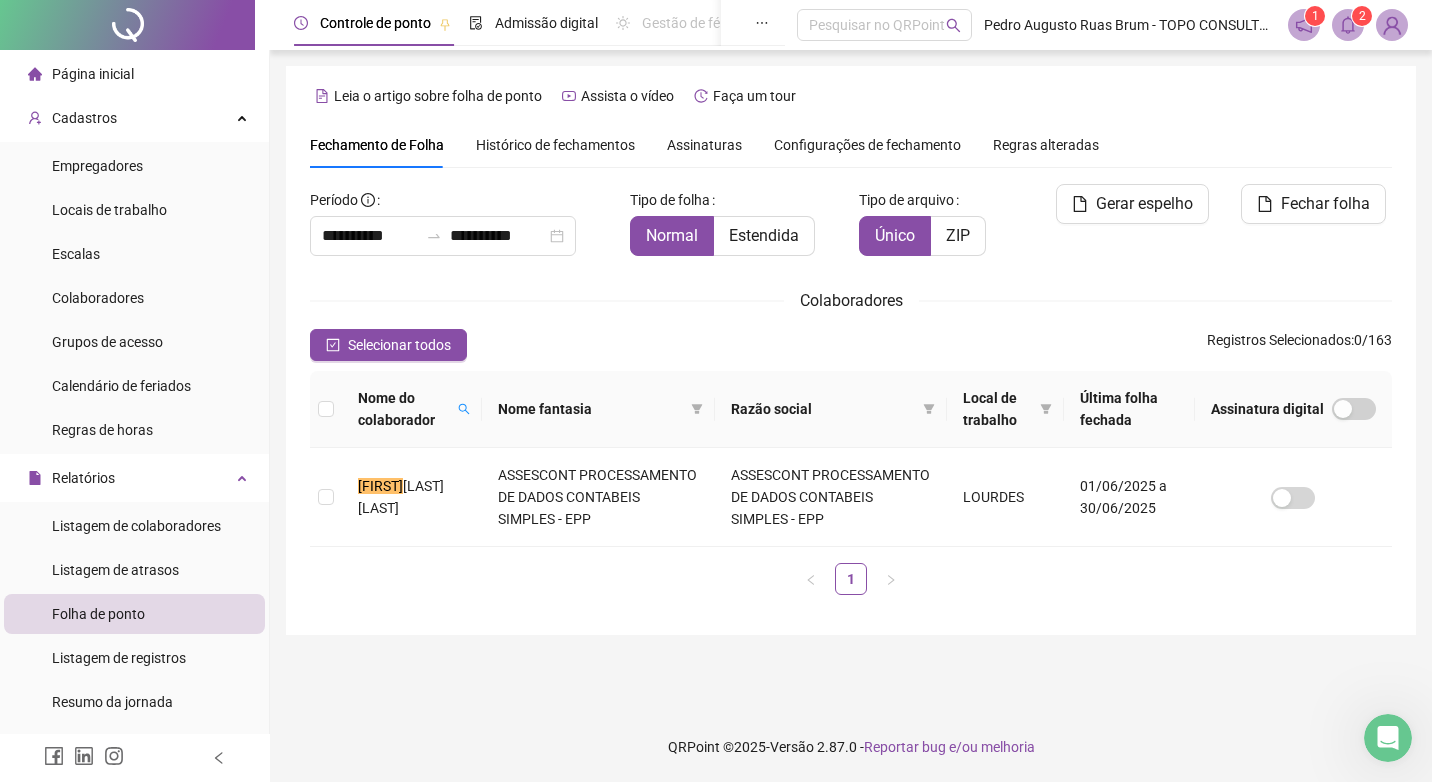 drag, startPoint x: 140, startPoint y: 298, endPoint x: 257, endPoint y: 298, distance: 117 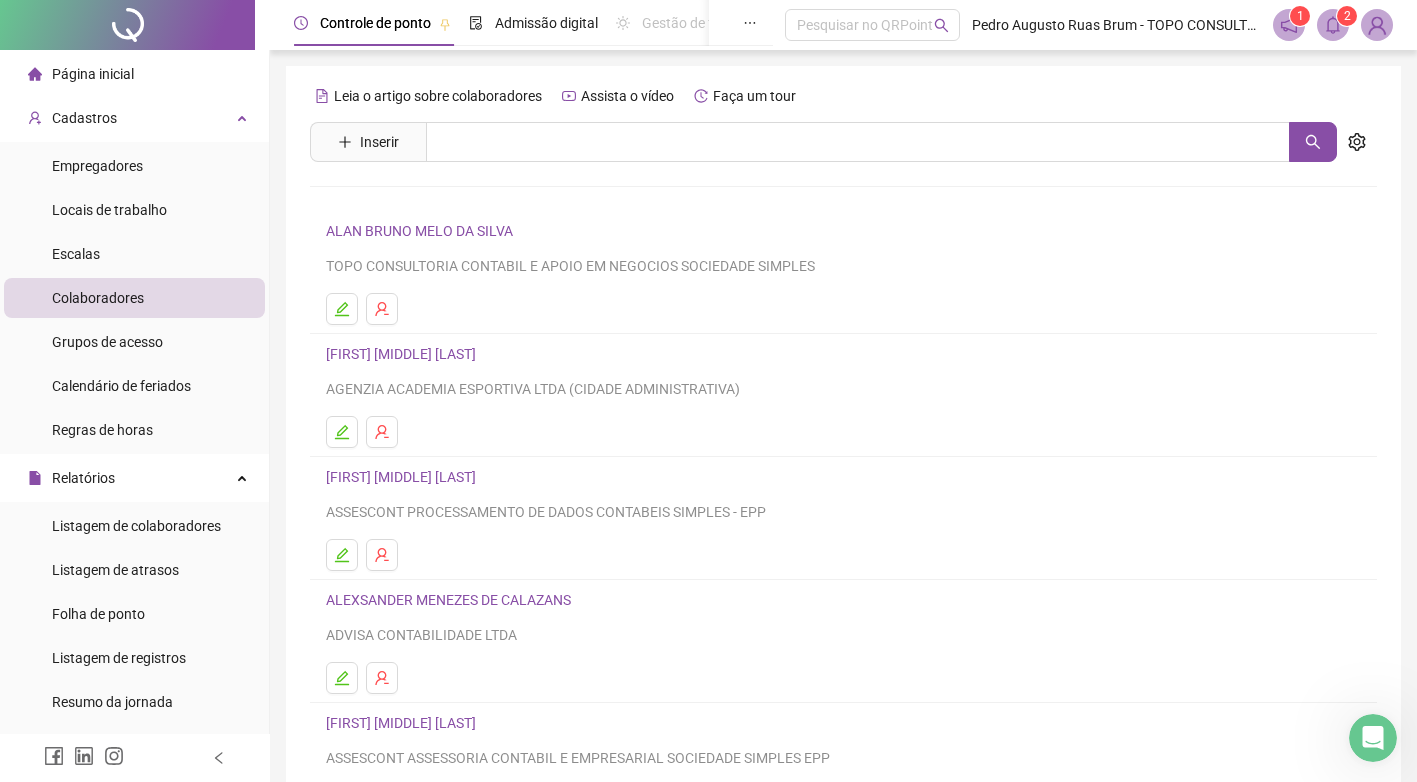 click on "ALAN BRUNO MELO DA SILVA" at bounding box center [422, 231] 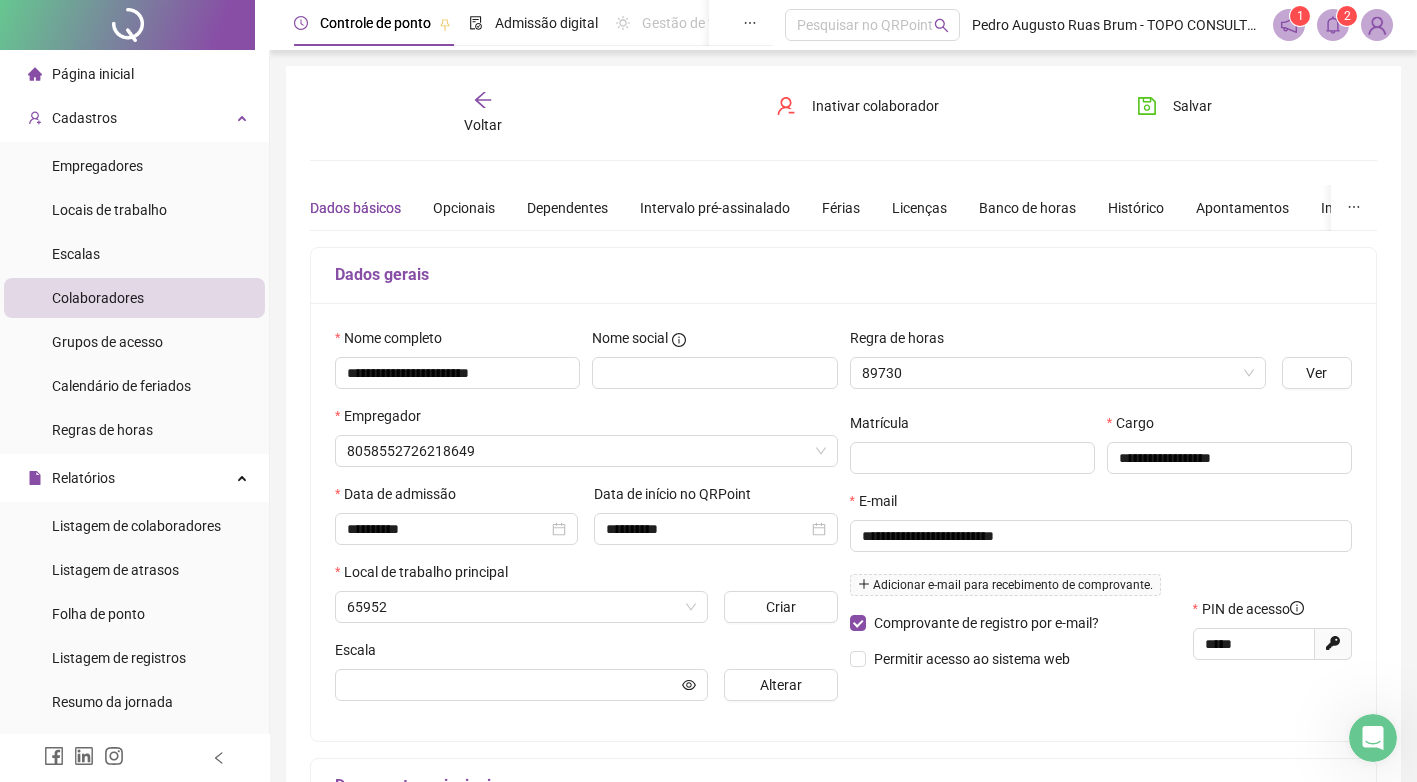 type on "**********" 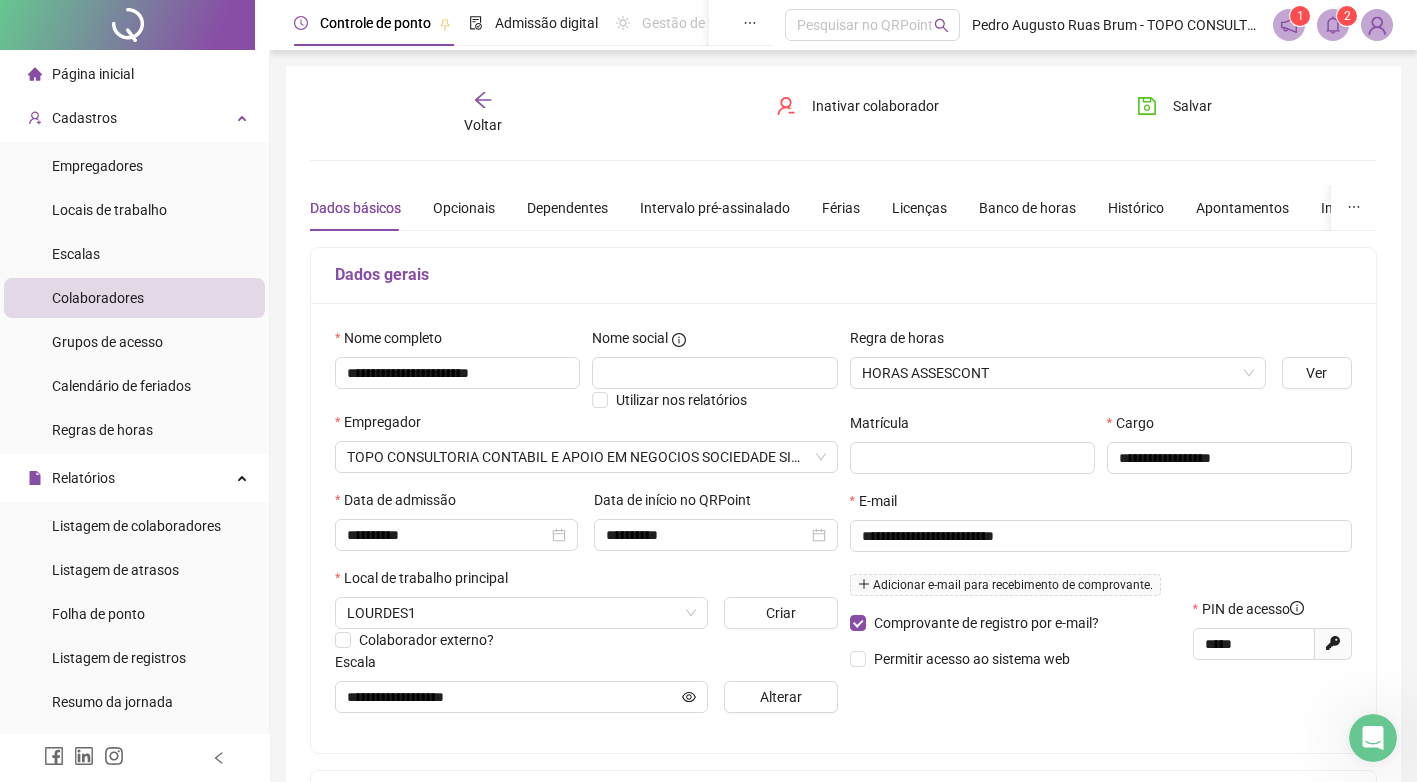 click on "Ver" at bounding box center (1316, 373) 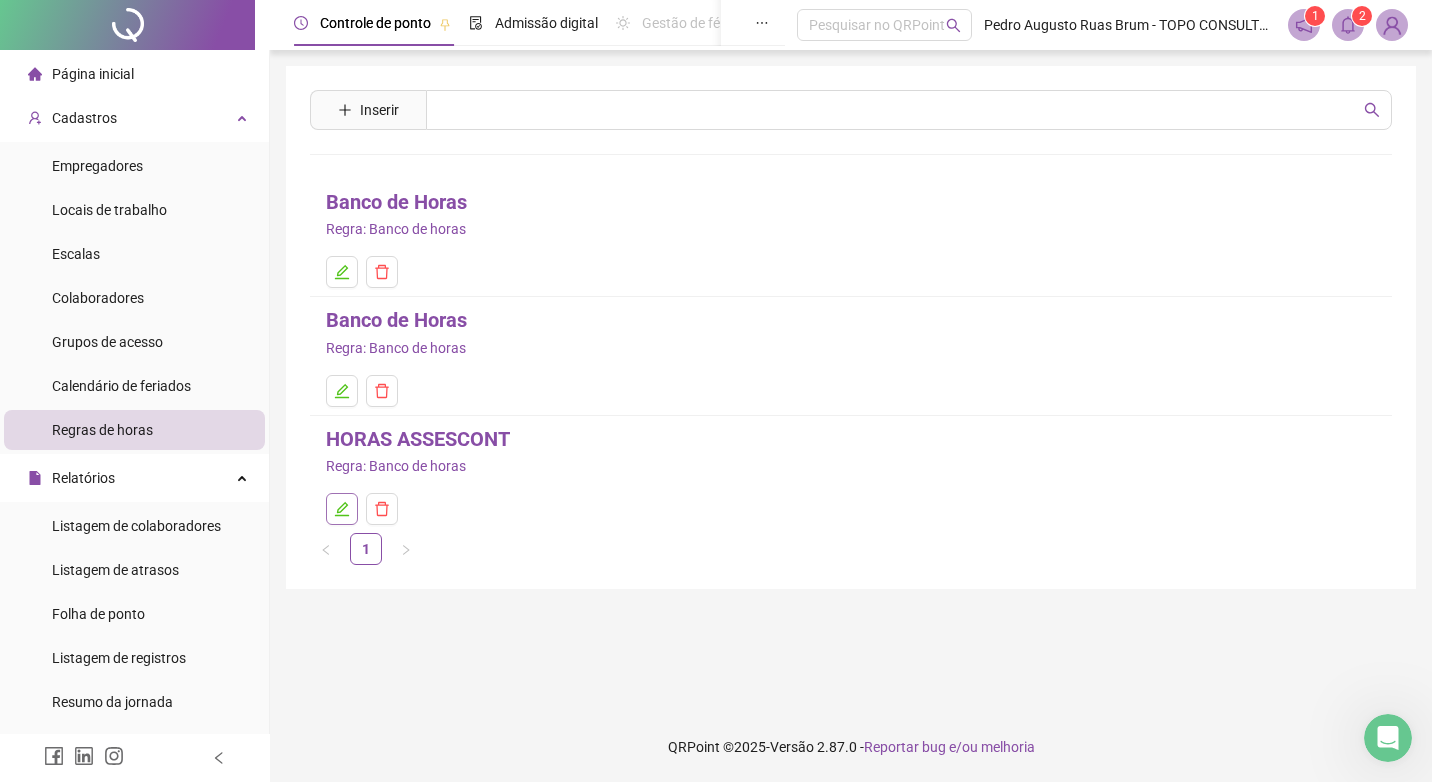 click 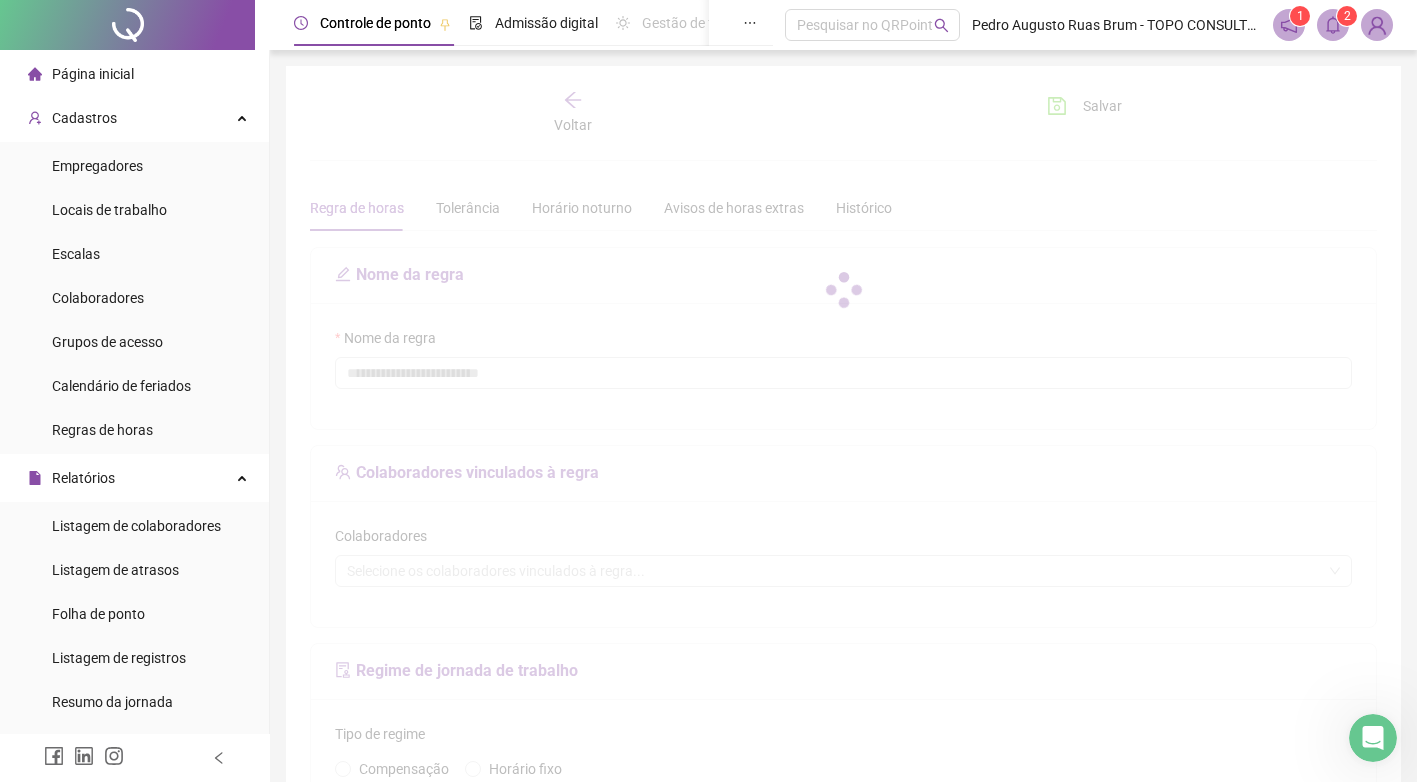 type on "**********" 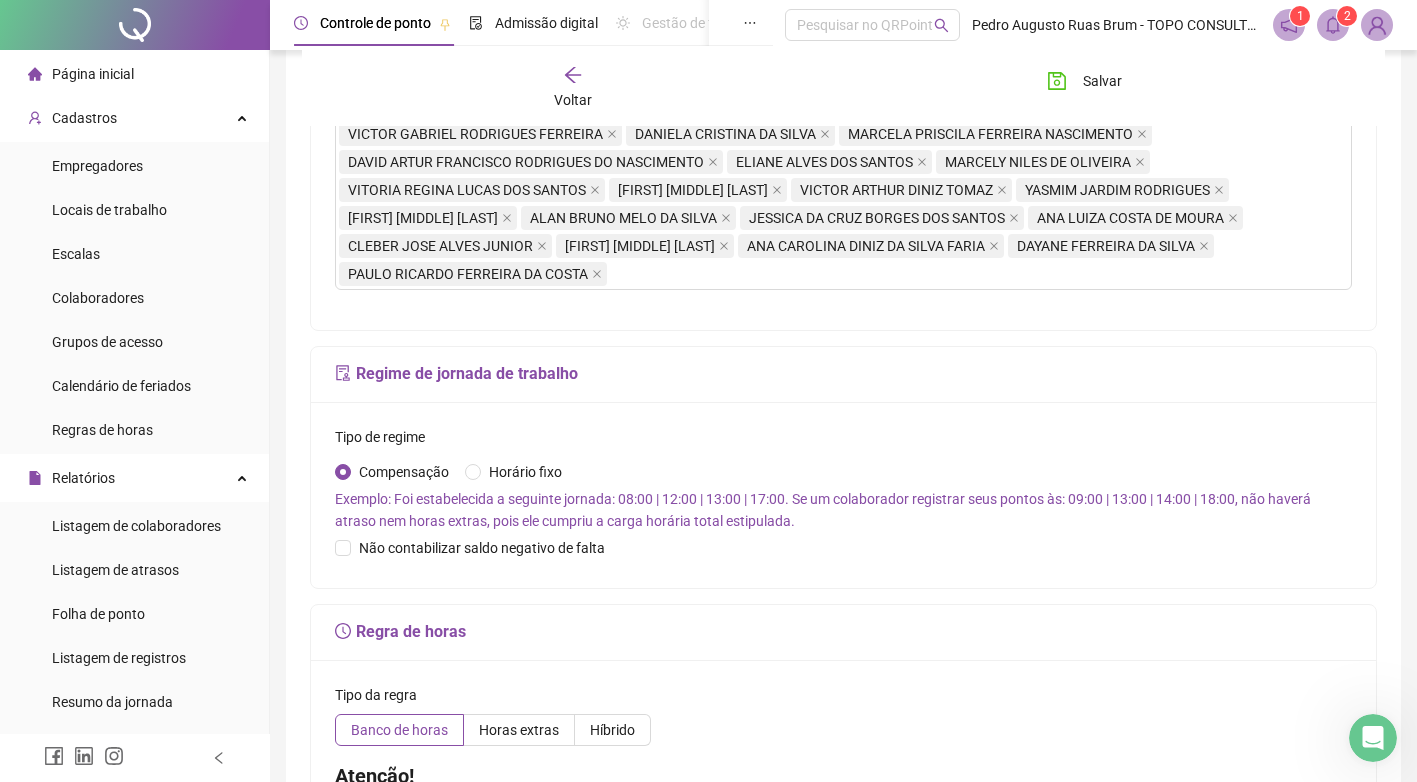 scroll, scrollTop: 900, scrollLeft: 0, axis: vertical 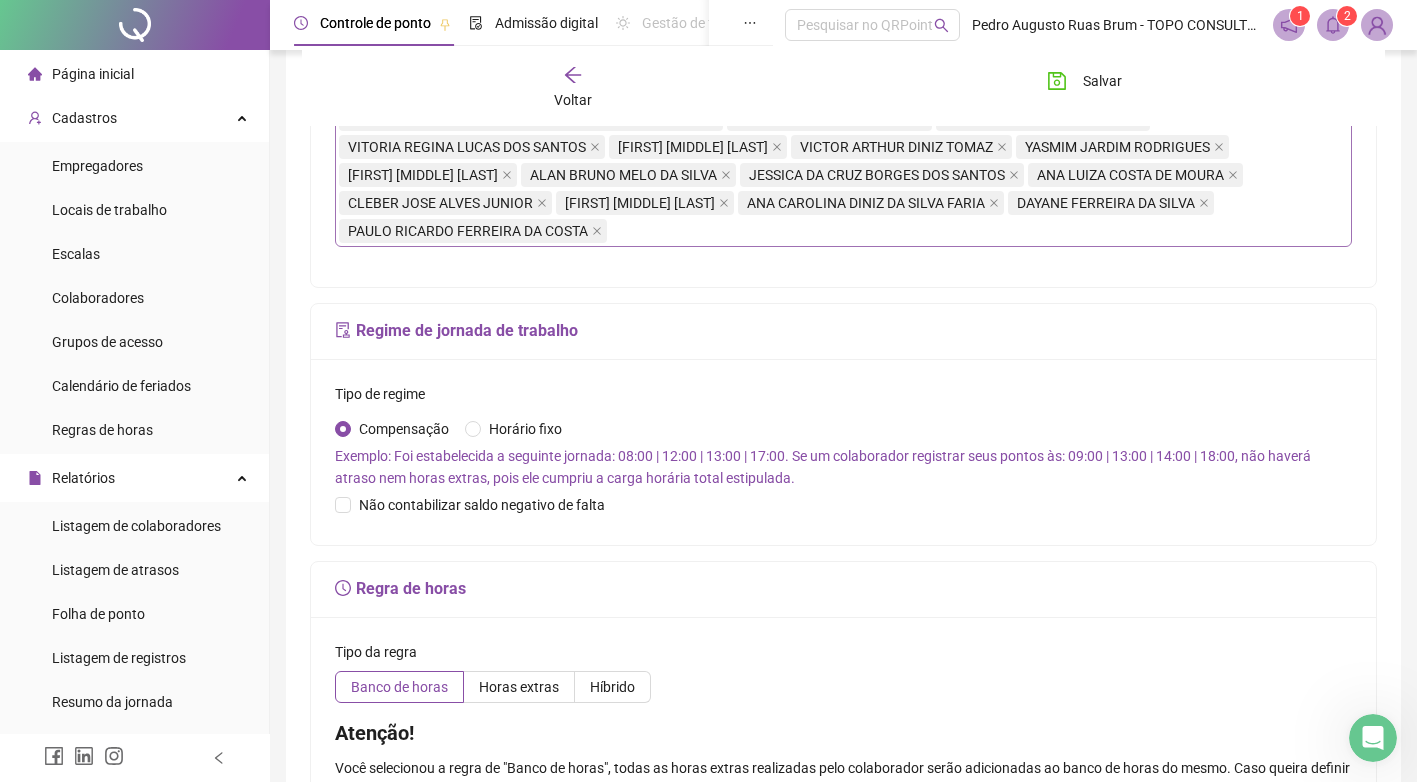 click on "PEDRO HENRIQUE GOMES DOS SANTTOS BRUNA ALVES GONÇALVES PEDRO OLIVEIRA TOLEDO FERREIRA PRISCILA RODRIGUES JOYCE SUELEM SILVA PESSOA MARCELO TADEU ROCHA JUNIA VIVIANE XAVIER HILARIO LUCIANA DOS SANTOS RODRIGUES MARIANE APARECIDA FELIPE ABRANTES FERNANDA RESENDE DE ALMEIDA ALEXANDRE DE OLIVEIRA SILVA JUSSIMARA MARTINS DE MORAES LUCAS DE OLIVEIRA MONTEIRO GILSON OLIMPIO PIEDADE	 JAIANE NUBIA PEREIRA JONATHAN RODRIGUES DOS SANTOS	 GABRIEL ALVES LIMA JEAN CARLOS DE ASSIS ESPIRITO SANTO JOSE HUMBERTO ALVES DE MELO ROBSON DIAS DOS SANTOS	 SUELLEN CRISTINA FERREIRA DOS SANTOS RIBEIRO JUSCELENA APARECIDA FERREIRA DA SILVA DANUBIA CHRISTIAN TOMAS RODRIGUES JOSAFA ANA PAULA MOURA DA SILVA	 DEBORA NATTALY DIAS	 FABIANE GOMES SILVA	 HALIDA ISABEL COSTA DE SIQUEIRA CAVALCANTI	 THALISON LUIZ PIMENTA DE SOUSA MAISA HELLEN FARIA COSTA	 JONAS SANTOS XAVIER	 JOSUE NICOLAS DOS SANTOS BRAGA	 ALINE THAIS LOPES SANTOS MARTINS	 FELIPE GABRIEL REZENDE DE OLIVEIRA GILCIMAR BATISTA DOS SANTOS	 JORGE ALBERTO DA COSTA	 ANDRE RUAS DINIZ" at bounding box center (833, -49) 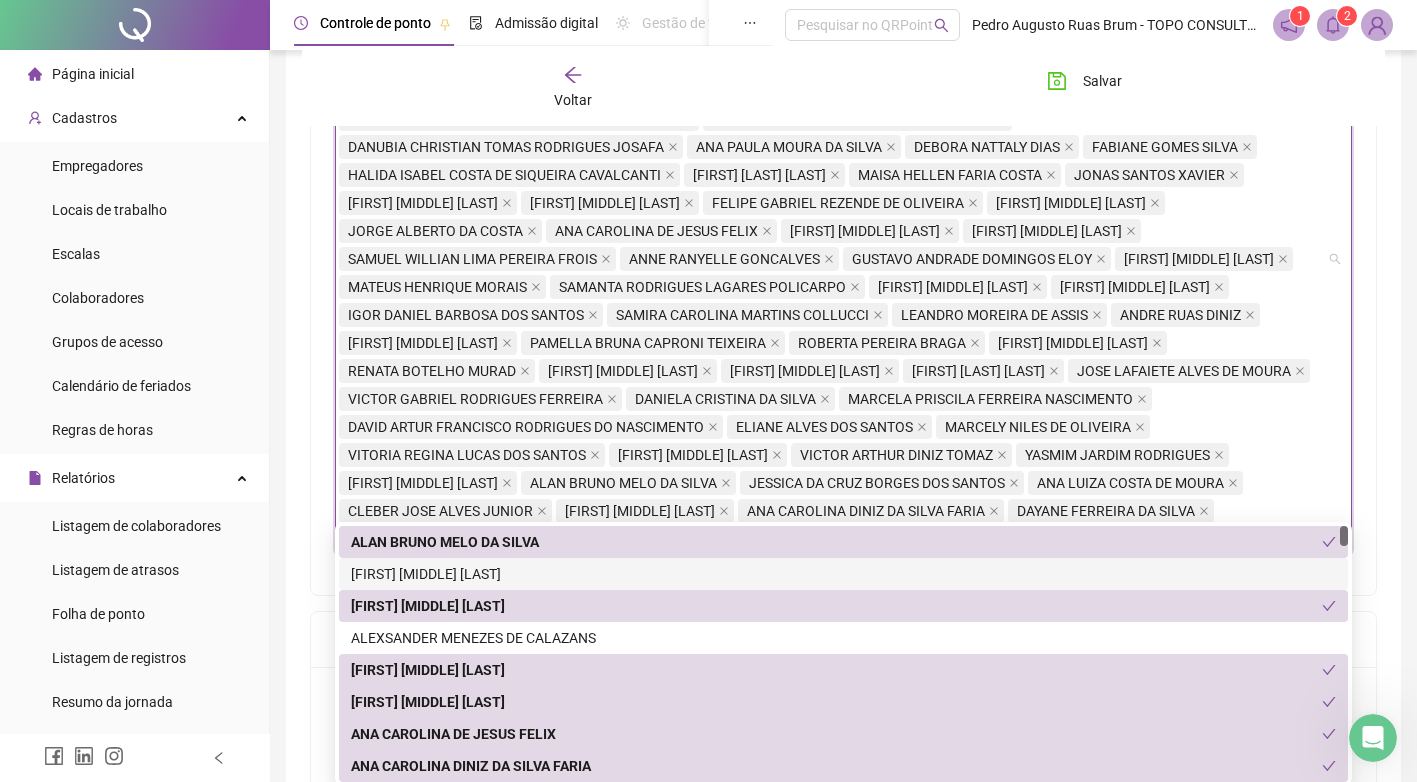 scroll, scrollTop: 500, scrollLeft: 0, axis: vertical 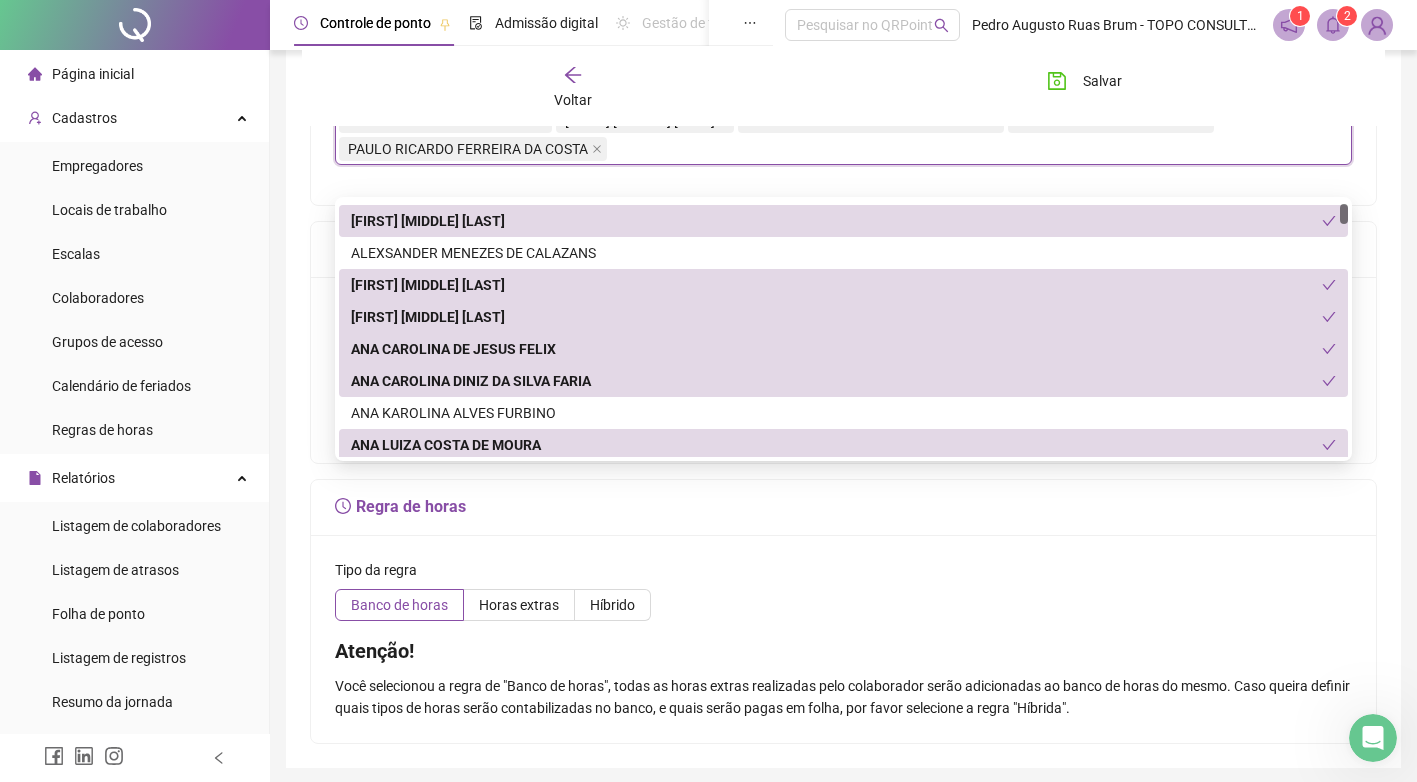 click on "Regra de horas" at bounding box center (843, 507) 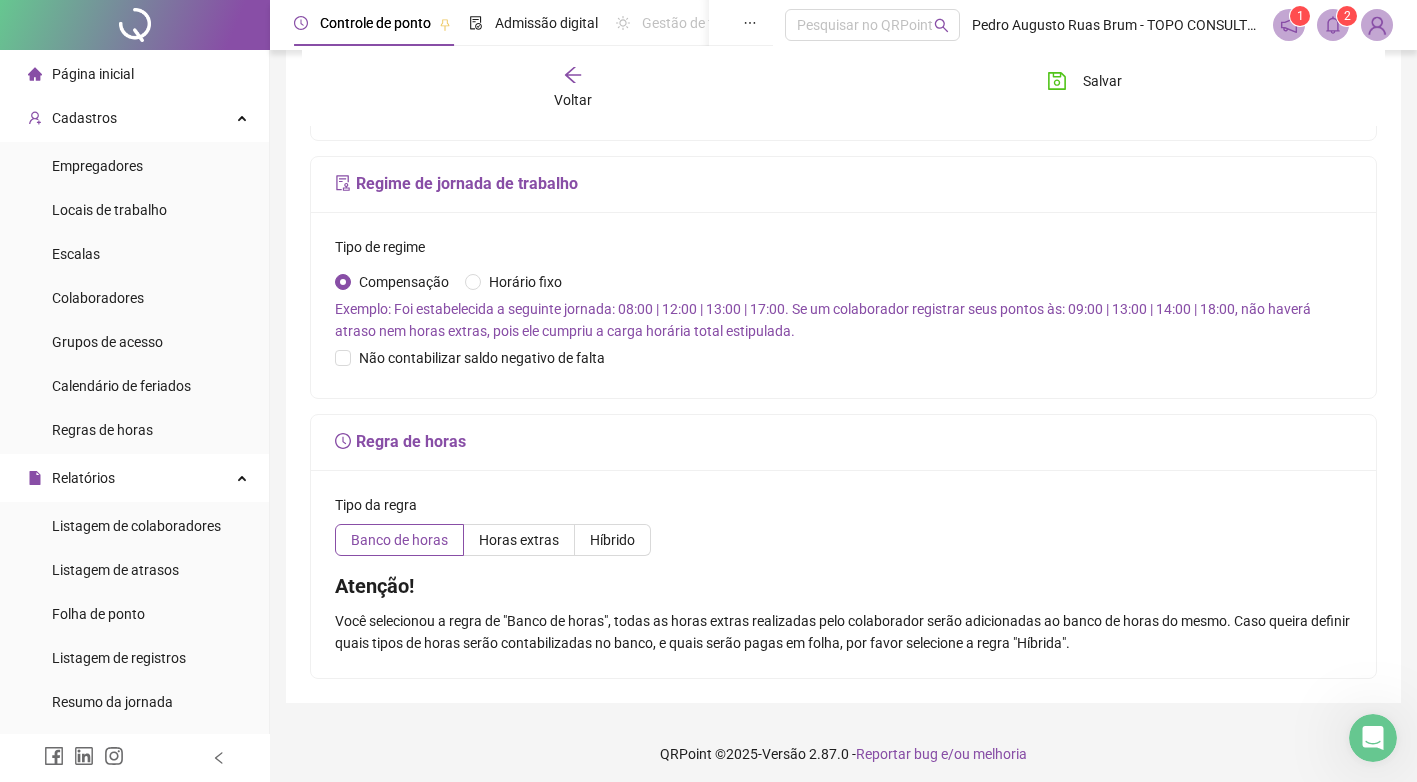scroll, scrollTop: 1082, scrollLeft: 0, axis: vertical 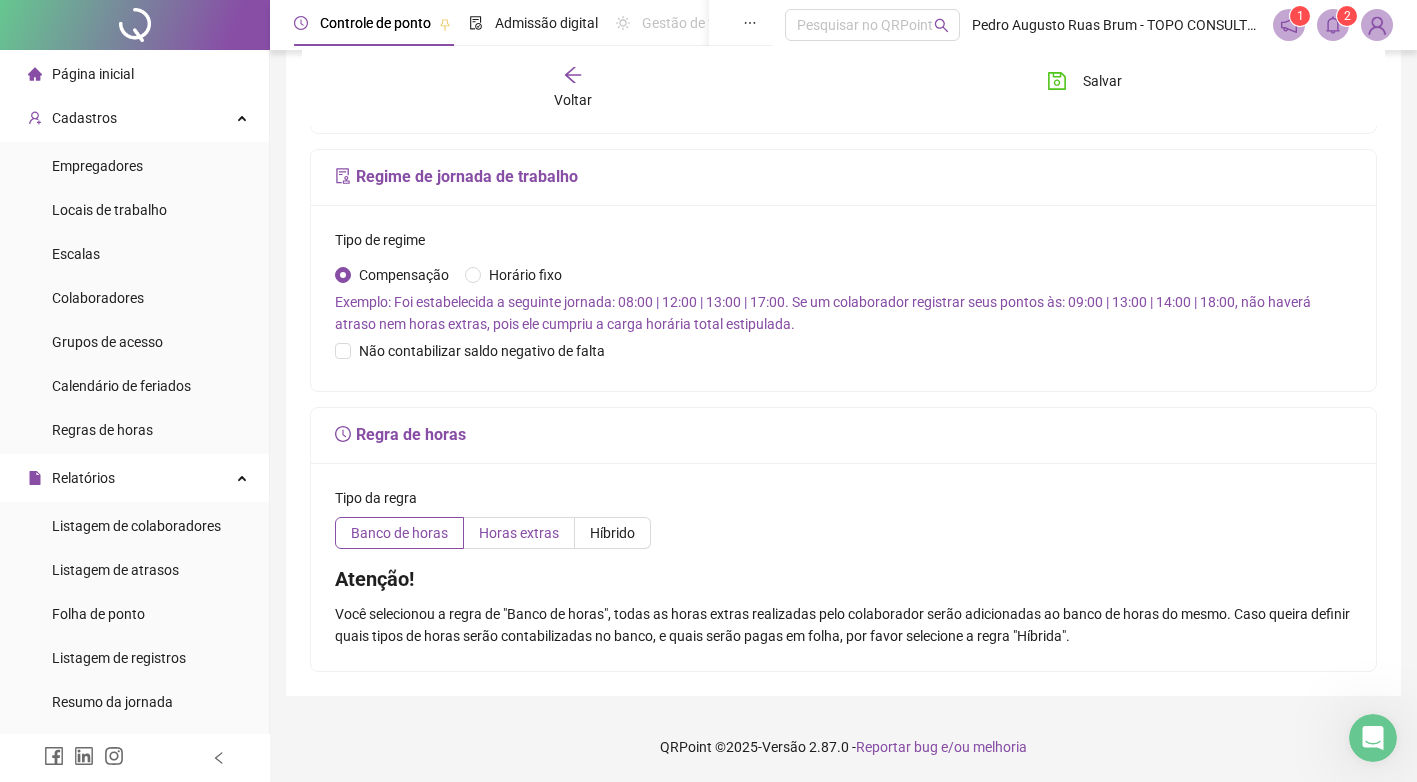 click on "Horas extras" at bounding box center (519, 533) 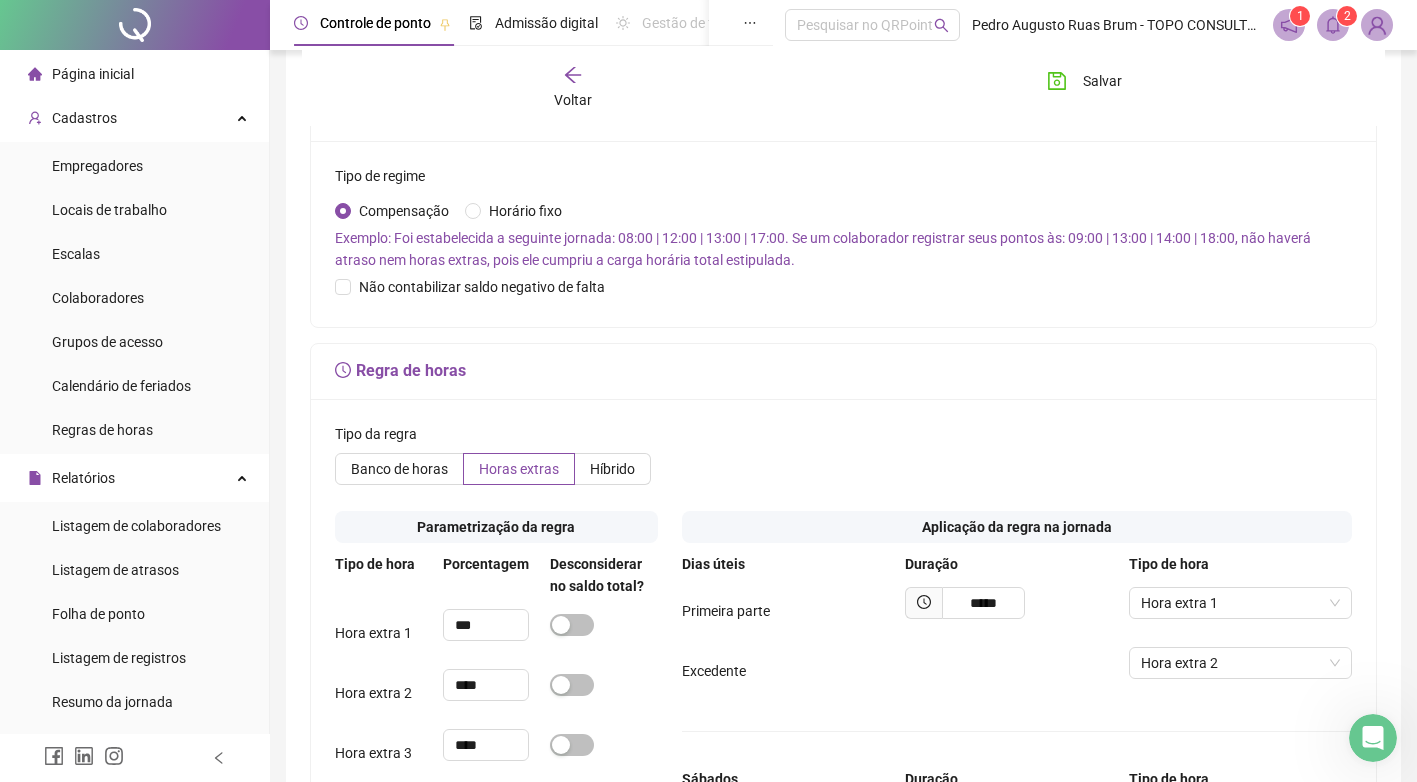 scroll, scrollTop: 1139, scrollLeft: 0, axis: vertical 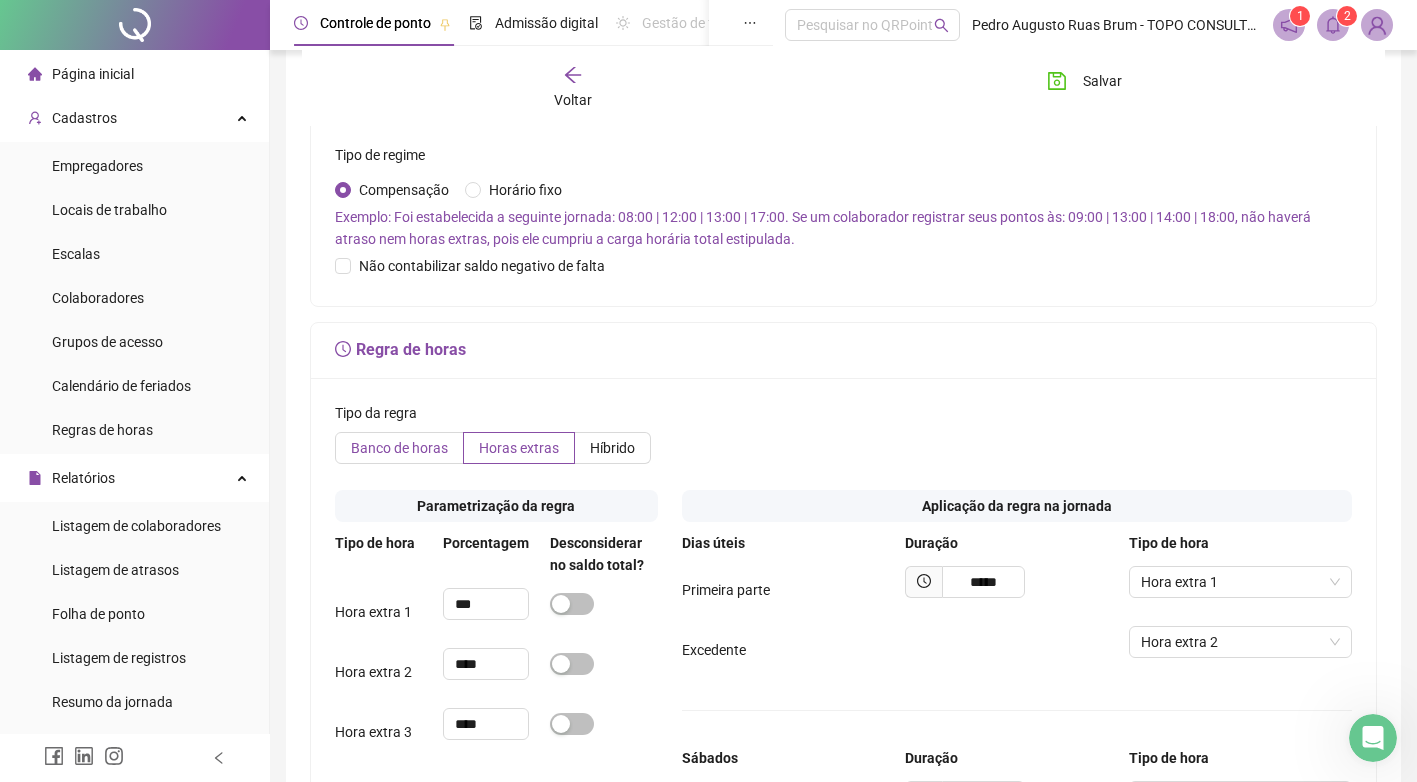 click on "Banco de horas" at bounding box center [399, 448] 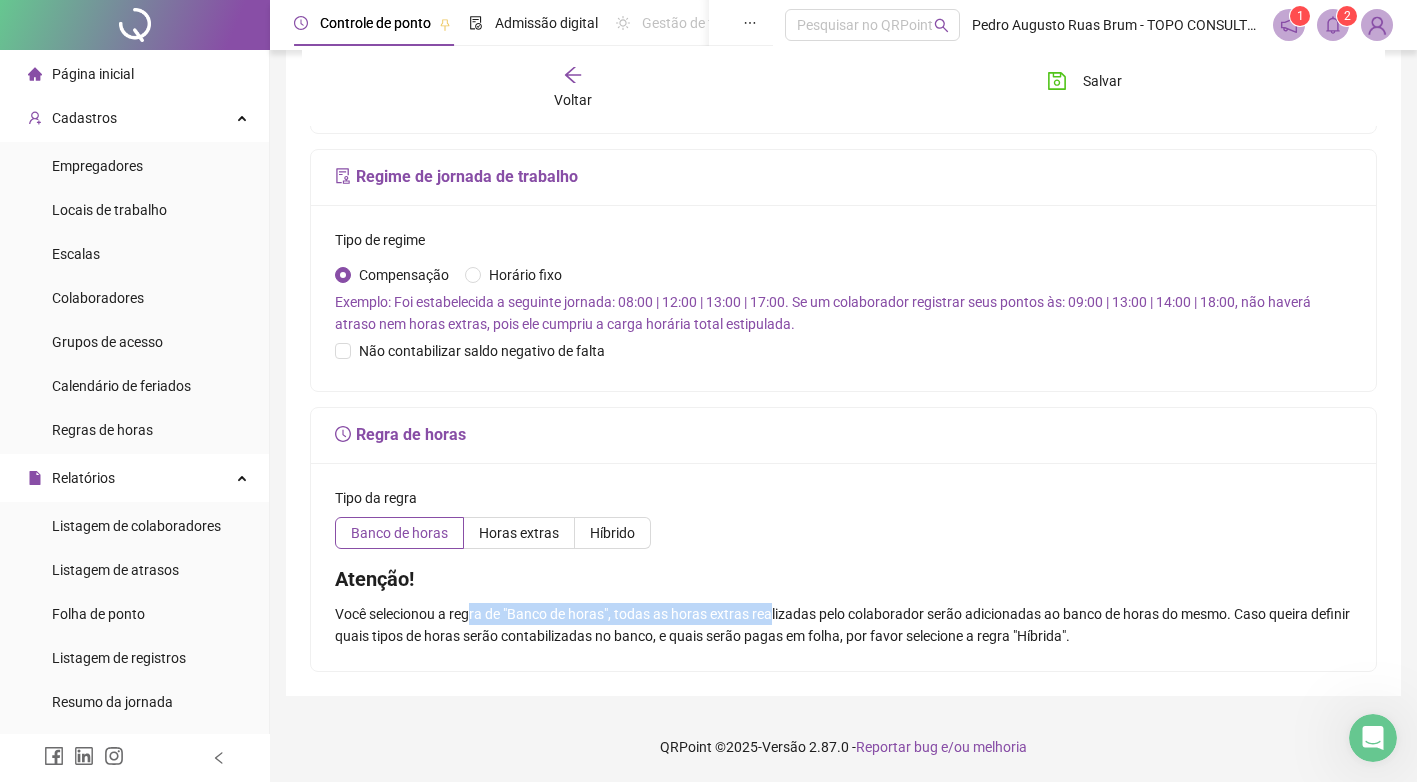 drag, startPoint x: 378, startPoint y: 620, endPoint x: 682, endPoint y: 623, distance: 304.0148 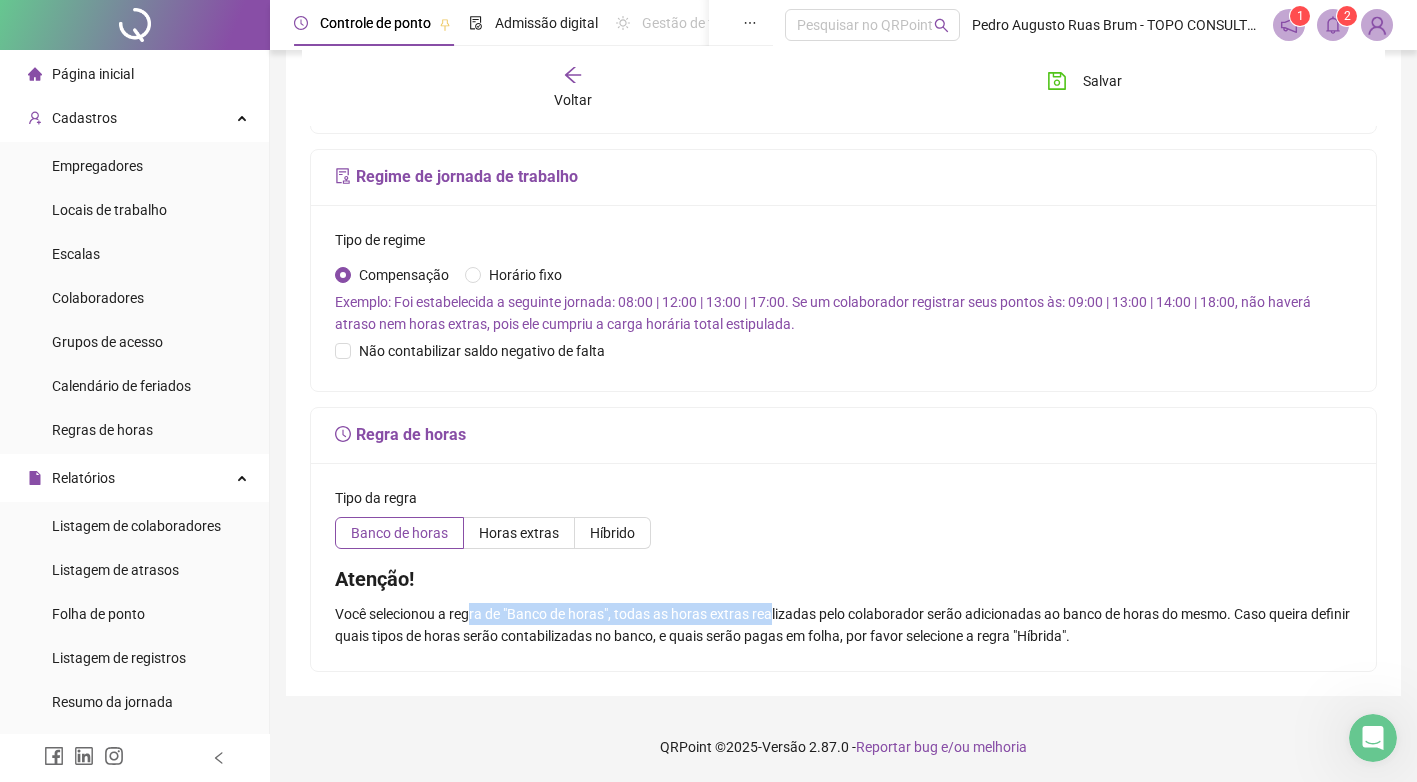click on "Tipo da regra Banco de horas Horas extras Híbrido Atenção!
Você selecionou a regra de "Banco de horas", todas as horas extras realizadas pelo colaborador serão adicionadas ao banco
de horas do mesmo. Caso queira definir quais tipos de horas serão contabilizadas no banco, e quais serão
pagas em folha, por favor selecione a regra "Híbrida"." at bounding box center (843, 567) 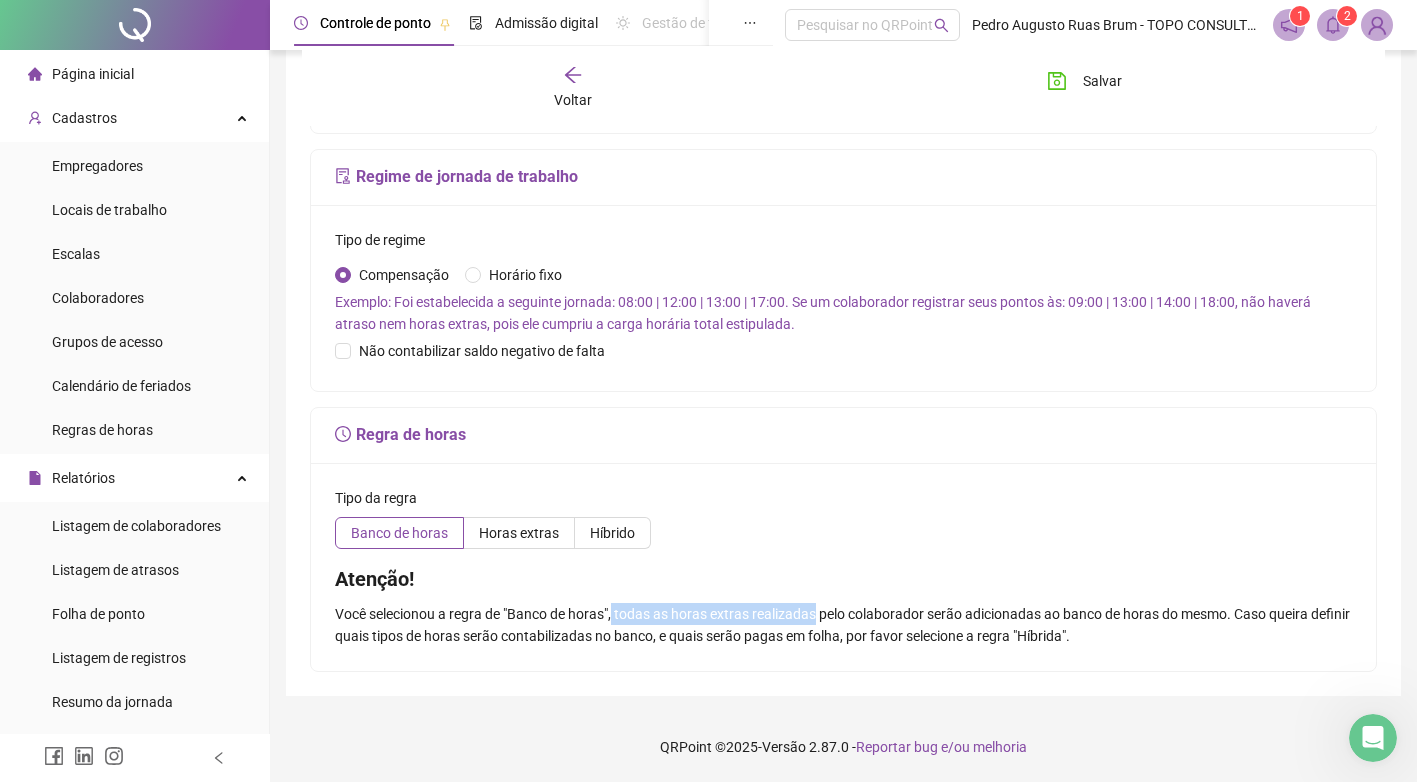 drag, startPoint x: 519, startPoint y: 610, endPoint x: 722, endPoint y: 610, distance: 203 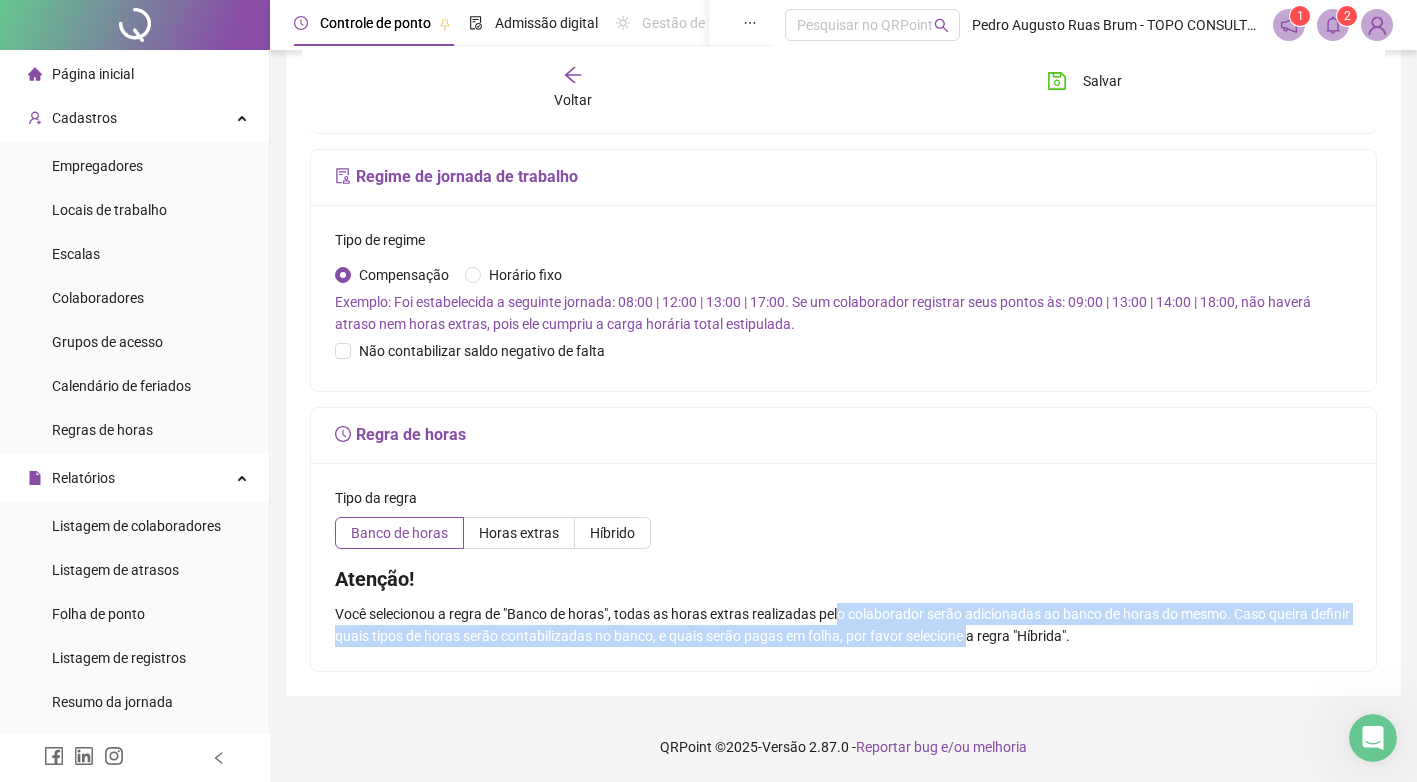 drag, startPoint x: 751, startPoint y: 620, endPoint x: 874, endPoint y: 626, distance: 123.146255 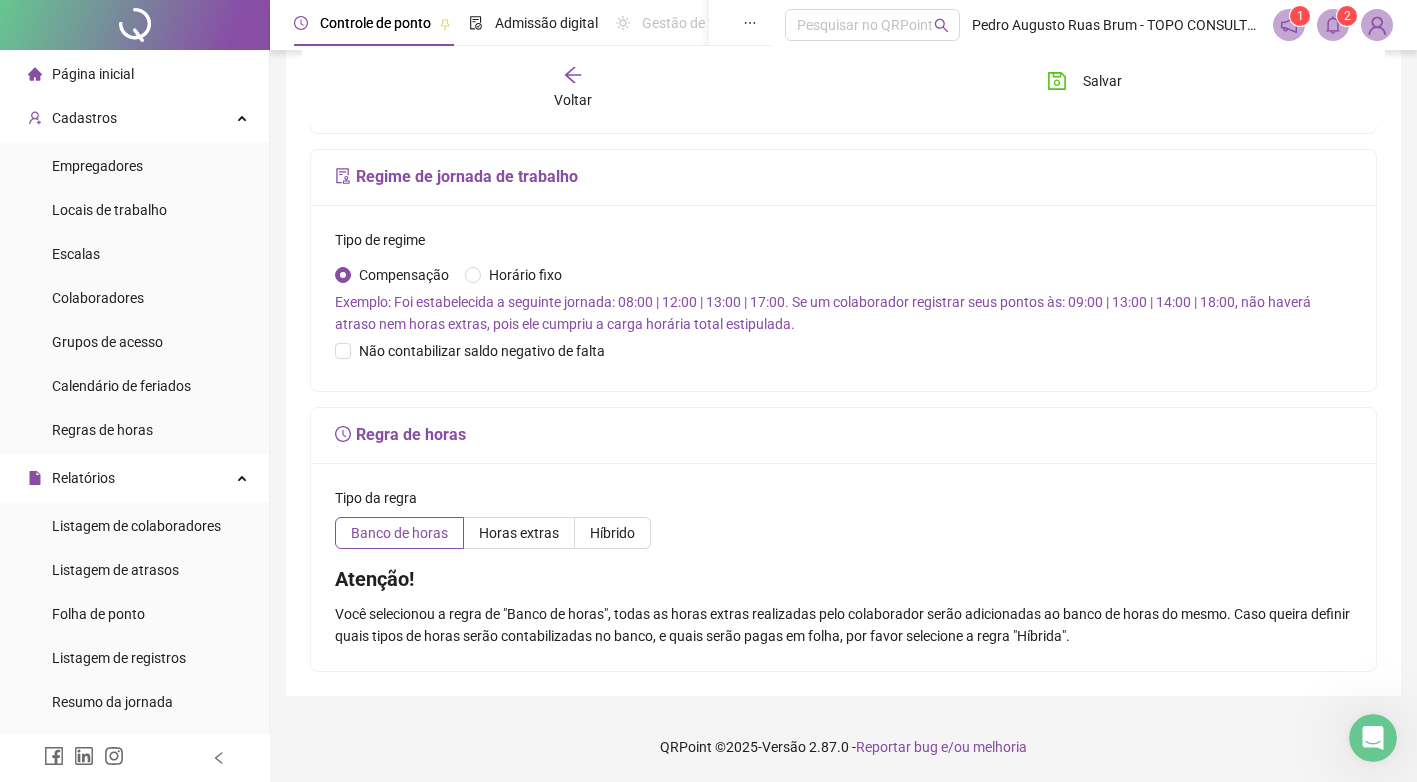 drag, startPoint x: 874, startPoint y: 626, endPoint x: 1093, endPoint y: 554, distance: 230.532 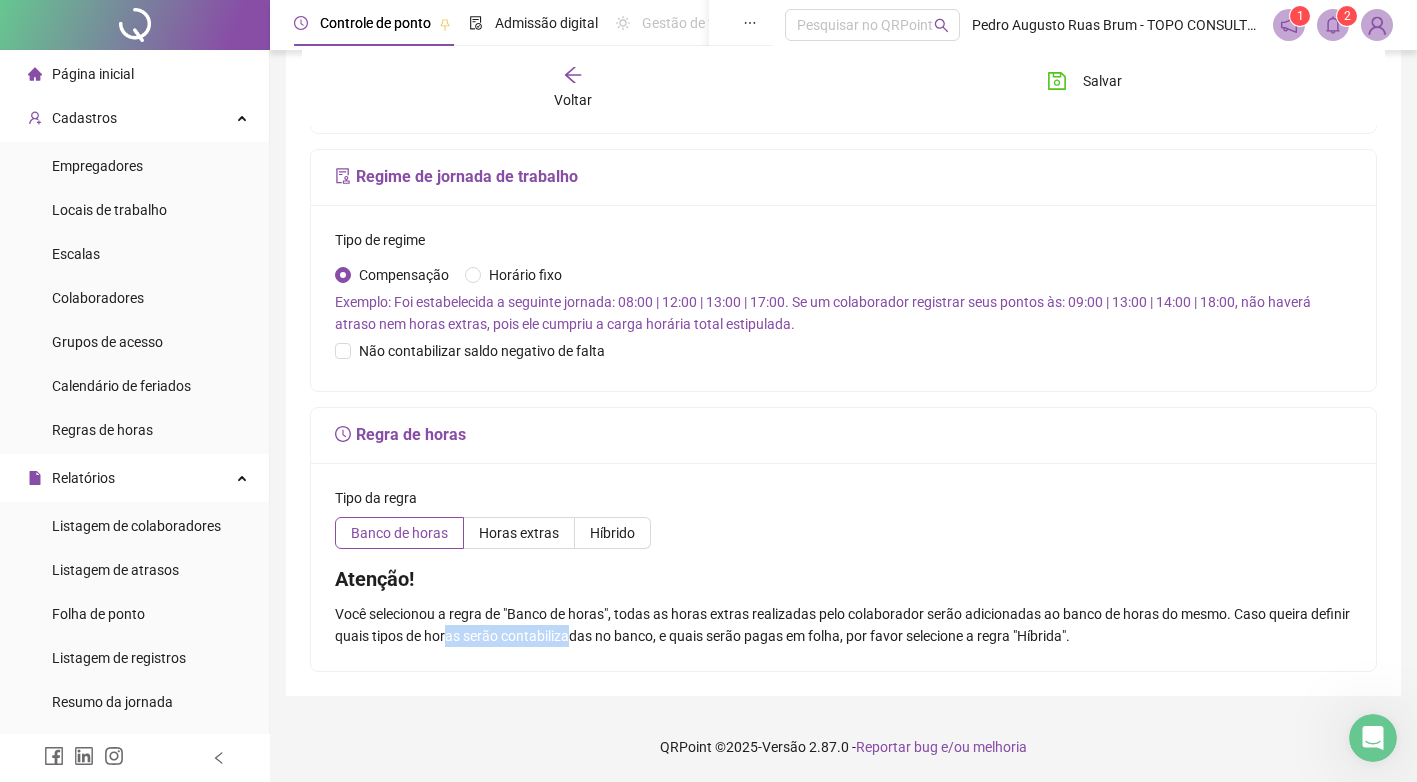 drag, startPoint x: 363, startPoint y: 637, endPoint x: 473, endPoint y: 638, distance: 110.00455 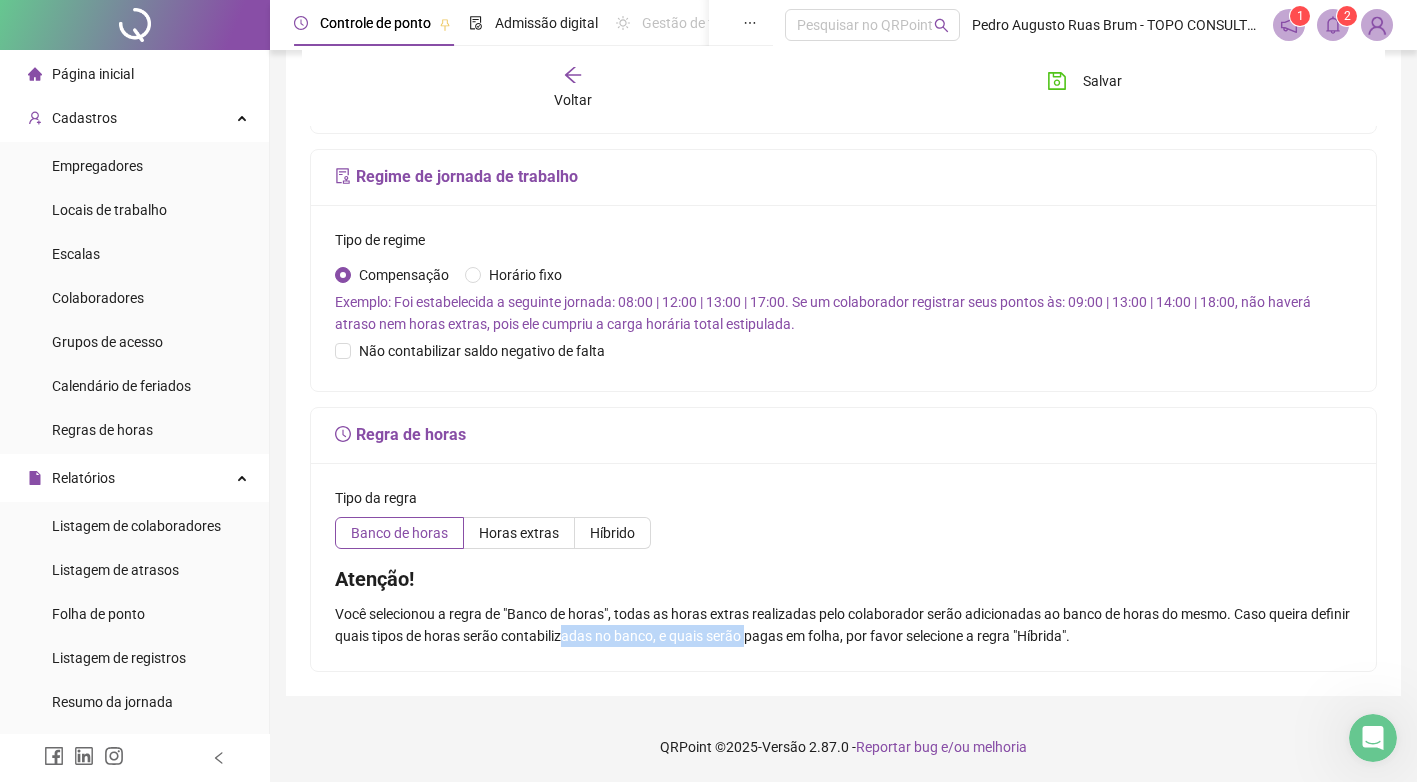 drag, startPoint x: 467, startPoint y: 641, endPoint x: 657, endPoint y: 641, distance: 190 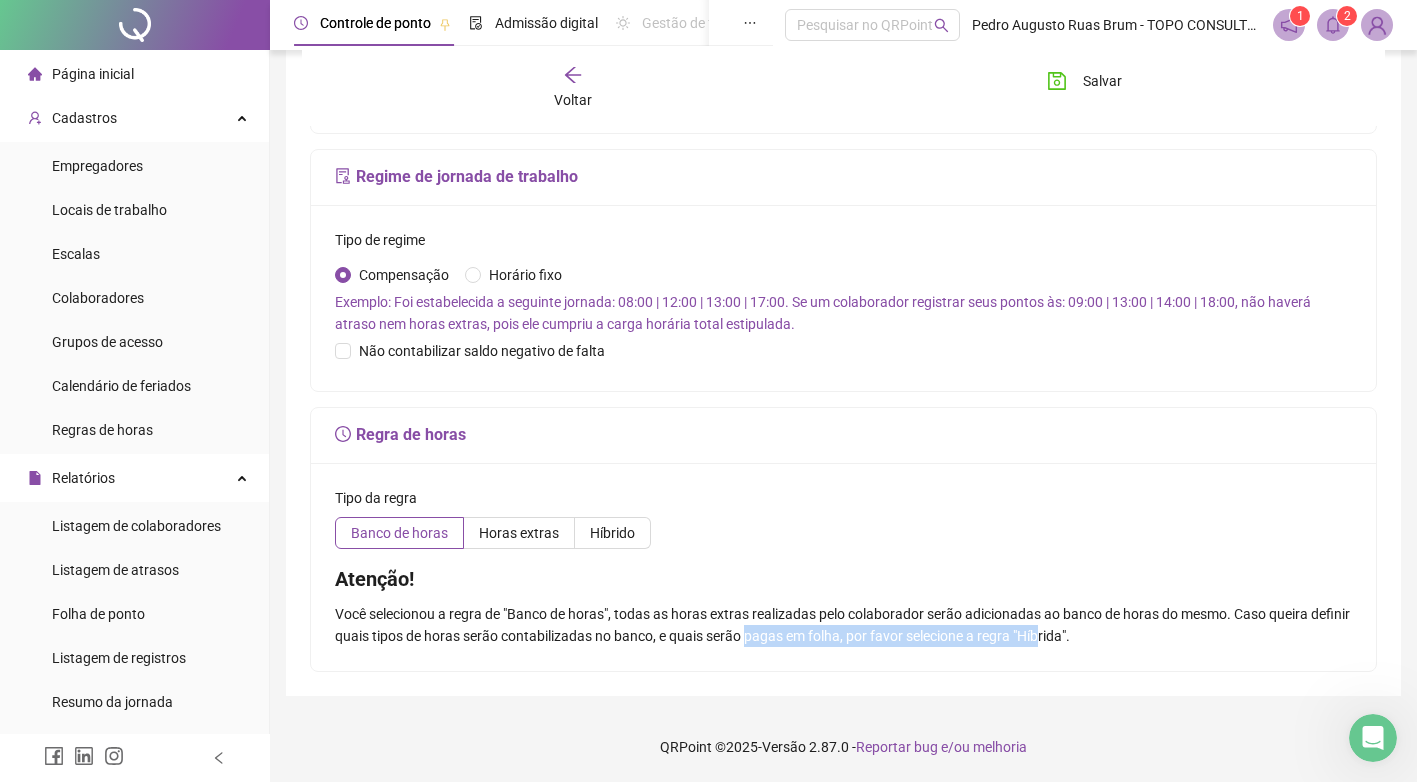 drag, startPoint x: 695, startPoint y: 630, endPoint x: 945, endPoint y: 648, distance: 250.64716 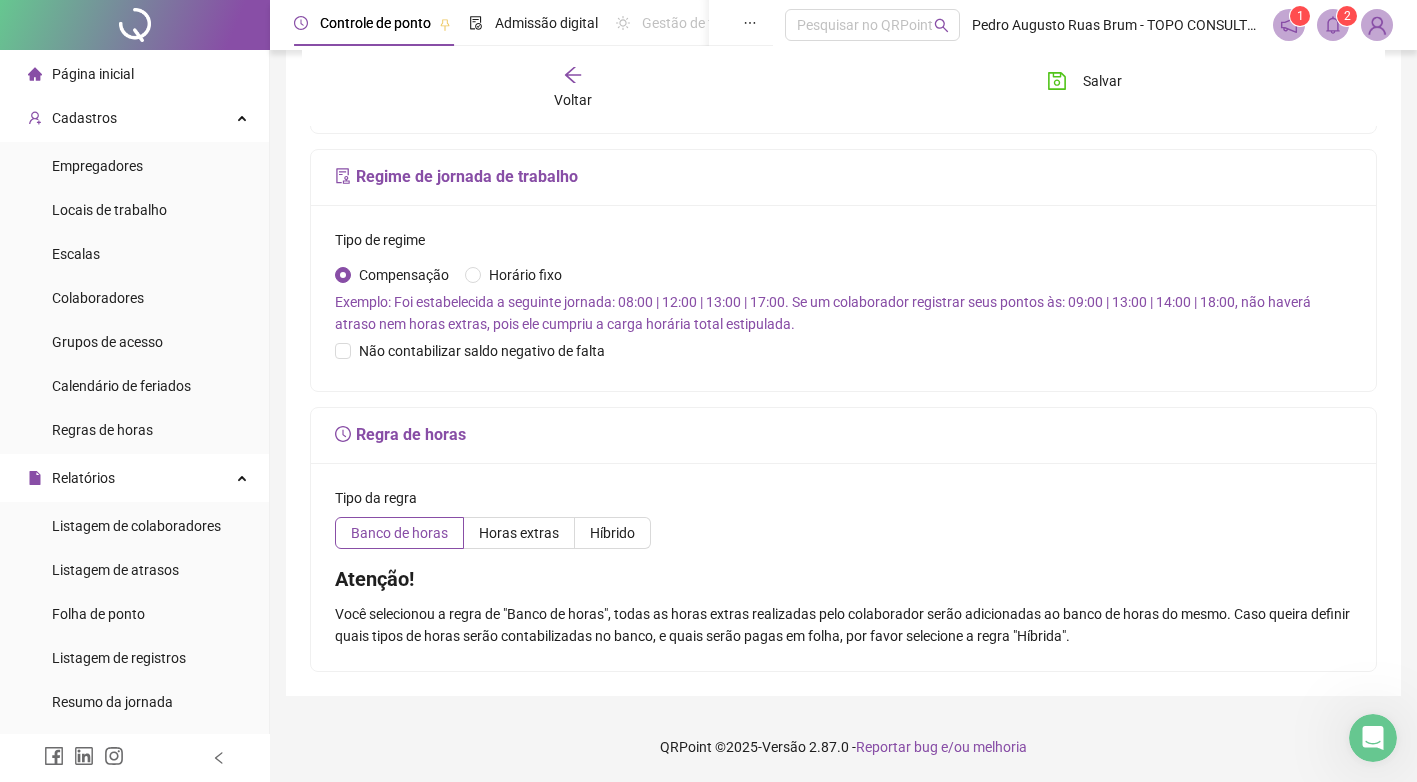 scroll, scrollTop: 882, scrollLeft: 0, axis: vertical 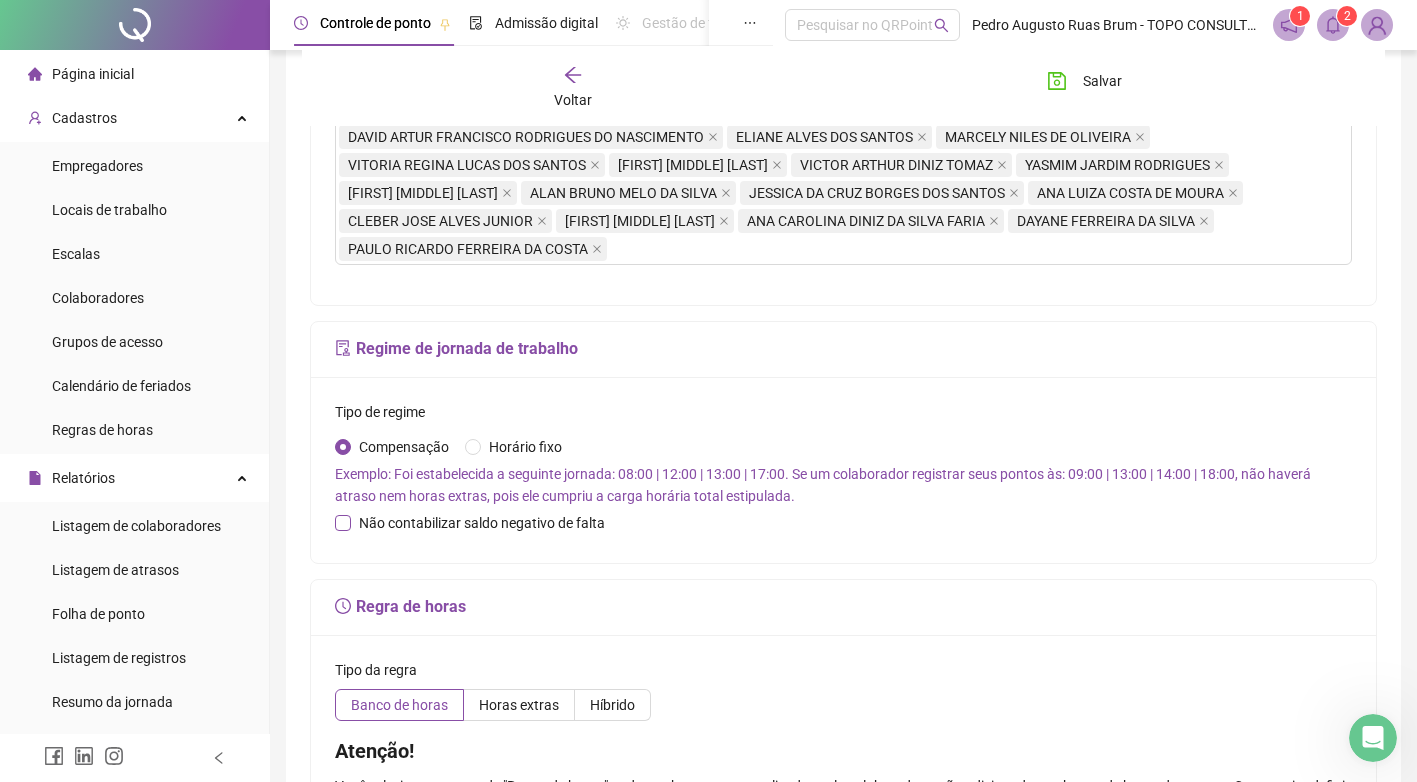 click on "Não contabilizar saldo negativo de falta" at bounding box center (482, 523) 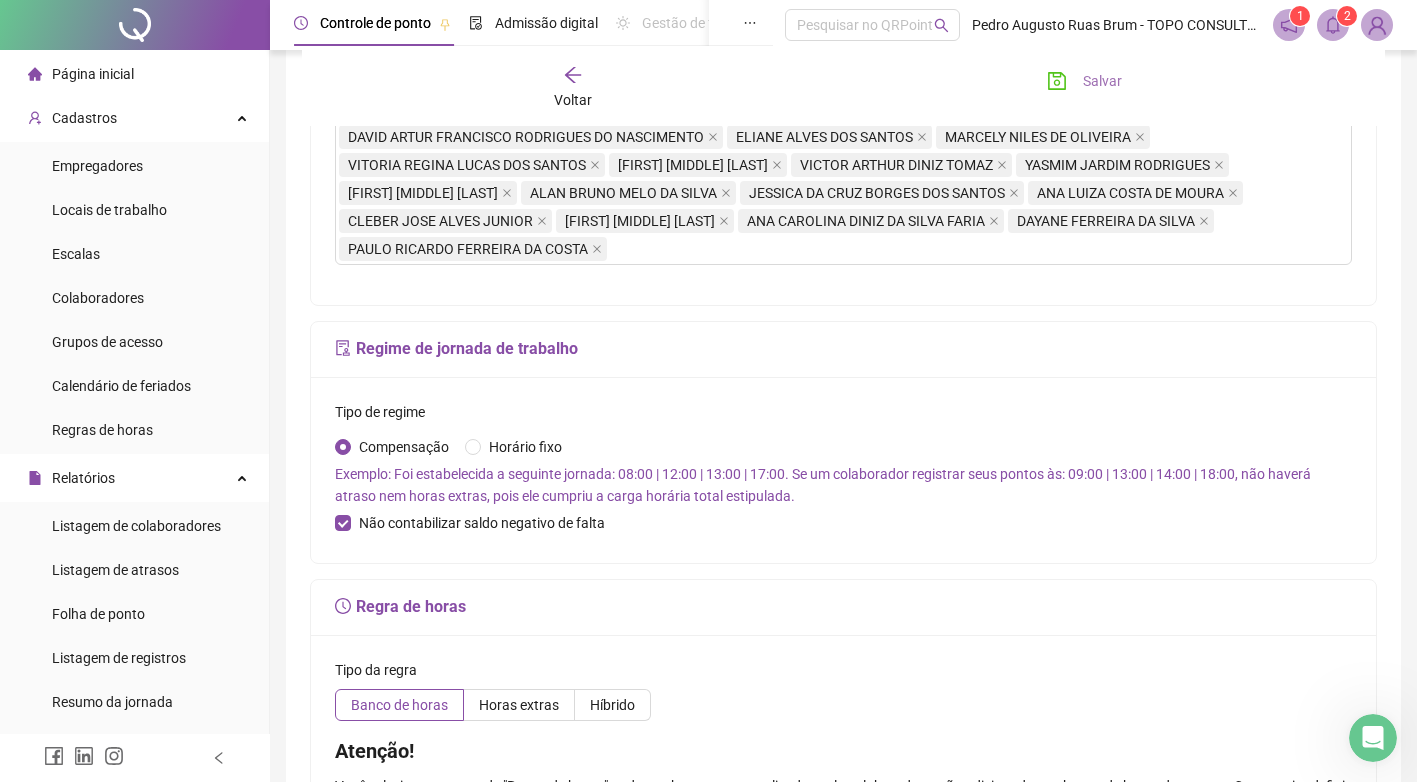 click on "Salvar" at bounding box center [1084, 81] 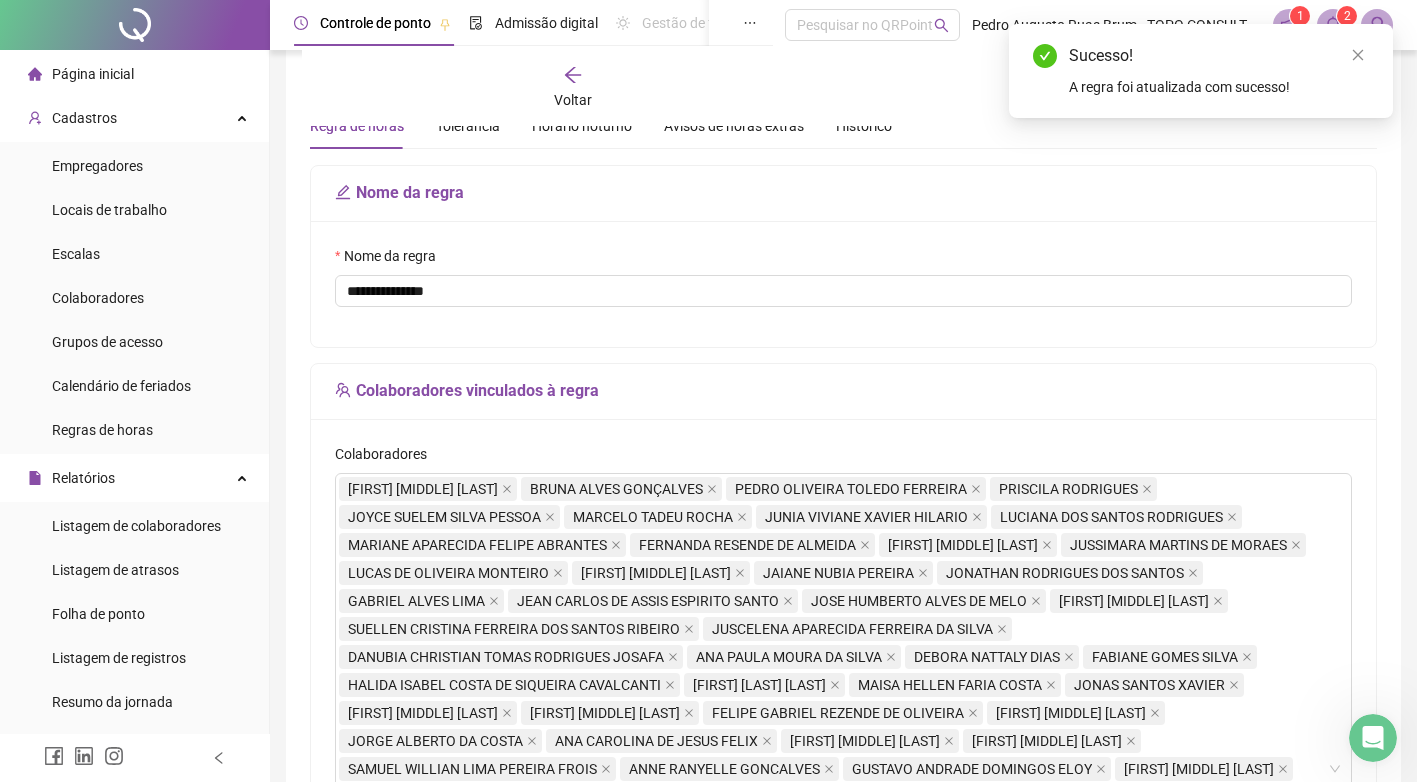 scroll, scrollTop: 0, scrollLeft: 0, axis: both 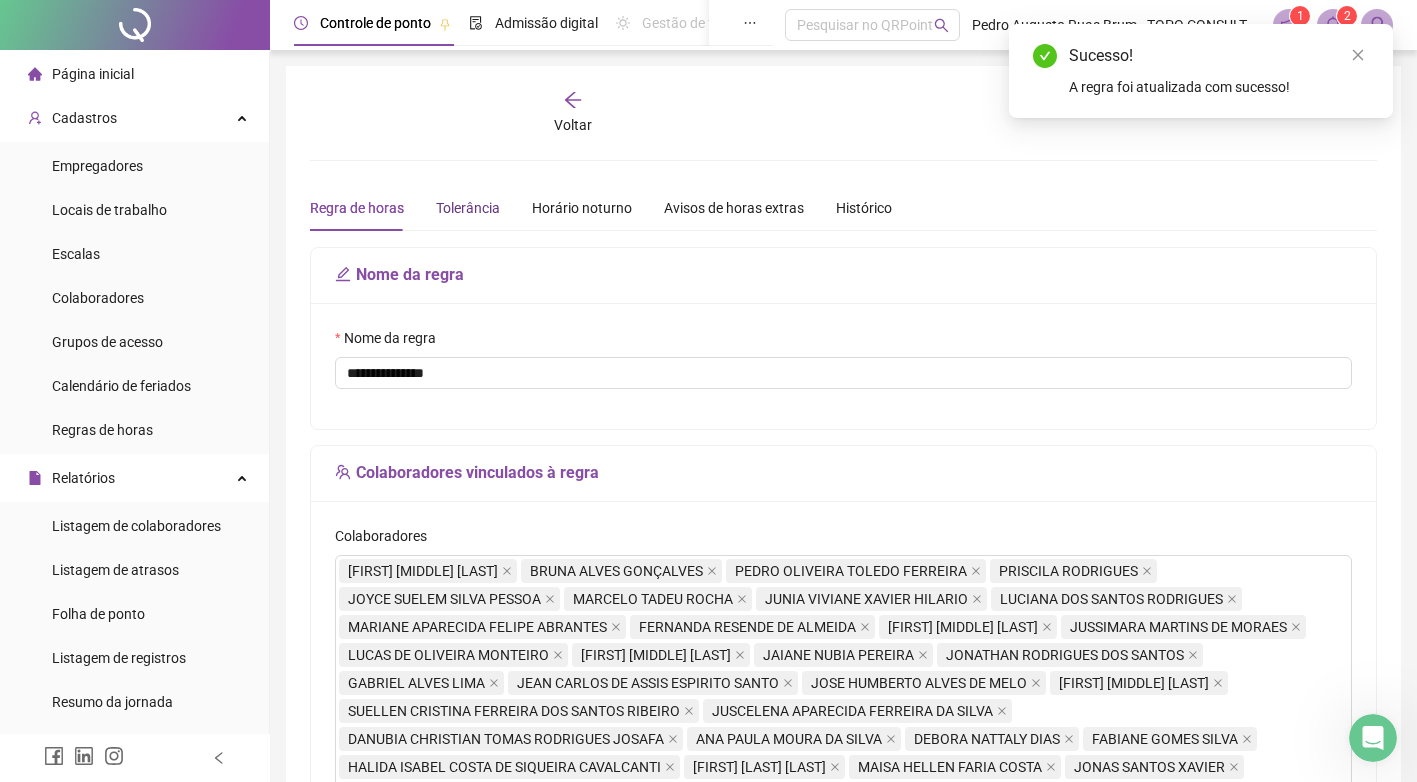 click on "Tolerância" at bounding box center [468, 208] 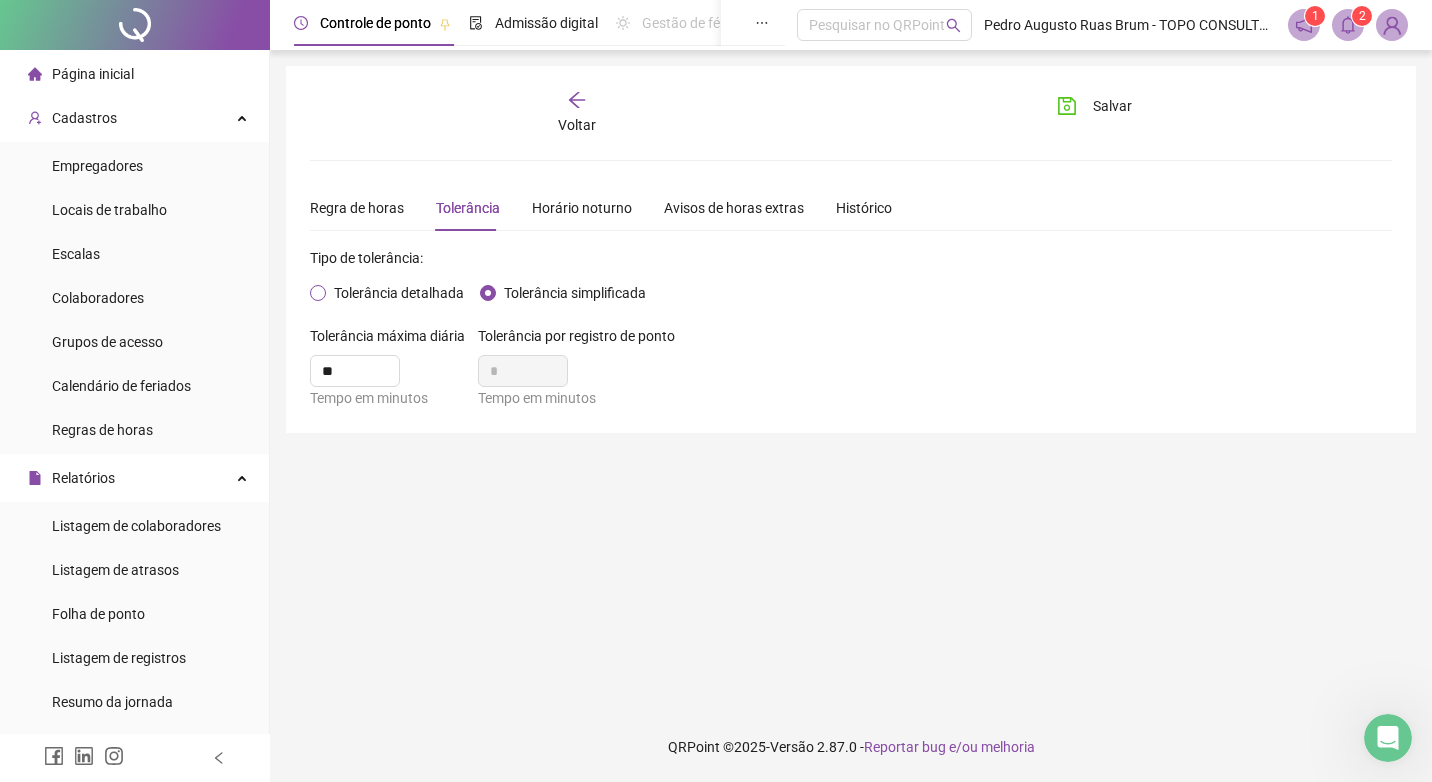 click on "Tolerância detalhada" at bounding box center (391, 293) 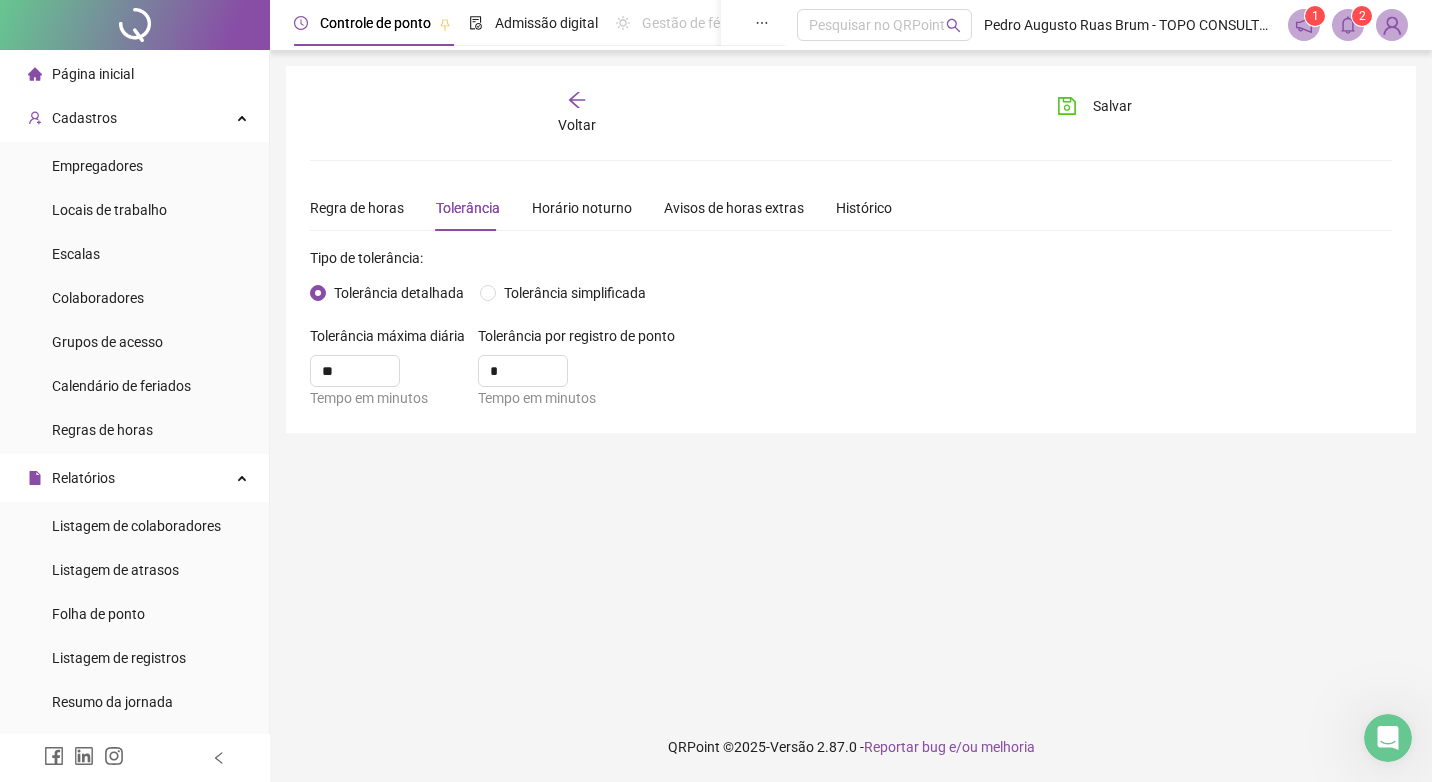 drag, startPoint x: 515, startPoint y: 348, endPoint x: 692, endPoint y: 339, distance: 177.22867 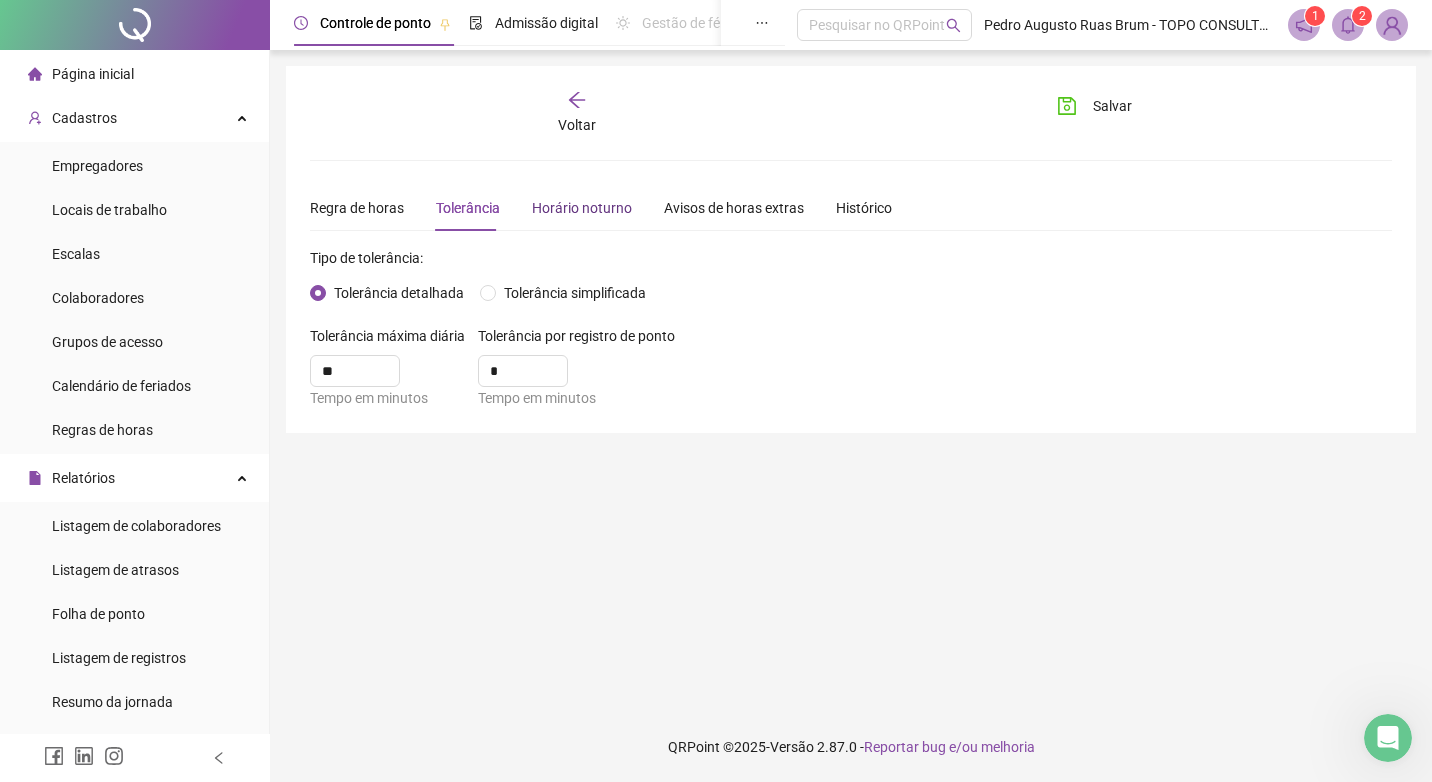 click on "Horário noturno" at bounding box center (582, 208) 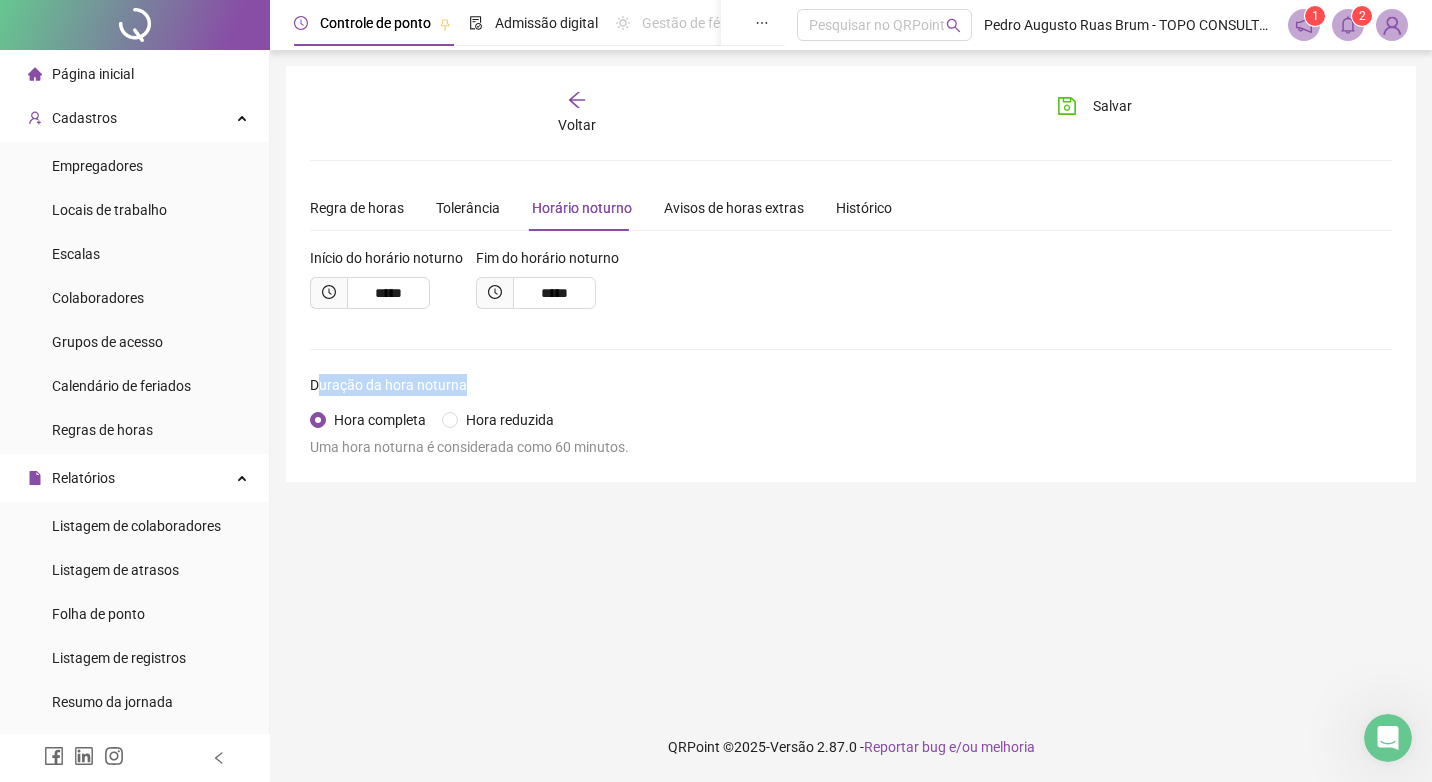drag, startPoint x: 321, startPoint y: 382, endPoint x: 468, endPoint y: 382, distance: 147 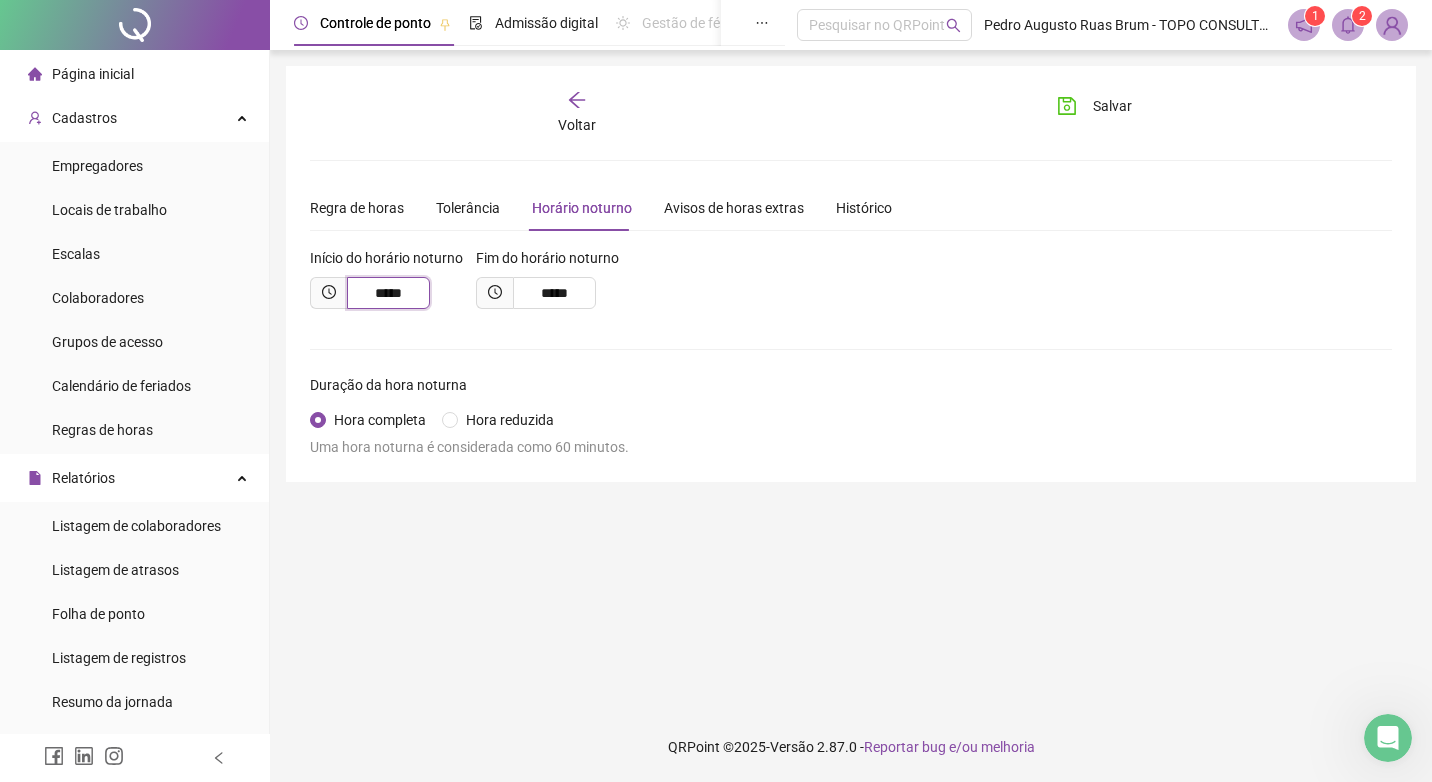 click on "*****" at bounding box center [388, 293] 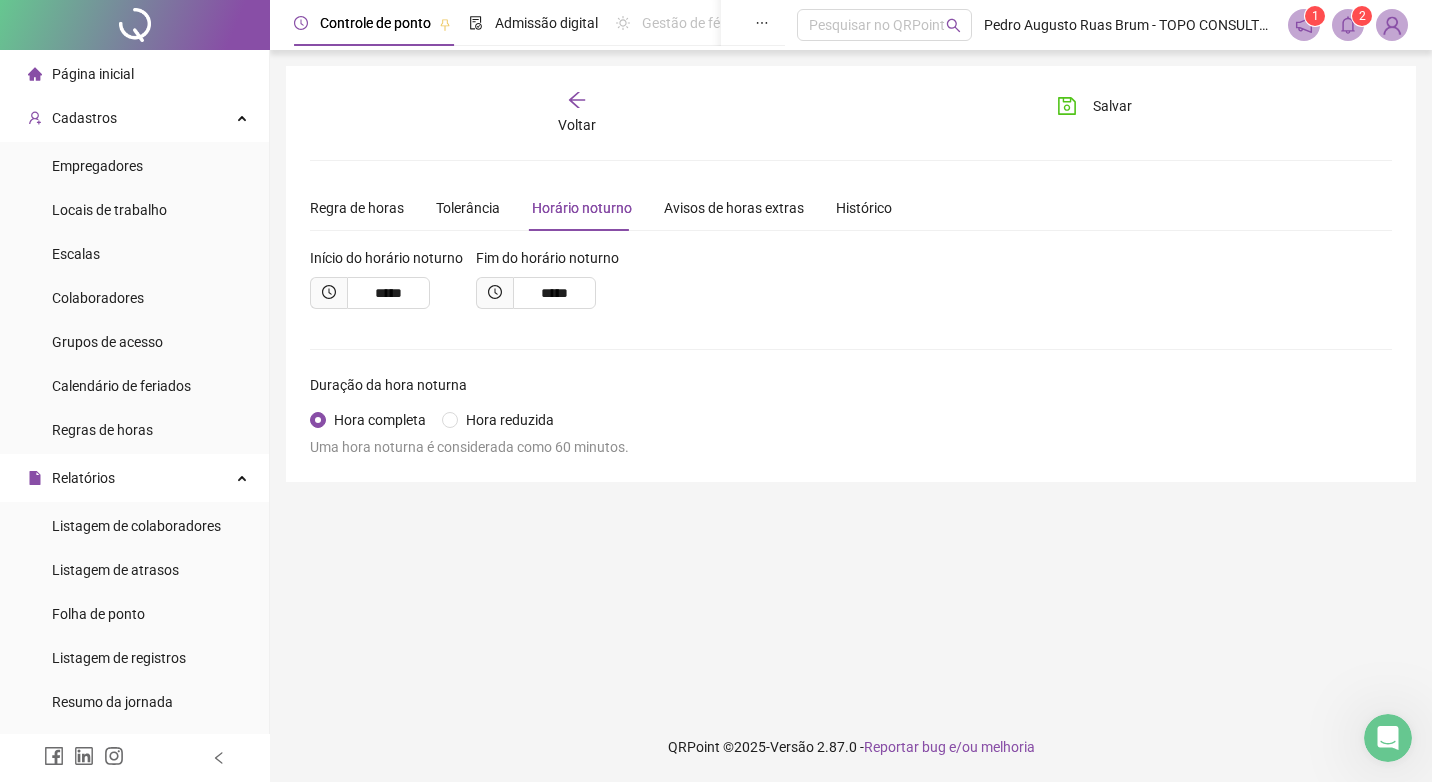 click 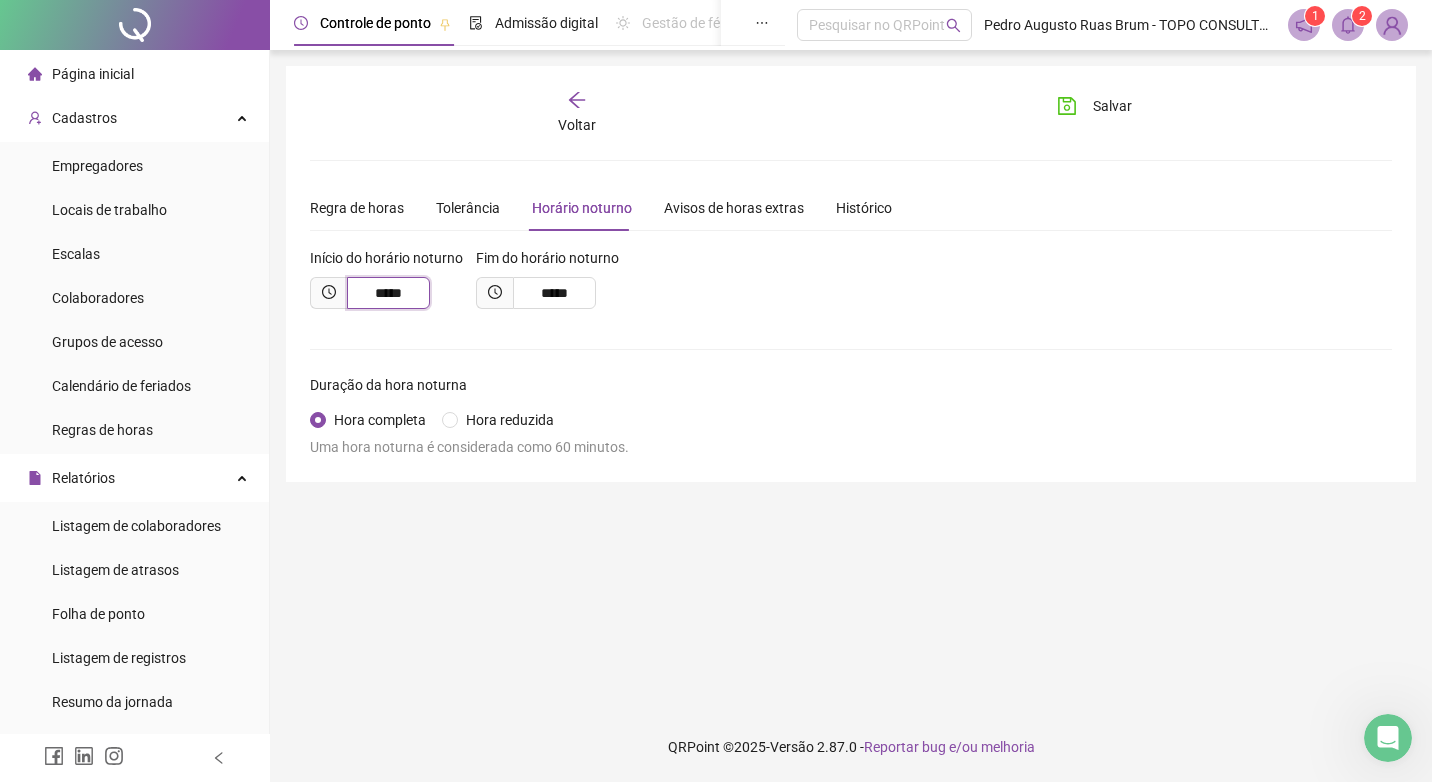 drag, startPoint x: 421, startPoint y: 302, endPoint x: 301, endPoint y: 293, distance: 120.33703 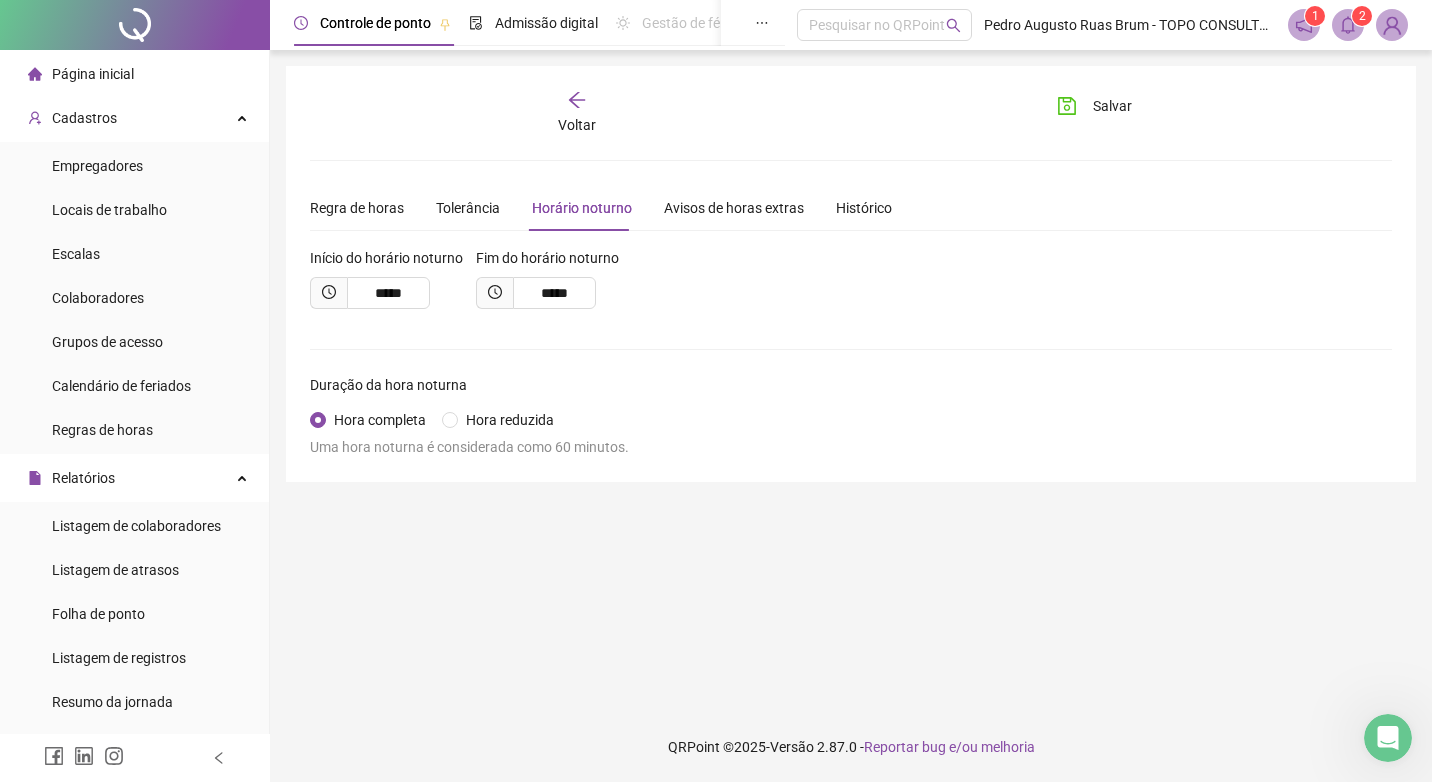 click on "Início do horário noturno ***** Fim do horário noturno *****" at bounding box center (851, 286) 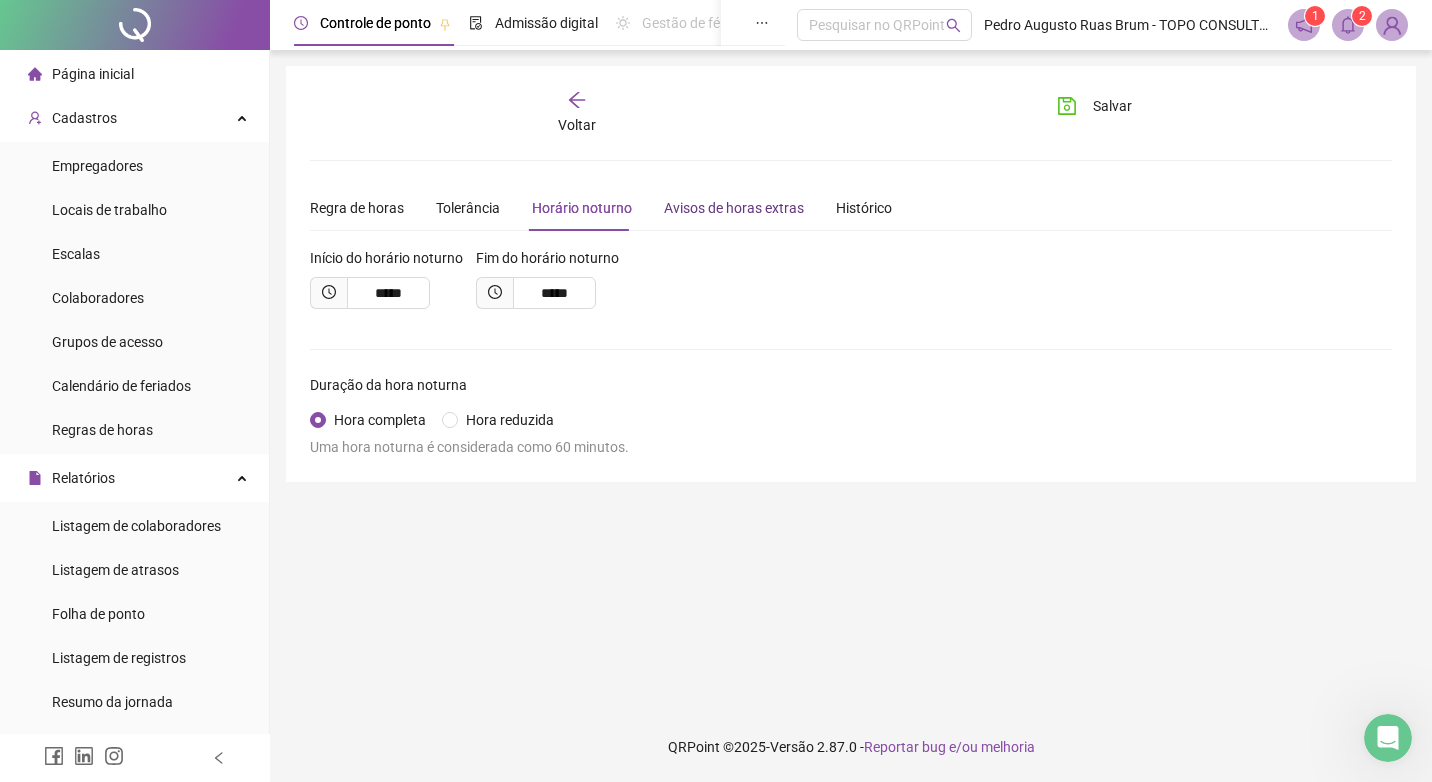 click on "Avisos de horas extras" at bounding box center (734, 208) 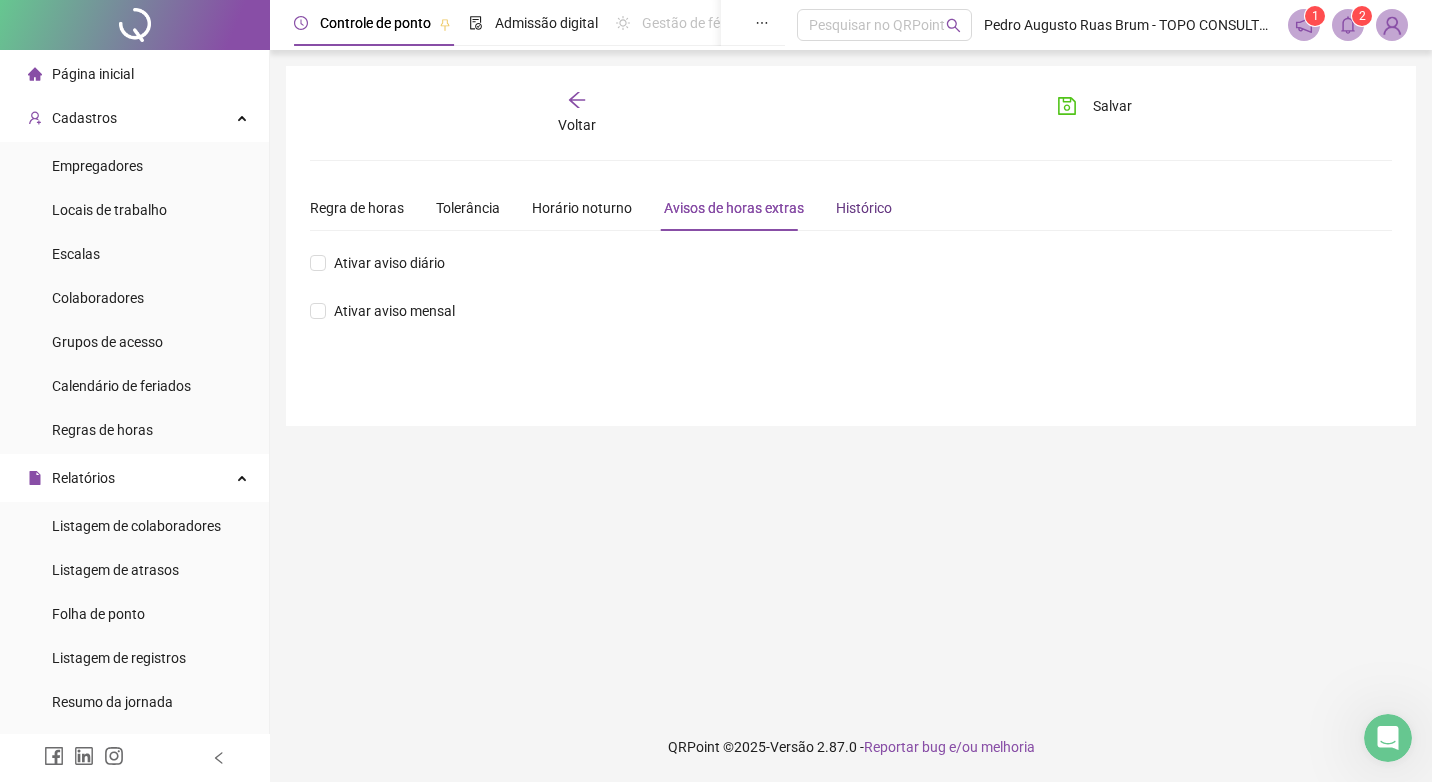 click on "Histórico" at bounding box center [864, 208] 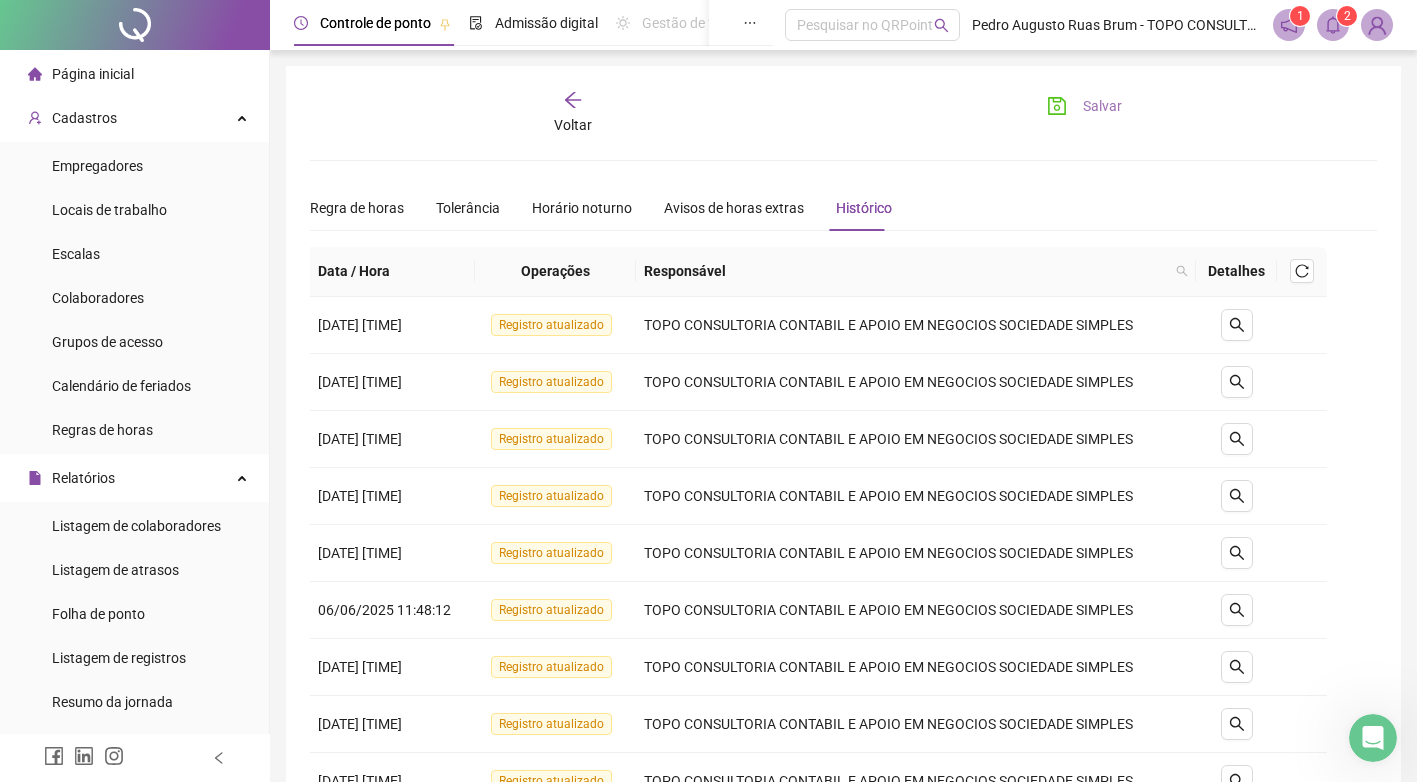click on "Salvar" at bounding box center [1084, 106] 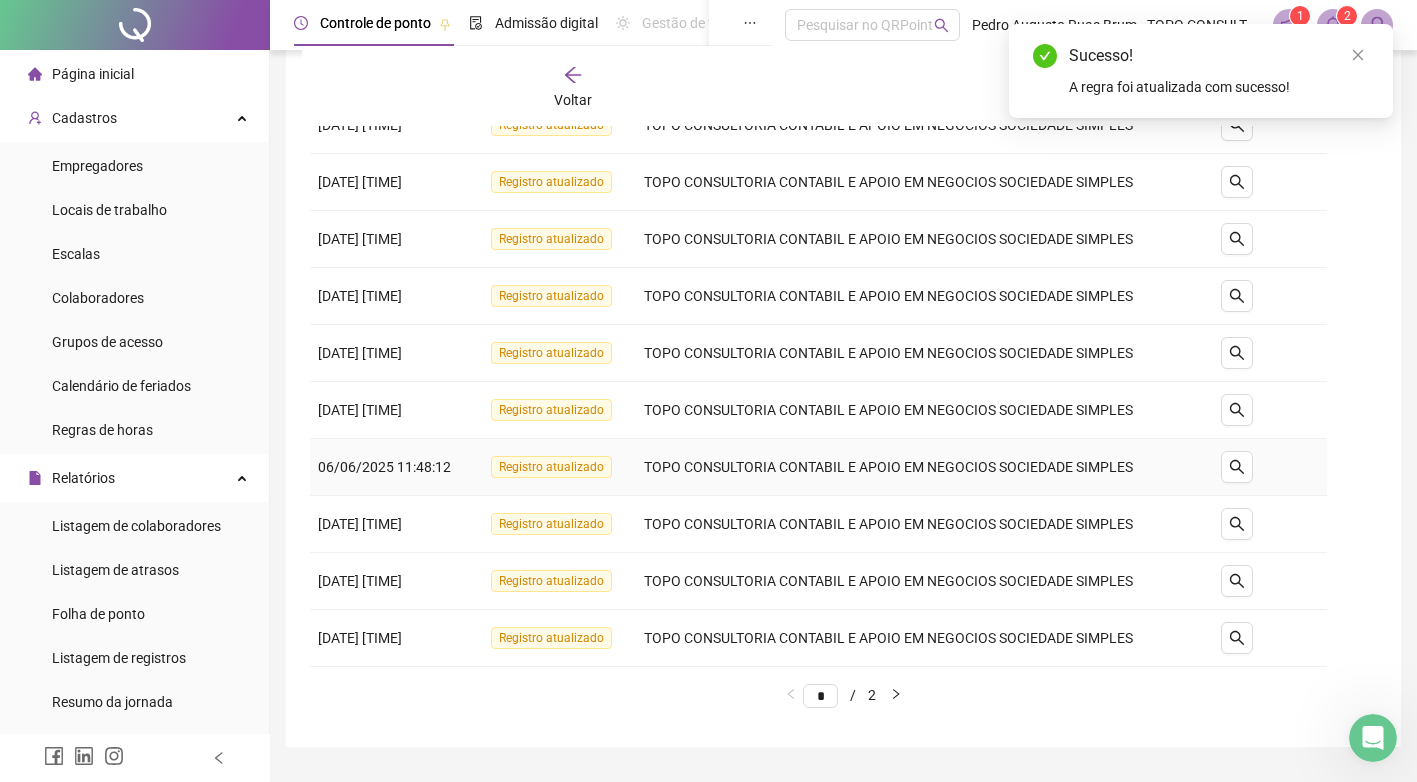 scroll, scrollTop: 251, scrollLeft: 0, axis: vertical 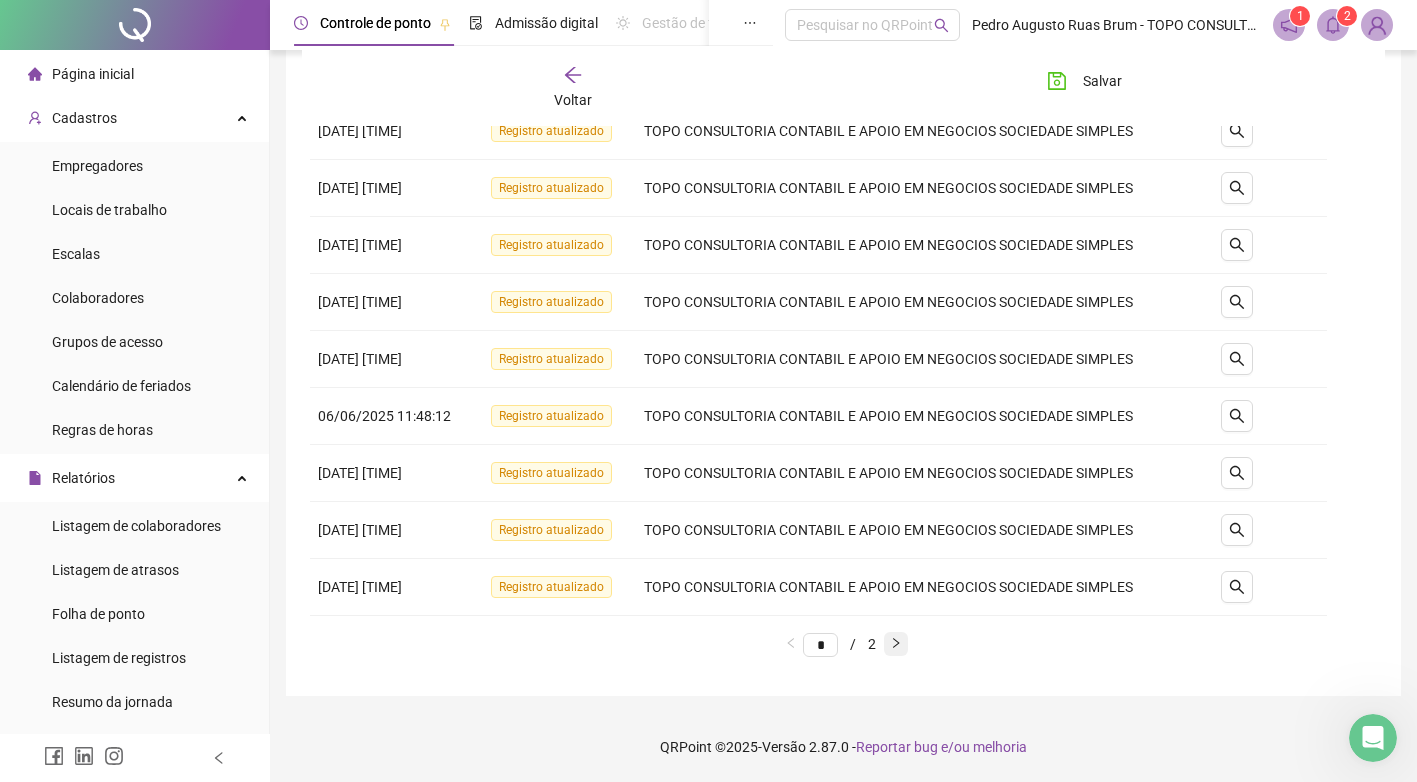 click at bounding box center [896, 644] 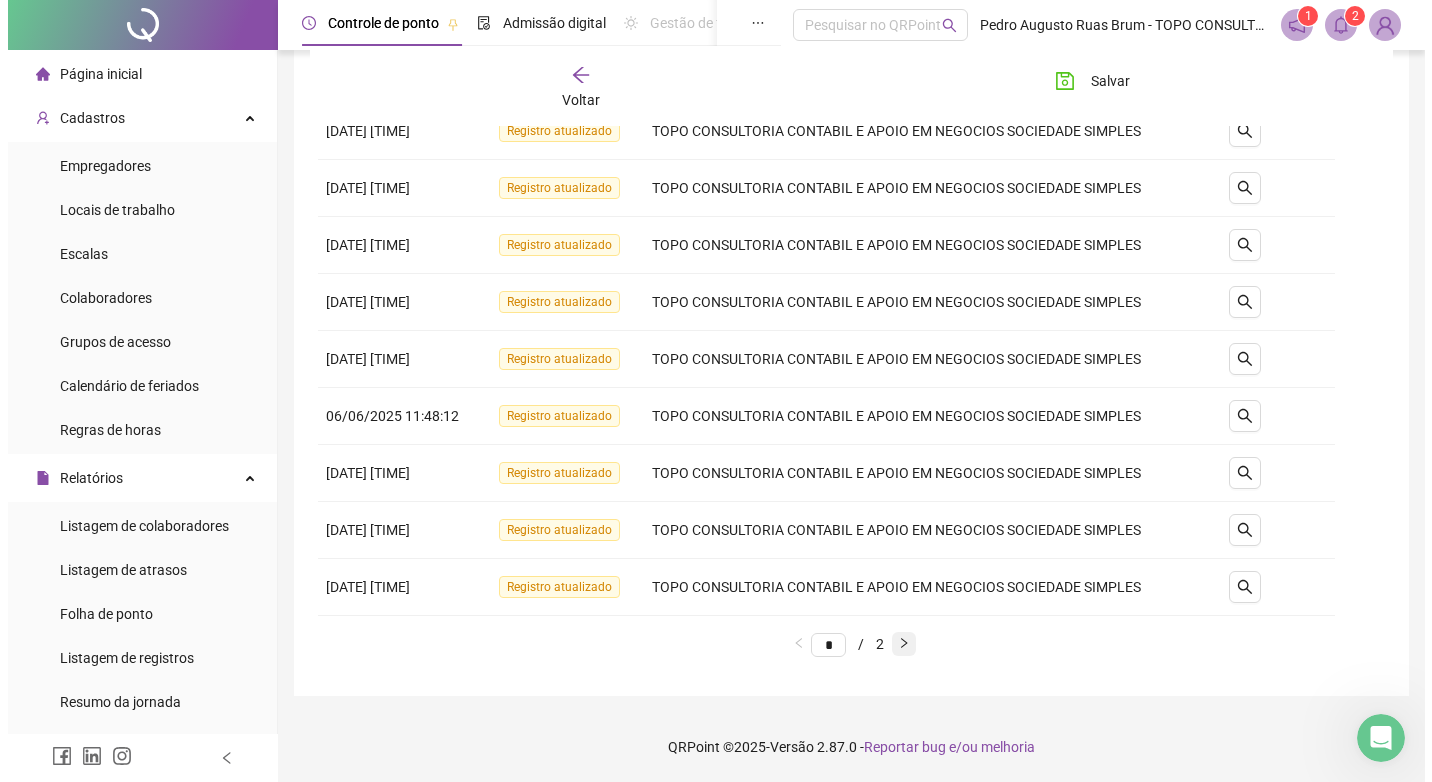 scroll, scrollTop: 0, scrollLeft: 0, axis: both 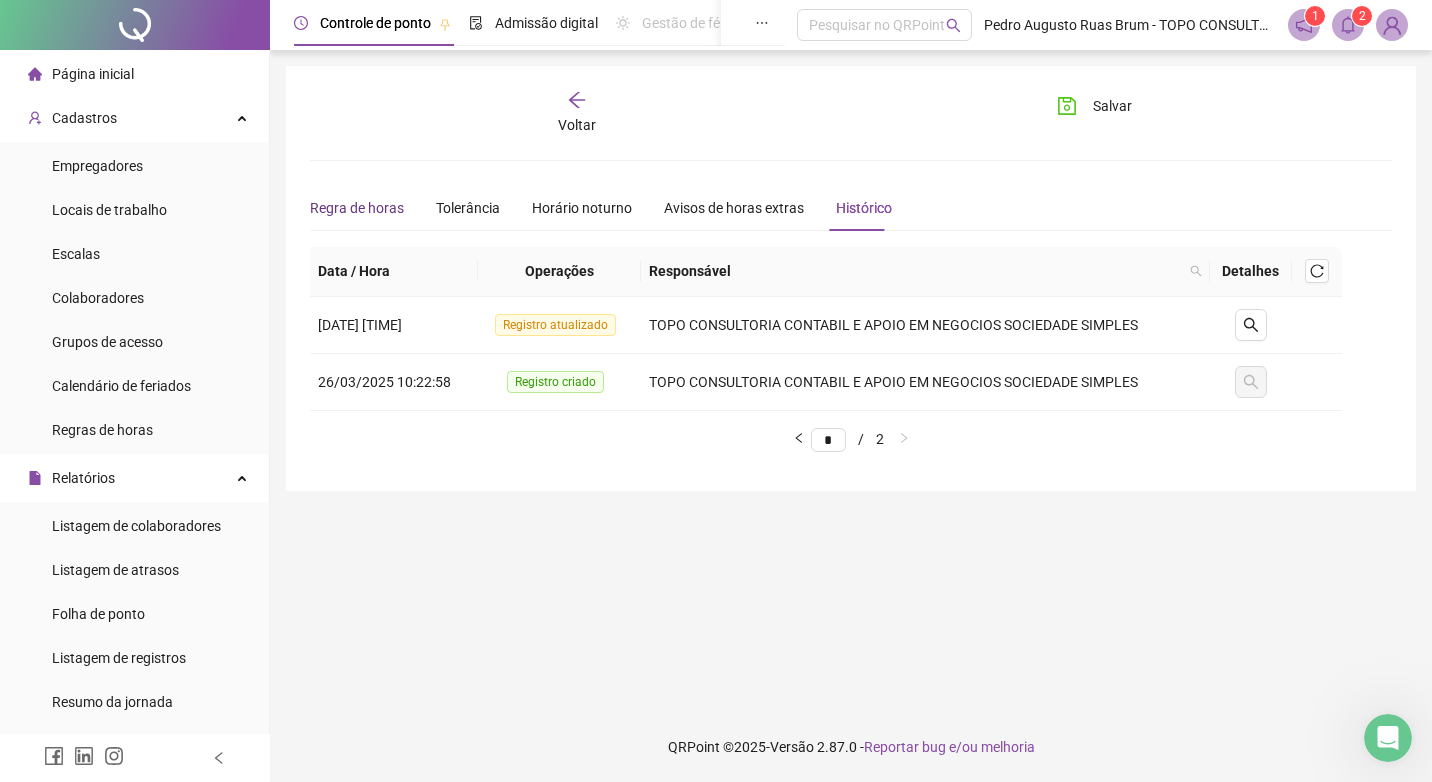 click on "Regra de horas" at bounding box center [357, 208] 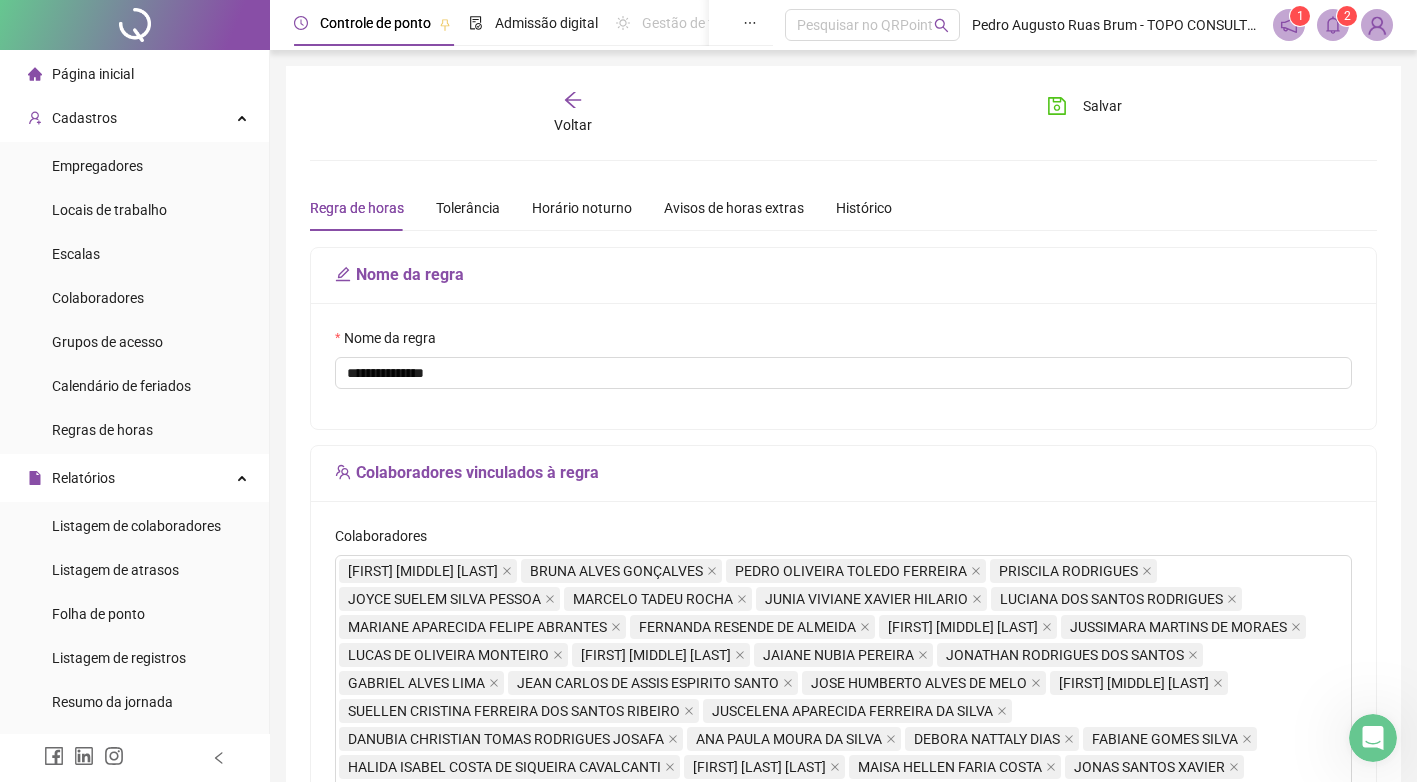 click on "Voltar" at bounding box center [573, 113] 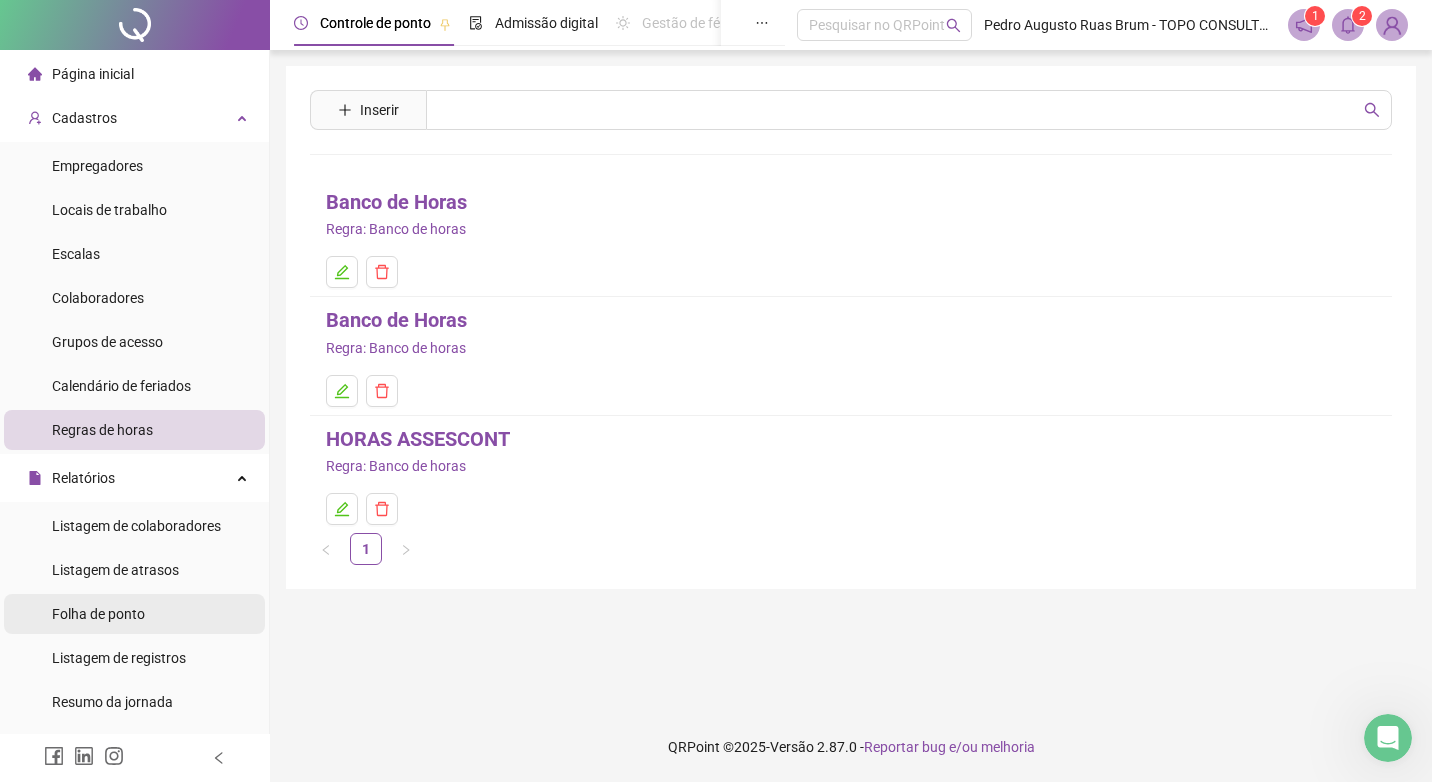 click on "Folha de ponto" at bounding box center [98, 614] 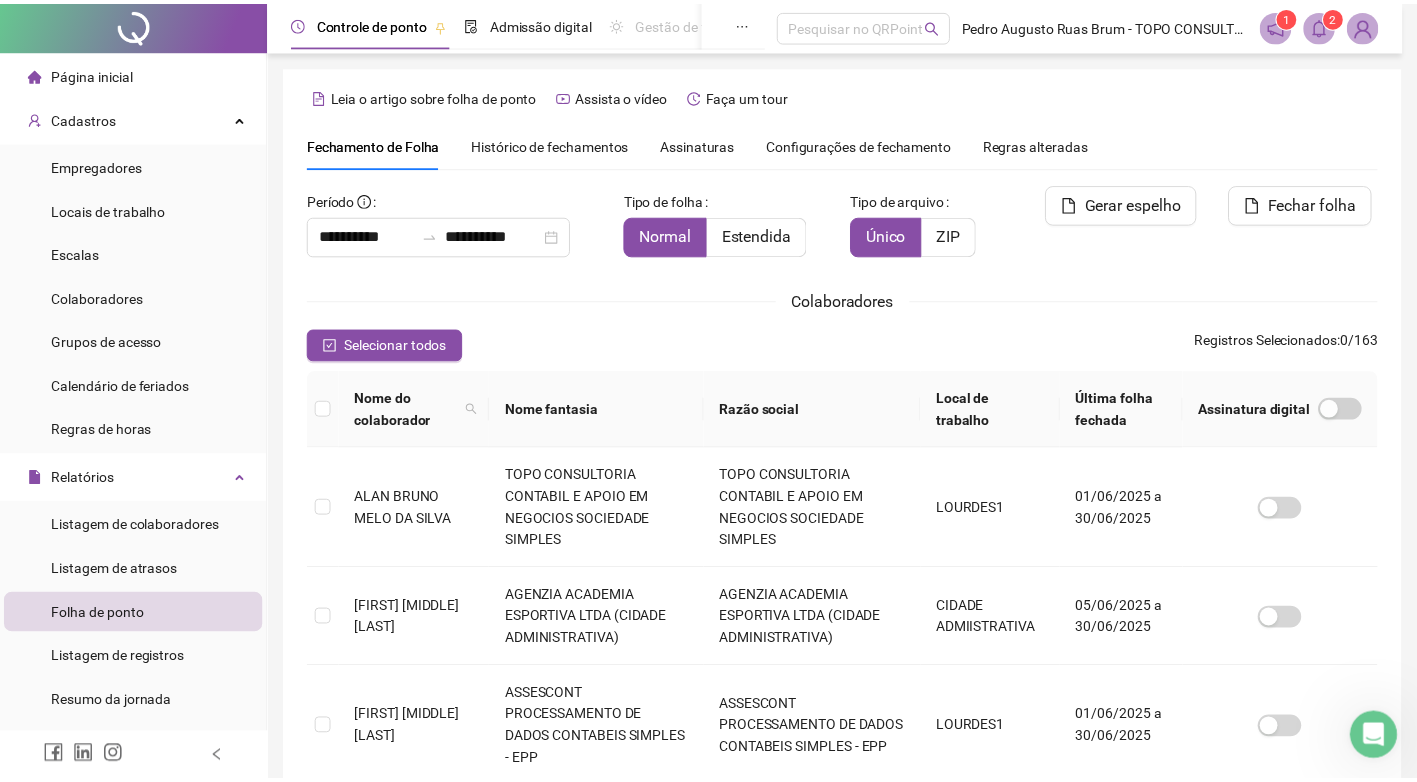 scroll, scrollTop: 19, scrollLeft: 0, axis: vertical 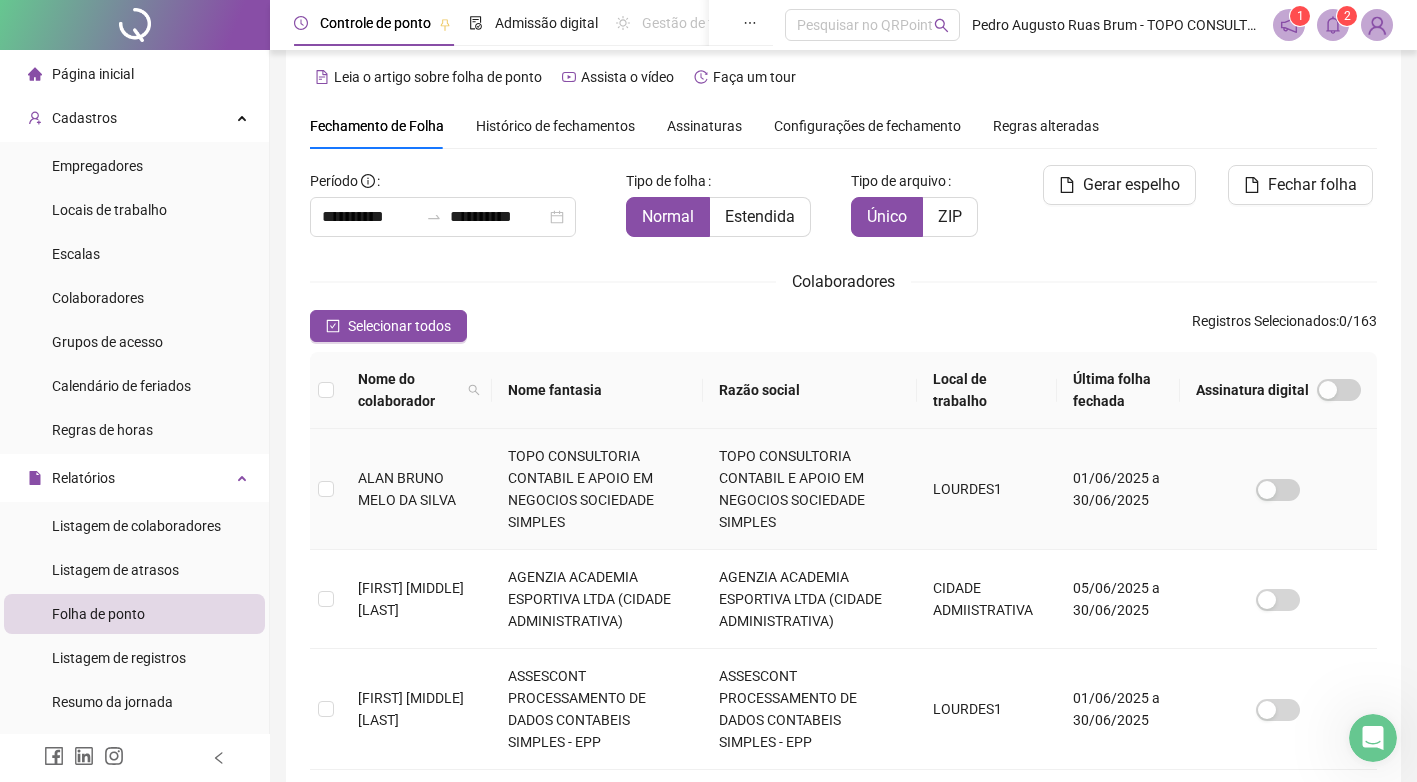 click on "ALAN BRUNO MELO DA SILVA" at bounding box center [407, 489] 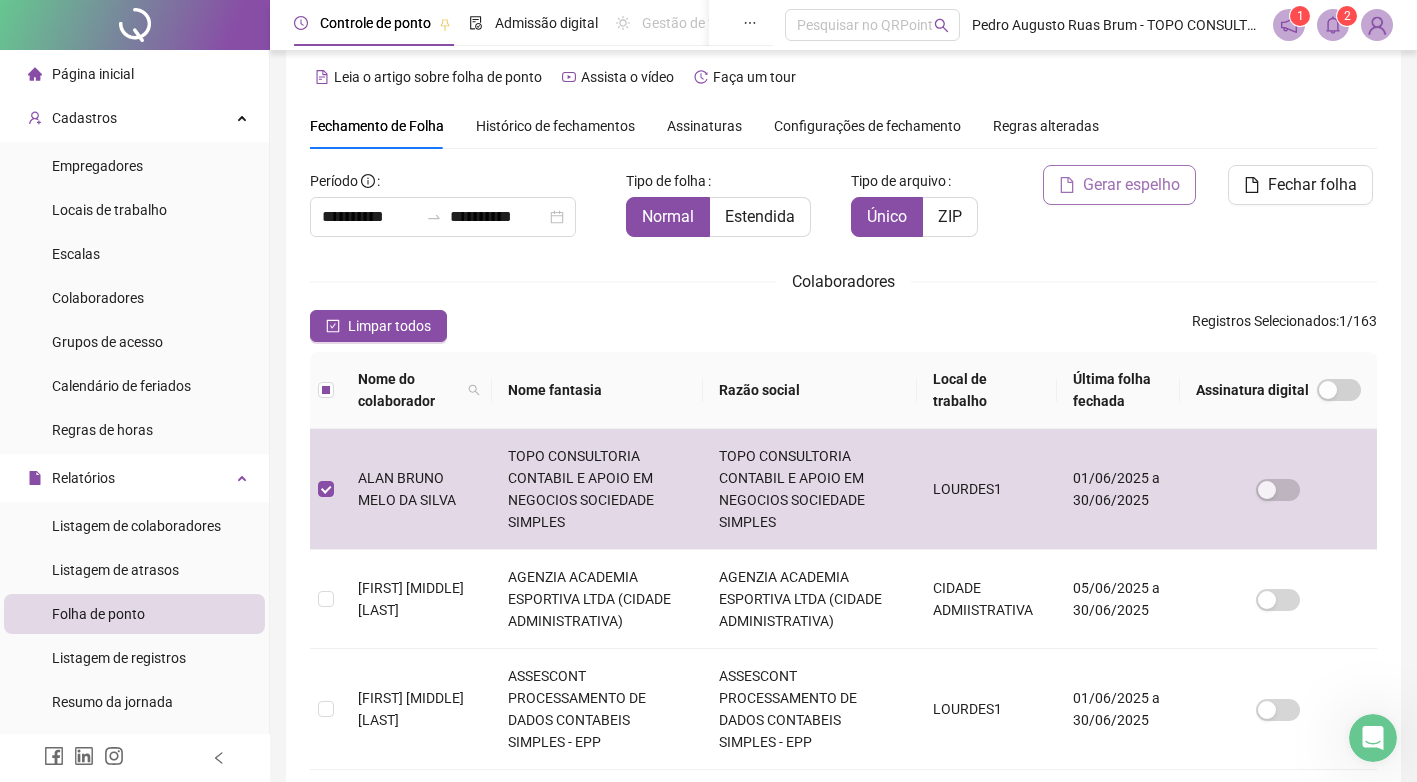 click on "Gerar espelho" at bounding box center (1131, 185) 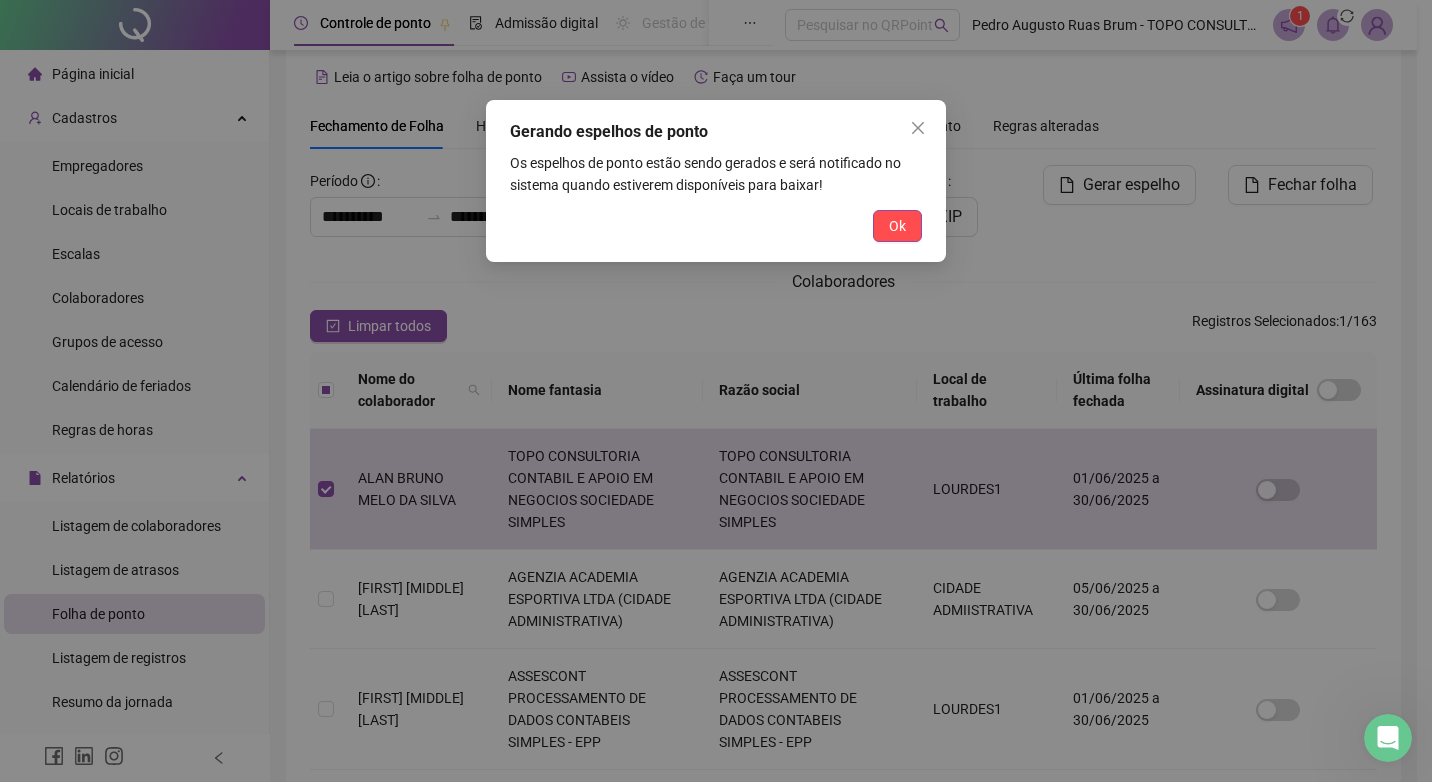 click on "Ok" at bounding box center (897, 226) 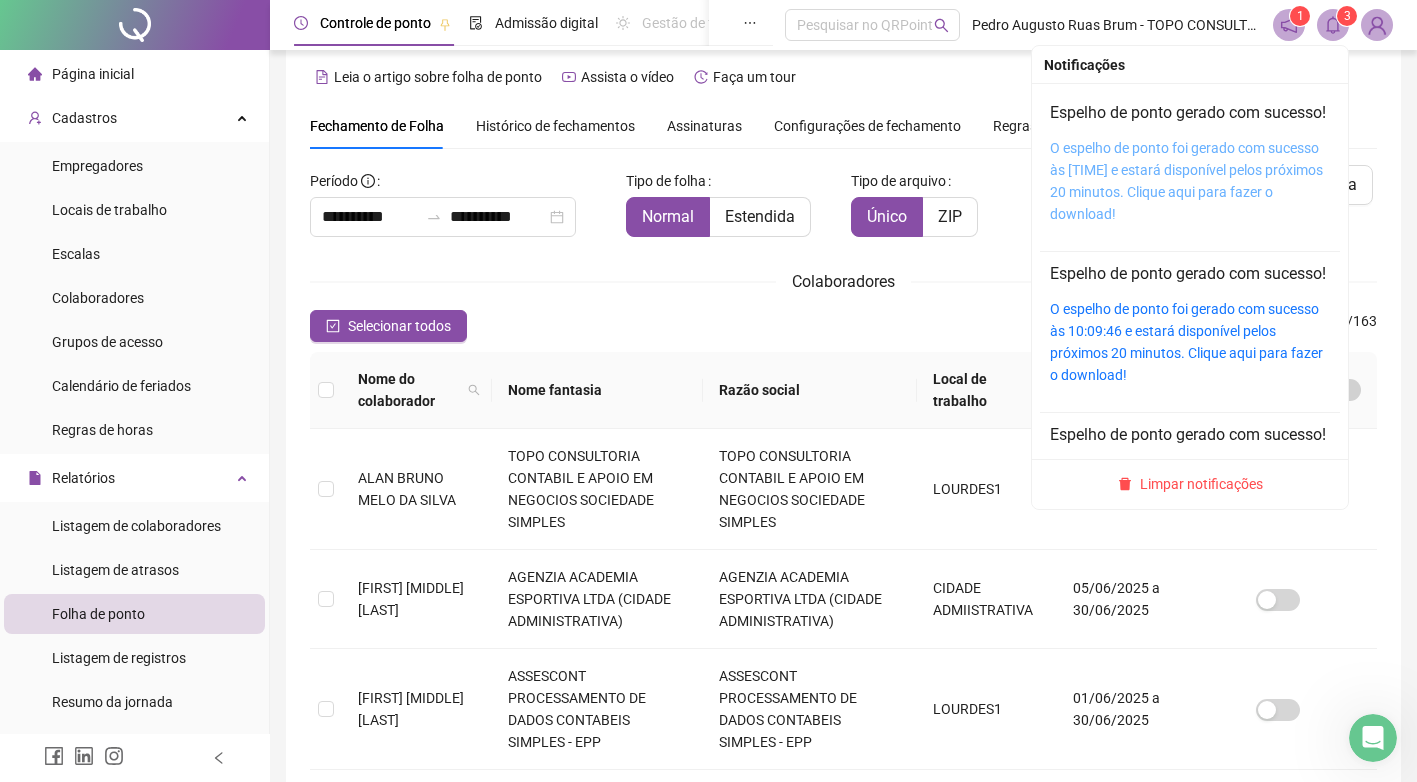 click on "O espelho de ponto foi gerado com sucesso às [TIME] e estará disponível pelos próximos 20 minutos.
Clique aqui para fazer o download!" at bounding box center [1186, 181] 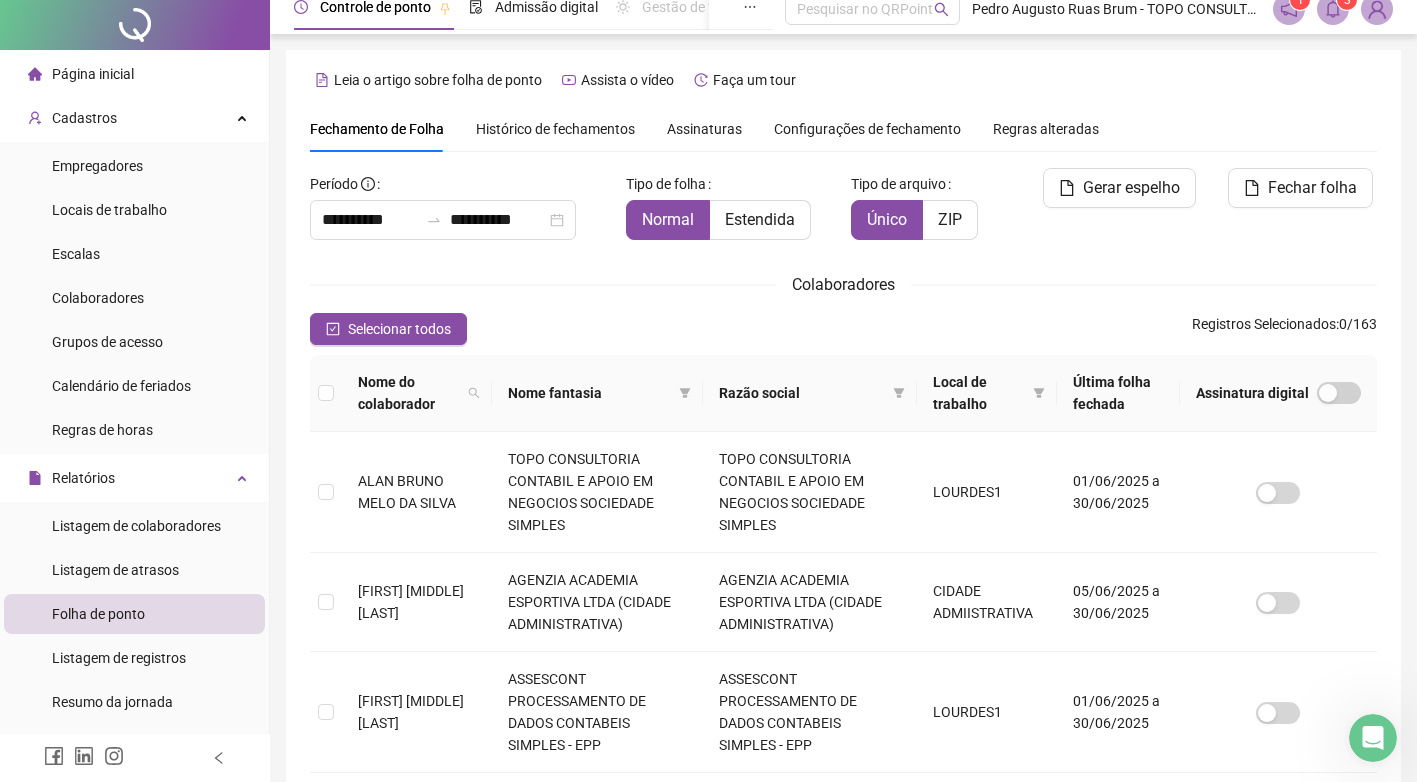 scroll, scrollTop: 0, scrollLeft: 0, axis: both 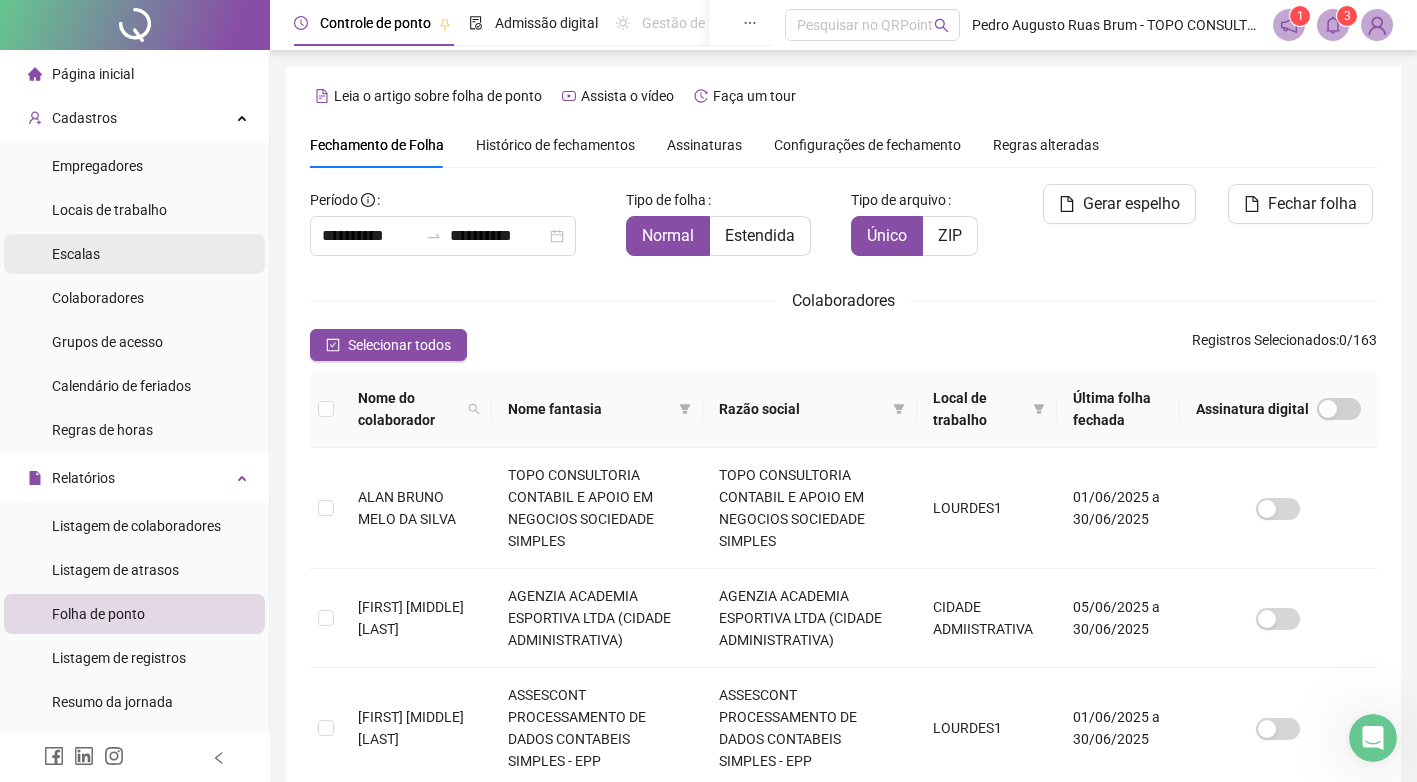 click on "Escalas" at bounding box center [134, 254] 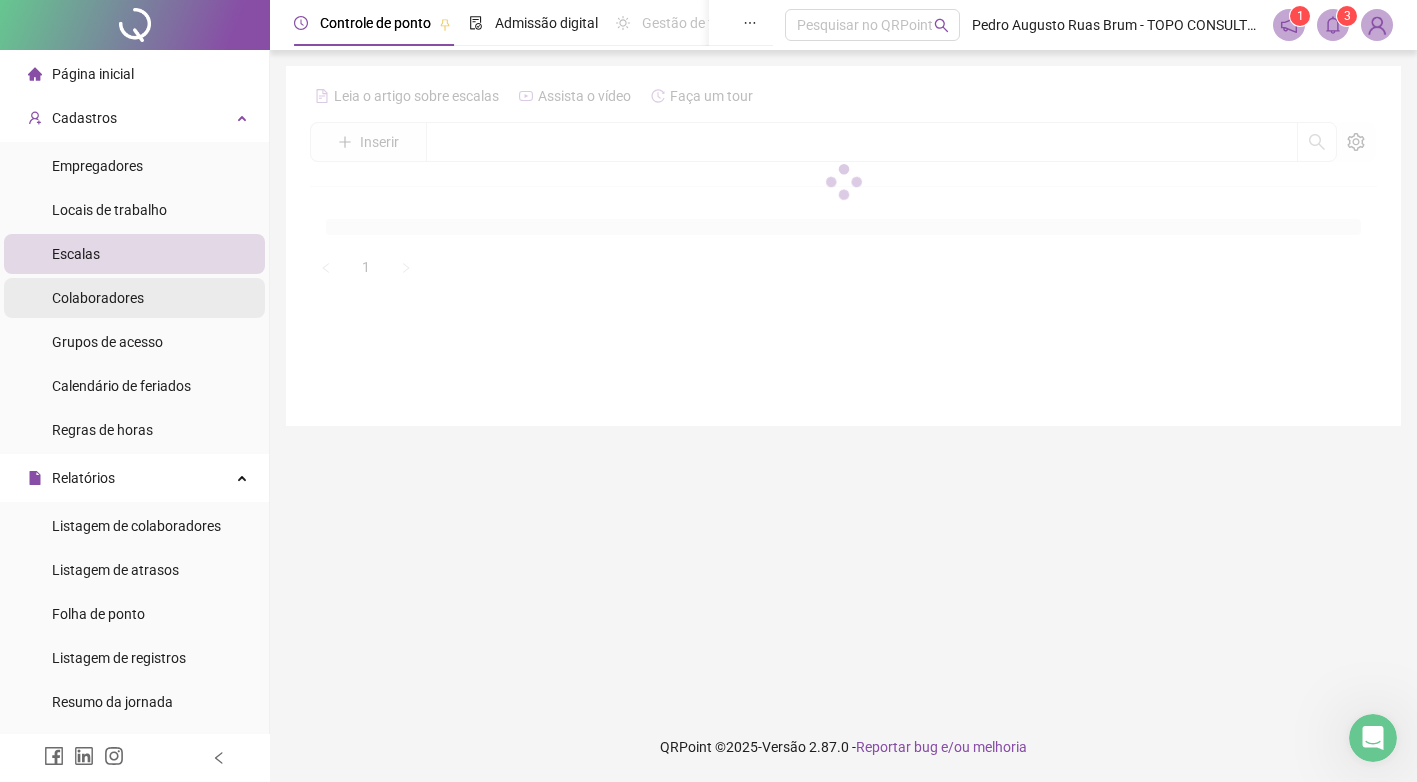 click on "Colaboradores" at bounding box center [98, 298] 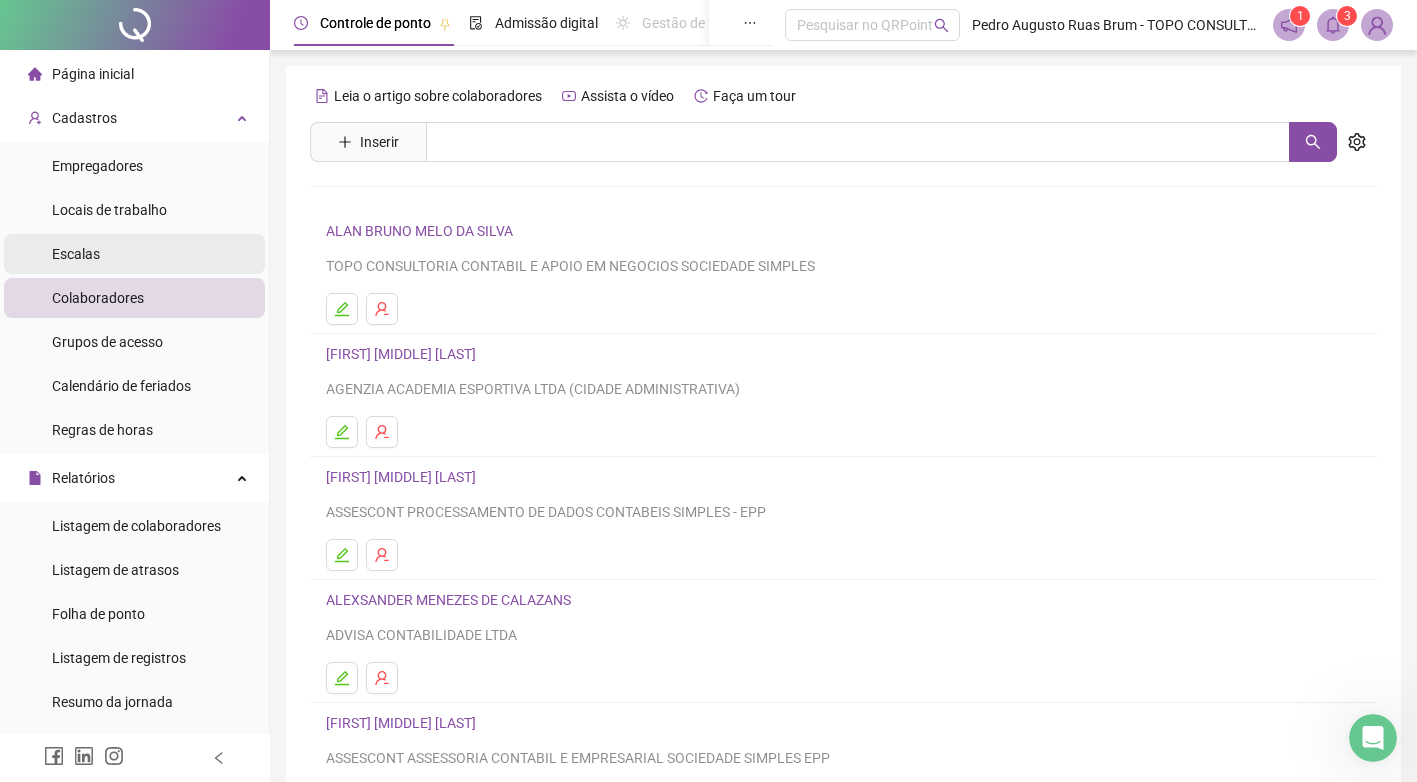 click on "Escalas" at bounding box center [134, 254] 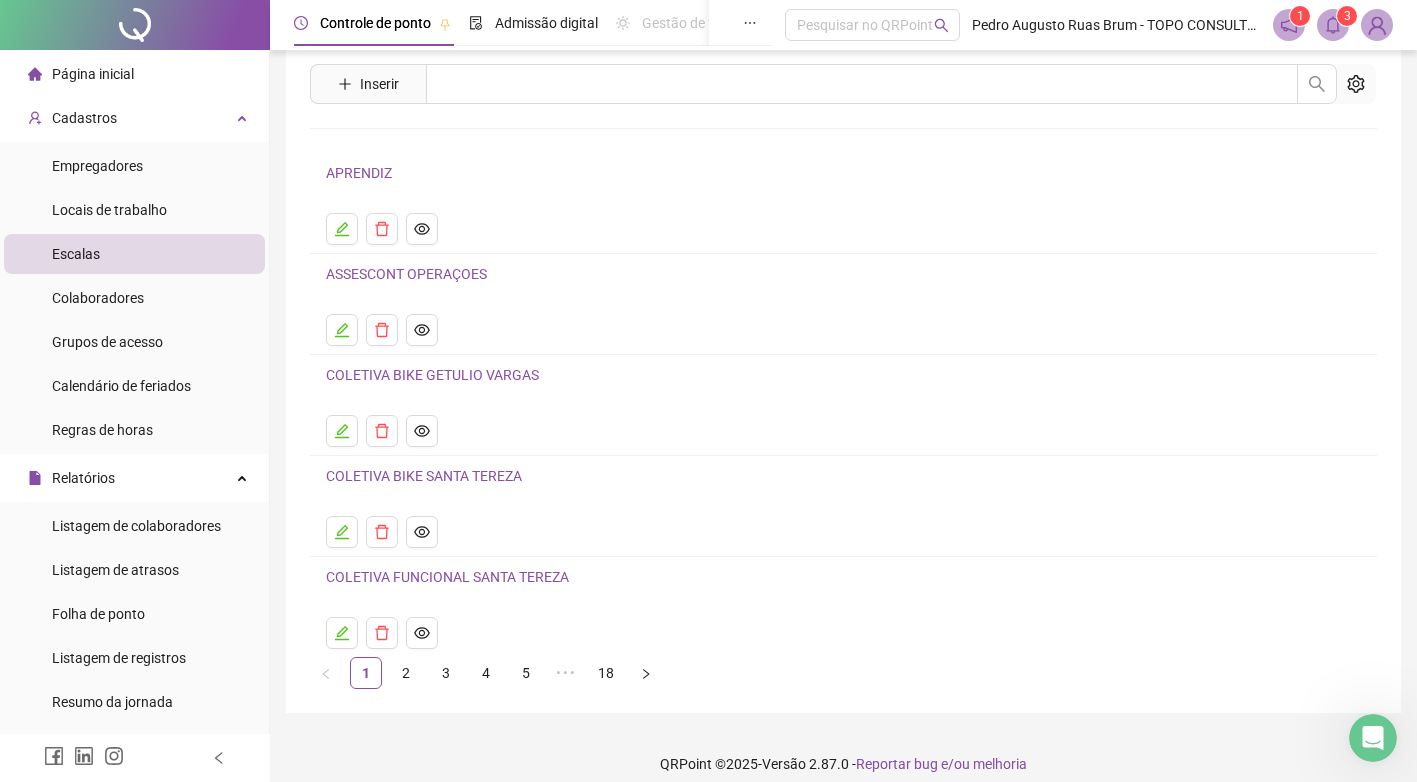 scroll, scrollTop: 75, scrollLeft: 0, axis: vertical 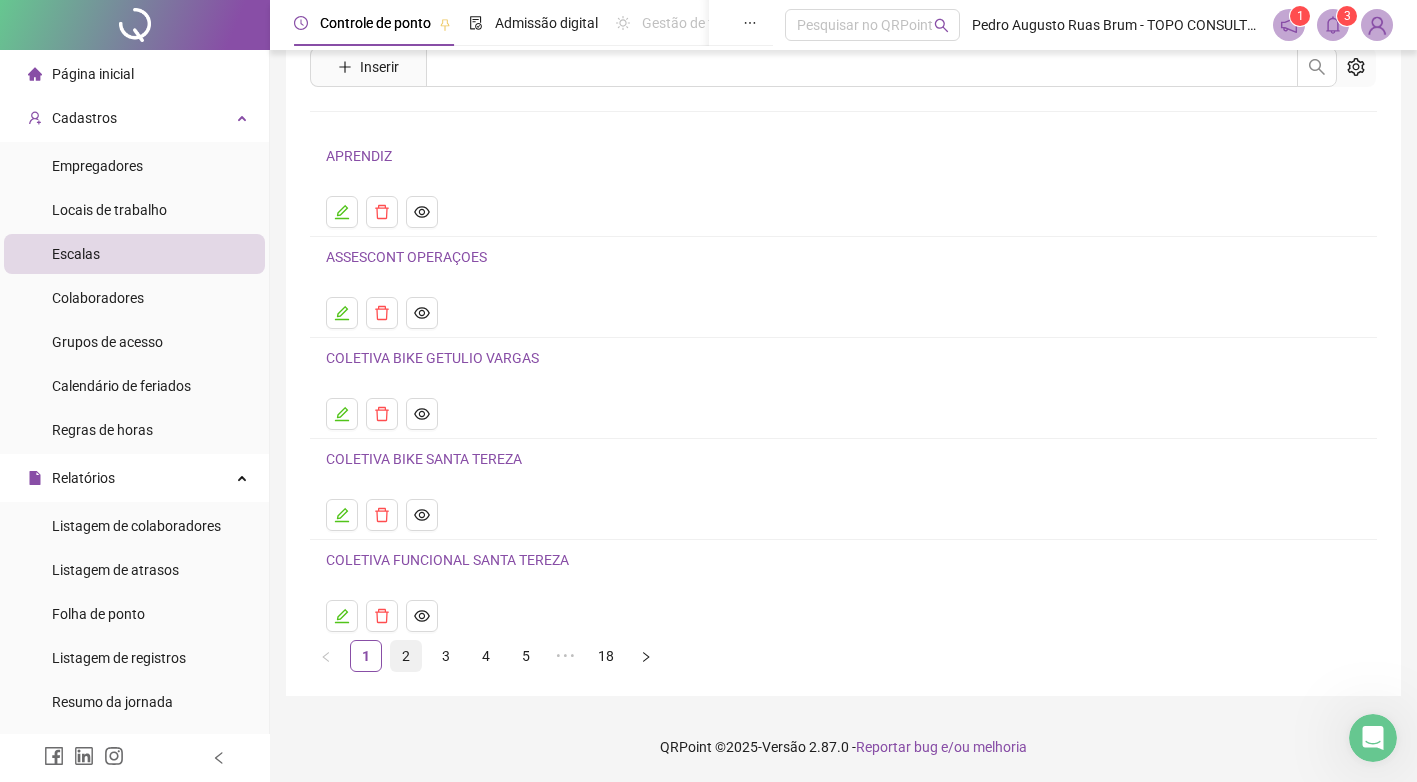 click on "2" at bounding box center [406, 656] 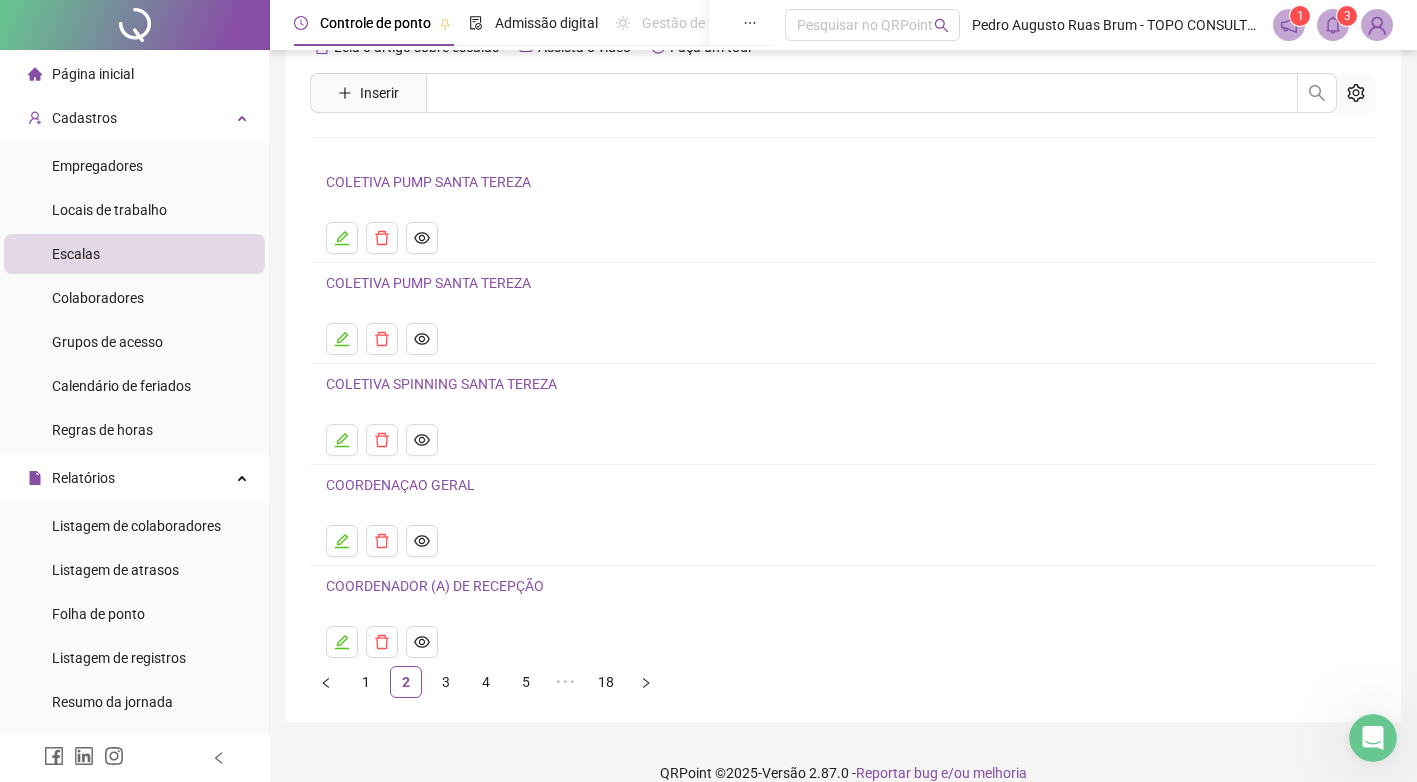 scroll, scrollTop: 75, scrollLeft: 0, axis: vertical 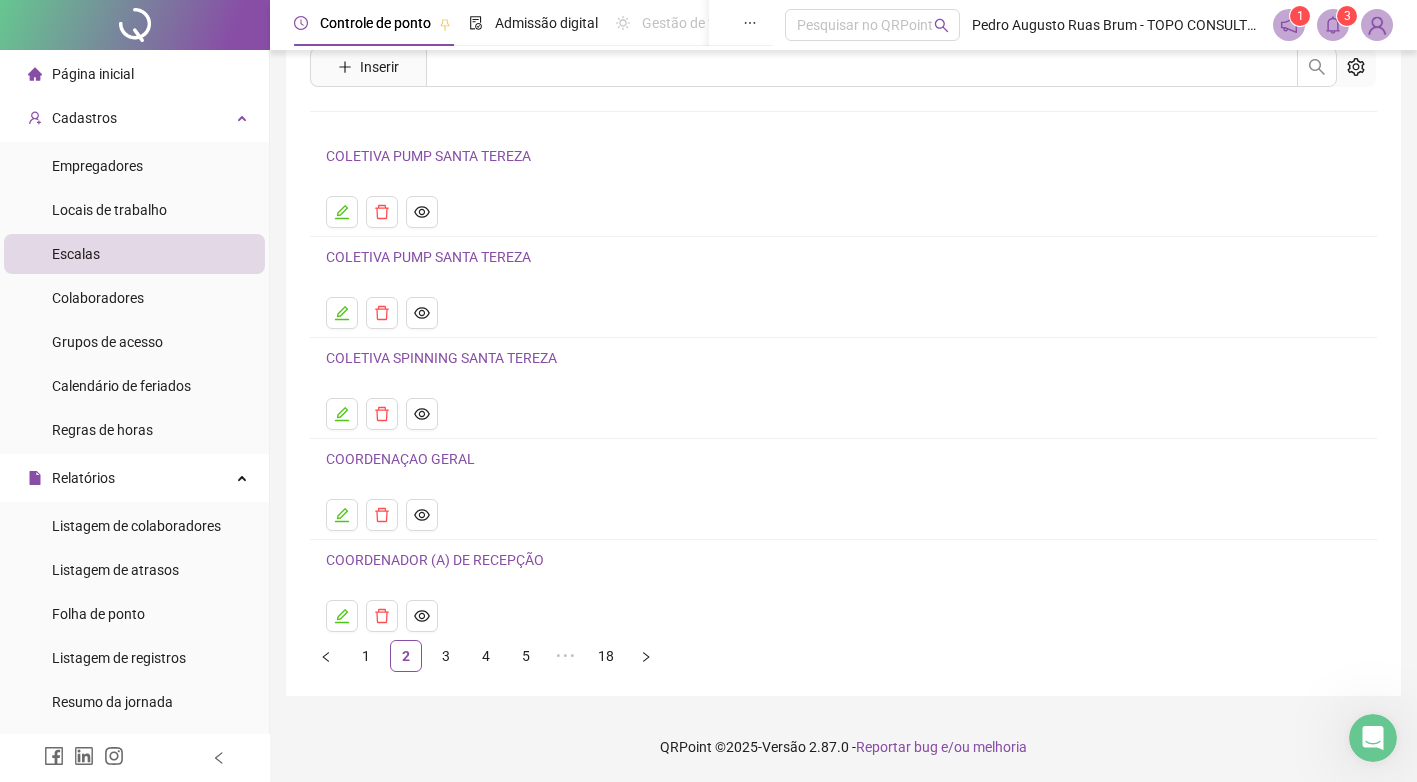 click on "1 2 3 4 5 ••• 18" at bounding box center [843, 656] 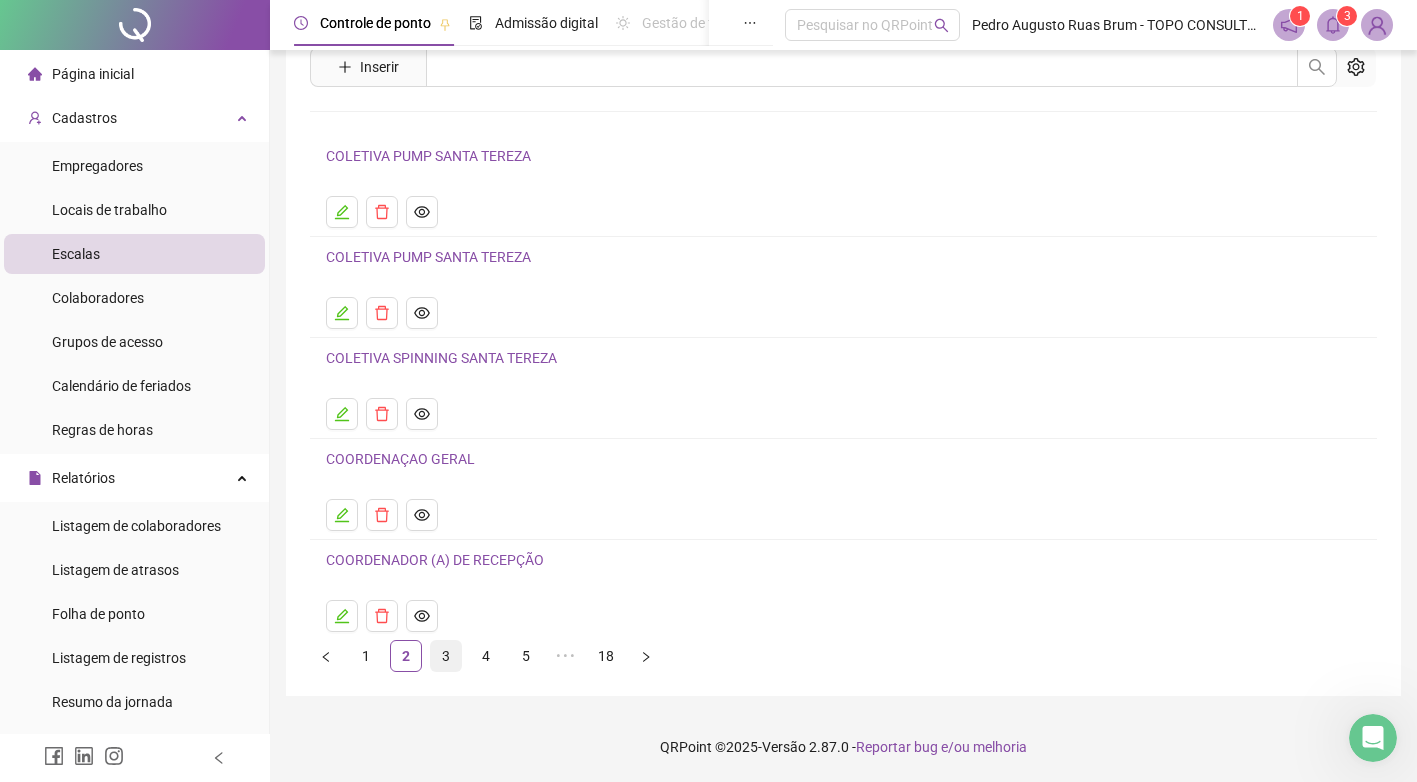 click on "3" at bounding box center [446, 656] 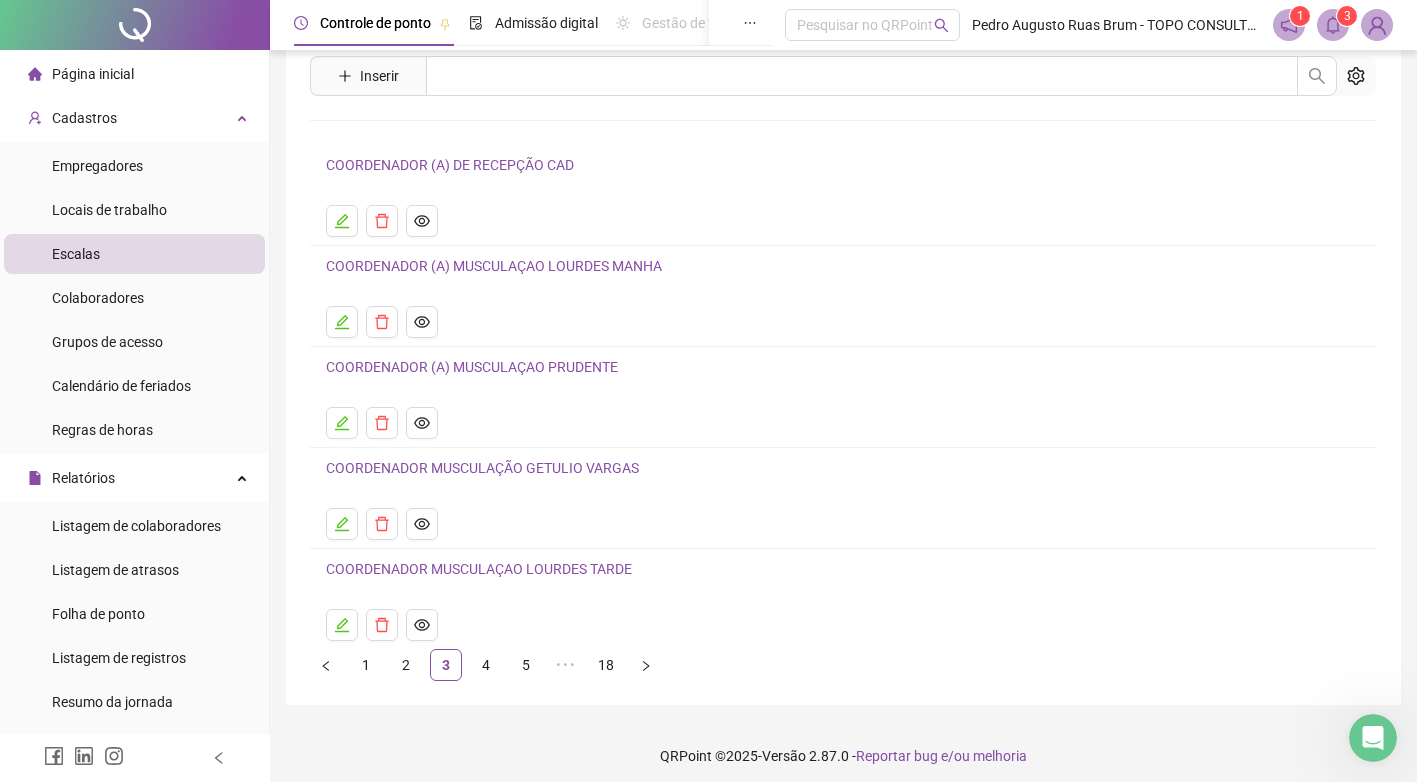 scroll, scrollTop: 75, scrollLeft: 0, axis: vertical 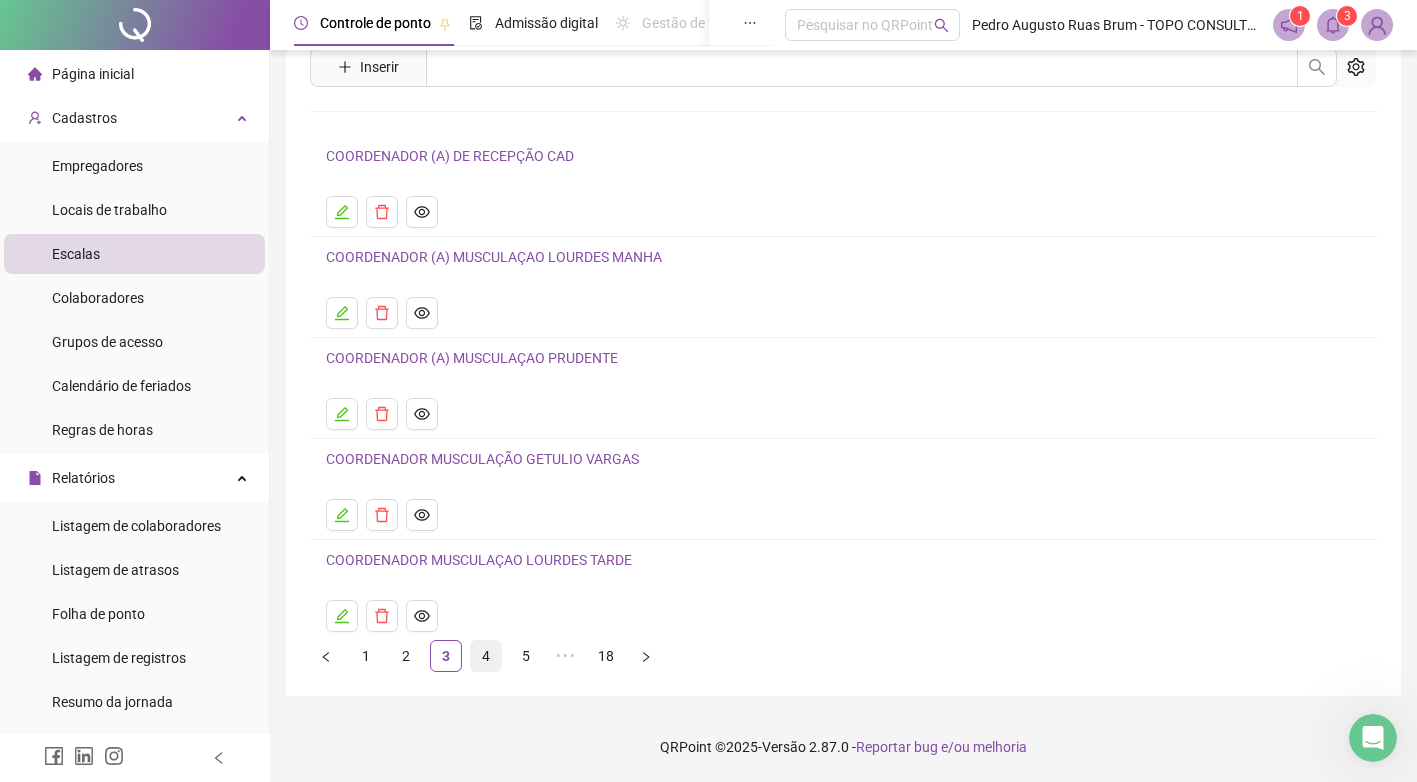 click on "4" at bounding box center [486, 656] 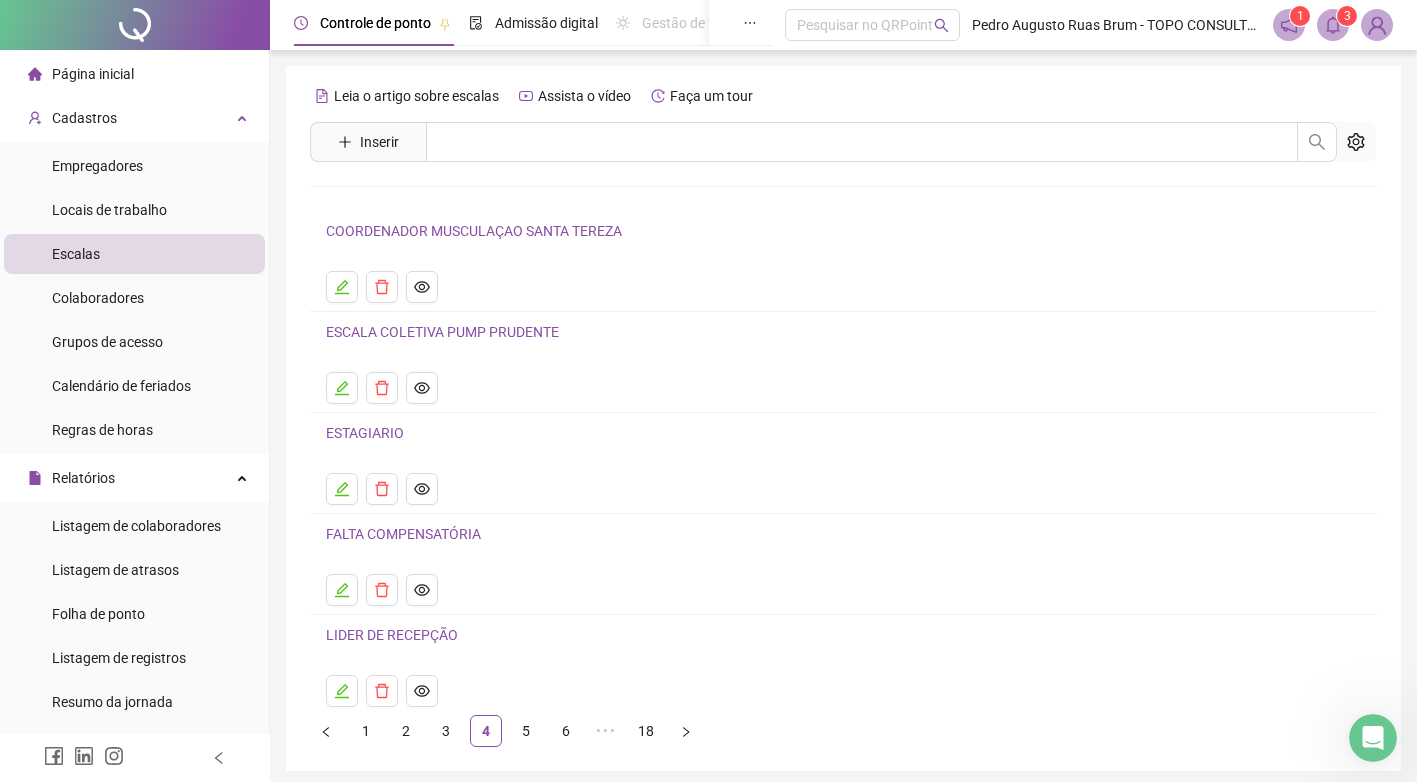 scroll, scrollTop: 75, scrollLeft: 0, axis: vertical 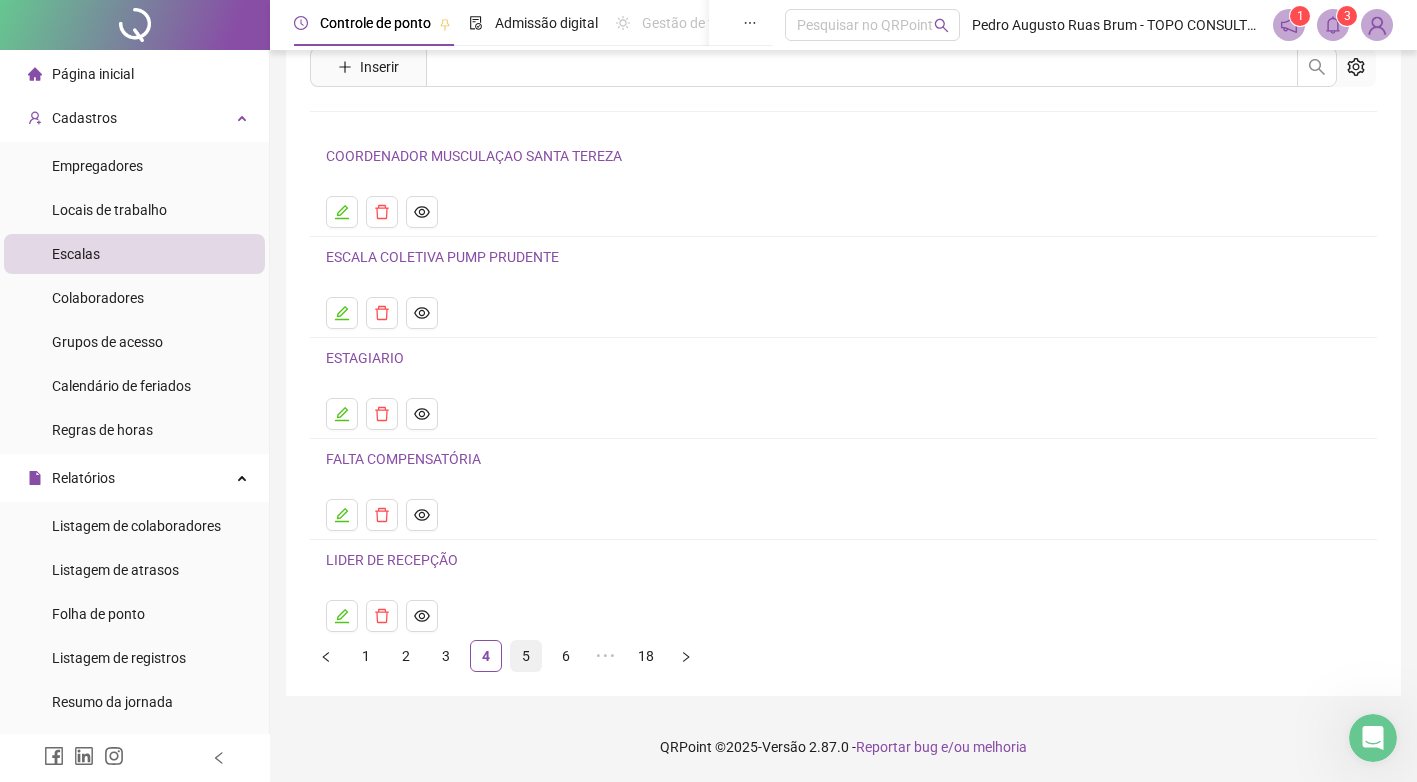 click on "5" at bounding box center (526, 656) 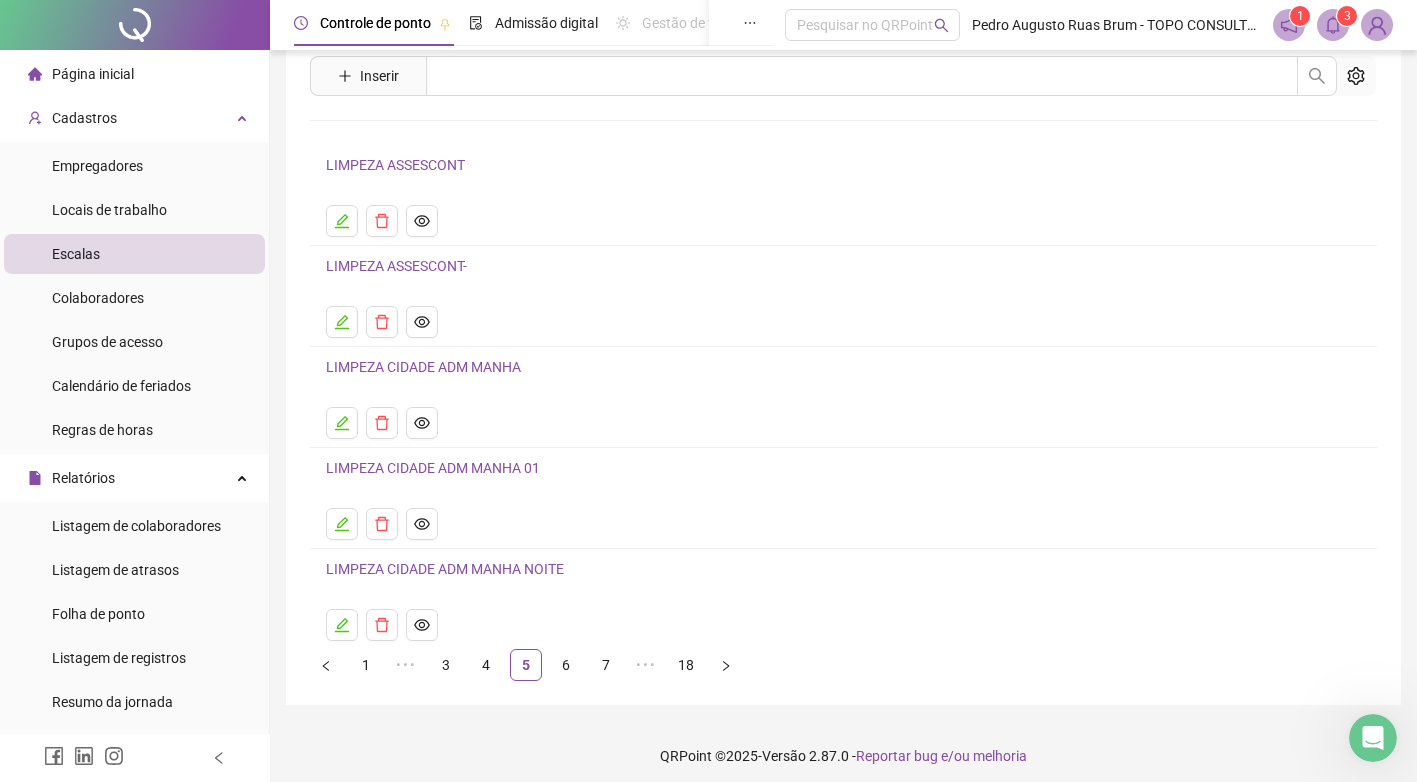 scroll, scrollTop: 75, scrollLeft: 0, axis: vertical 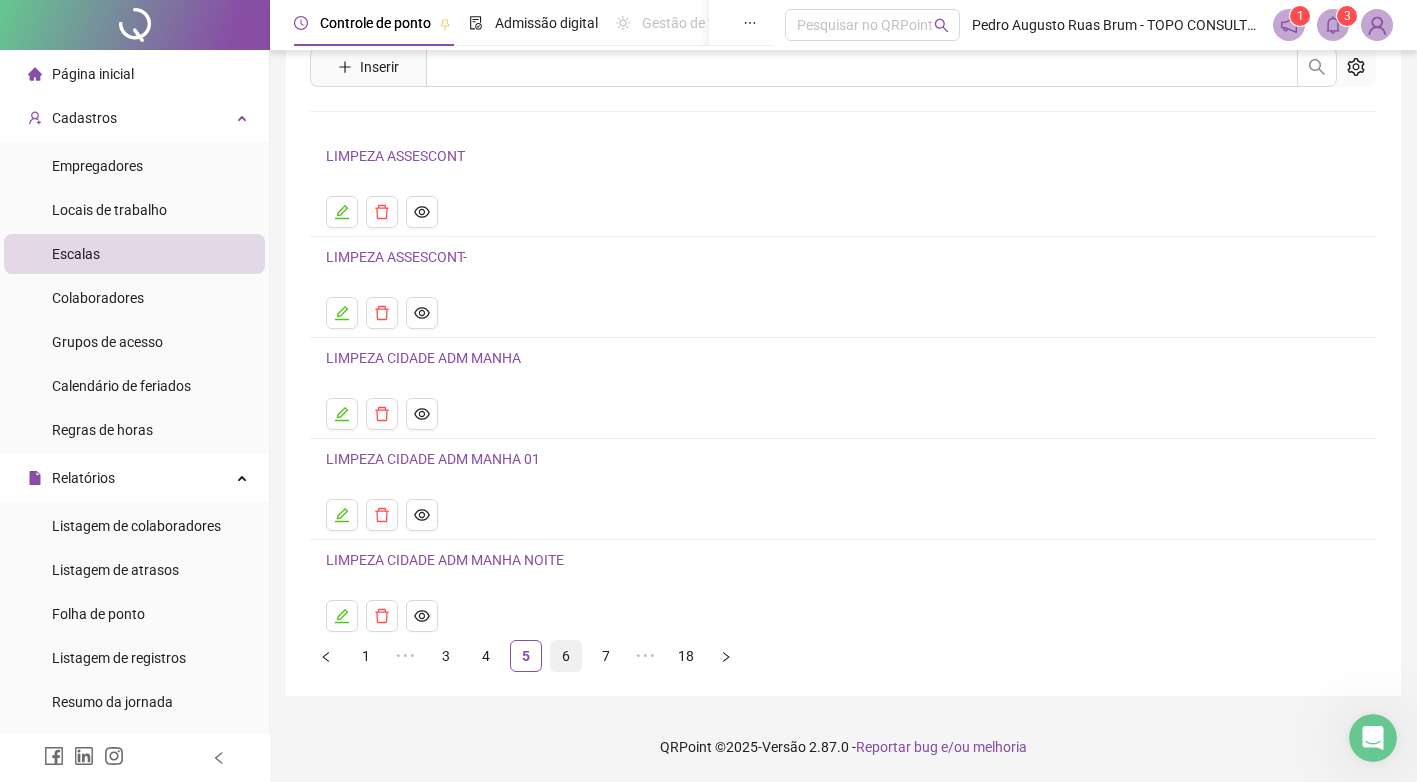 click on "6" at bounding box center [566, 656] 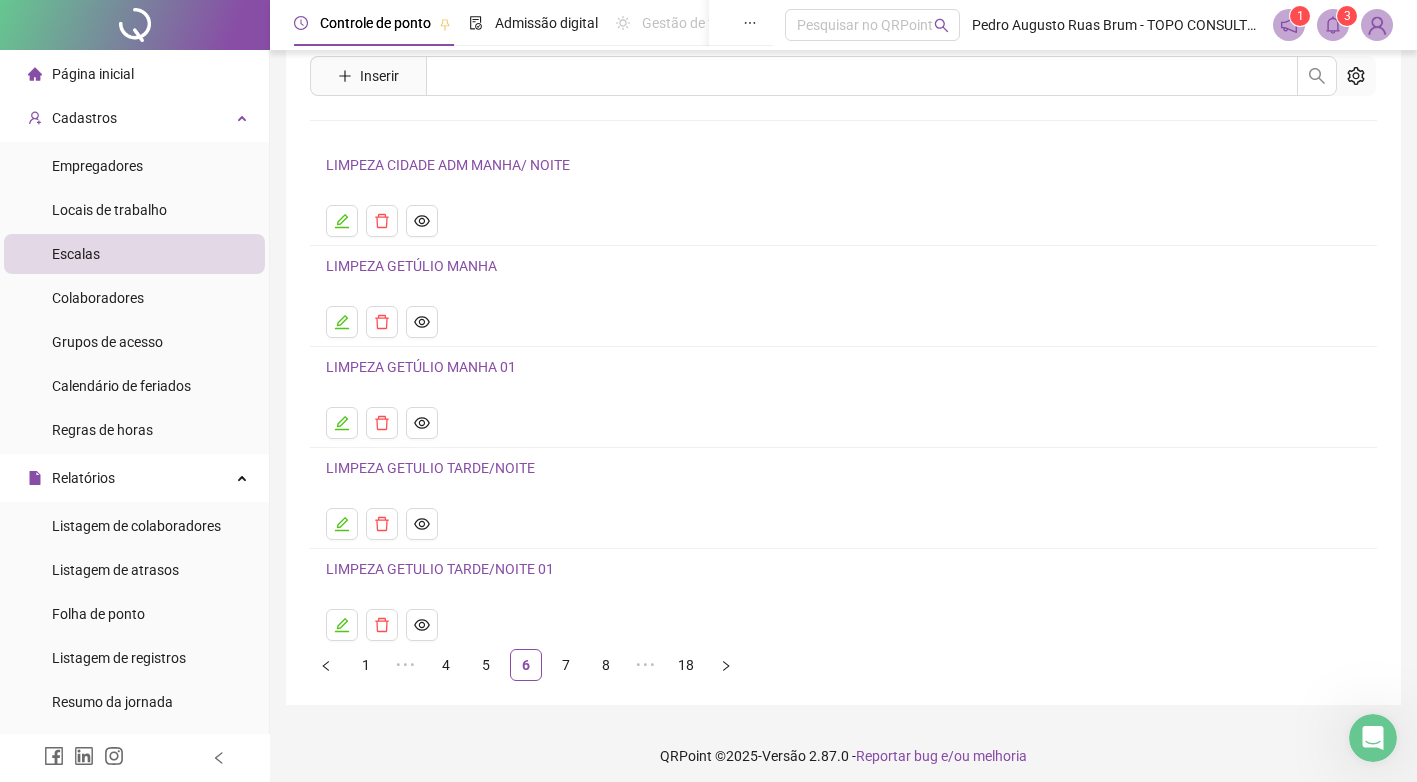 scroll, scrollTop: 75, scrollLeft: 0, axis: vertical 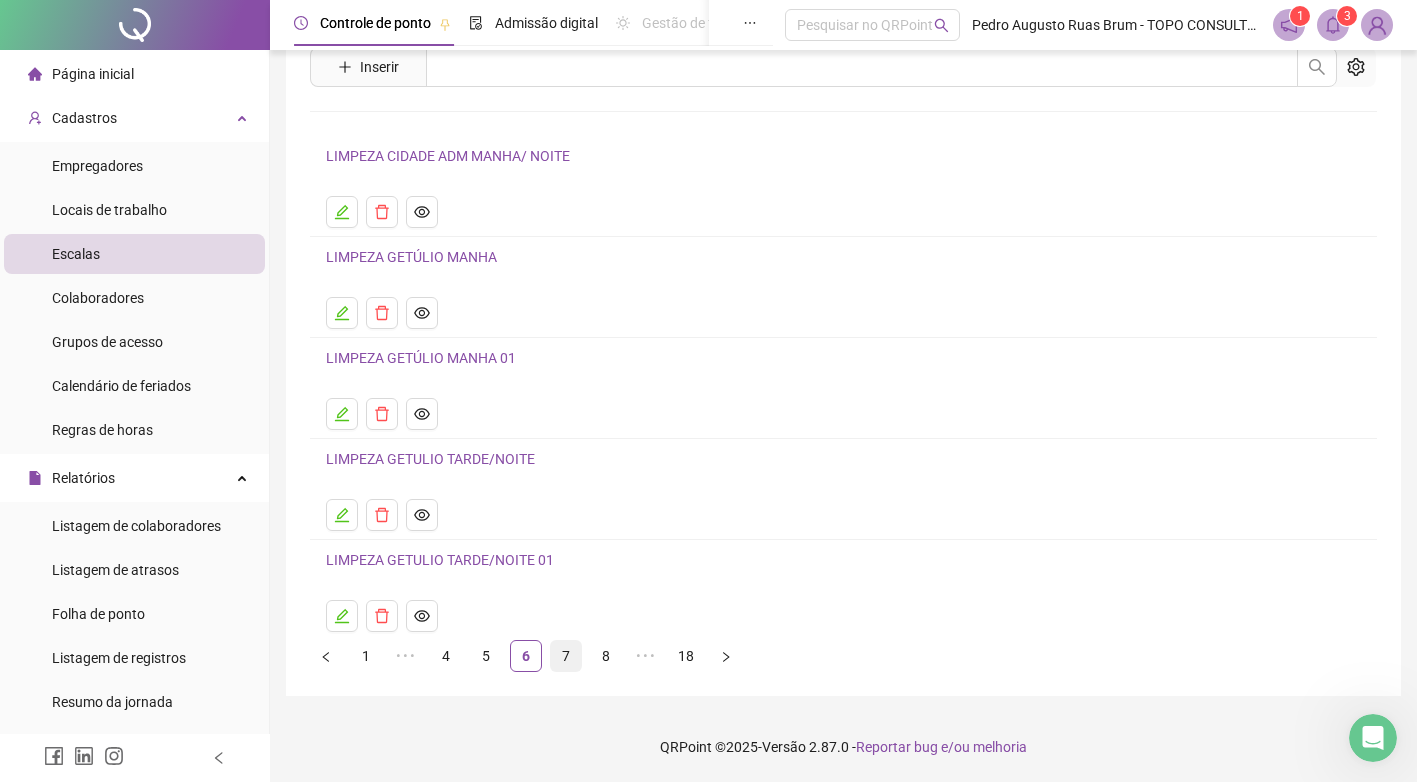 click on "7" at bounding box center (566, 656) 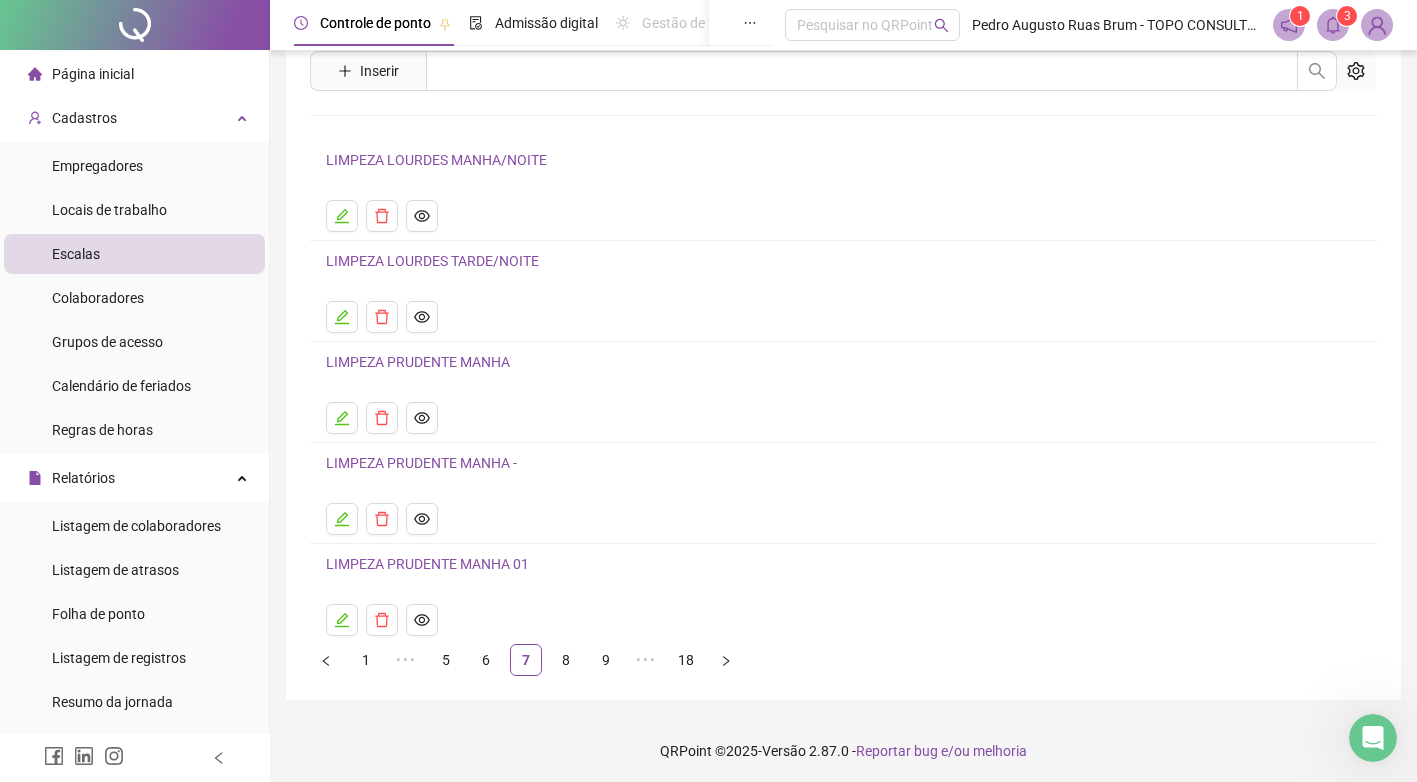 scroll, scrollTop: 75, scrollLeft: 0, axis: vertical 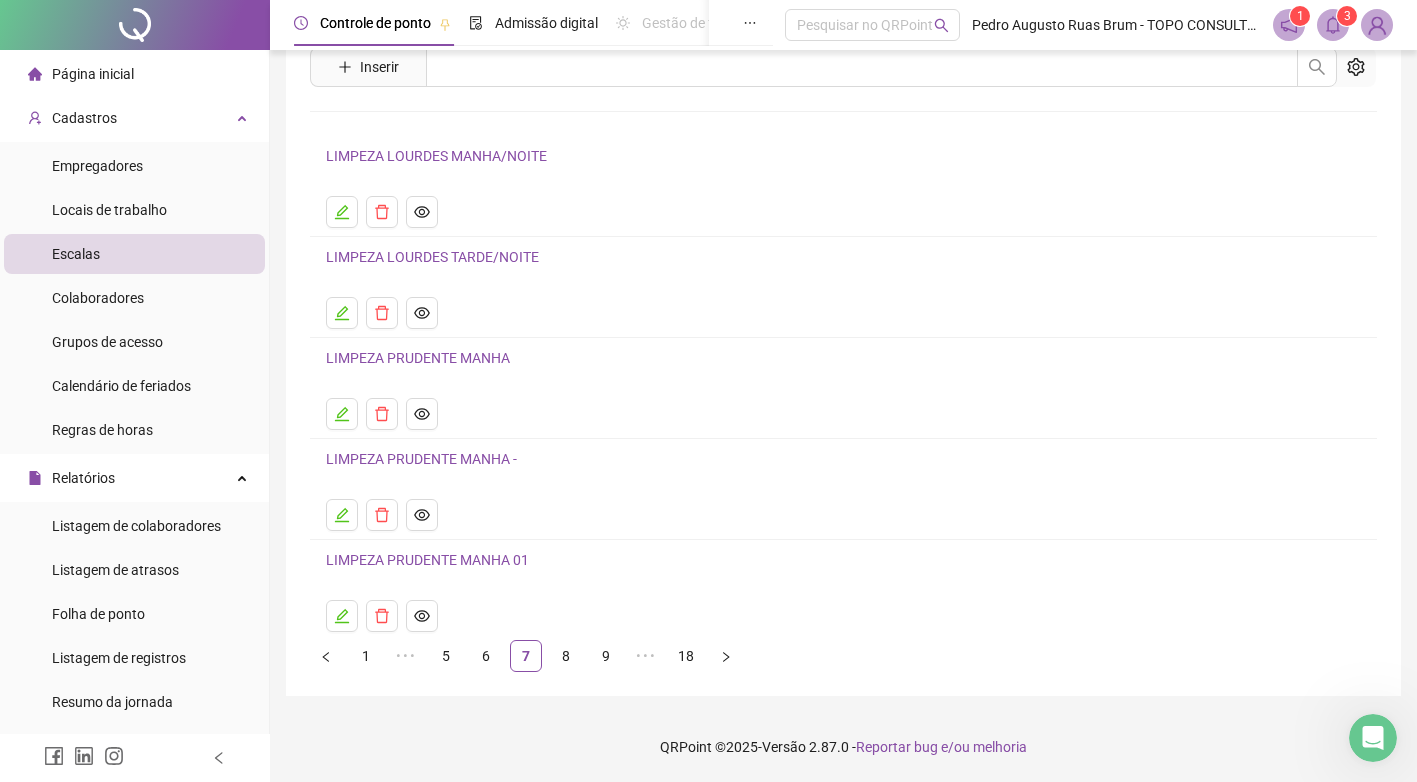 click on "8" at bounding box center (566, 656) 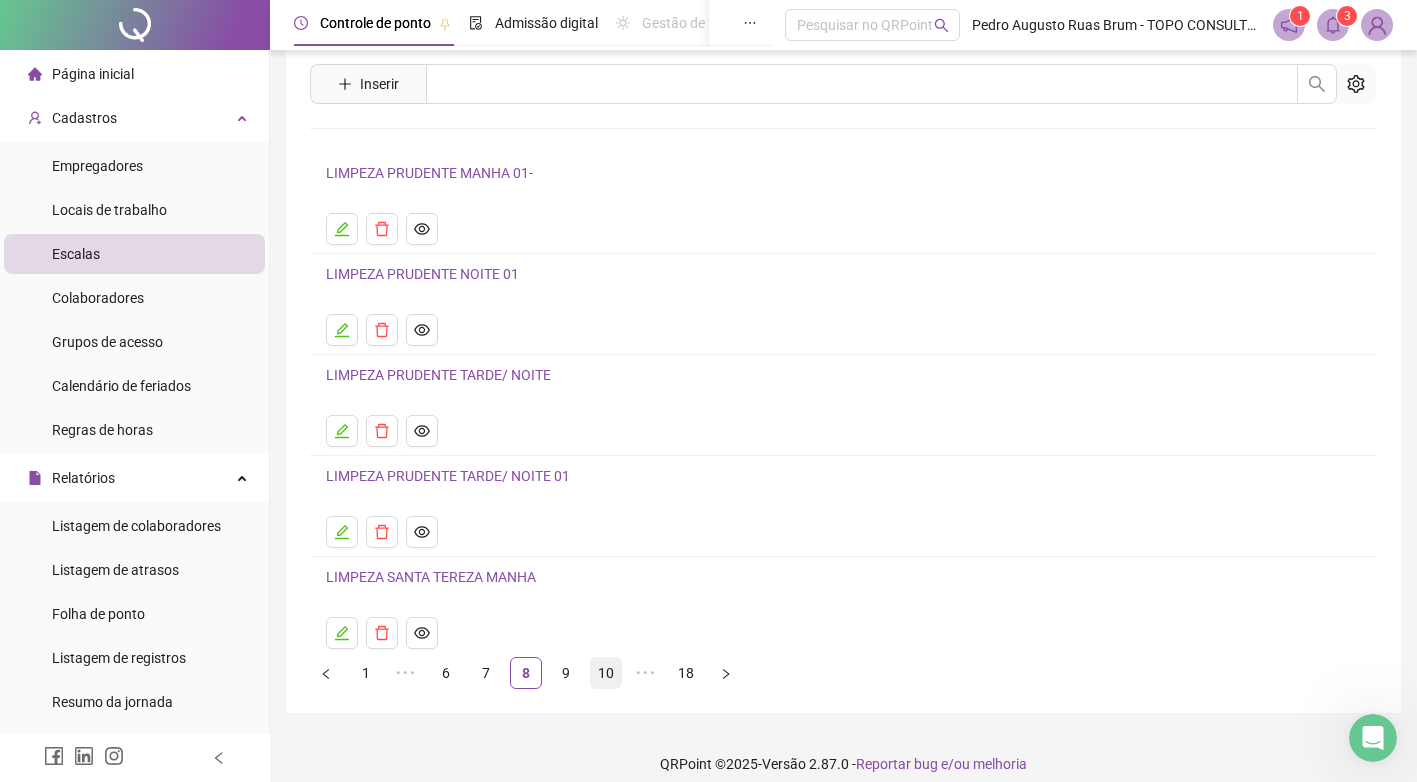 scroll, scrollTop: 75, scrollLeft: 0, axis: vertical 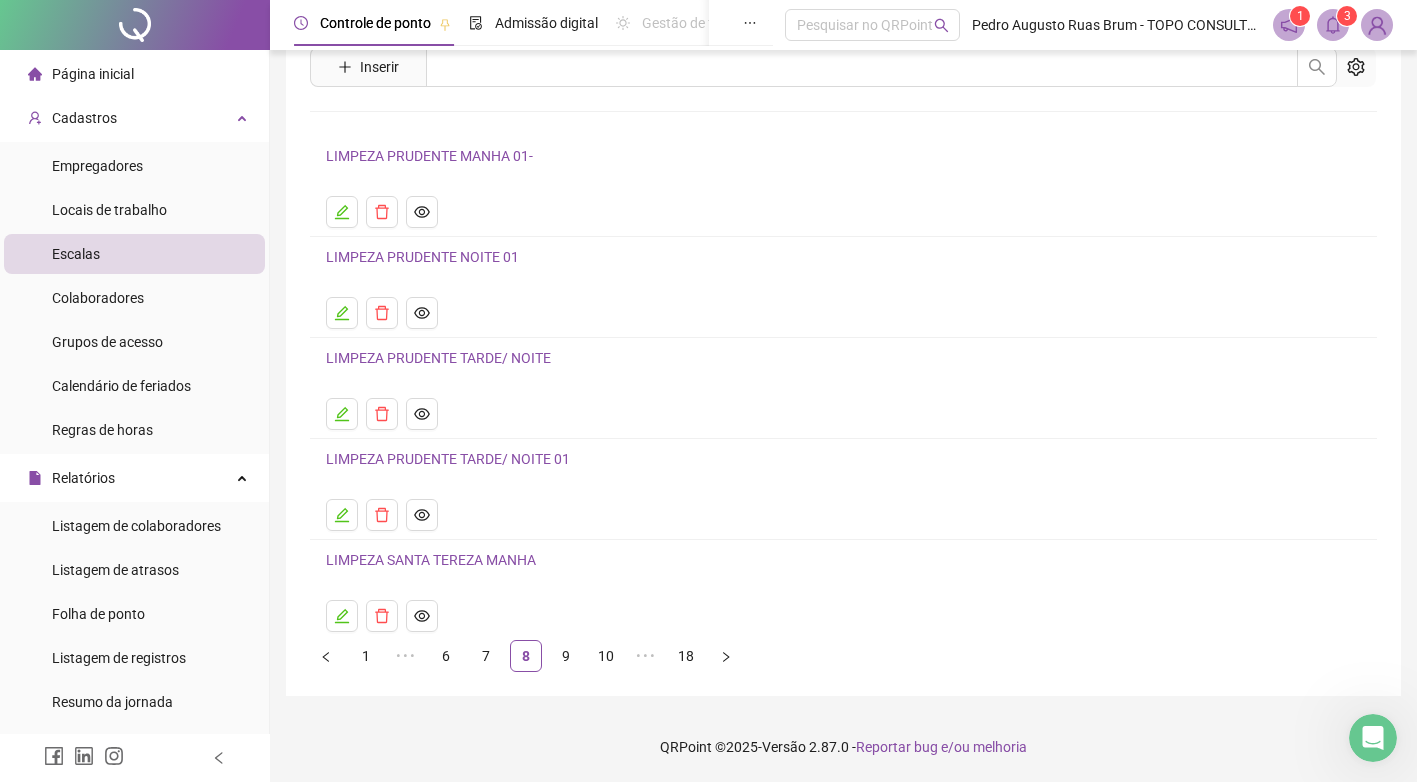 click on "9" at bounding box center [566, 656] 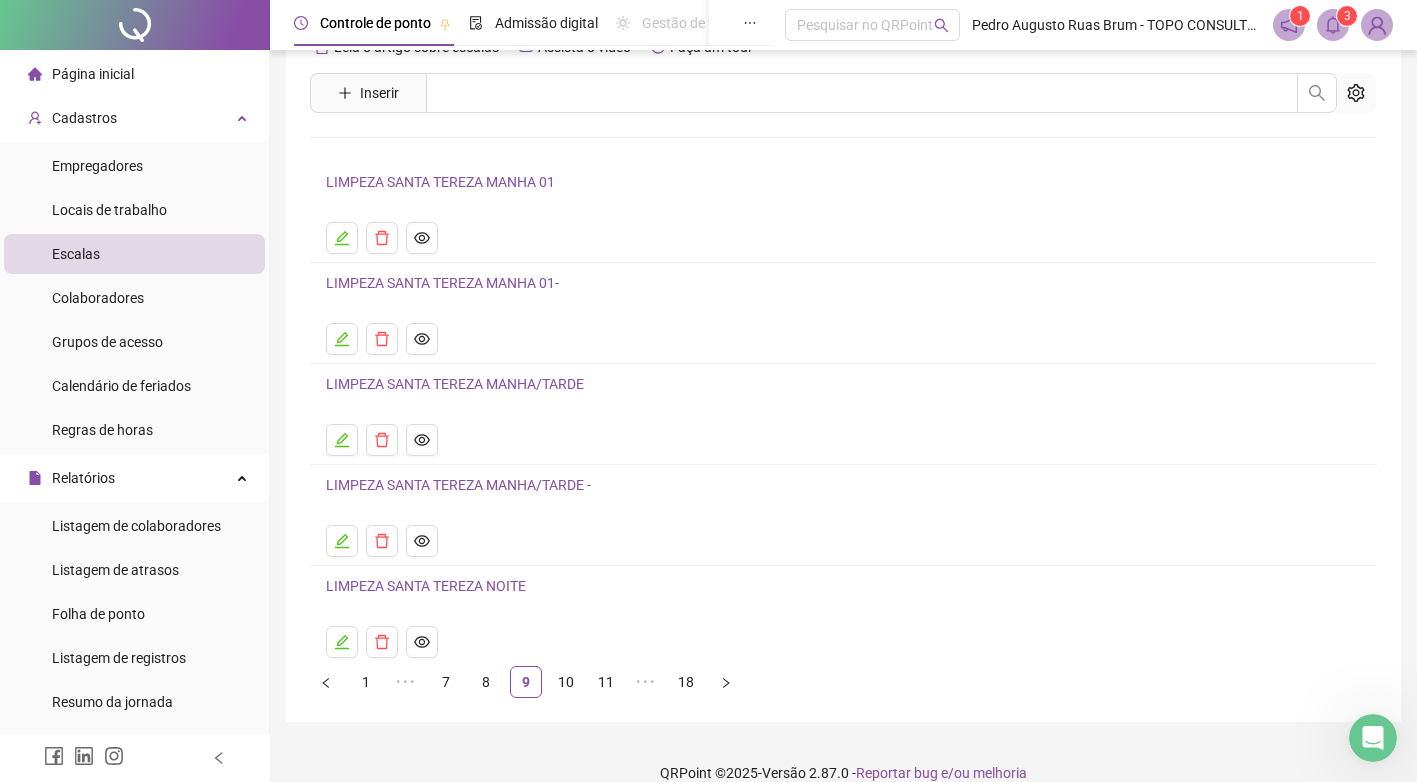 scroll, scrollTop: 75, scrollLeft: 0, axis: vertical 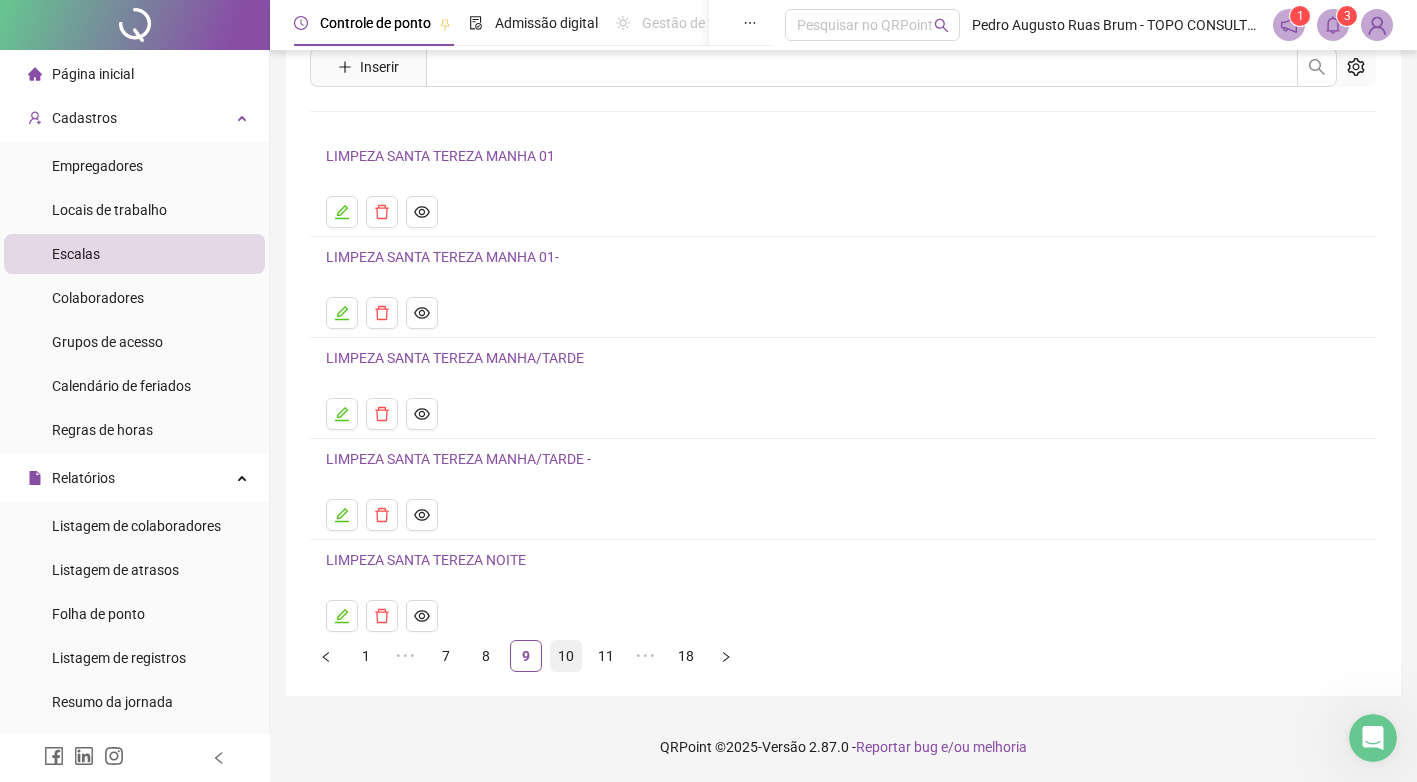 click on "10" at bounding box center [566, 656] 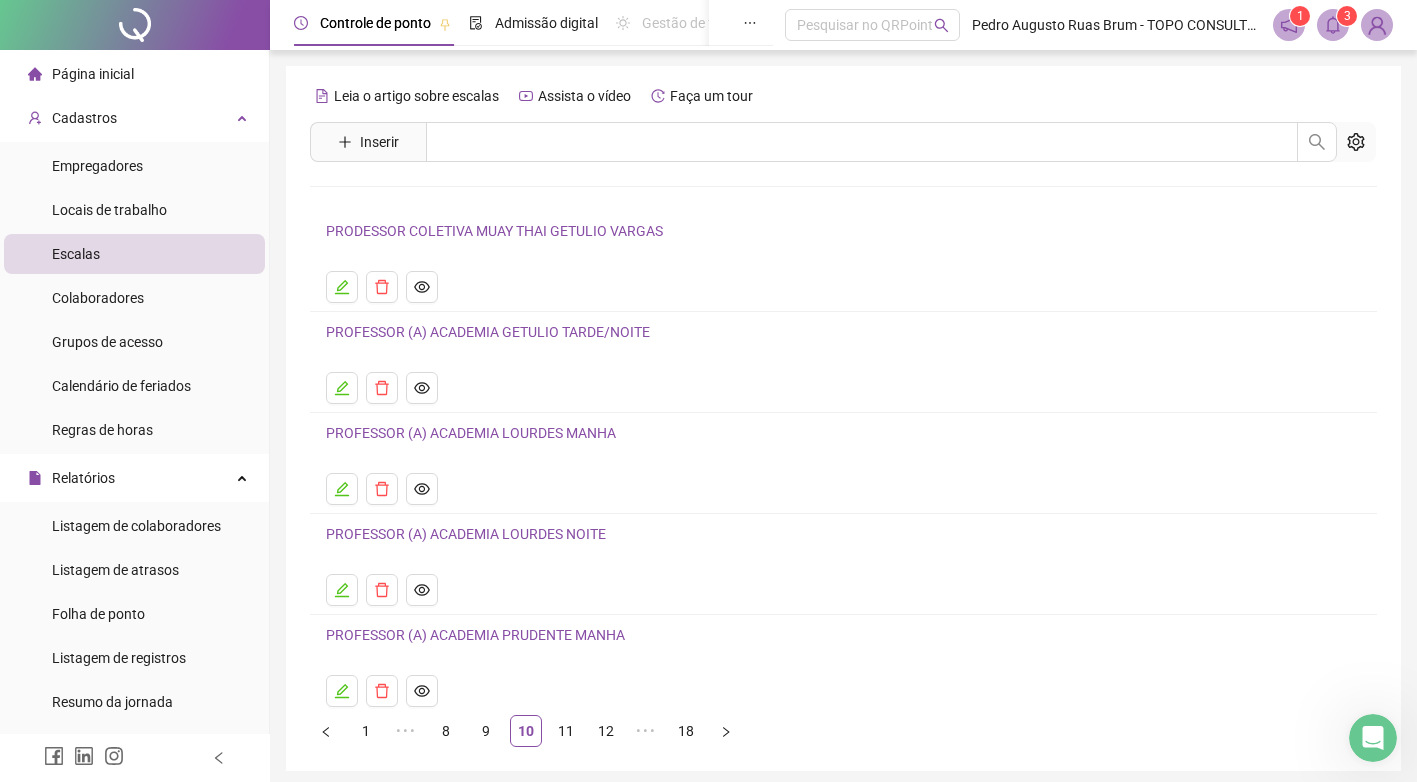 scroll, scrollTop: 75, scrollLeft: 0, axis: vertical 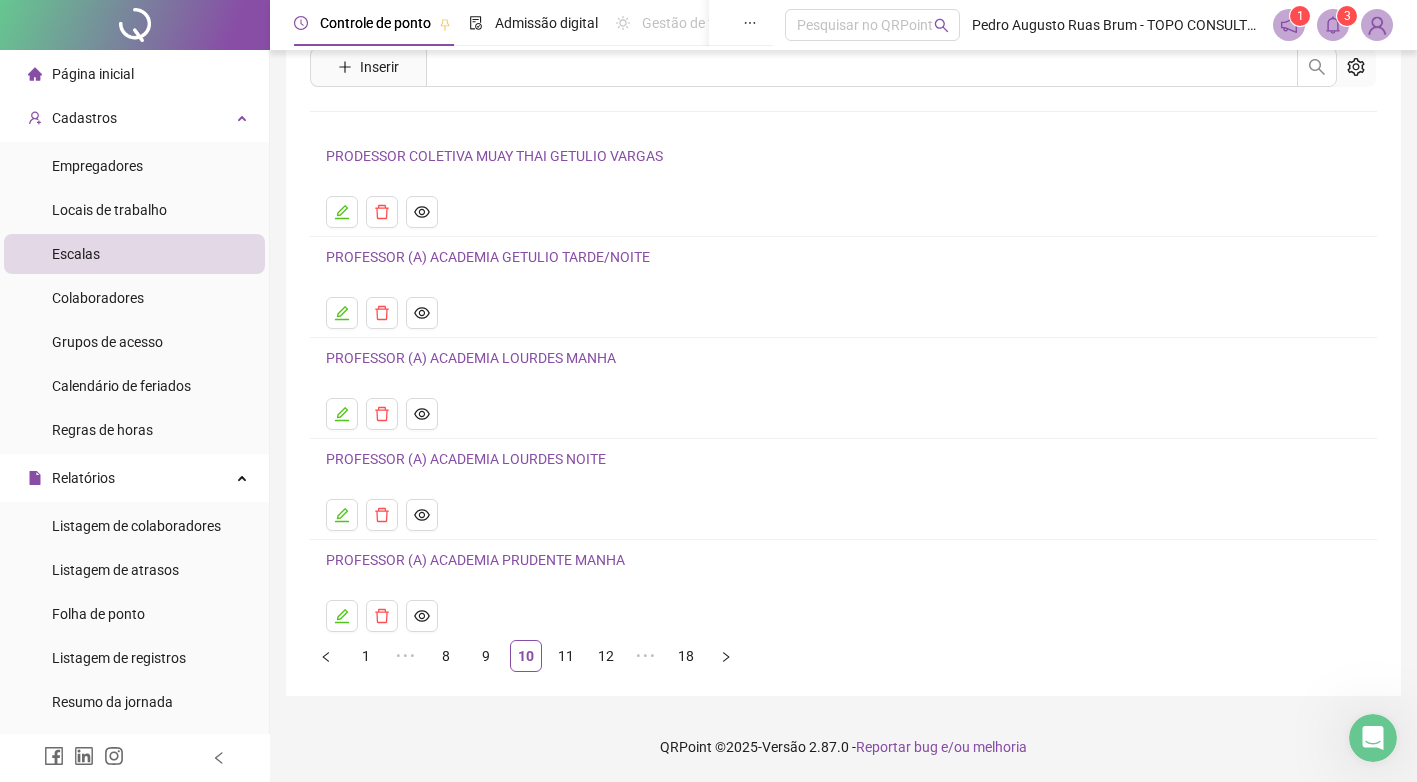 click on "11" at bounding box center [566, 656] 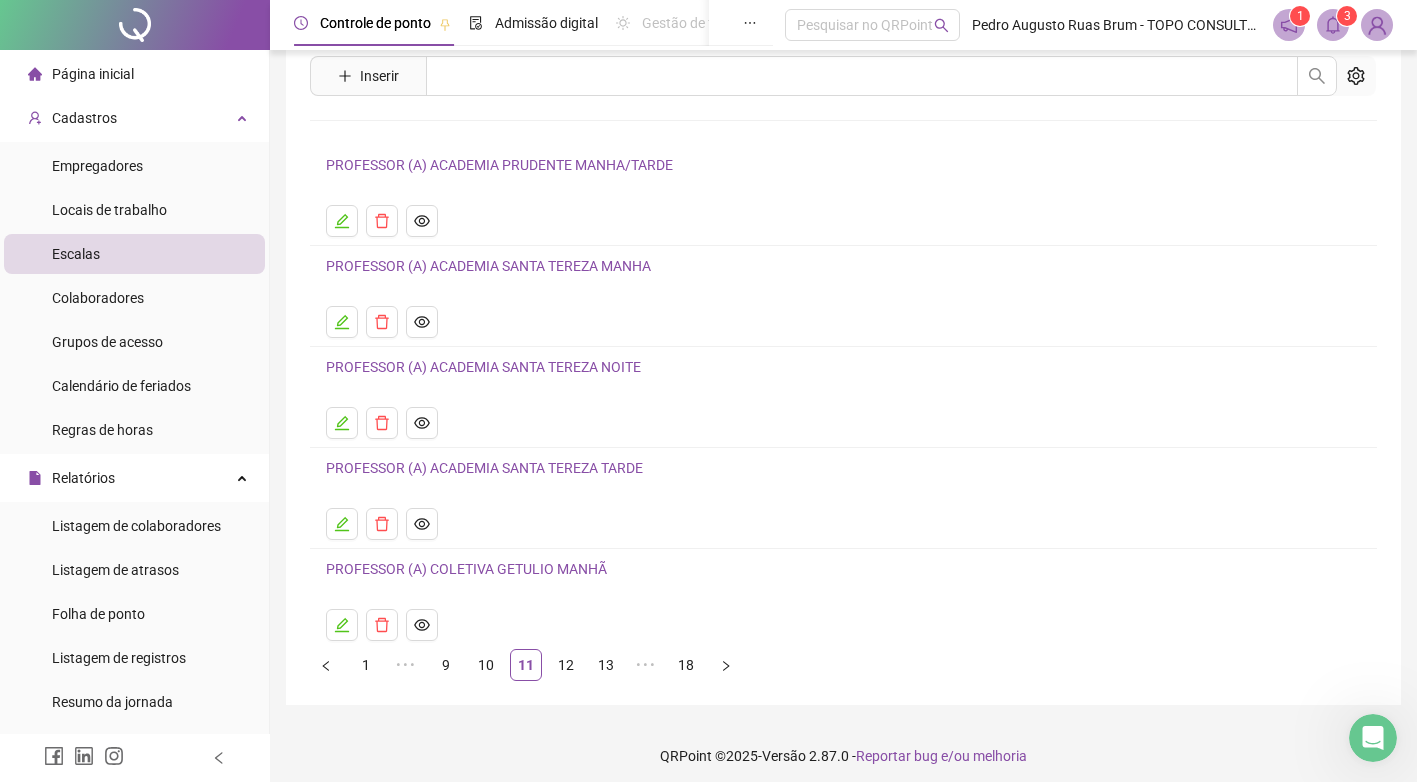 scroll, scrollTop: 75, scrollLeft: 0, axis: vertical 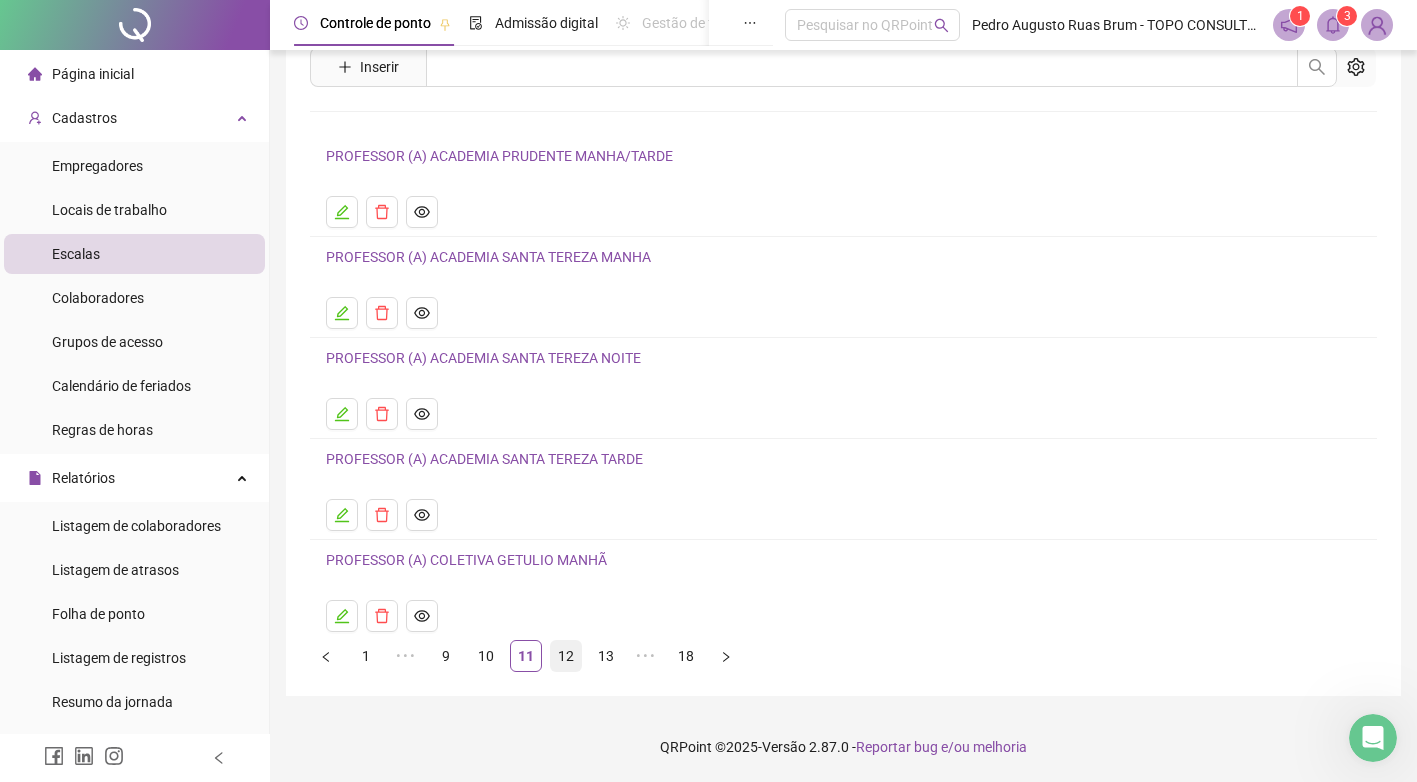 click on "12" at bounding box center [566, 656] 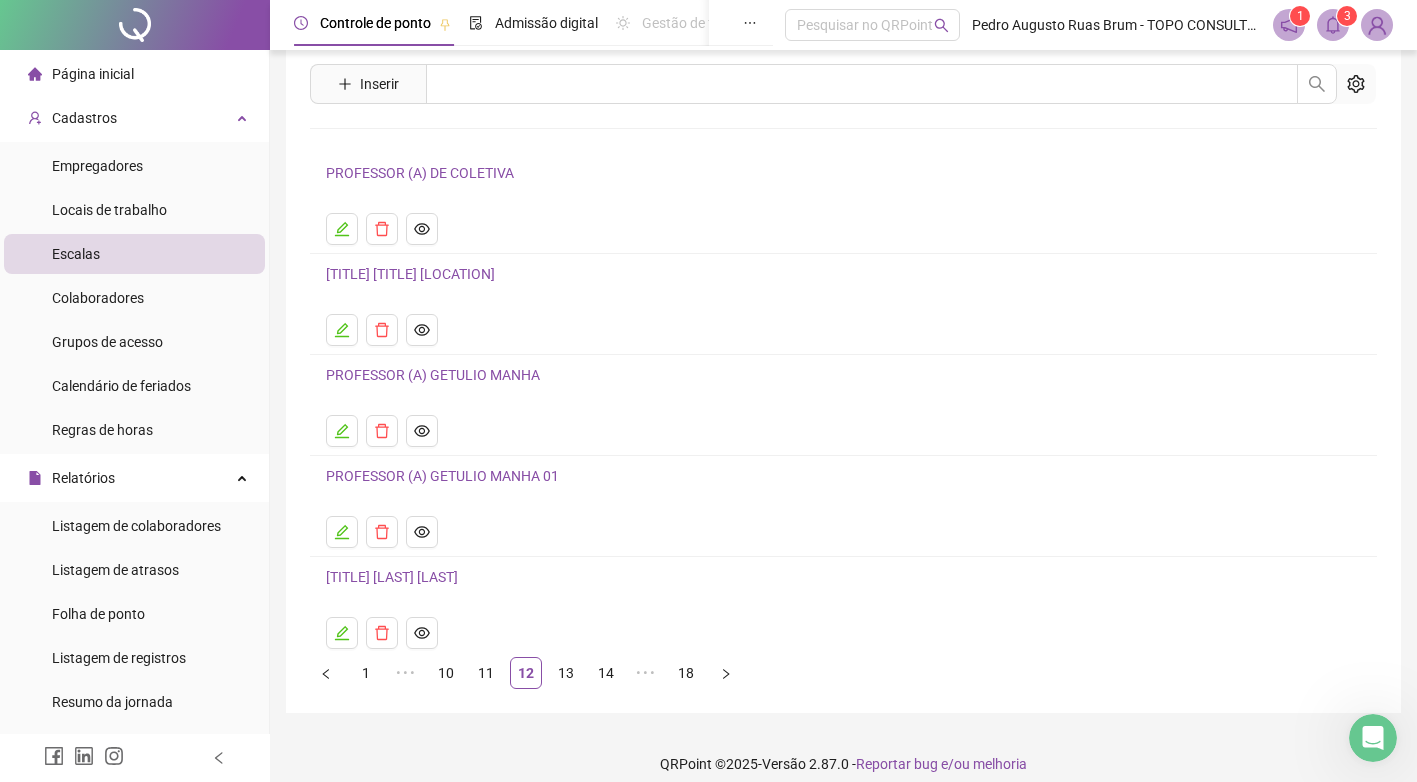 scroll, scrollTop: 75, scrollLeft: 0, axis: vertical 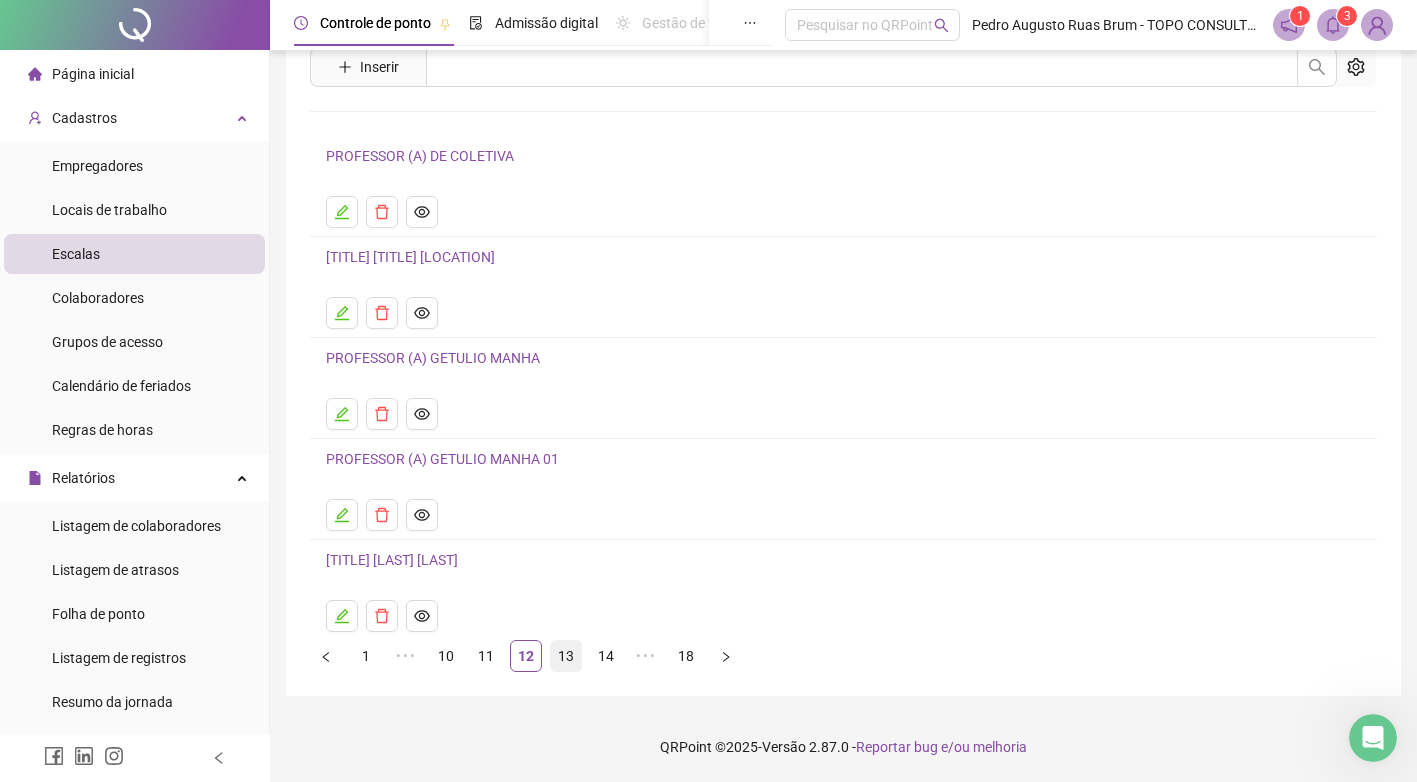 click on "13" at bounding box center (566, 656) 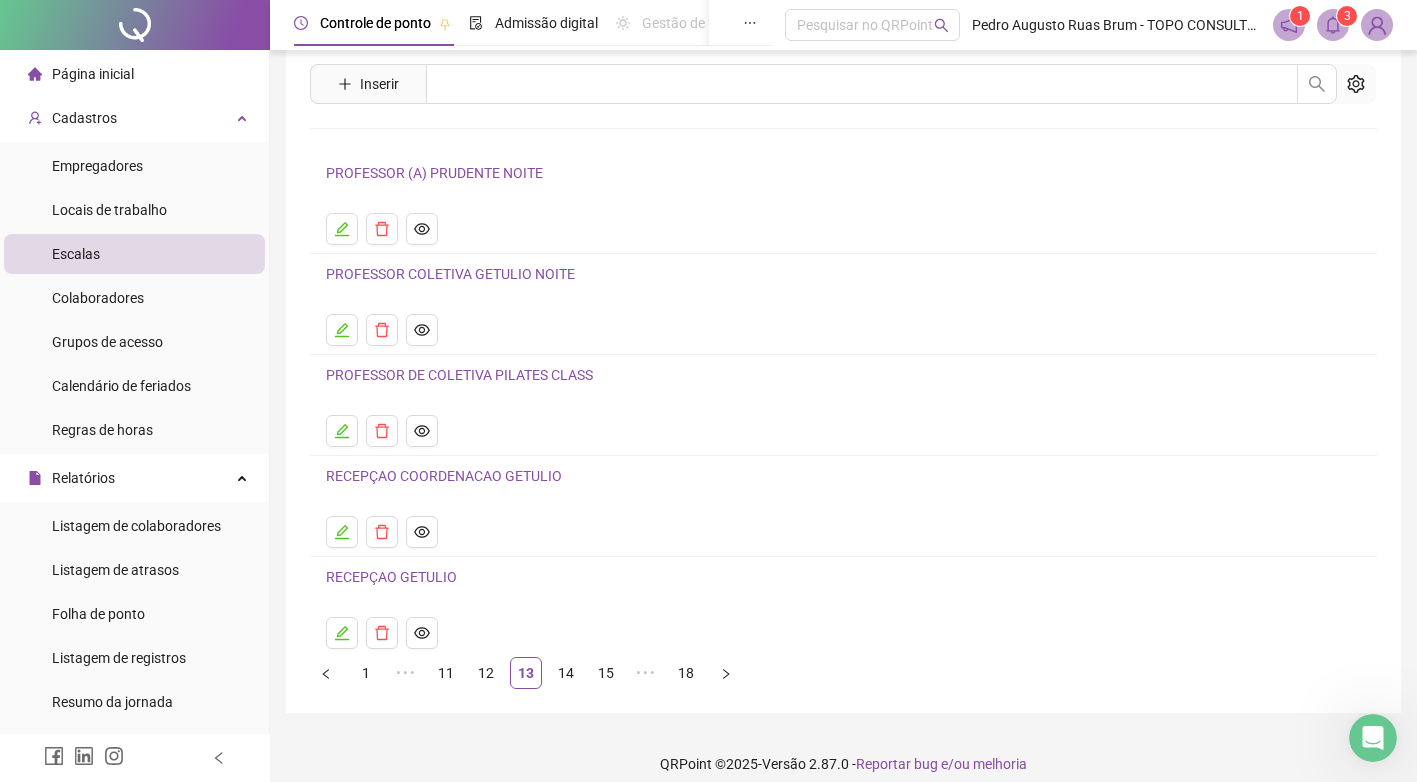scroll, scrollTop: 75, scrollLeft: 0, axis: vertical 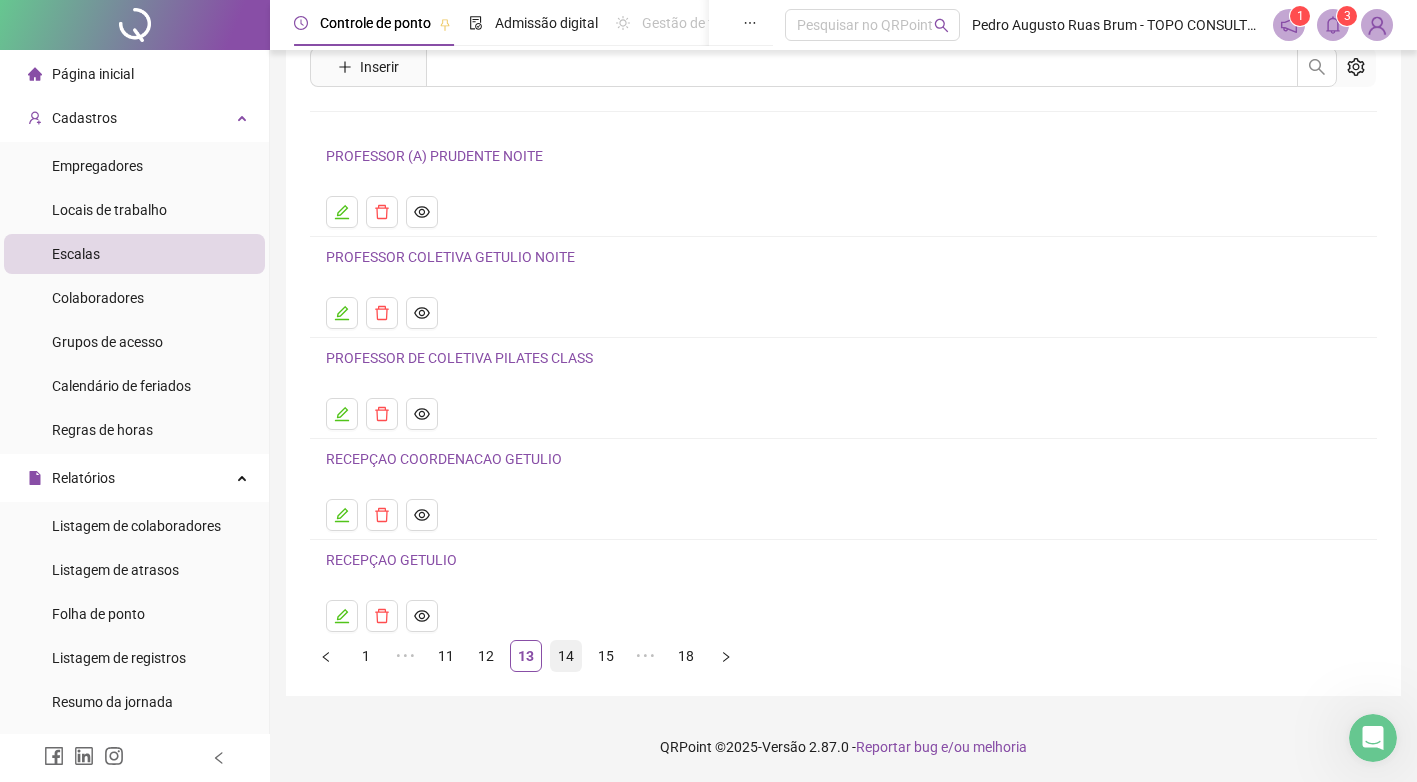 click on "14" at bounding box center (566, 656) 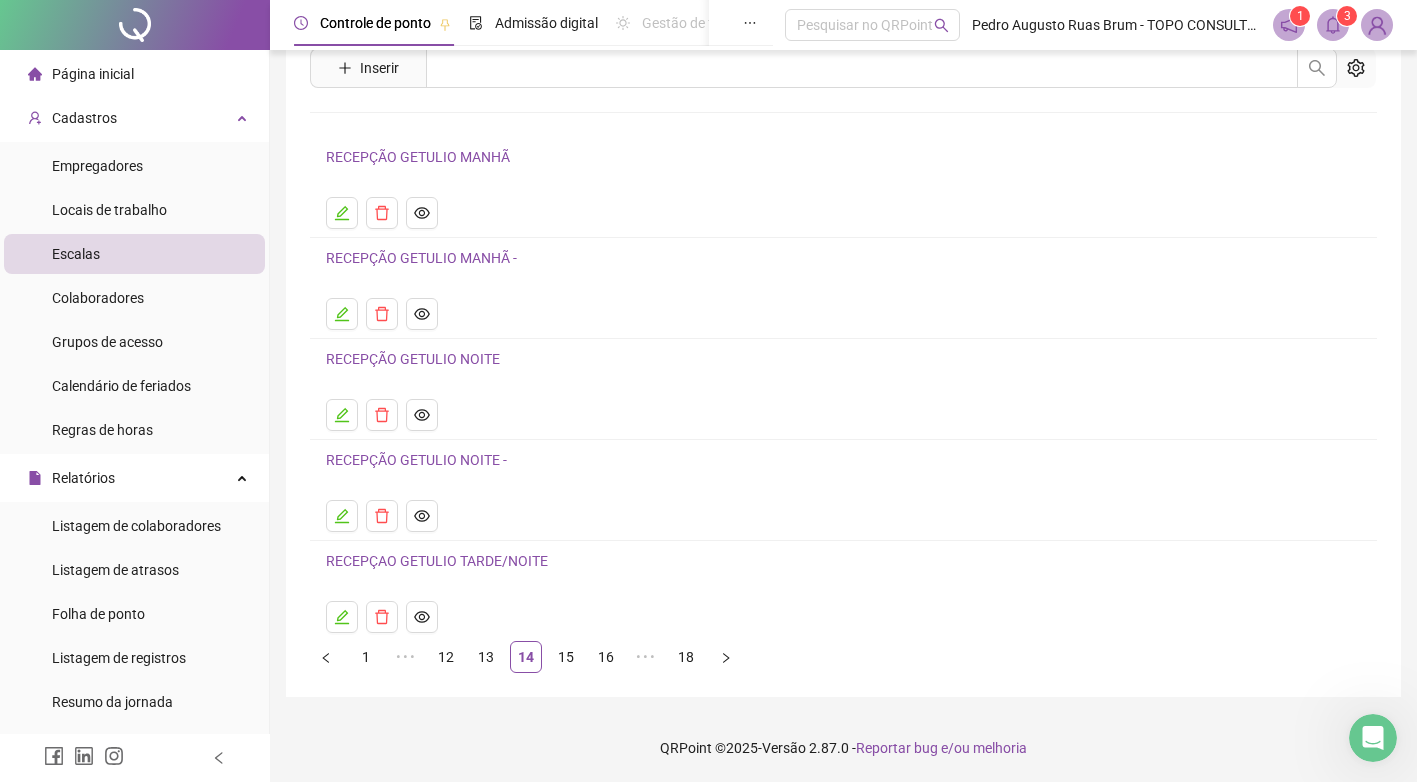 scroll, scrollTop: 75, scrollLeft: 0, axis: vertical 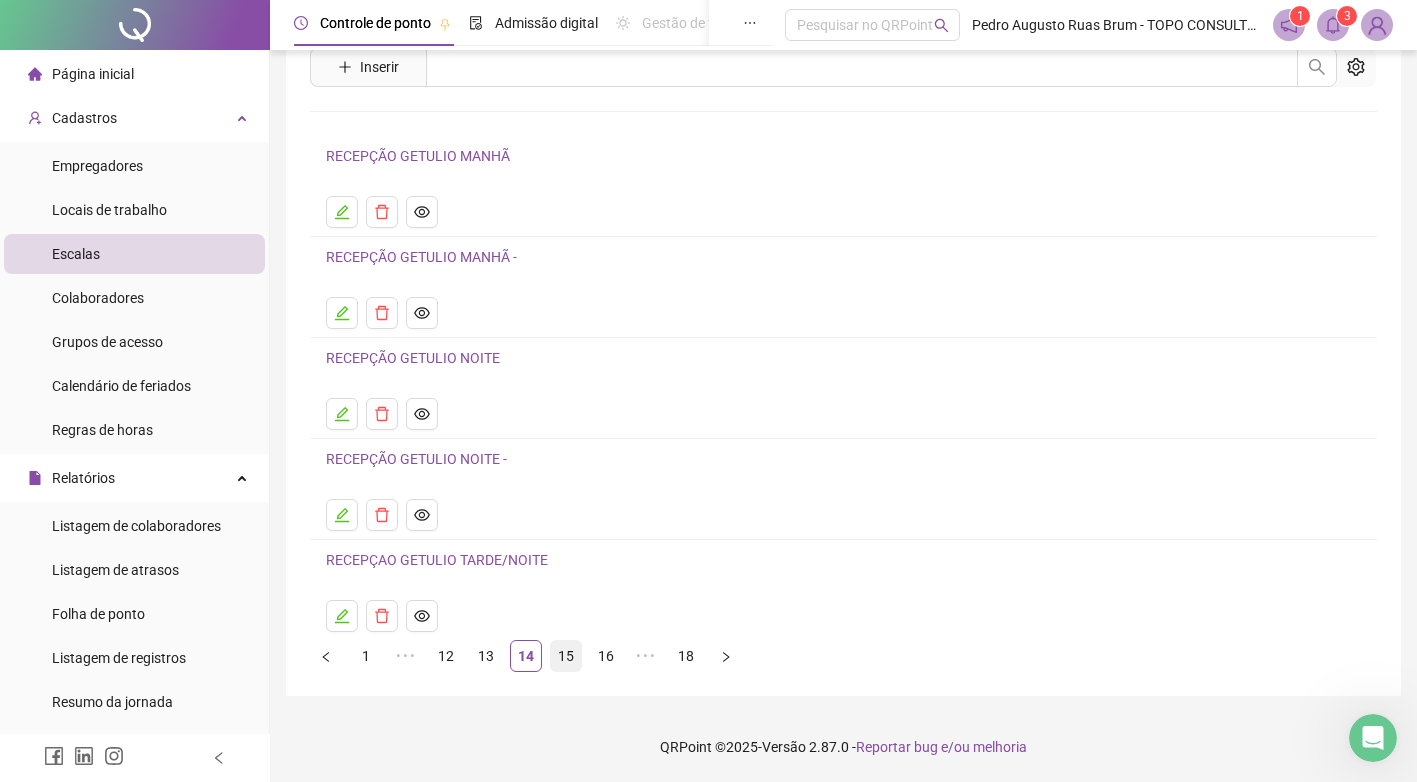 click on "15" at bounding box center [566, 656] 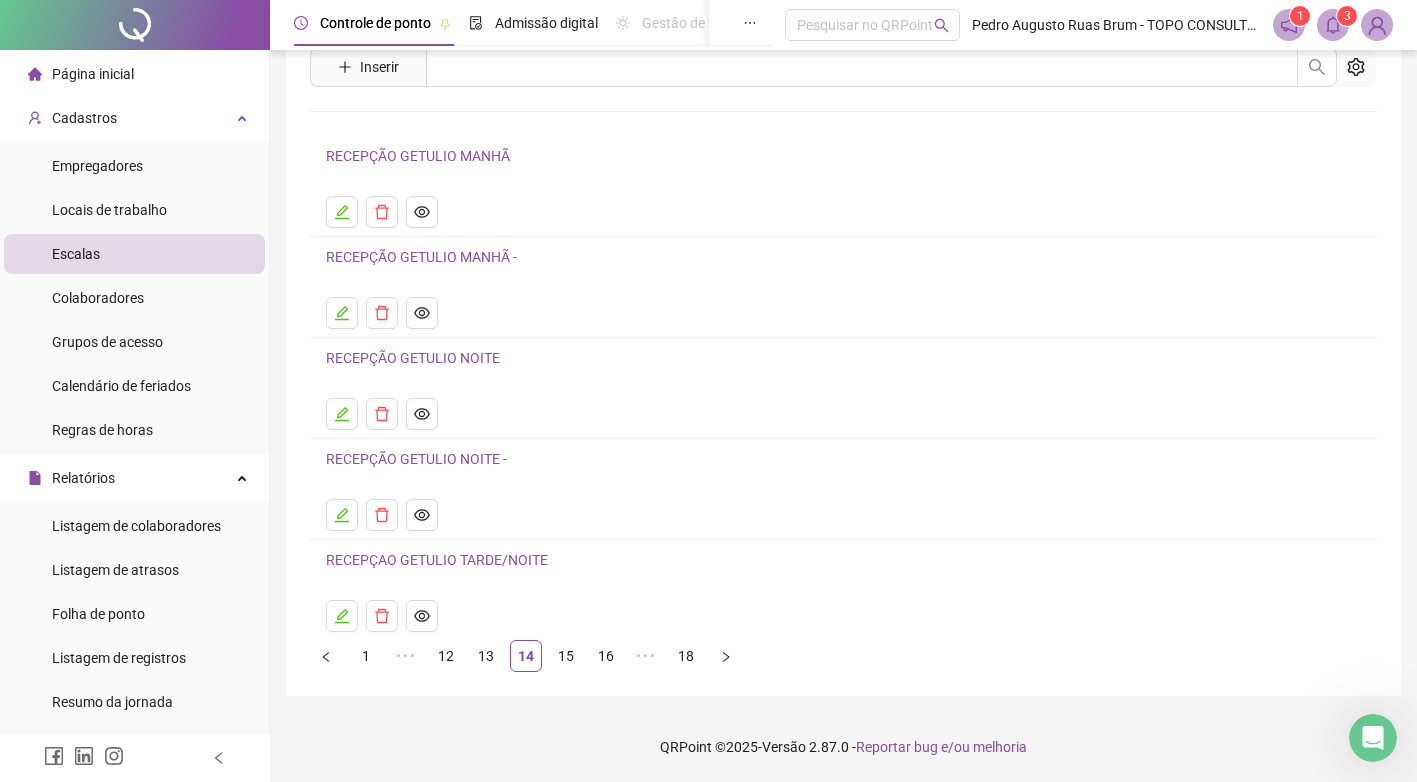 scroll 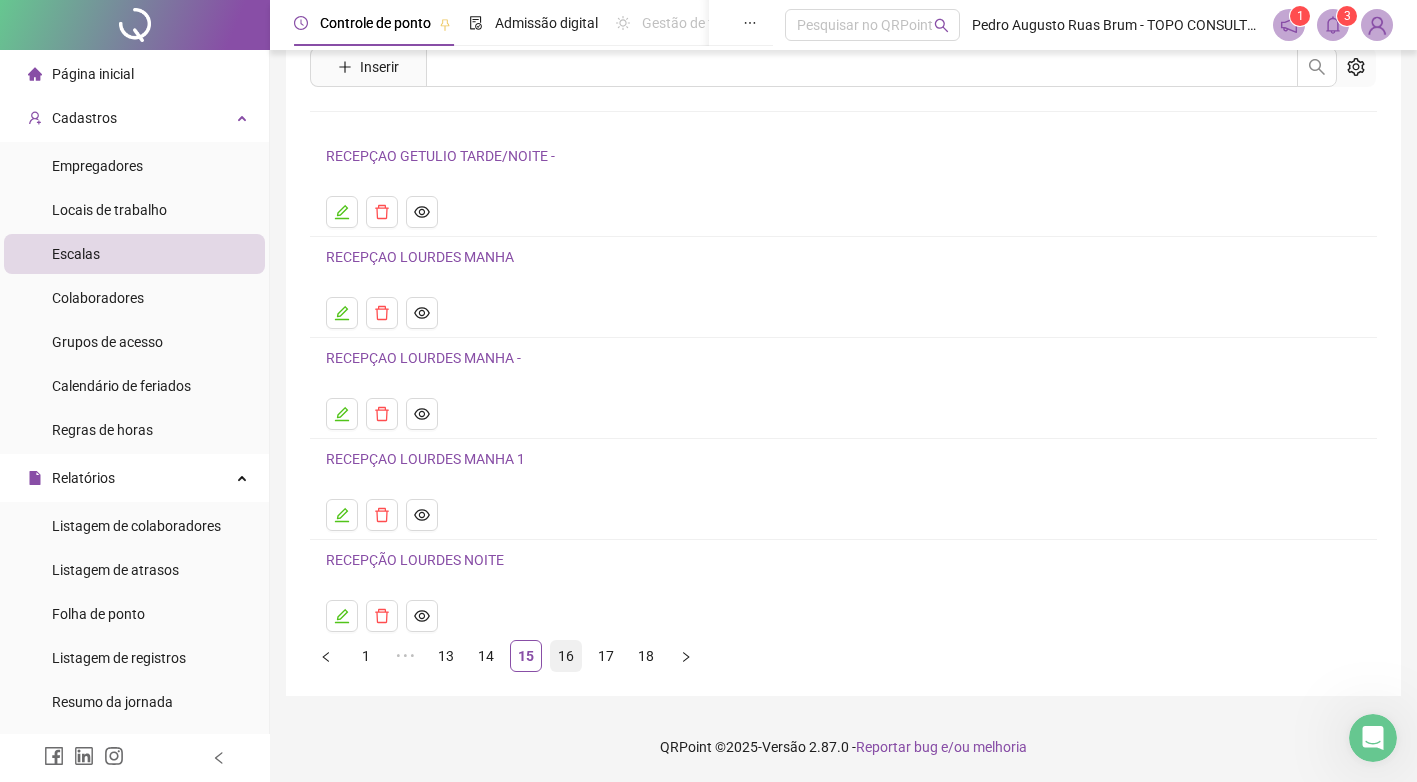 click on "16" at bounding box center [566, 656] 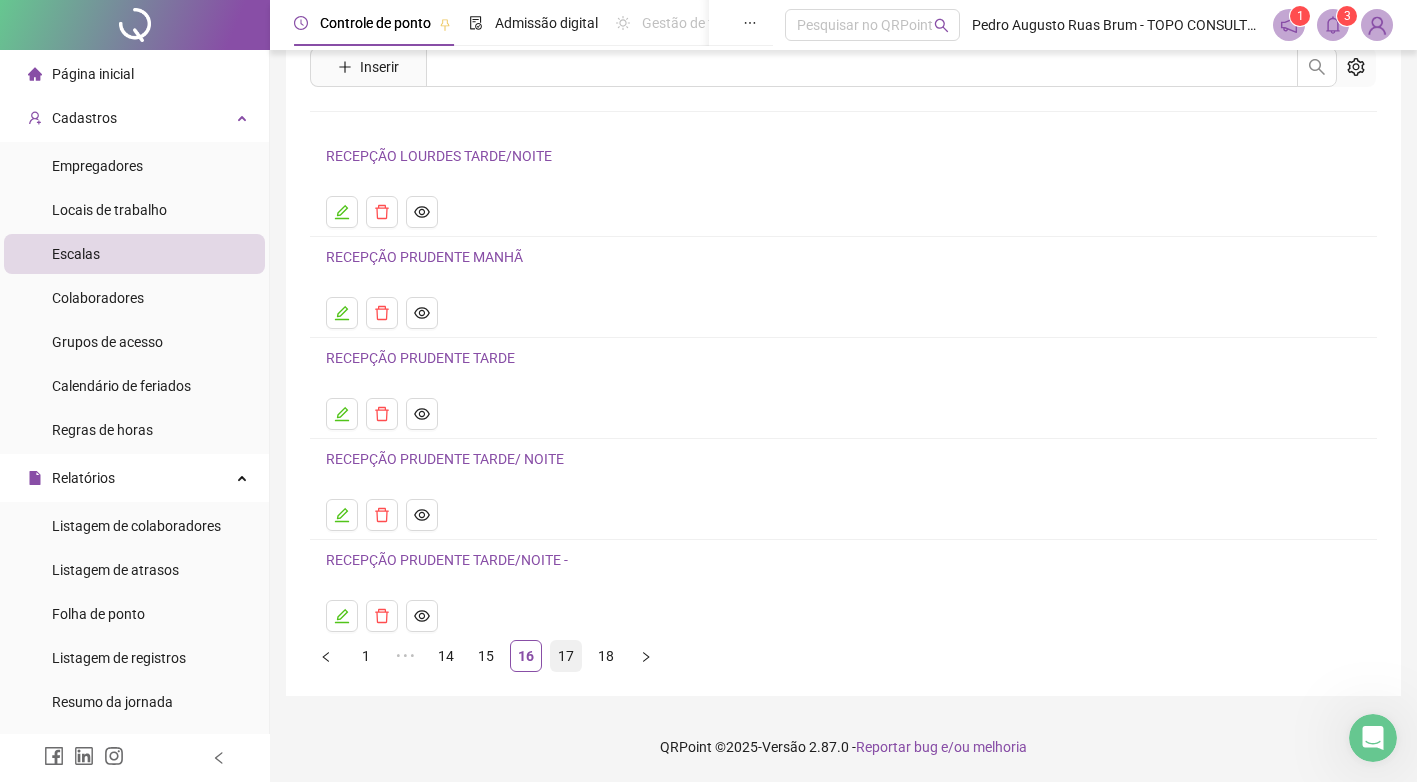 click on "17" at bounding box center [566, 656] 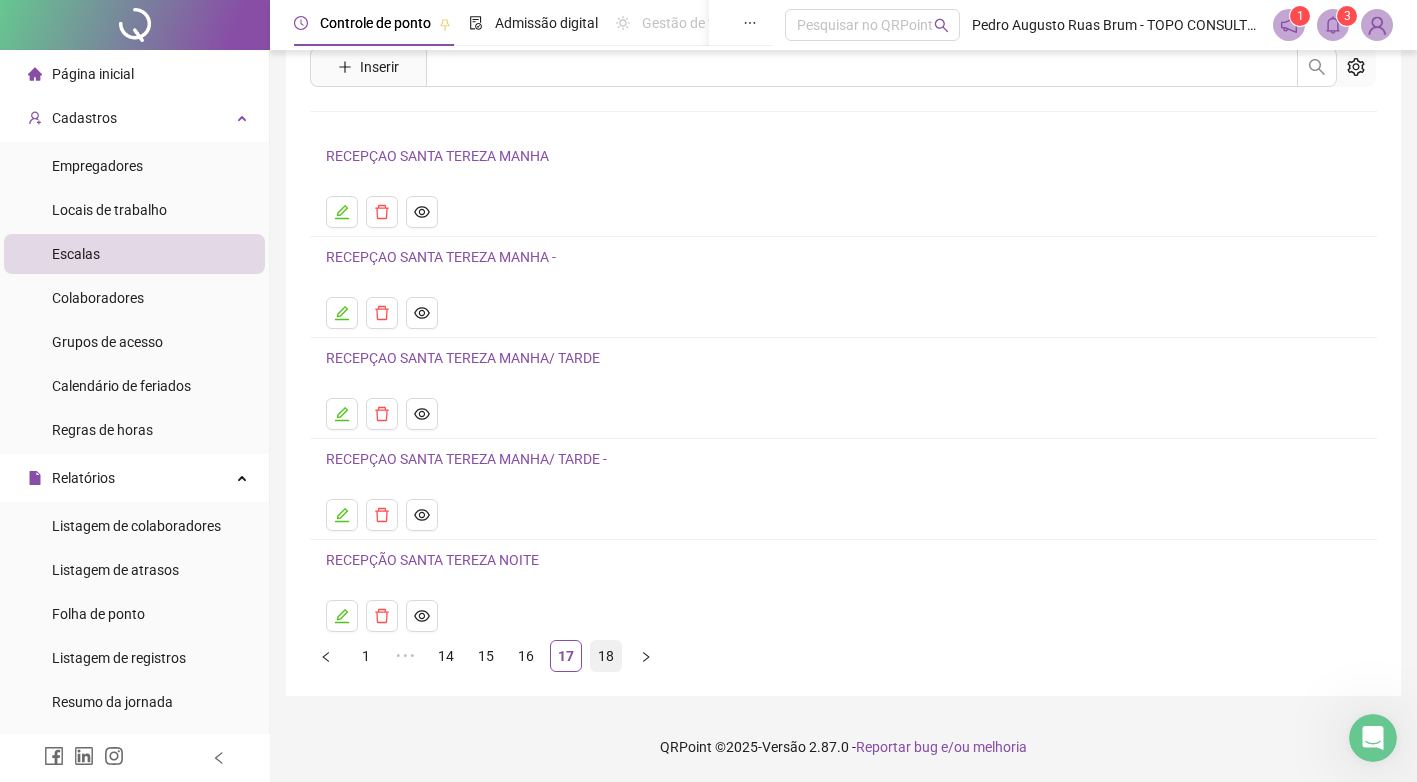 click on "18" at bounding box center (606, 656) 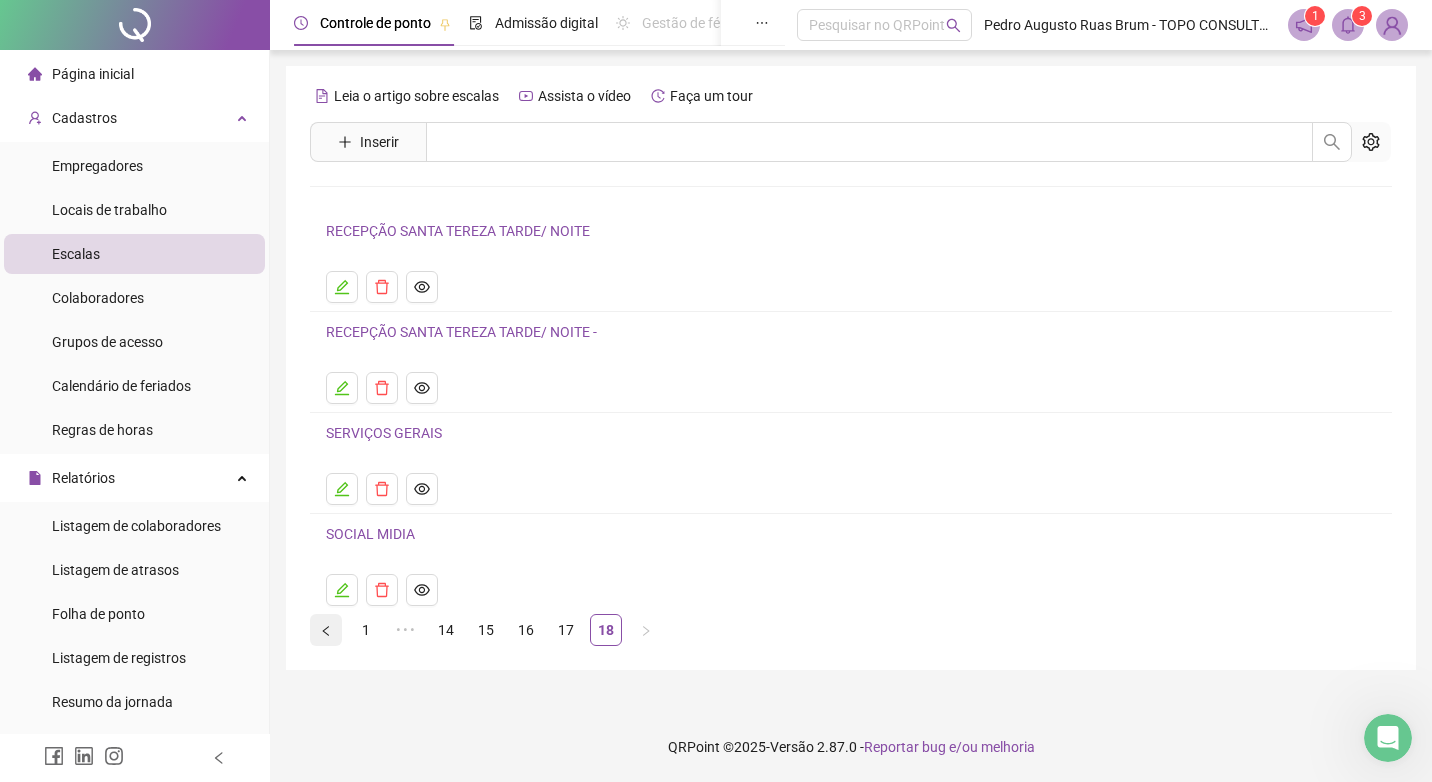 click at bounding box center (326, 630) 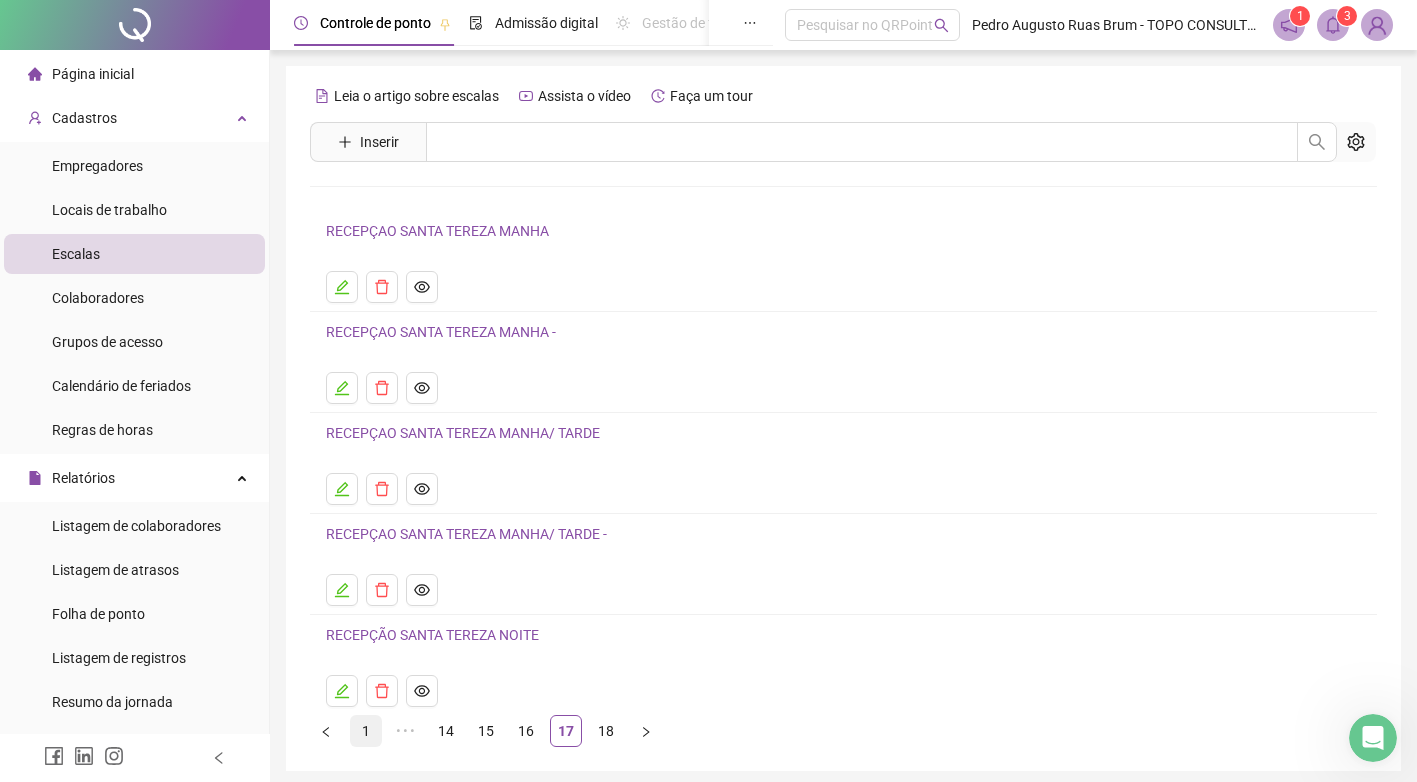 click on "1" at bounding box center (366, 731) 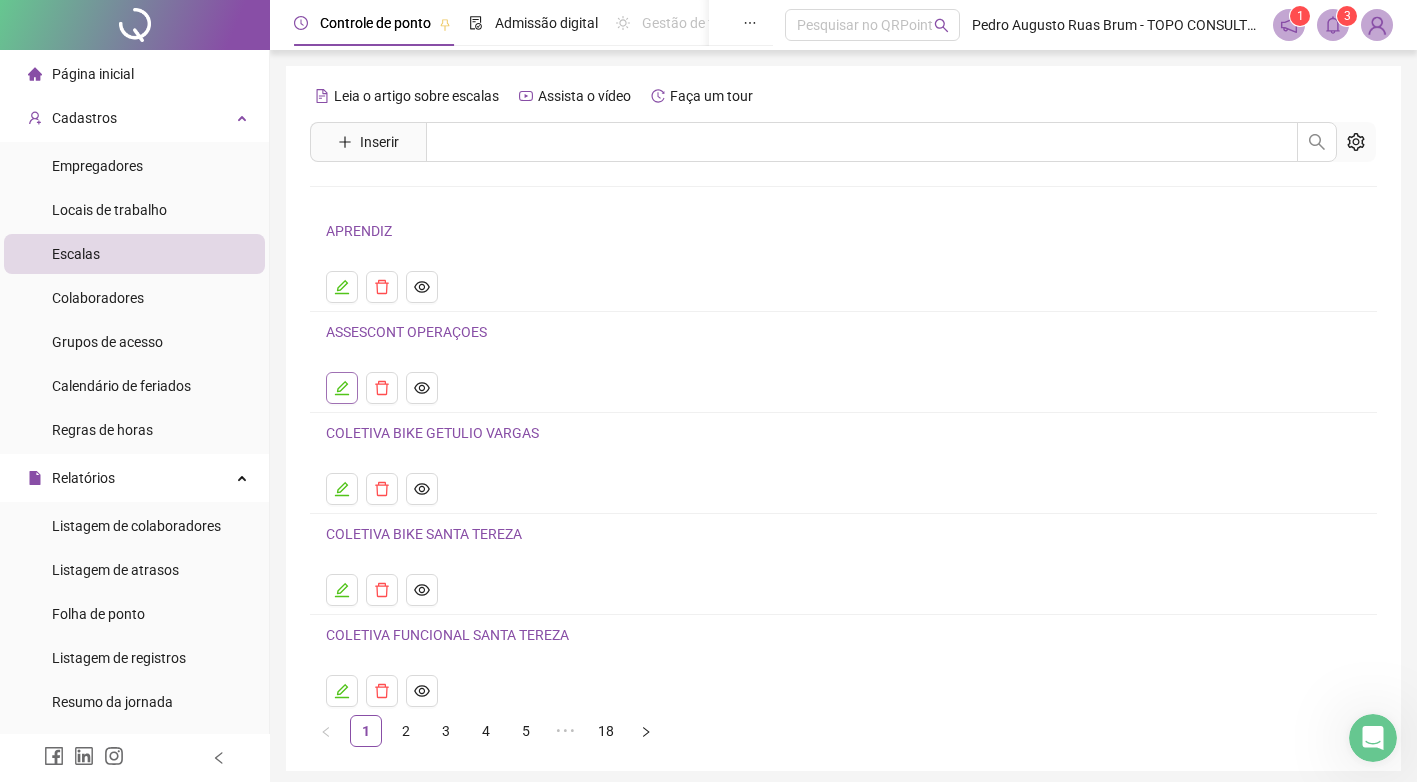 click 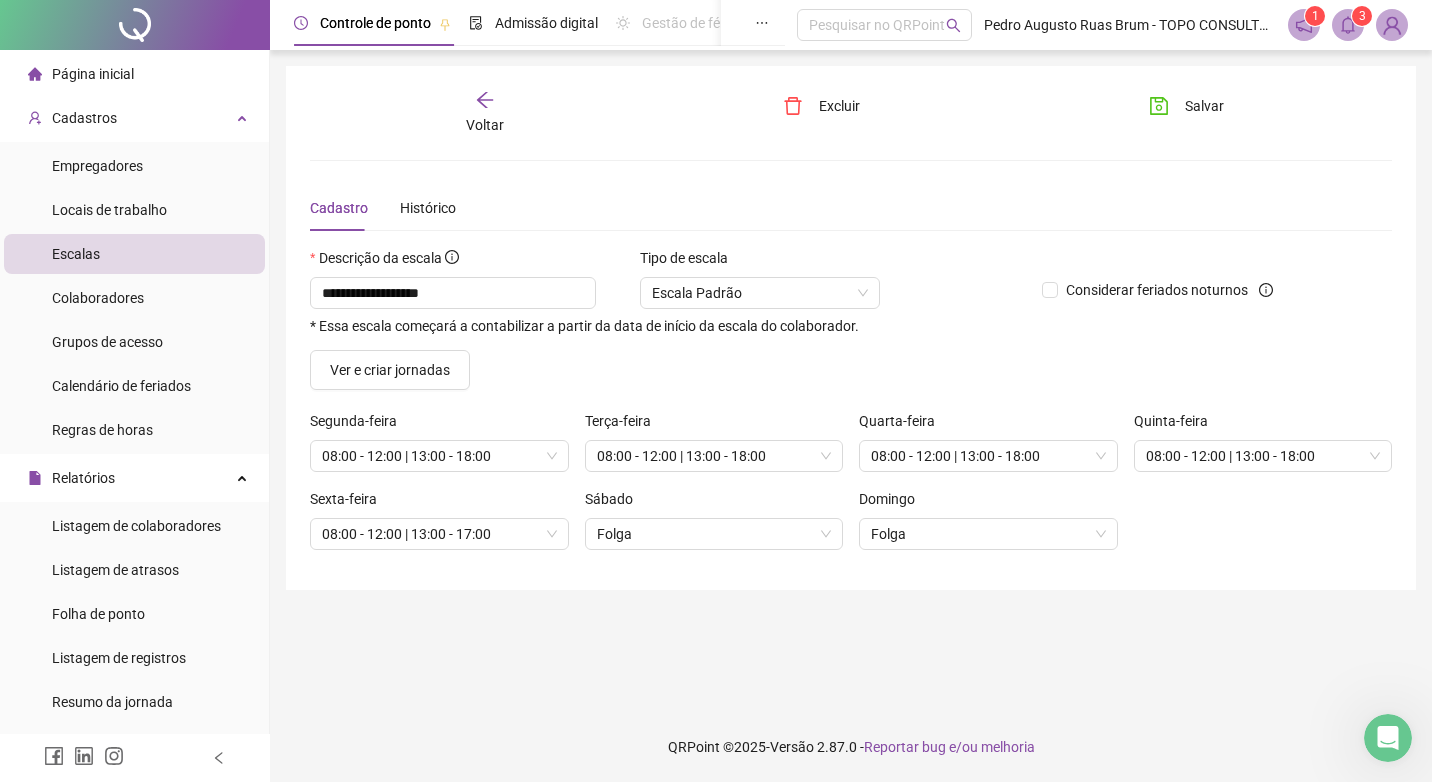 click on "Tipo de escala Escala Padrão" at bounding box center [760, 286] 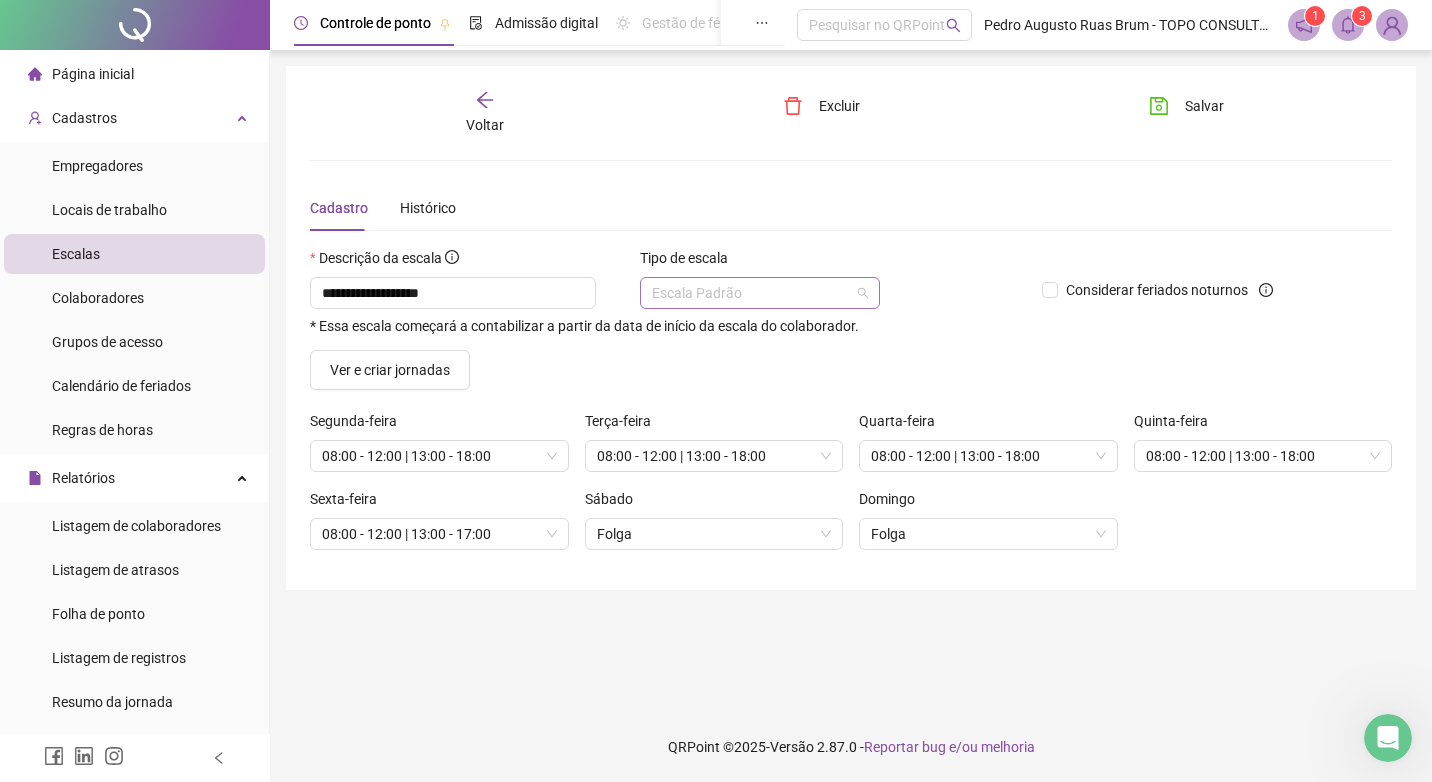 click on "Escala Padrão" at bounding box center [760, 293] 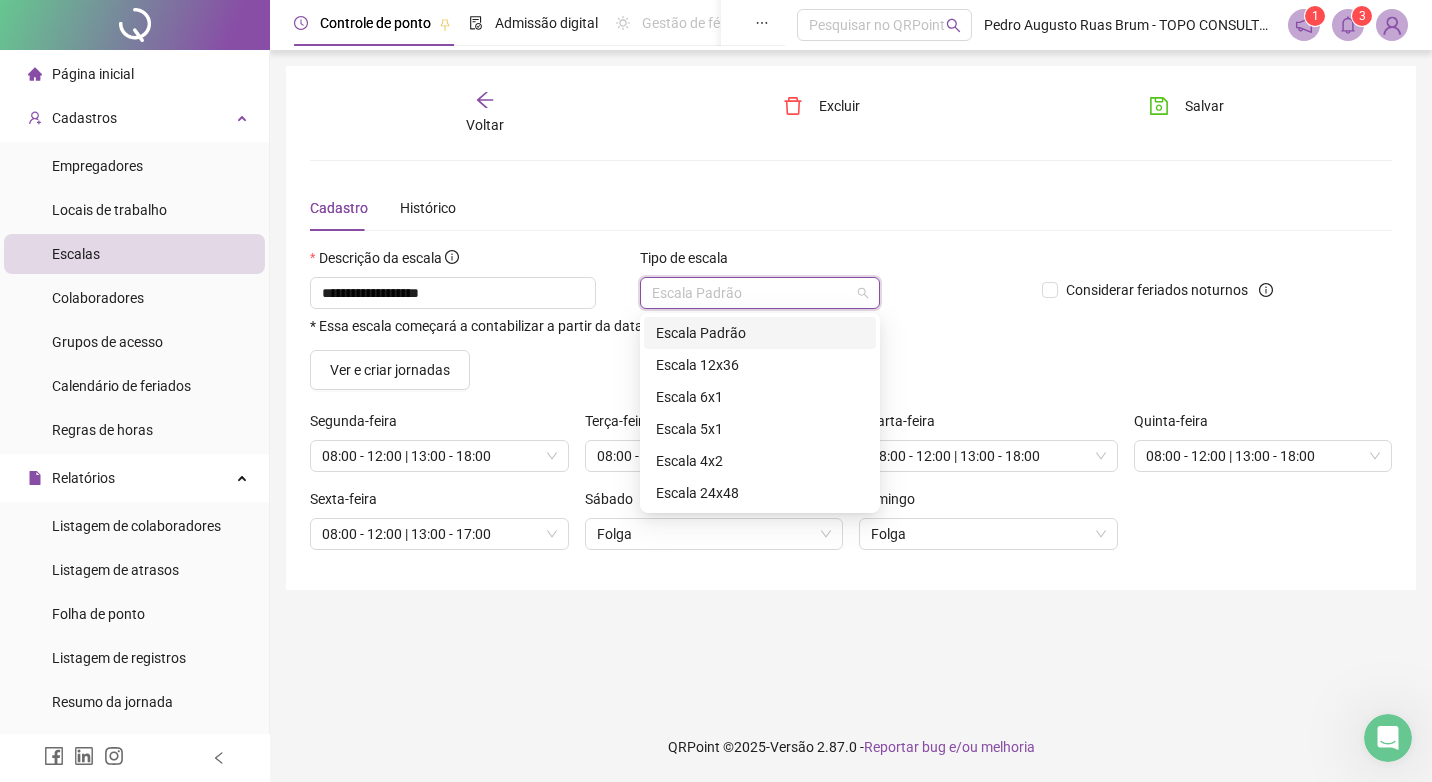 click on "Escala Padrão" at bounding box center (760, 293) 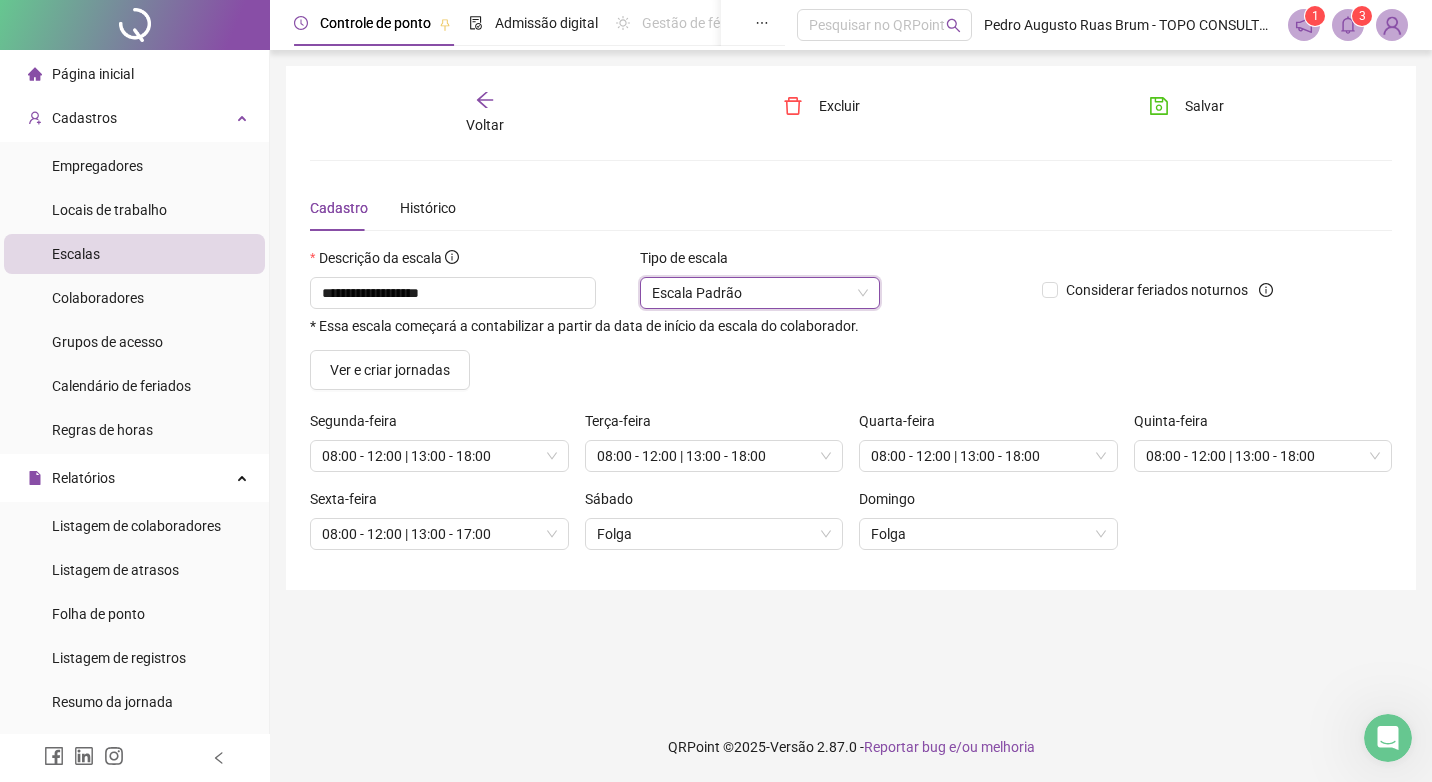 click on "Cadastro Histórico" at bounding box center (851, 208) 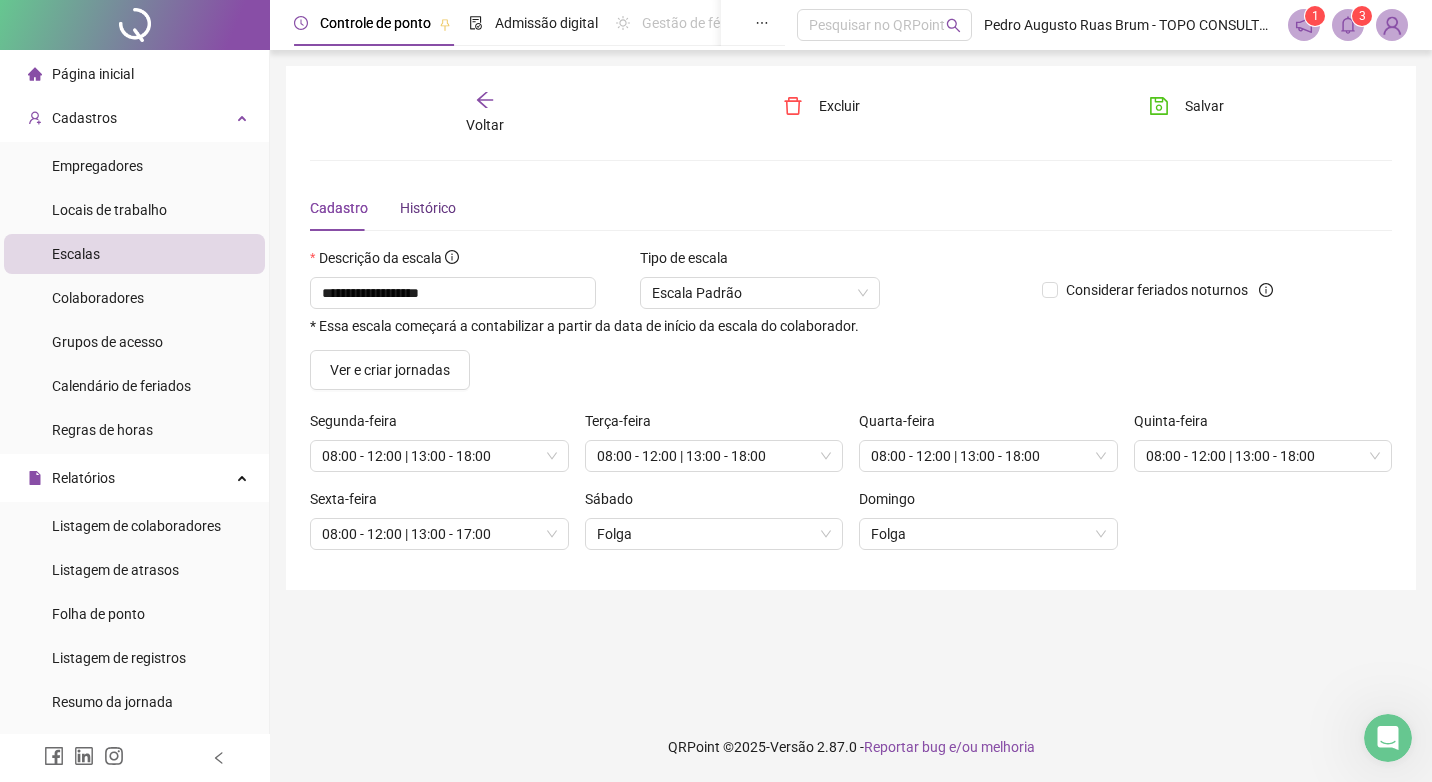 click on "Histórico" at bounding box center [428, 208] 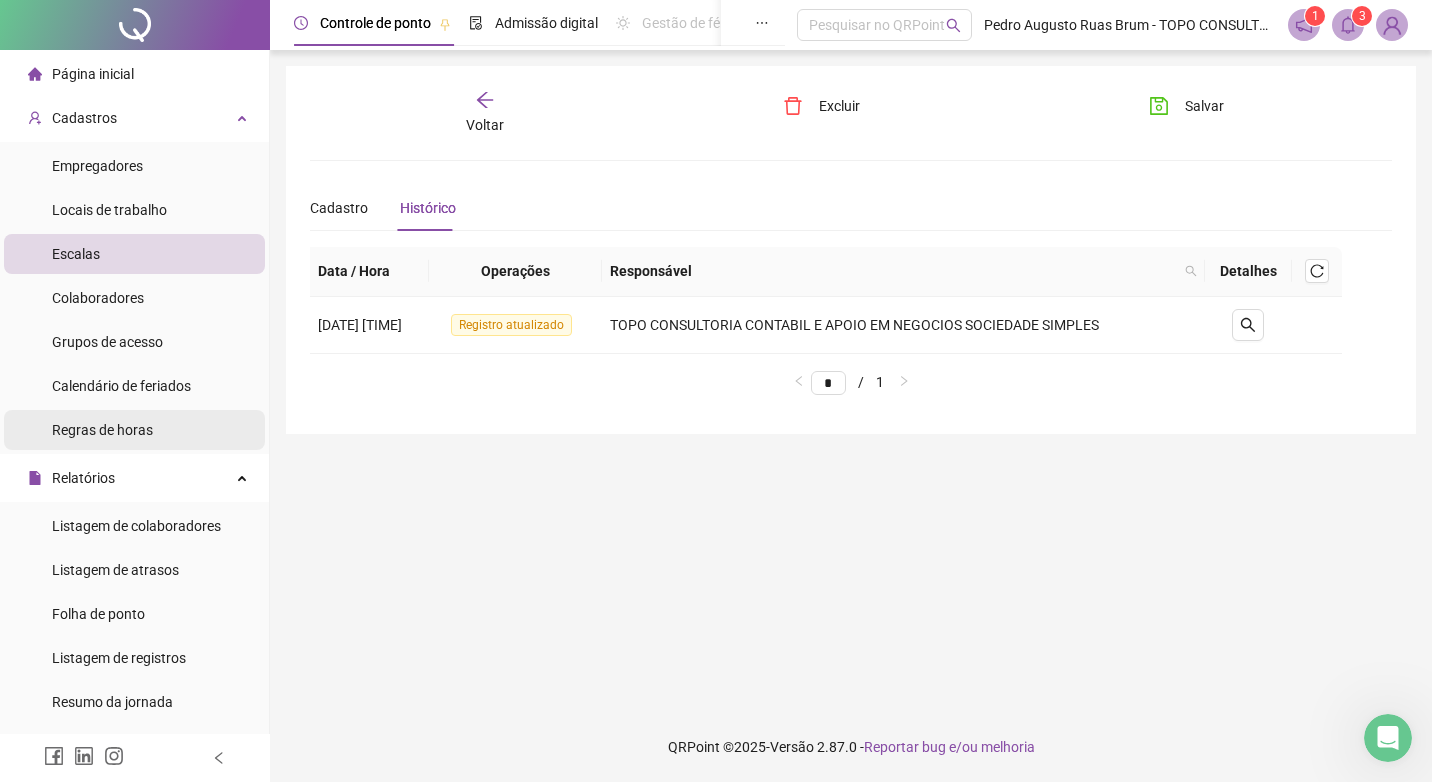 click on "Regras de horas" at bounding box center [102, 430] 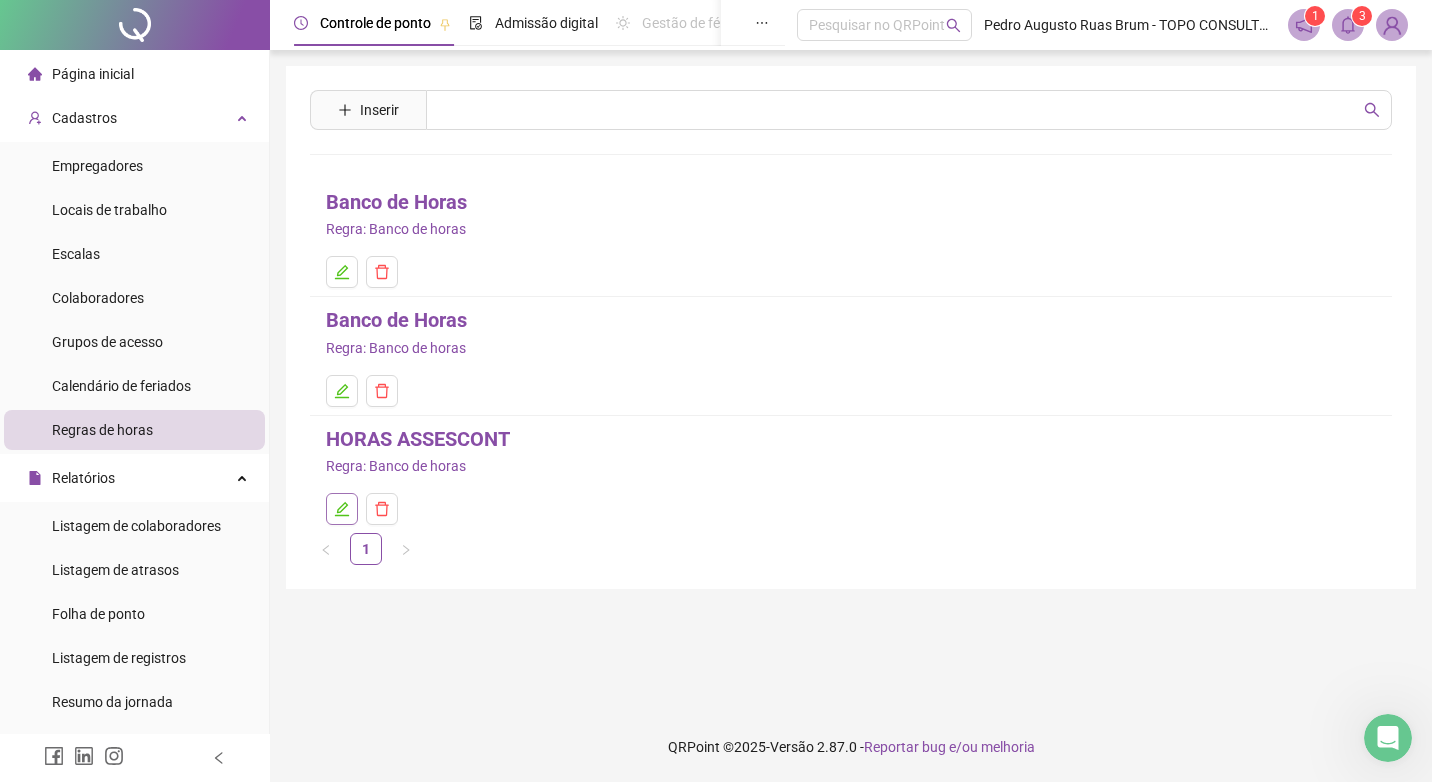 click 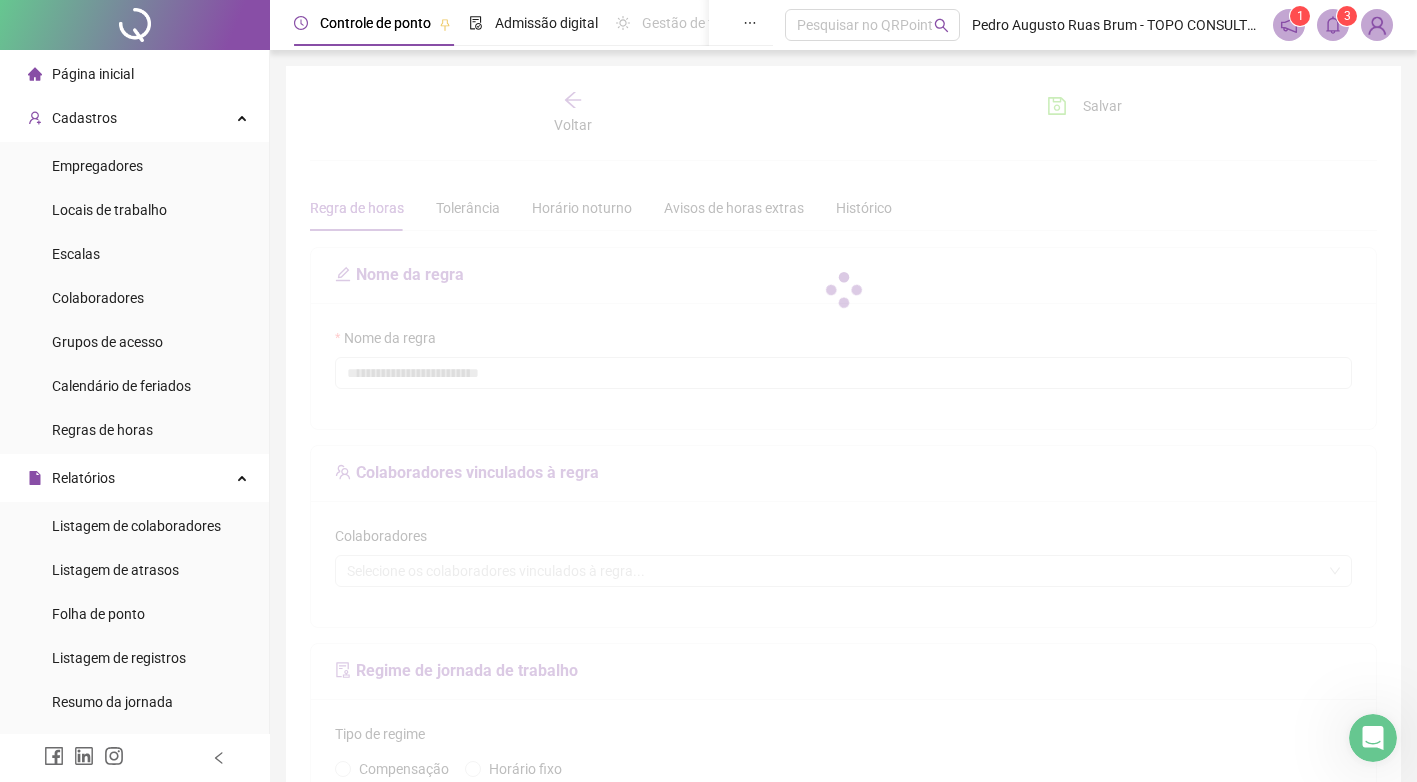 type on "**********" 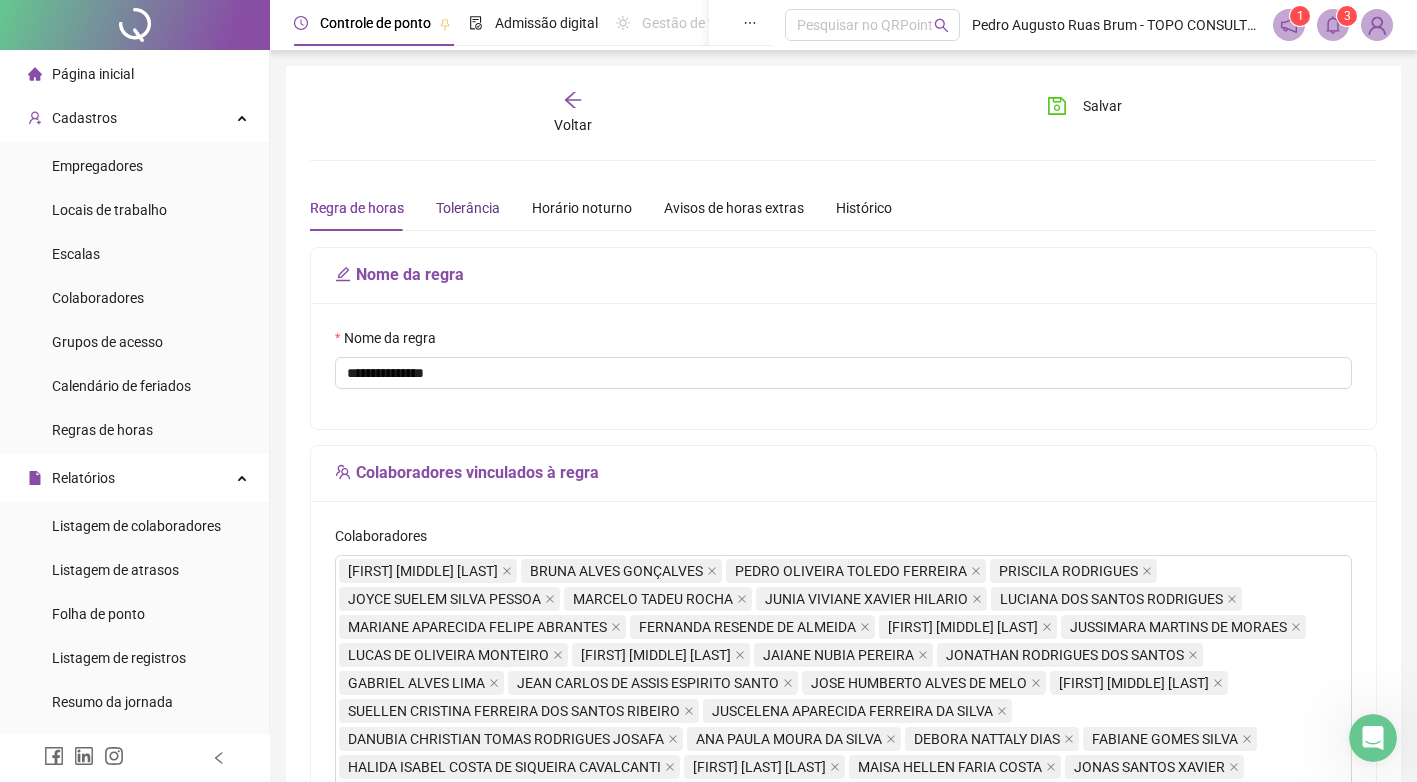 click on "Tolerância" at bounding box center (468, 208) 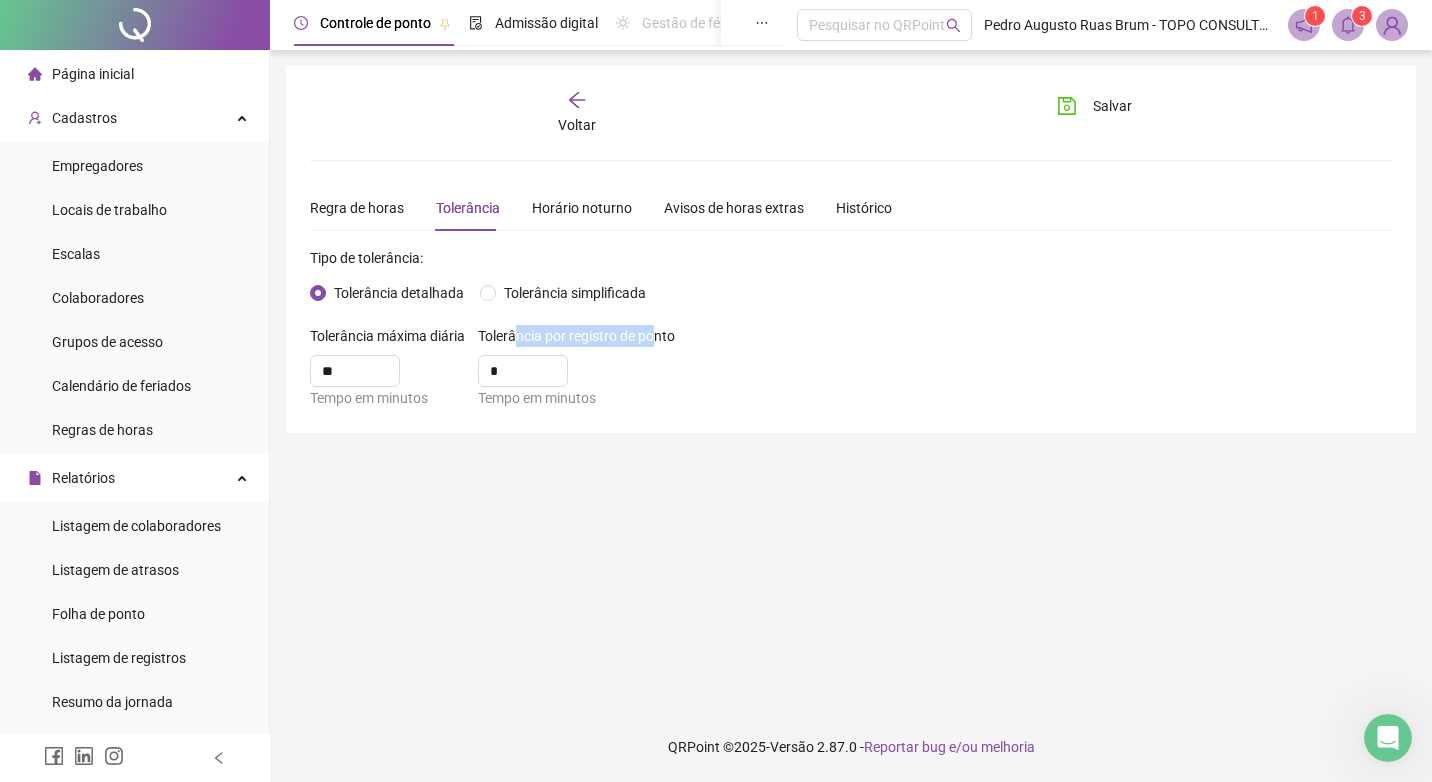 drag, startPoint x: 511, startPoint y: 331, endPoint x: 649, endPoint y: 339, distance: 138.23169 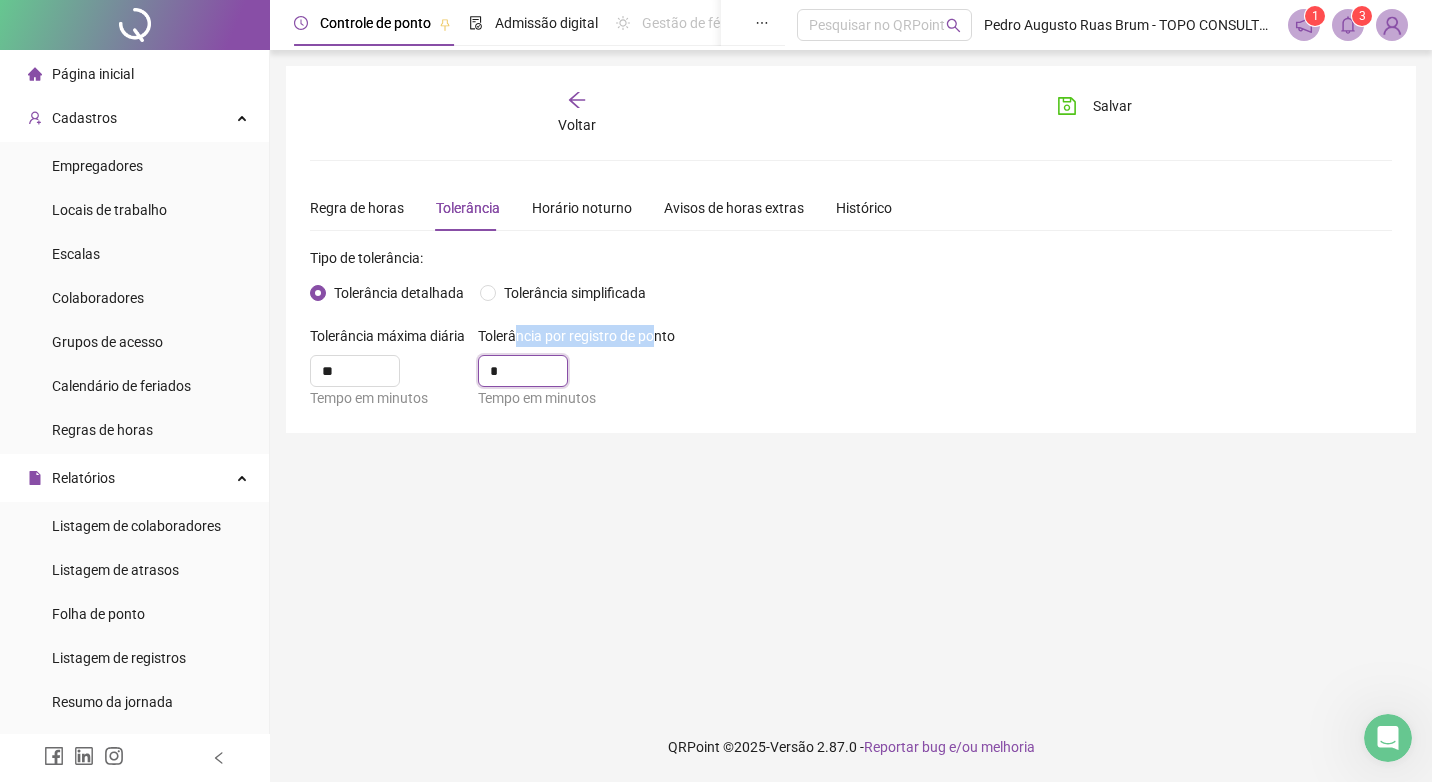 click on "*" at bounding box center (523, 371) 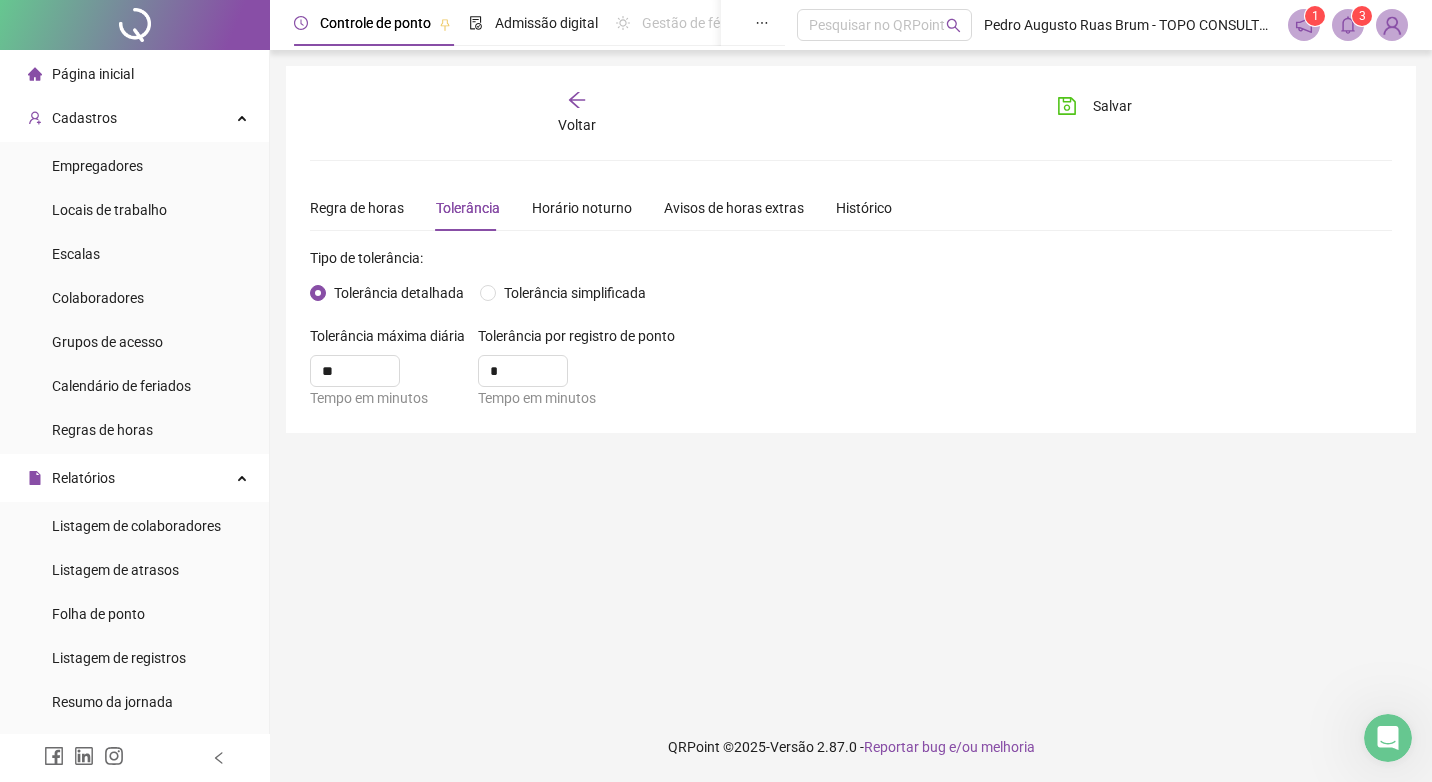 click on "**********" at bounding box center [851, 249] 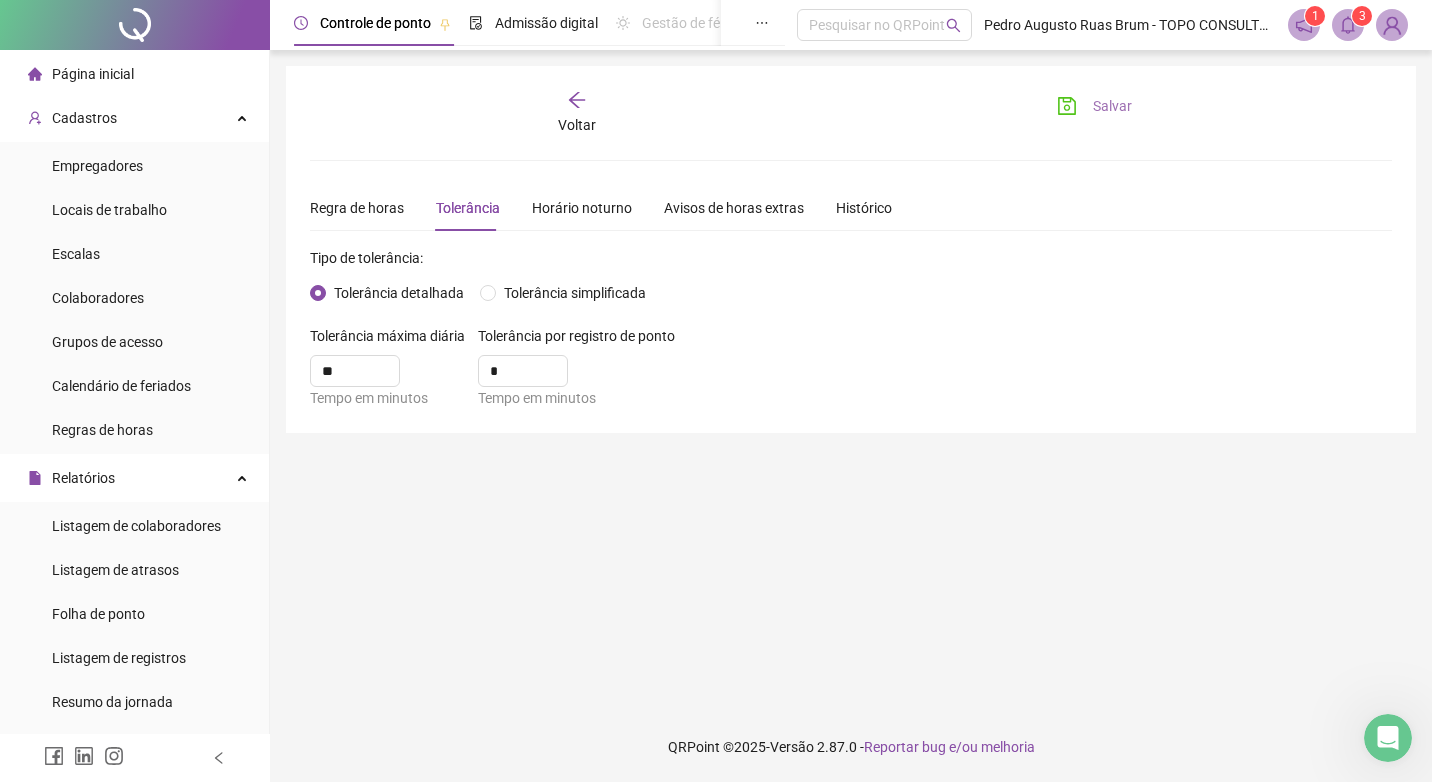 click on "Salvar" at bounding box center (1094, 106) 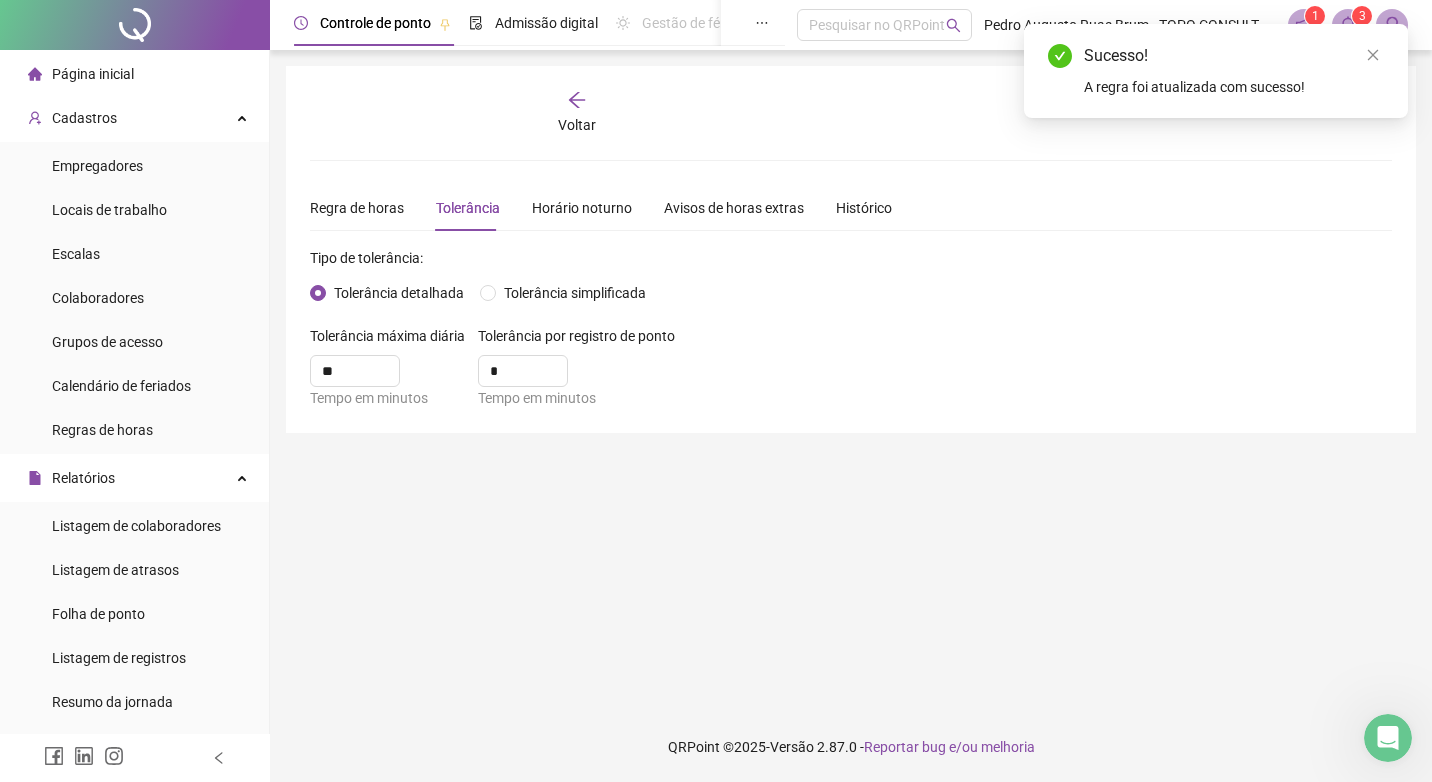 type 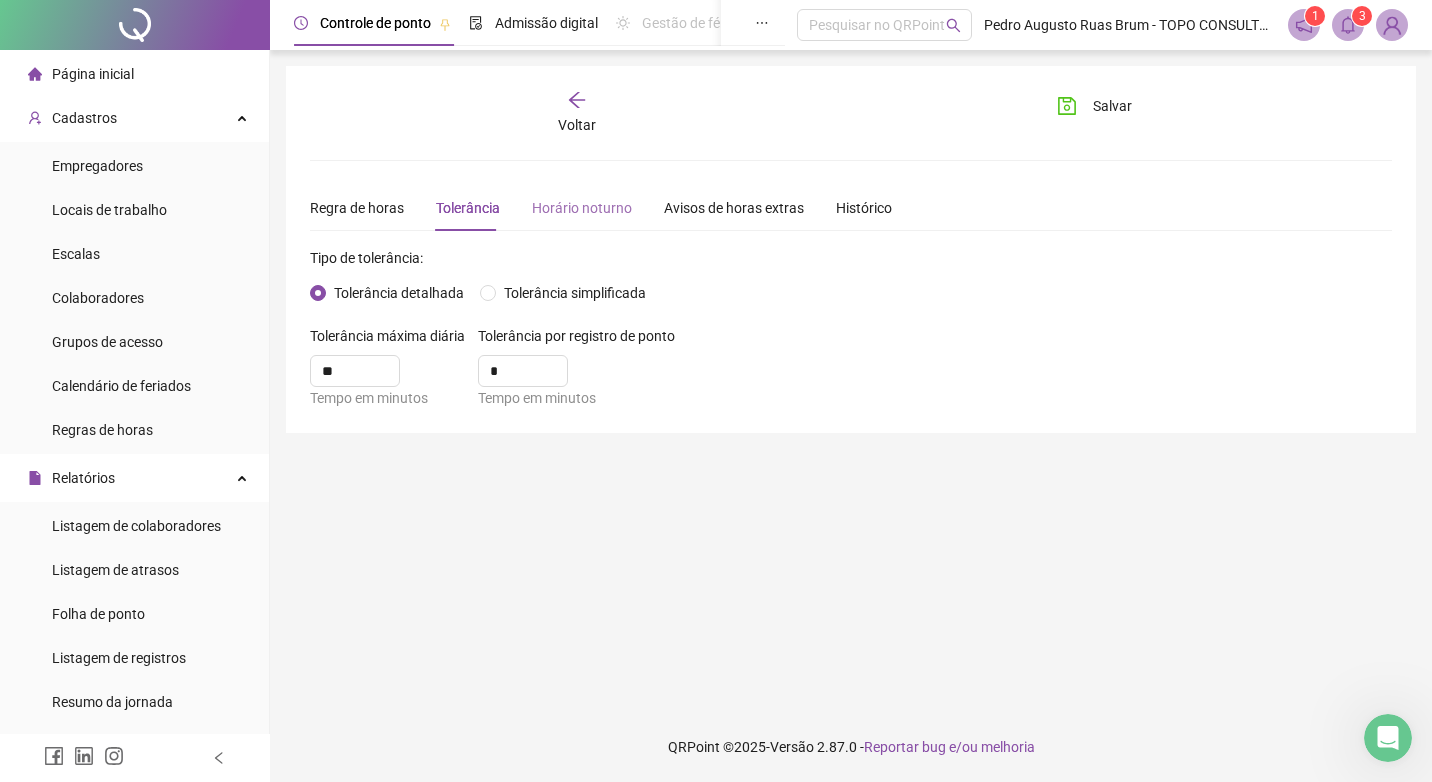 click on "Horário noturno" at bounding box center (582, 208) 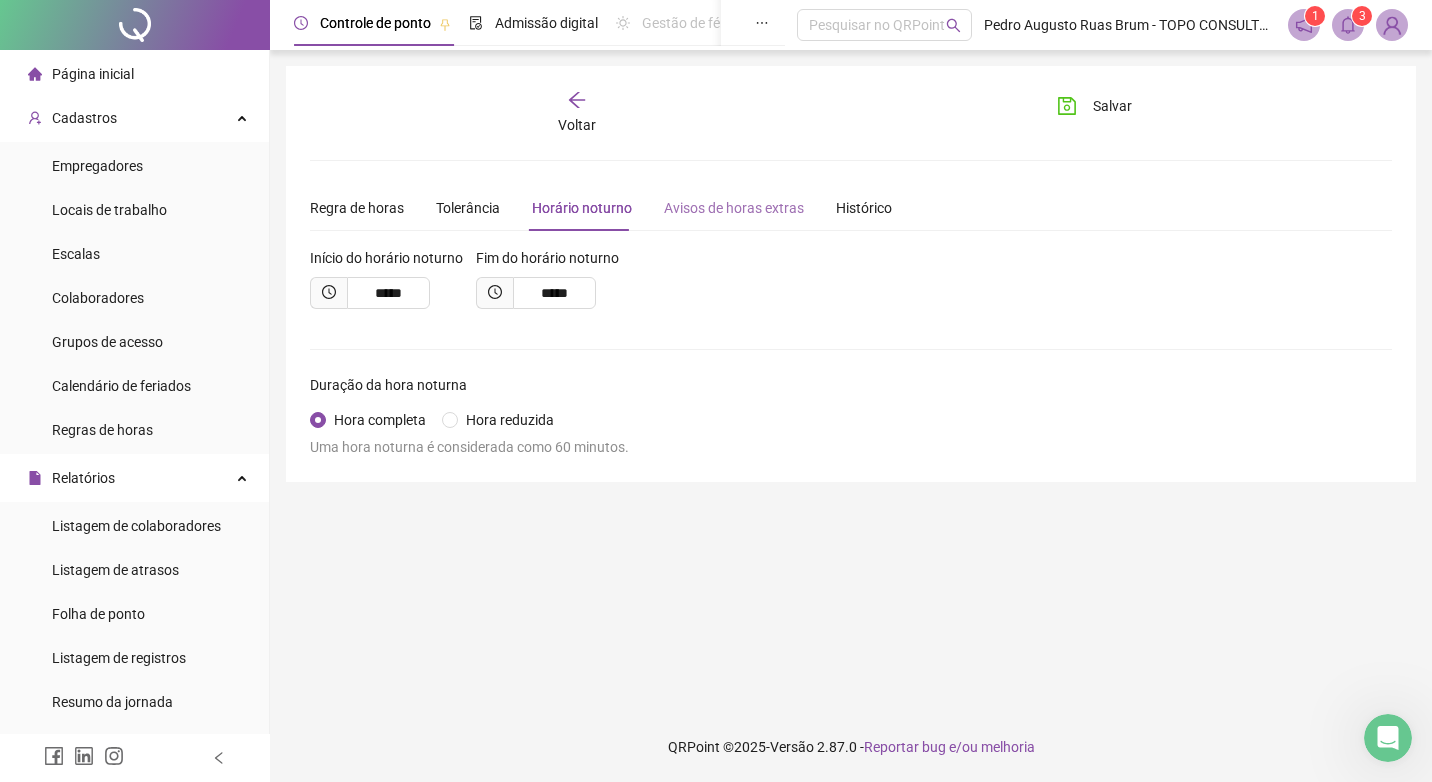 click on "Avisos de horas extras" at bounding box center [734, 208] 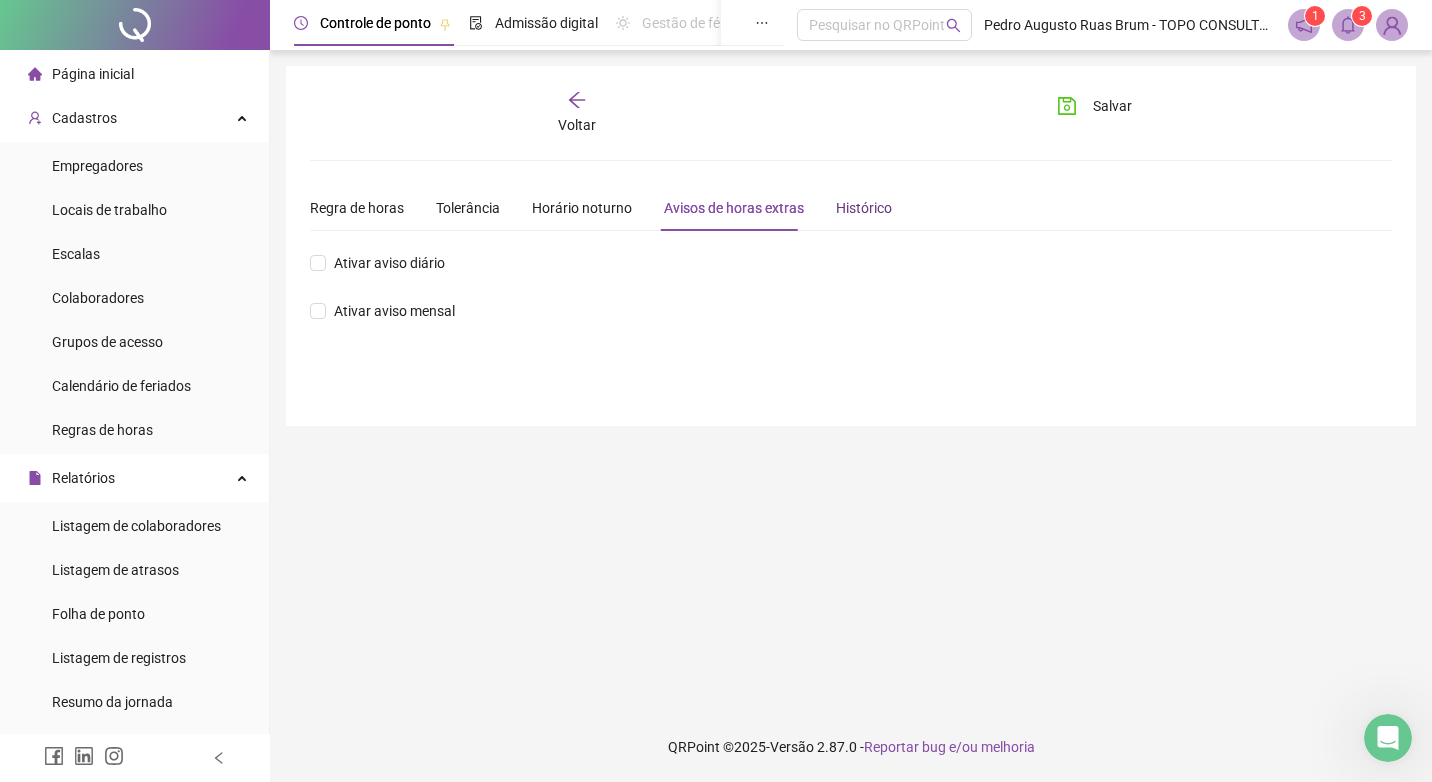 click on "Histórico" at bounding box center (864, 208) 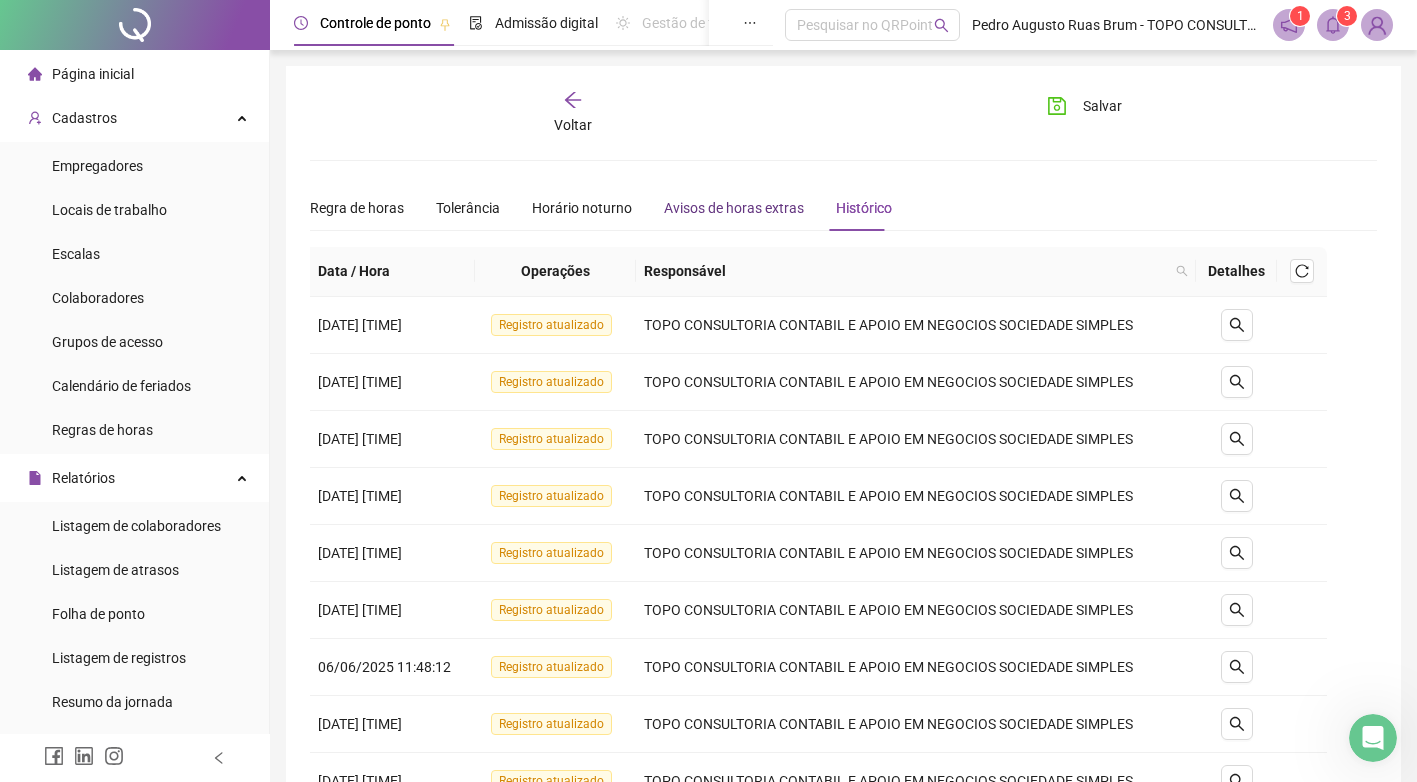 click on "Avisos de horas extras" at bounding box center (734, 208) 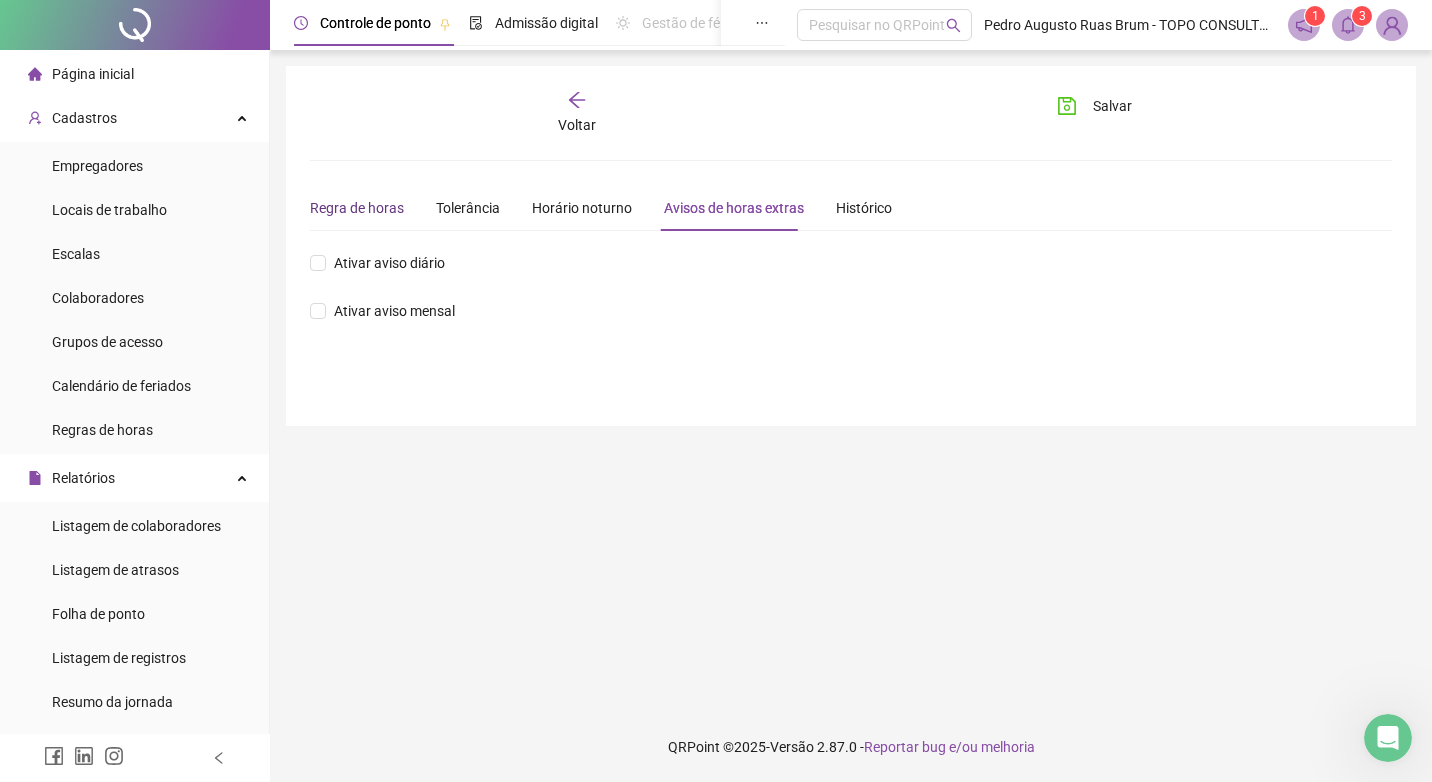 click on "Regra de horas" at bounding box center (357, 208) 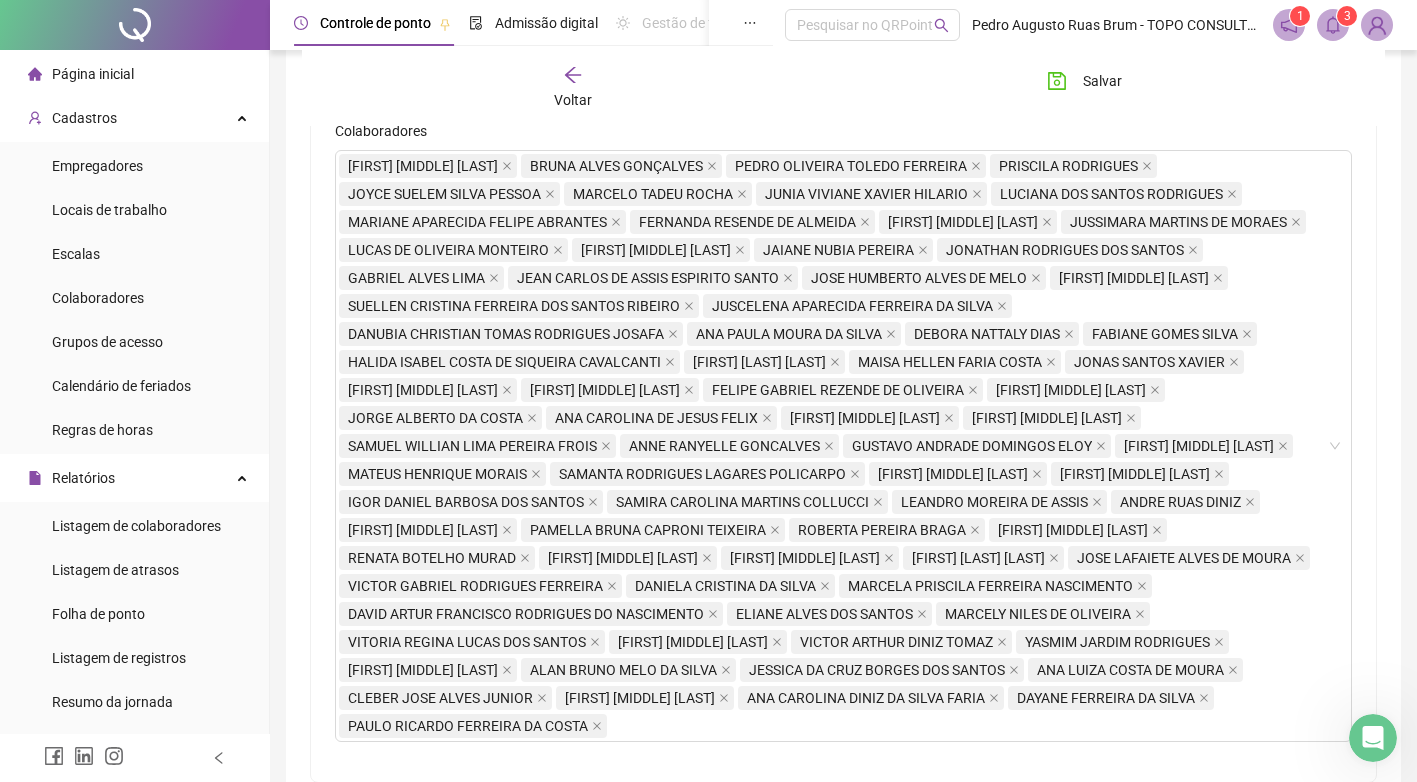 scroll, scrollTop: 500, scrollLeft: 0, axis: vertical 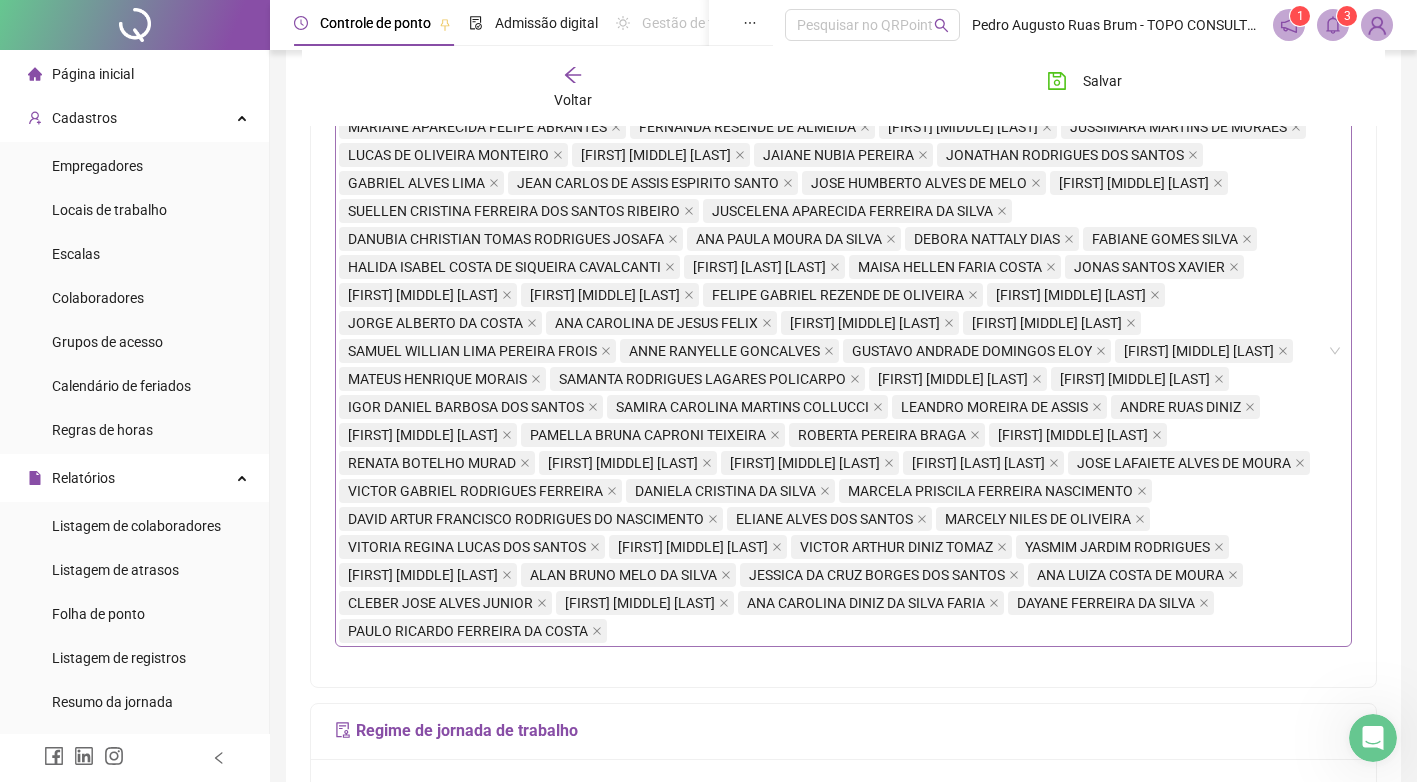 click on "PEDRO HENRIQUE GOMES DOS SANTTOS BRUNA ALVES GONÇALVES PEDRO OLIVEIRA TOLEDO FERREIRA PRISCILA RODRIGUES JOYCE SUELEM SILVA PESSOA MARCELO TADEU ROCHA JUNIA VIVIANE XAVIER HILARIO LUCIANA DOS SANTOS RODRIGUES MARIANE APARECIDA FELIPE ABRANTES FERNANDA RESENDE DE ALMEIDA ALEXANDRE DE OLIVEIRA SILVA JUSSIMARA MARTINS DE MORAES LUCAS DE OLIVEIRA MONTEIRO GILSON OLIMPIO PIEDADE	 JAIANE NUBIA PEREIRA JONATHAN RODRIGUES DOS SANTOS	 GABRIEL ALVES LIMA JEAN CARLOS DE ASSIS ESPIRITO SANTO JOSE HUMBERTO ALVES DE MELO ROBSON DIAS DOS SANTOS	 SUELLEN CRISTINA FERREIRA DOS SANTOS RIBEIRO JUSCELENA APARECIDA FERREIRA DA SILVA DANUBIA CHRISTIAN TOMAS RODRIGUES JOSAFA ANA PAULA MOURA DA SILVA	 DEBORA NATTALY DIAS	 FABIANE GOMES SILVA	 HALIDA ISABEL COSTA DE SIQUEIRA CAVALCANTI	 THALISON LUIZ PIMENTA DE SOUSA MAISA HELLEN FARIA COSTA	 JONAS SANTOS XAVIER	 JOSUE NICOLAS DOS SANTOS BRAGA	 ALINE THAIS LOPES SANTOS MARTINS	 FELIPE GABRIEL REZENDE DE OLIVEIRA GILCIMAR BATISTA DOS SANTOS	 JORGE ALBERTO DA COSTA	 ANDRE RUAS DINIZ" at bounding box center [833, 351] 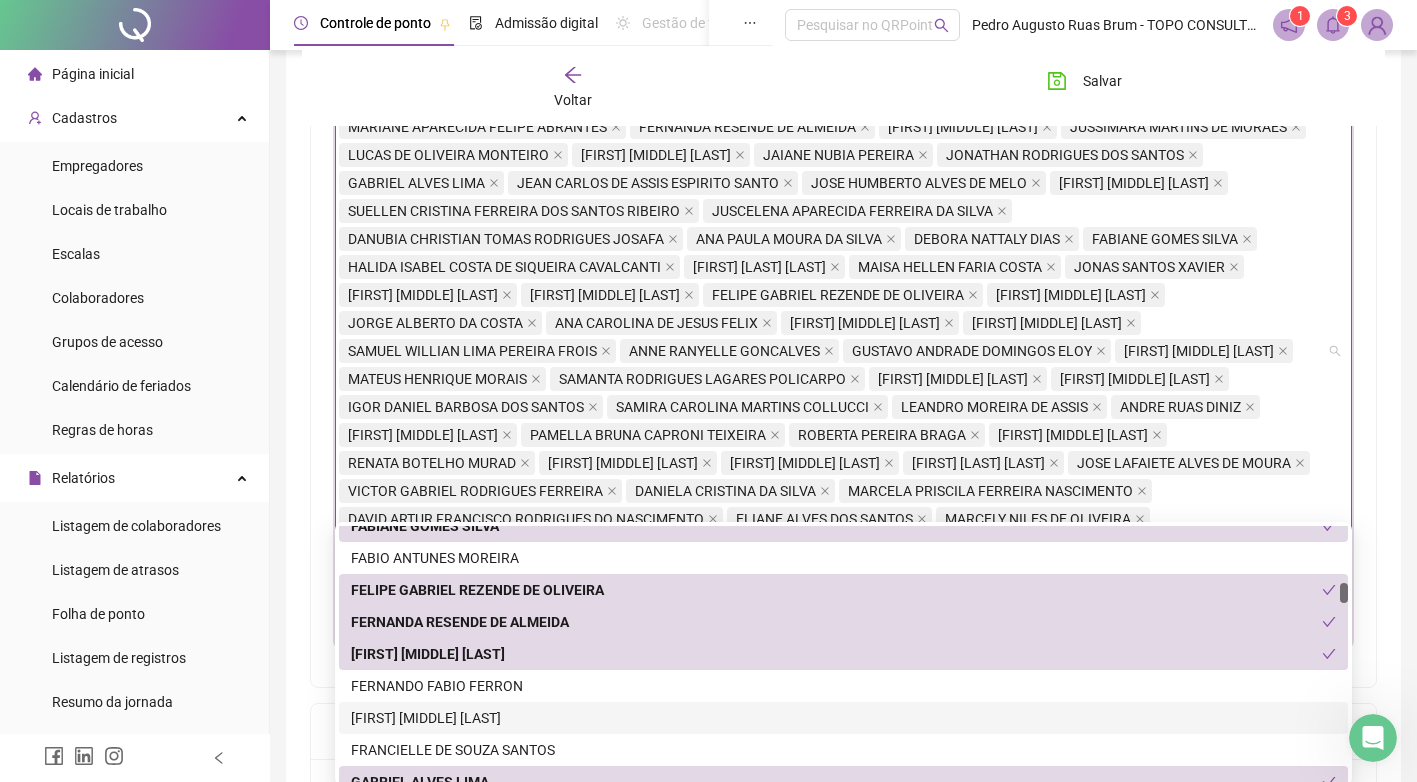 scroll, scrollTop: 1300, scrollLeft: 0, axis: vertical 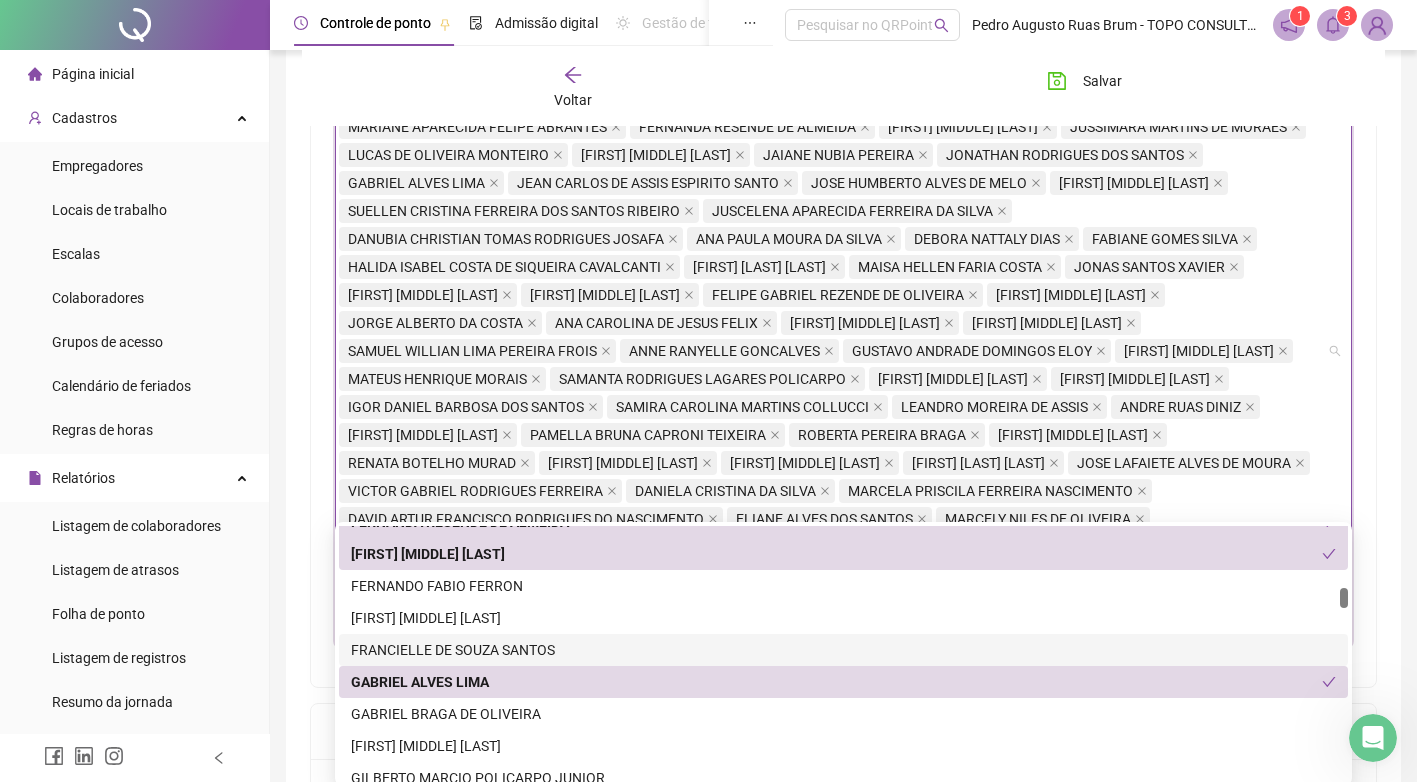 click on "FRANCIELLE DE SOUZA SANTOS" at bounding box center [843, 650] 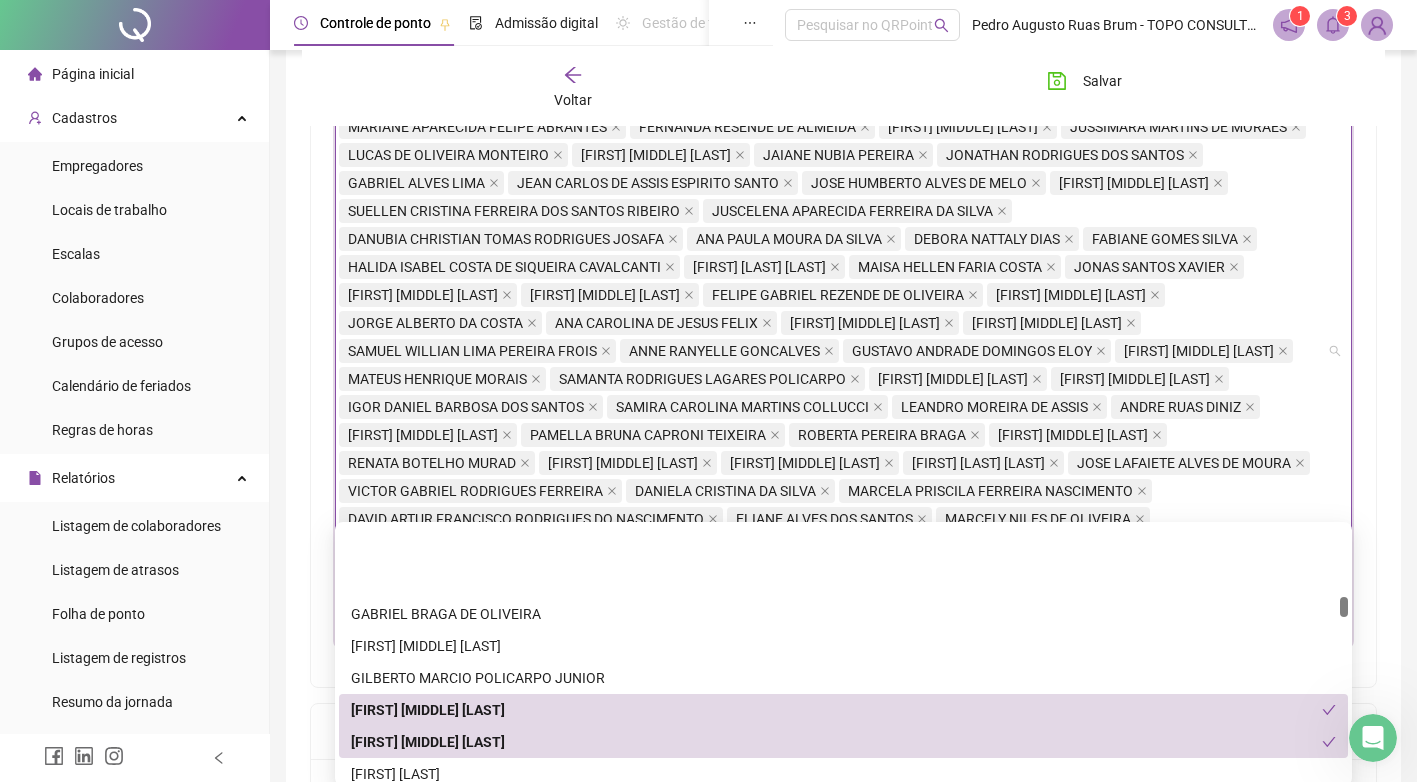 scroll, scrollTop: 1500, scrollLeft: 0, axis: vertical 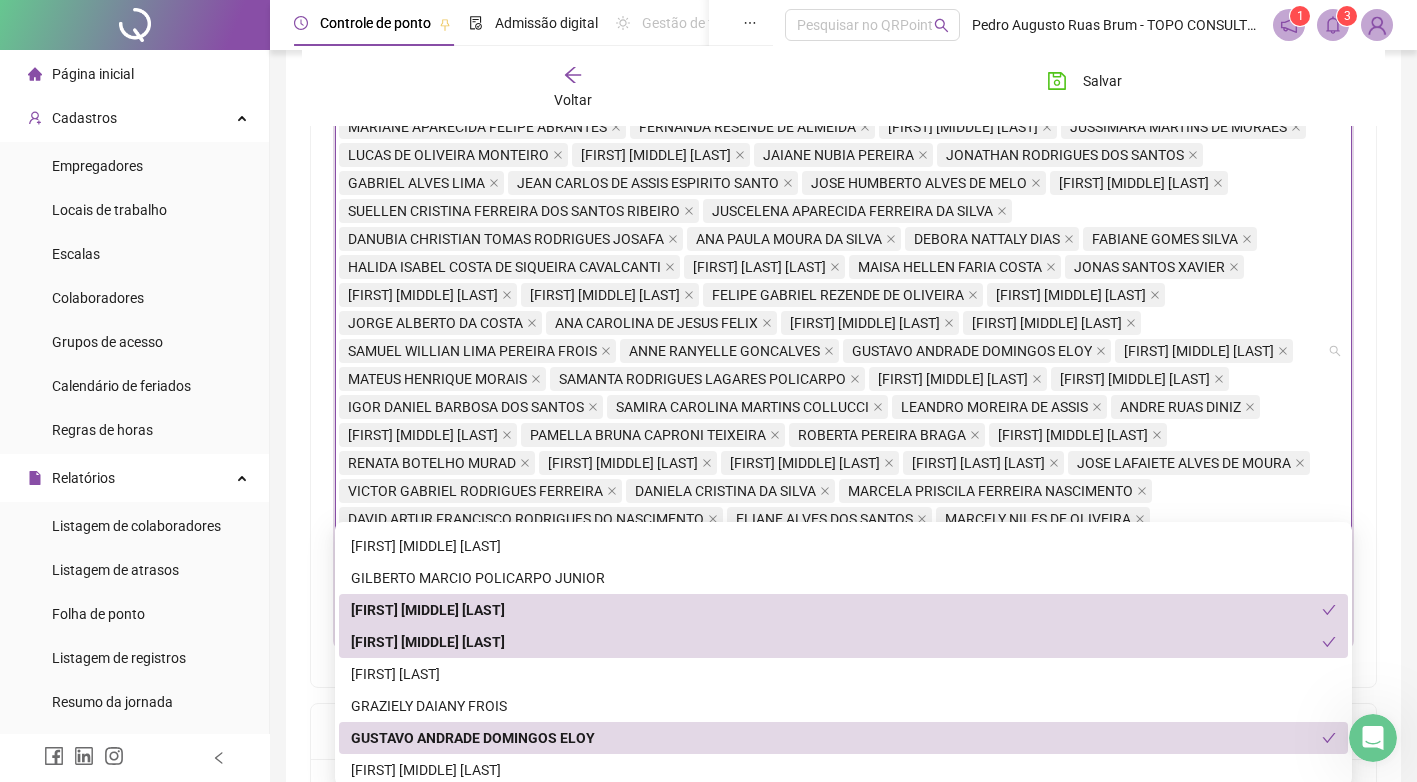 drag, startPoint x: 403, startPoint y: 641, endPoint x: 411, endPoint y: 616, distance: 26.24881 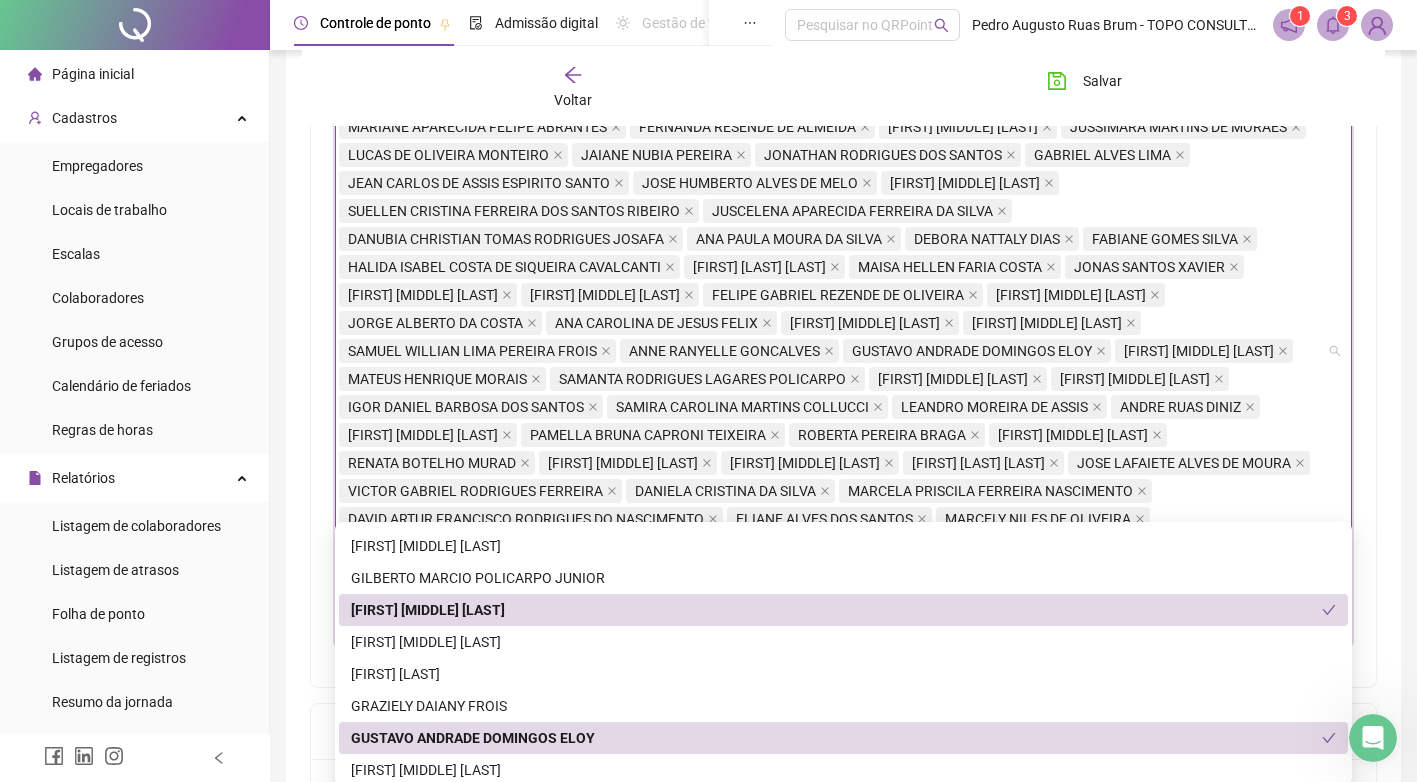 click on "[FIRST] [MIDDLE] [LAST]" at bounding box center [836, 610] 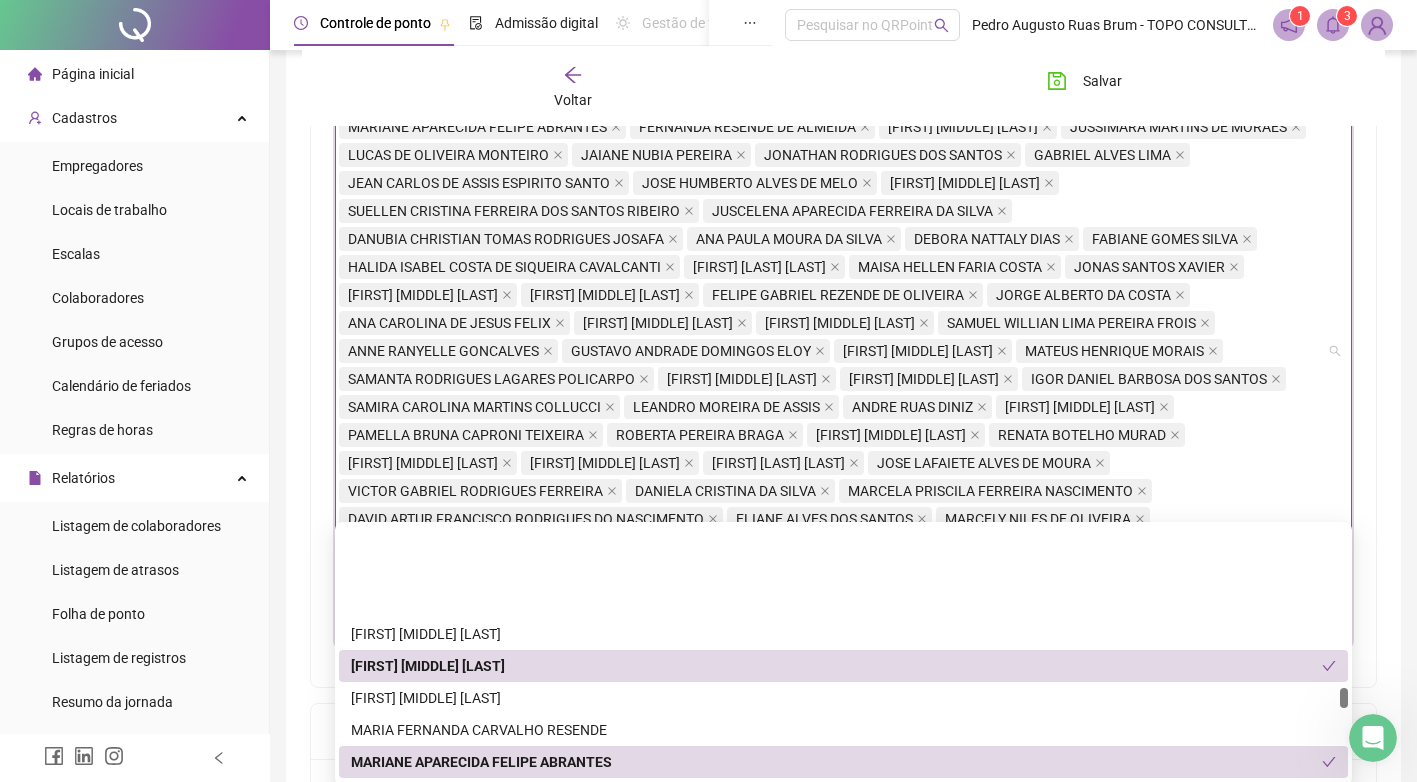 scroll, scrollTop: 3400, scrollLeft: 0, axis: vertical 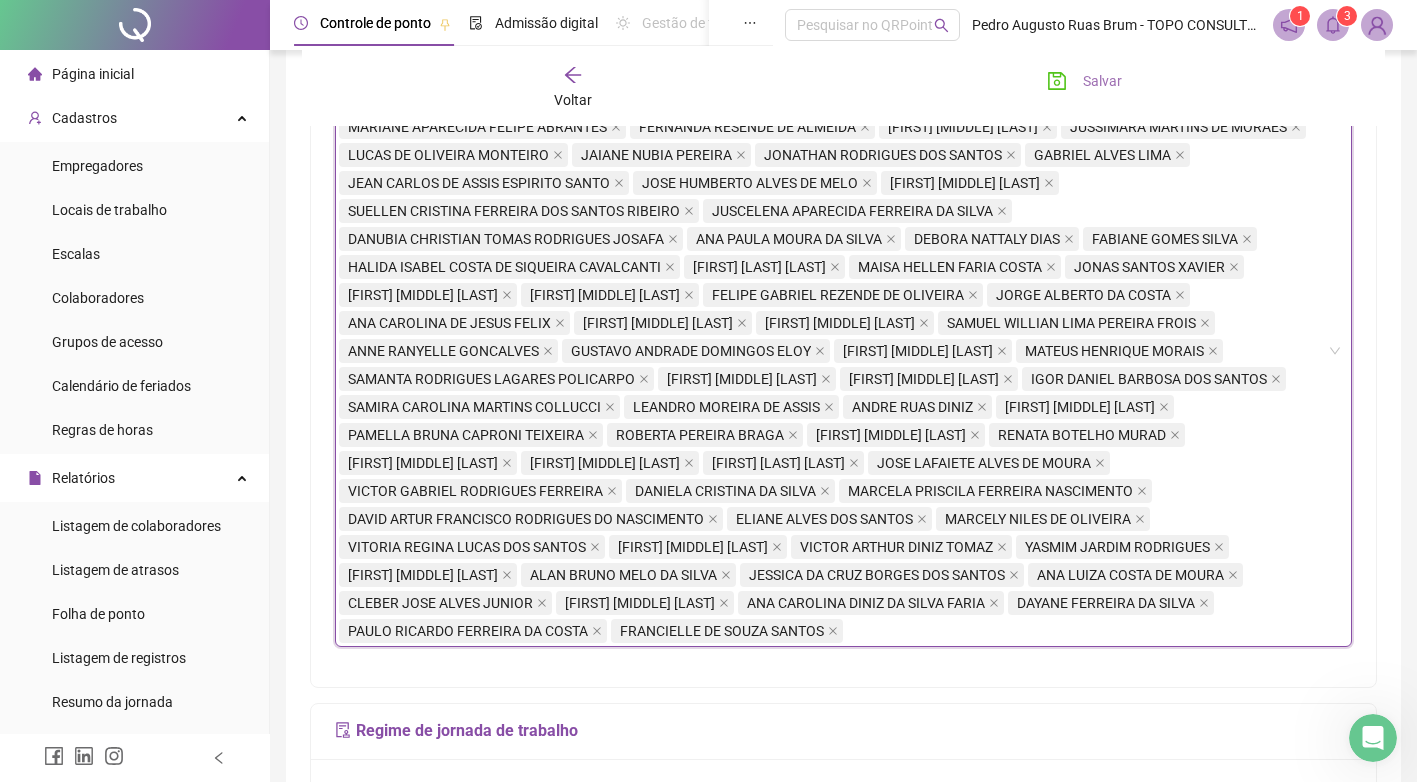 click on "Salvar" at bounding box center (1102, 81) 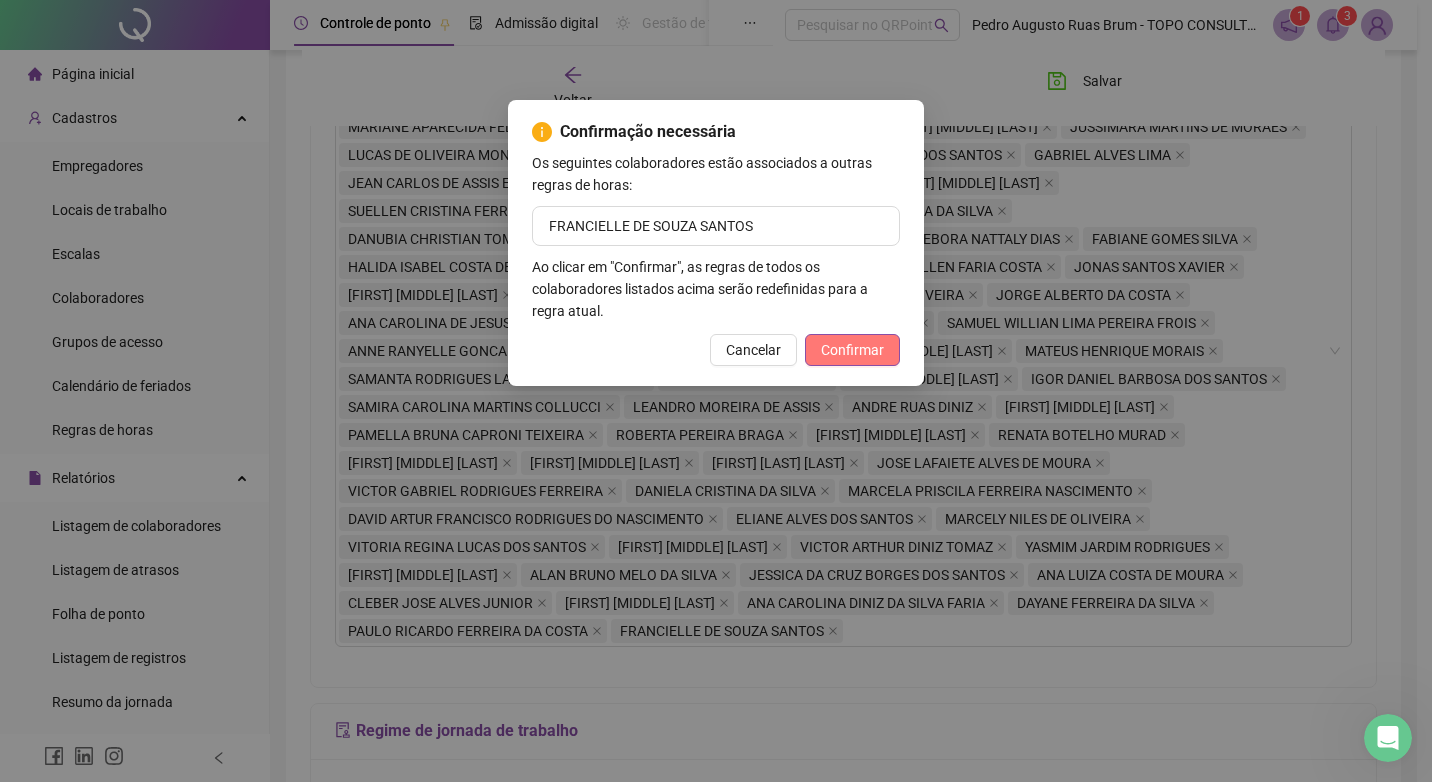 click on "Confirmar" at bounding box center [852, 350] 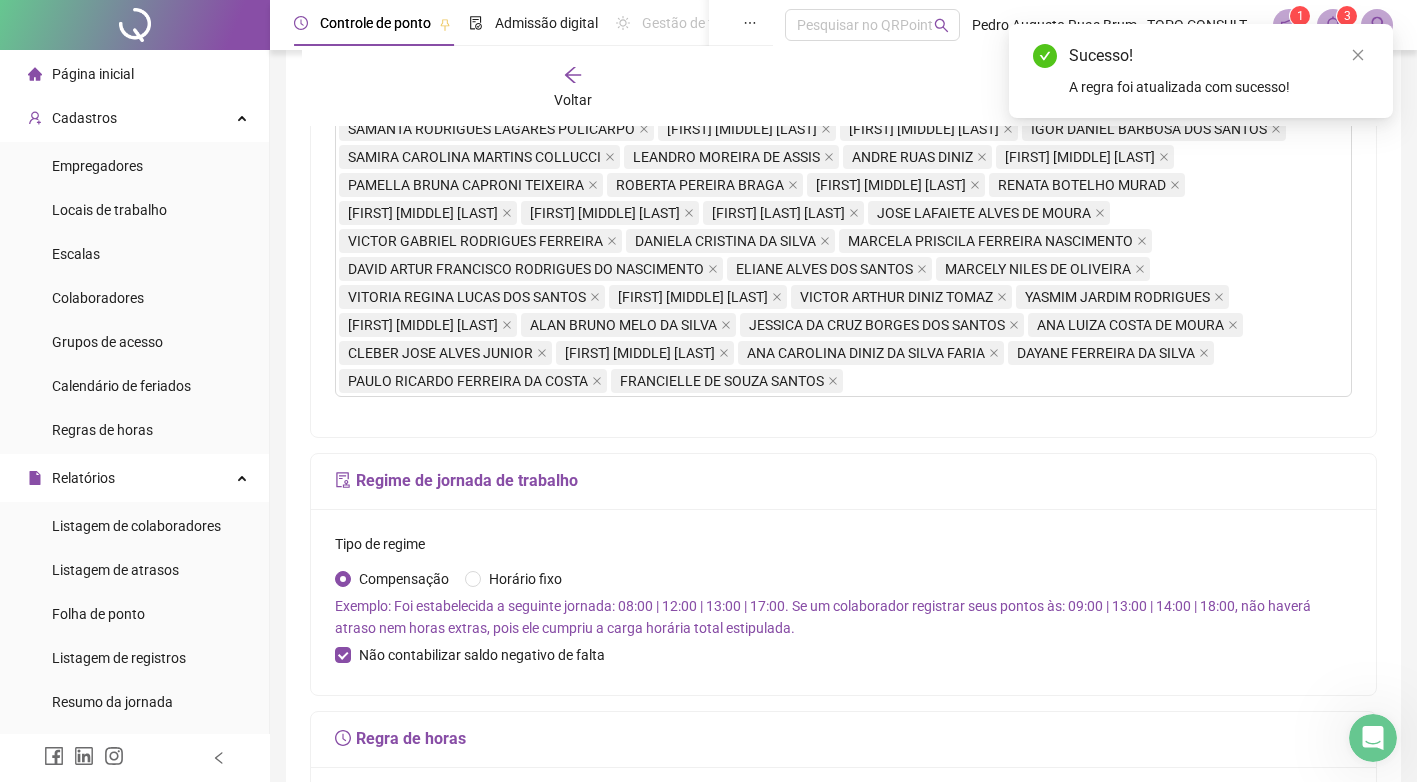 scroll, scrollTop: 1082, scrollLeft: 0, axis: vertical 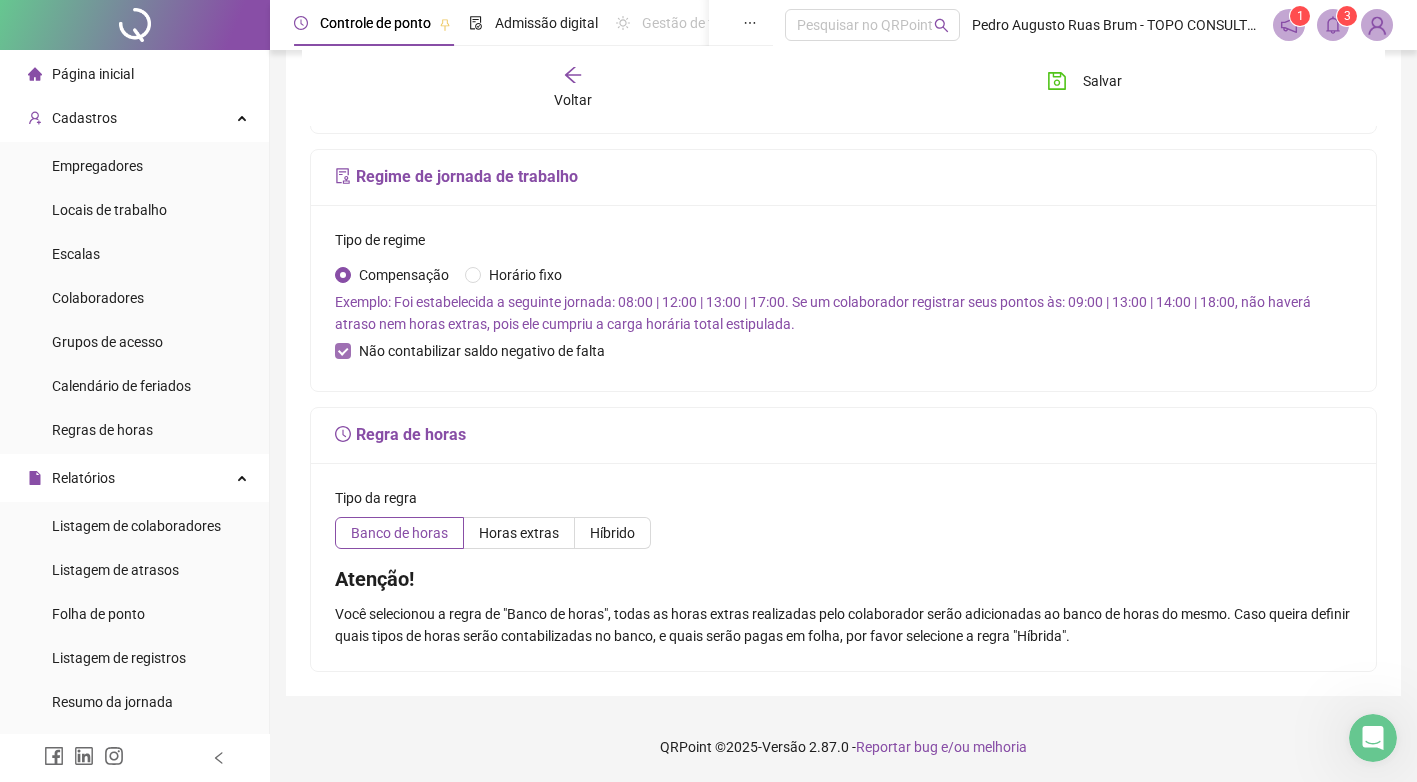 click on "Não contabilizar saldo negativo de falta" at bounding box center [482, 351] 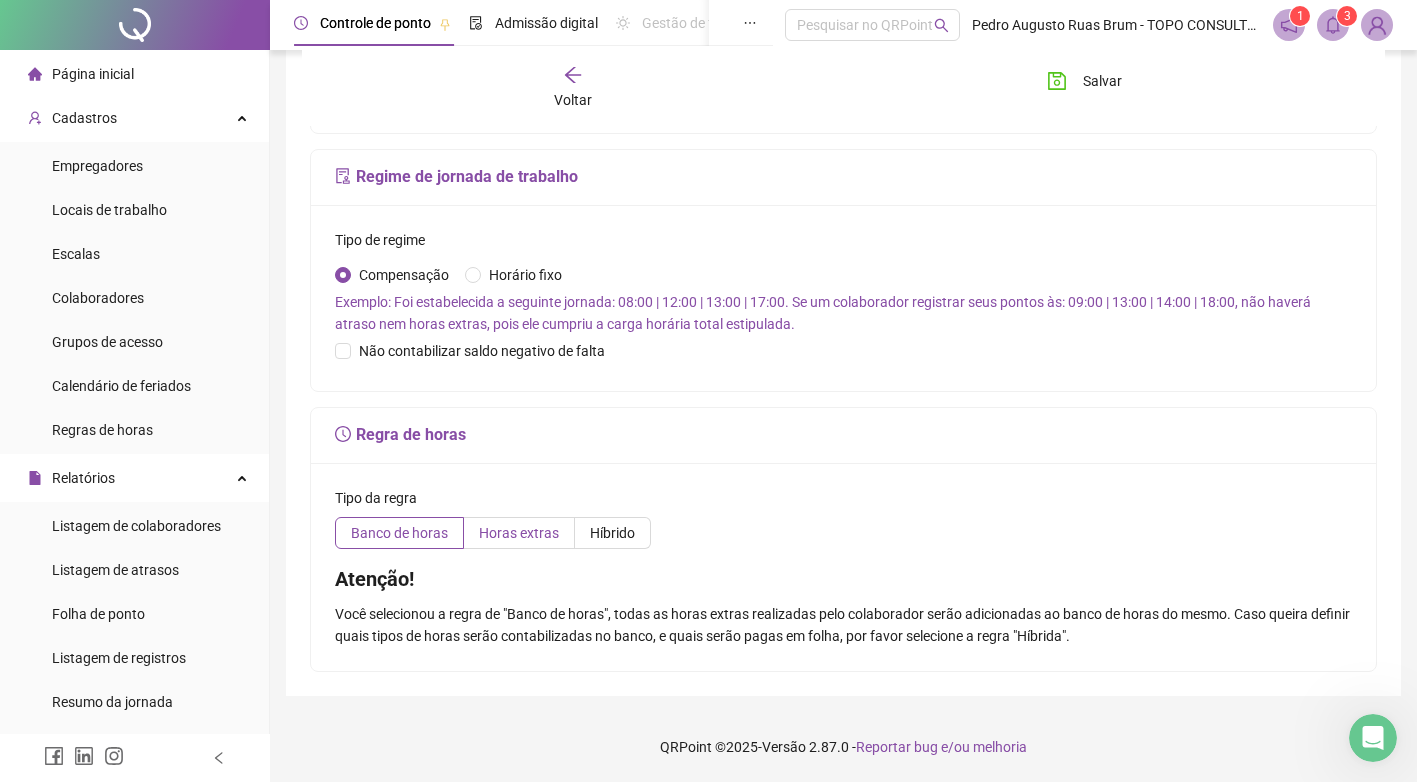 click on "Horas extras" at bounding box center (519, 533) 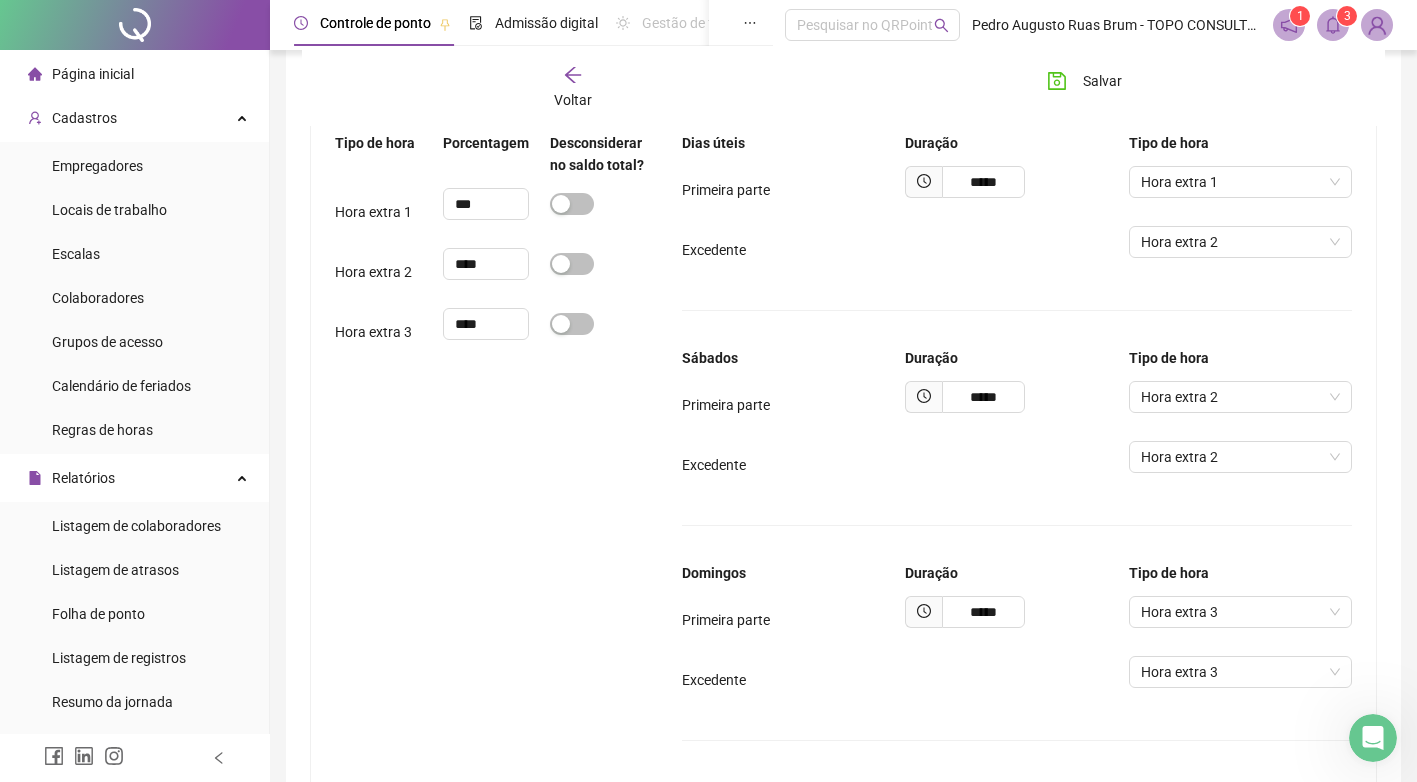 scroll, scrollTop: 1239, scrollLeft: 0, axis: vertical 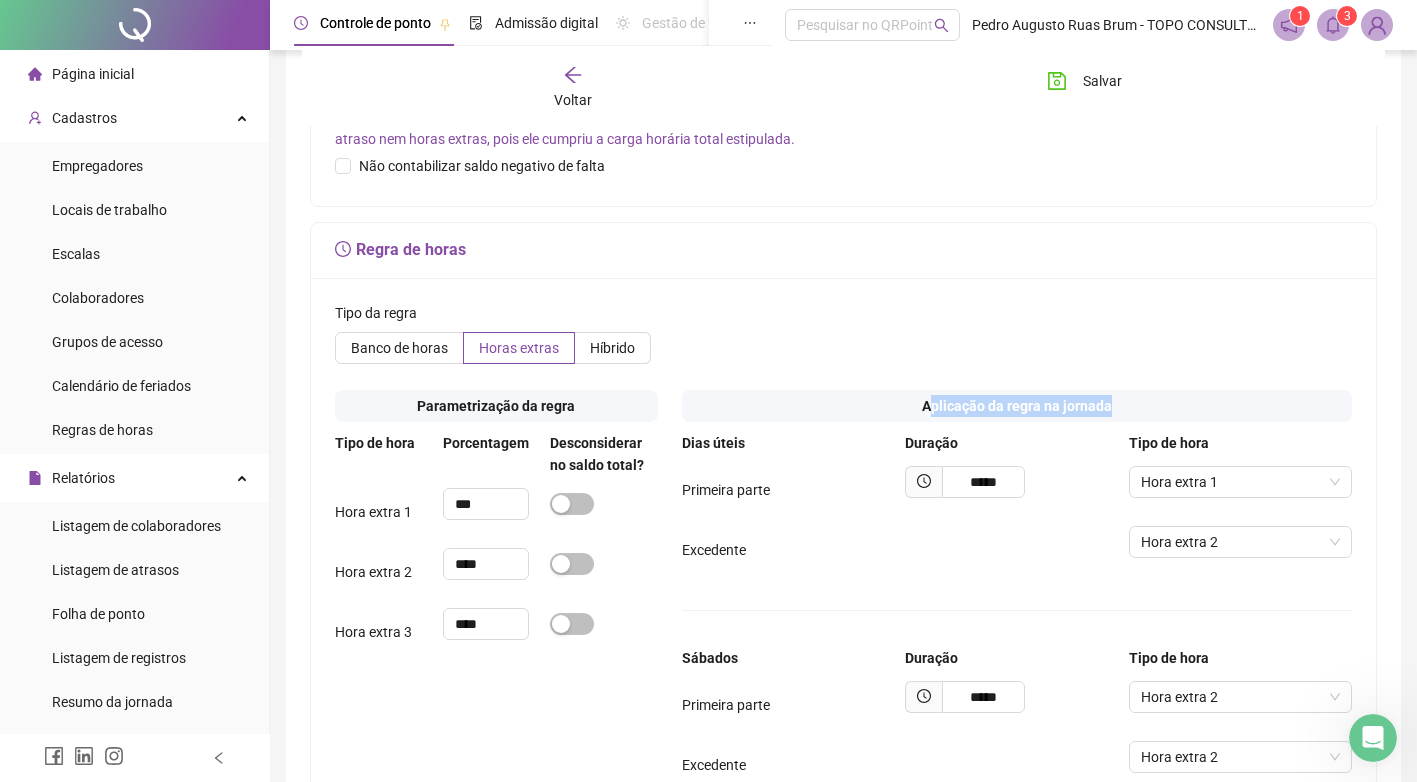 drag, startPoint x: 935, startPoint y: 434, endPoint x: 1121, endPoint y: 430, distance: 186.043 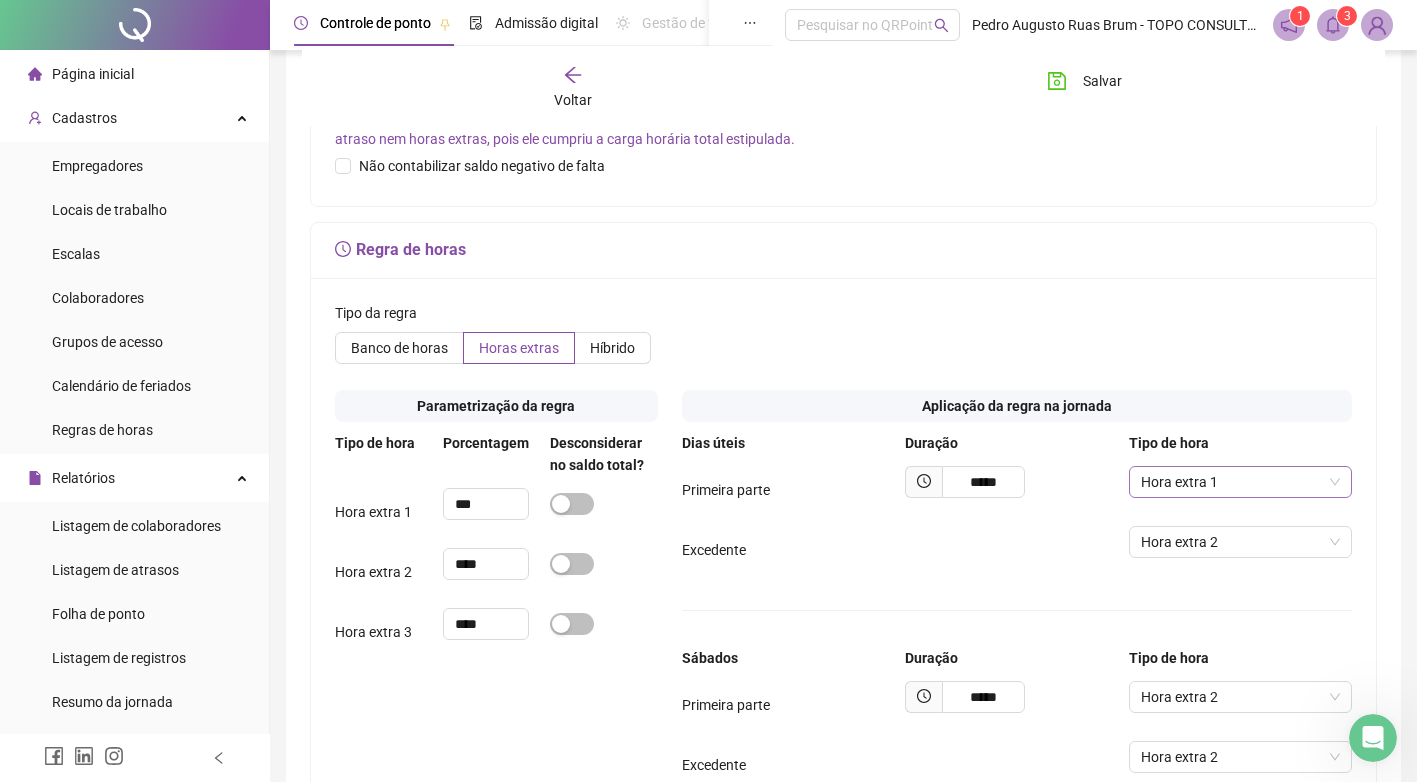 click on "Hora extra 1" at bounding box center (1240, 482) 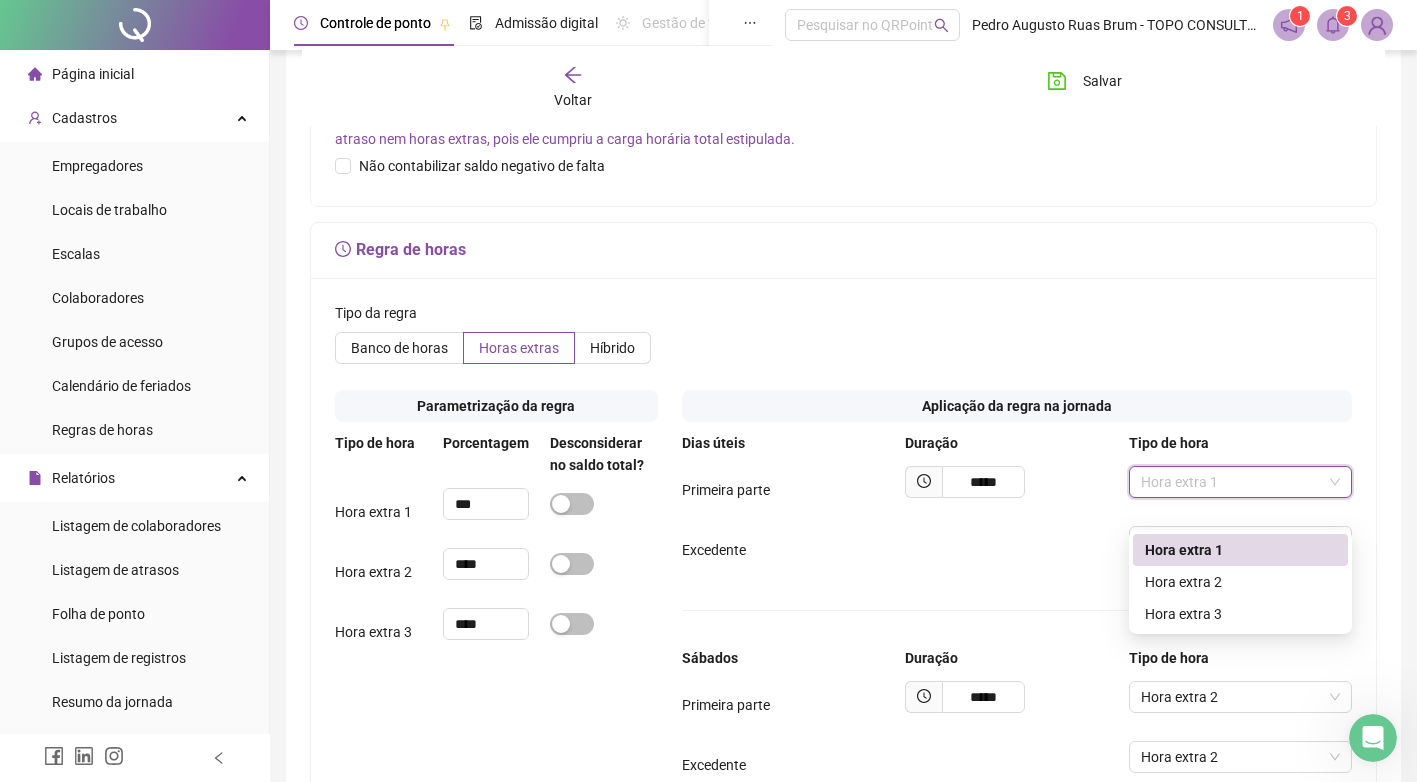 click on "Hora extra 1" at bounding box center [1240, 482] 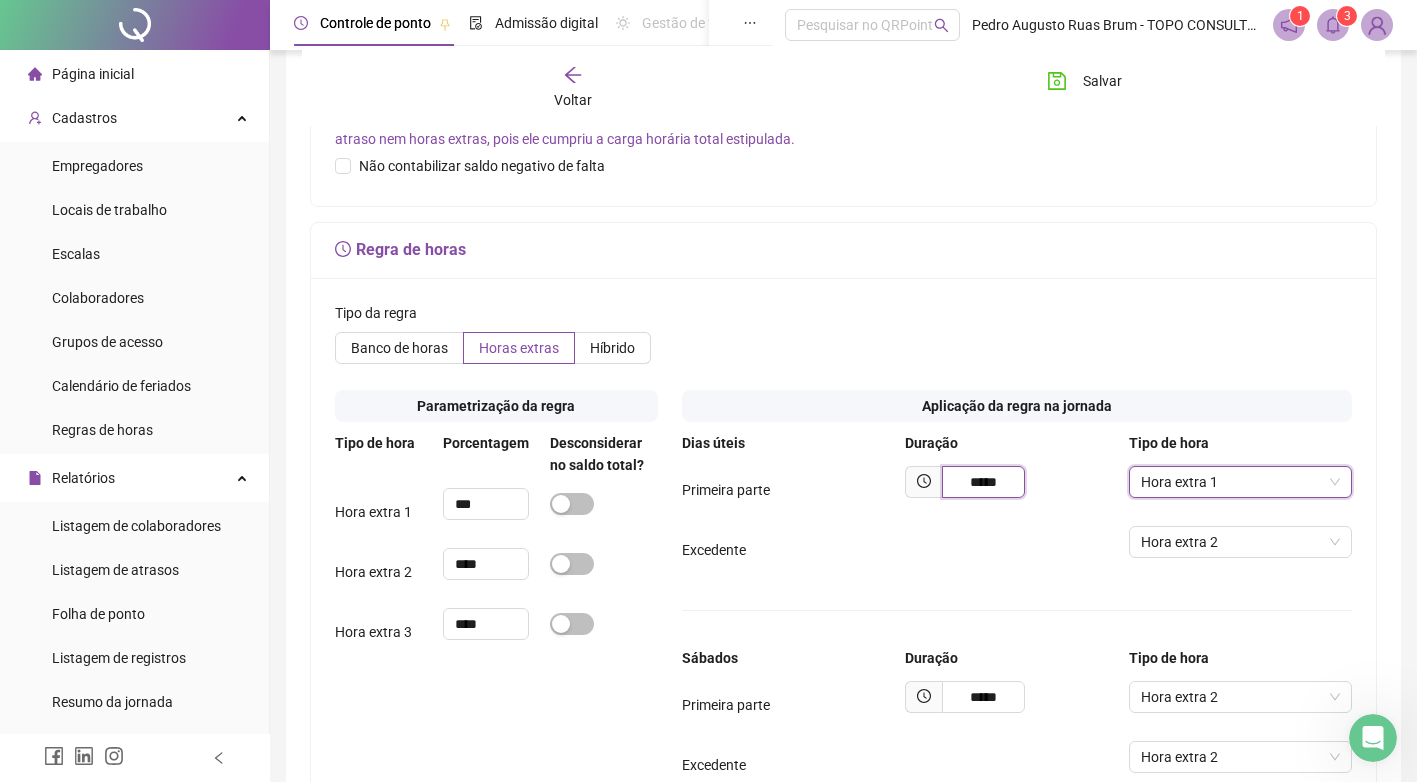 click on "*****" at bounding box center [983, 482] 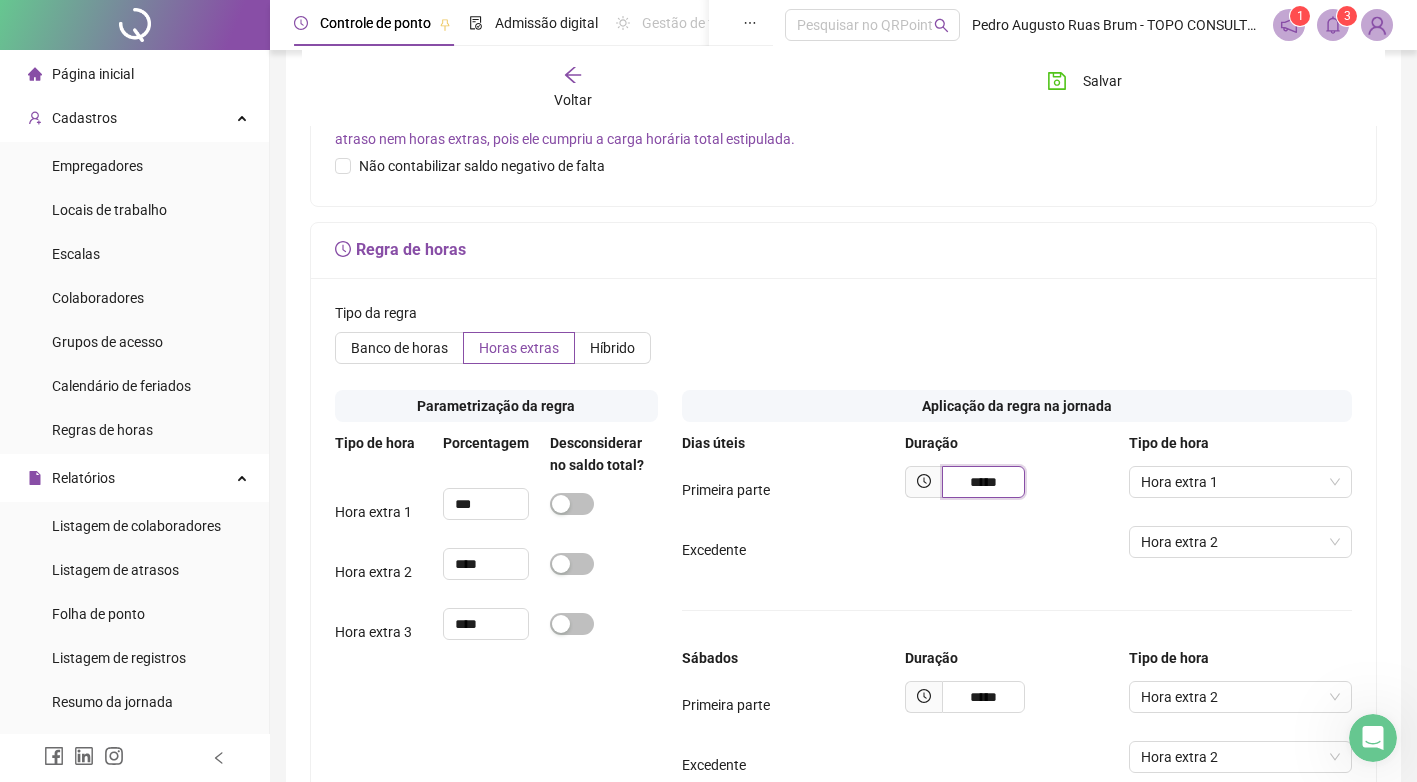 drag, startPoint x: 1013, startPoint y: 511, endPoint x: 905, endPoint y: 507, distance: 108.07405 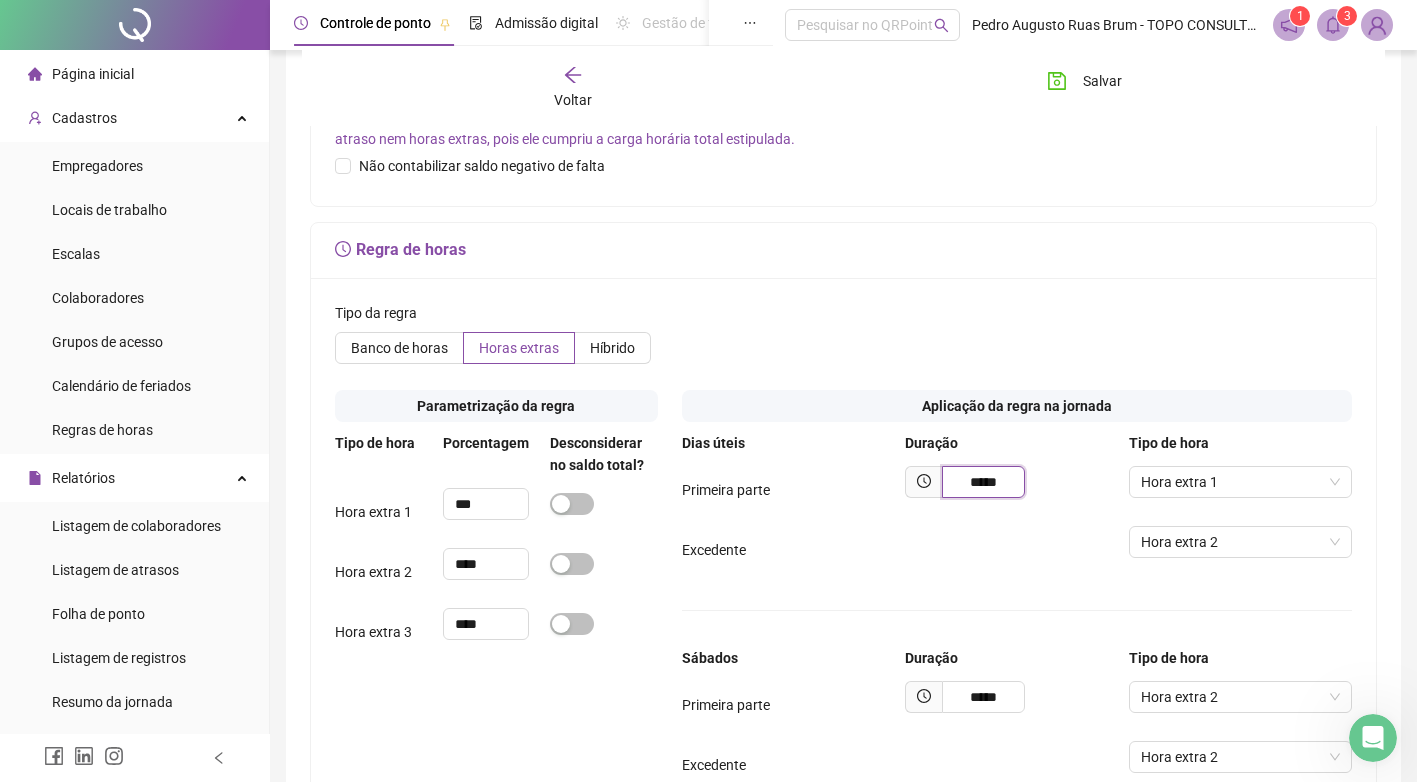 type on "*****" 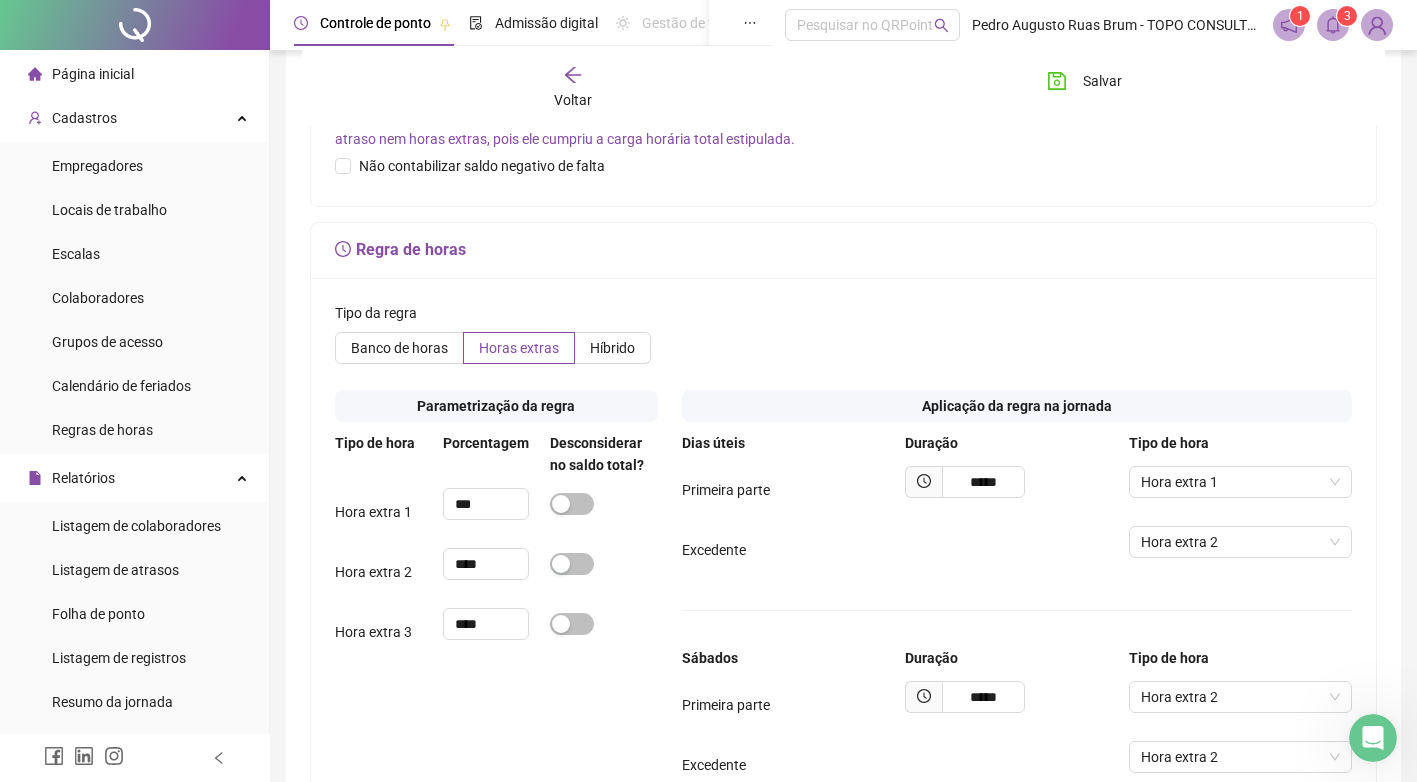 click on "Dias úteis Duração Tipo de hora Primeira parte ***** Hora extra 1 Excedente Hora extra 2 Sábados Duração Tipo de hora Primeira parte ***** Hora extra 2 Excedente Hora extra 2 Domingos Duração Tipo de hora Primeira parte ***** Hora extra 3 Excedente Hora extra 3 Feriados Duração Tipo de hora Primeira parte ***** Hora extra 3 Excedente Hora extra 3" at bounding box center (1017, 825) 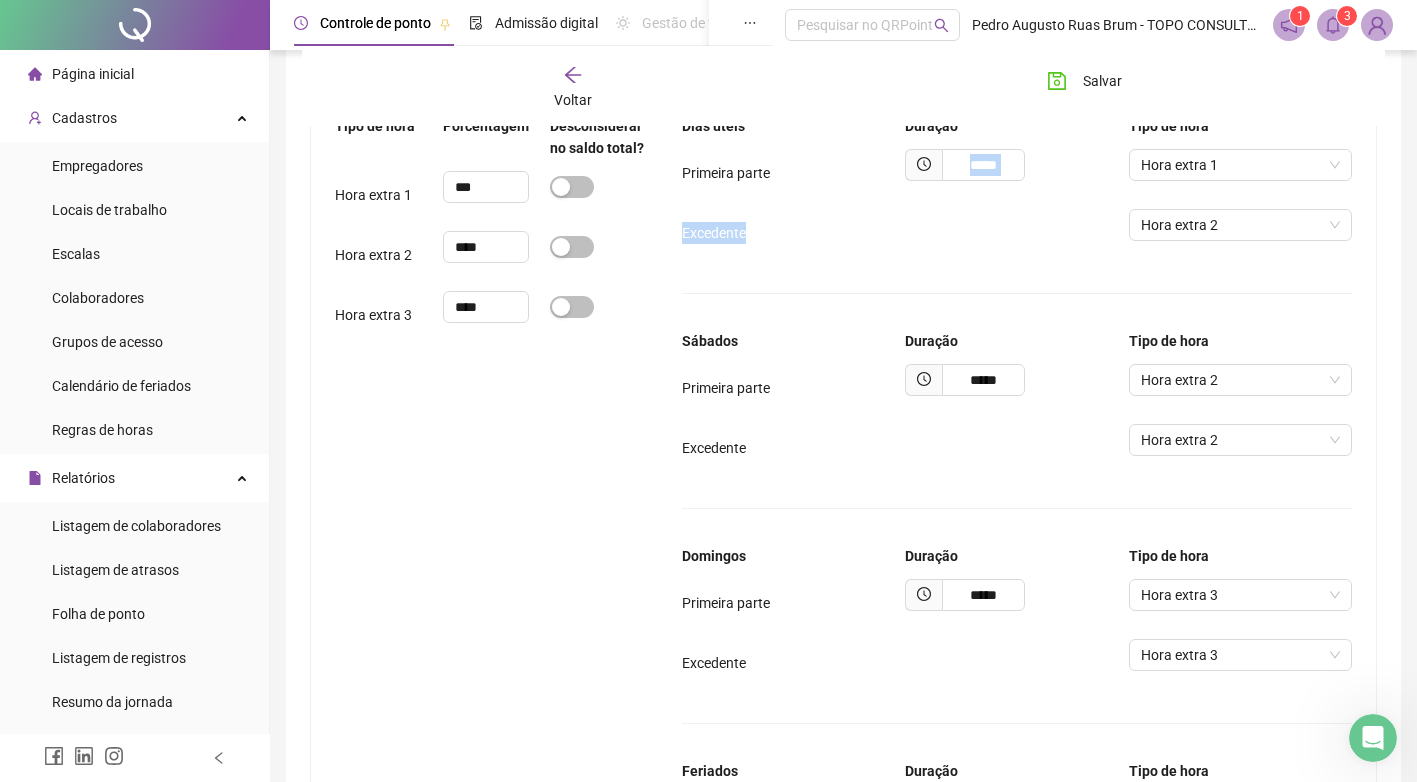 scroll, scrollTop: 1639, scrollLeft: 0, axis: vertical 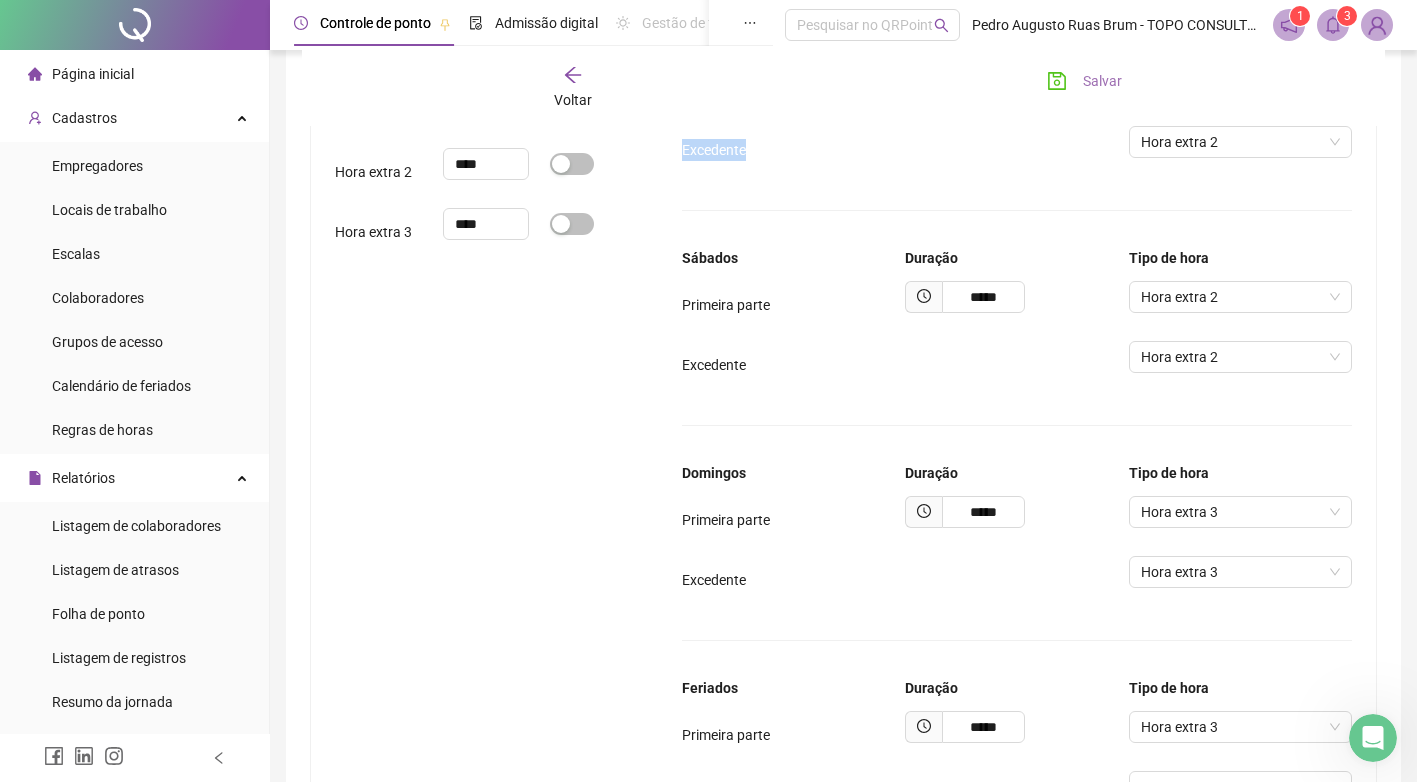 click on "Salvar" at bounding box center (1102, 81) 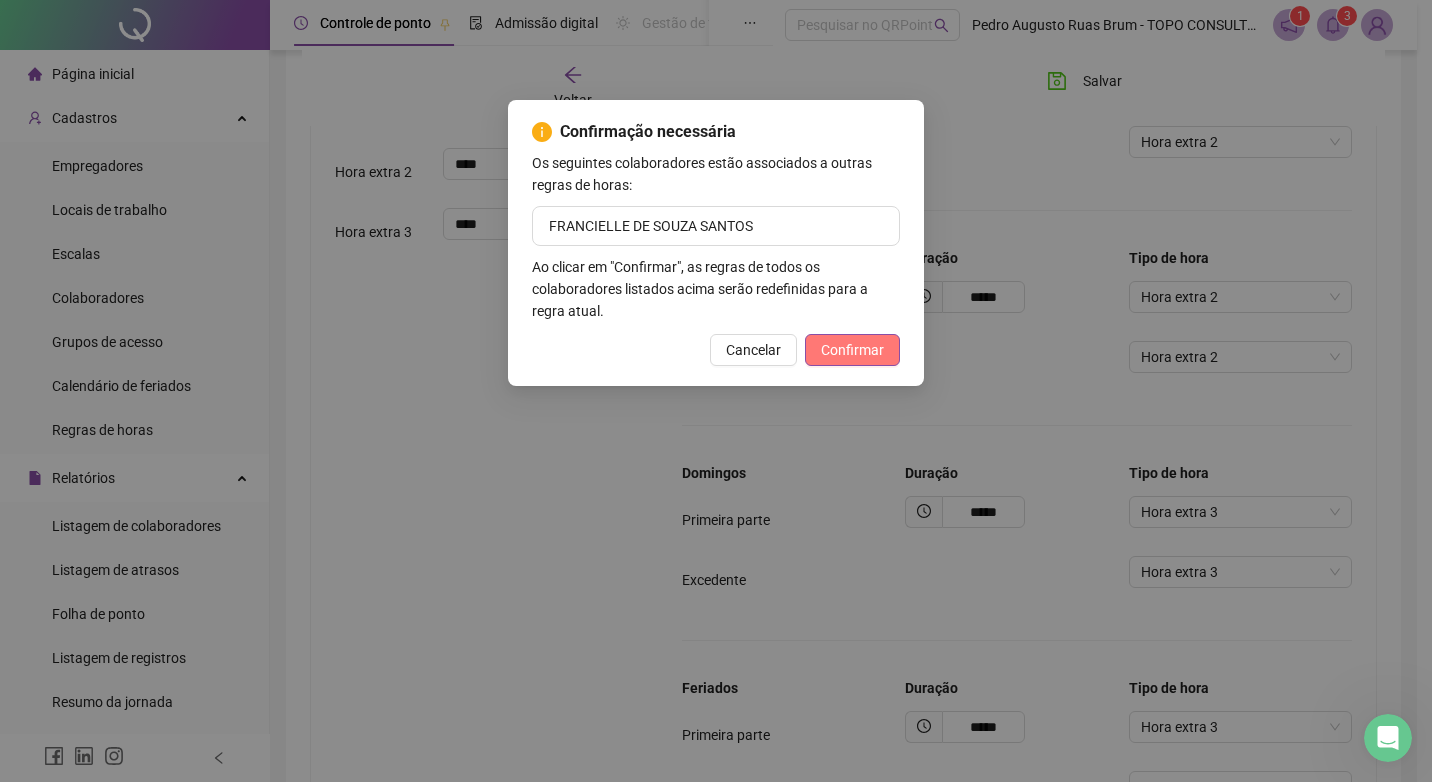 click on "Confirmar" at bounding box center (852, 350) 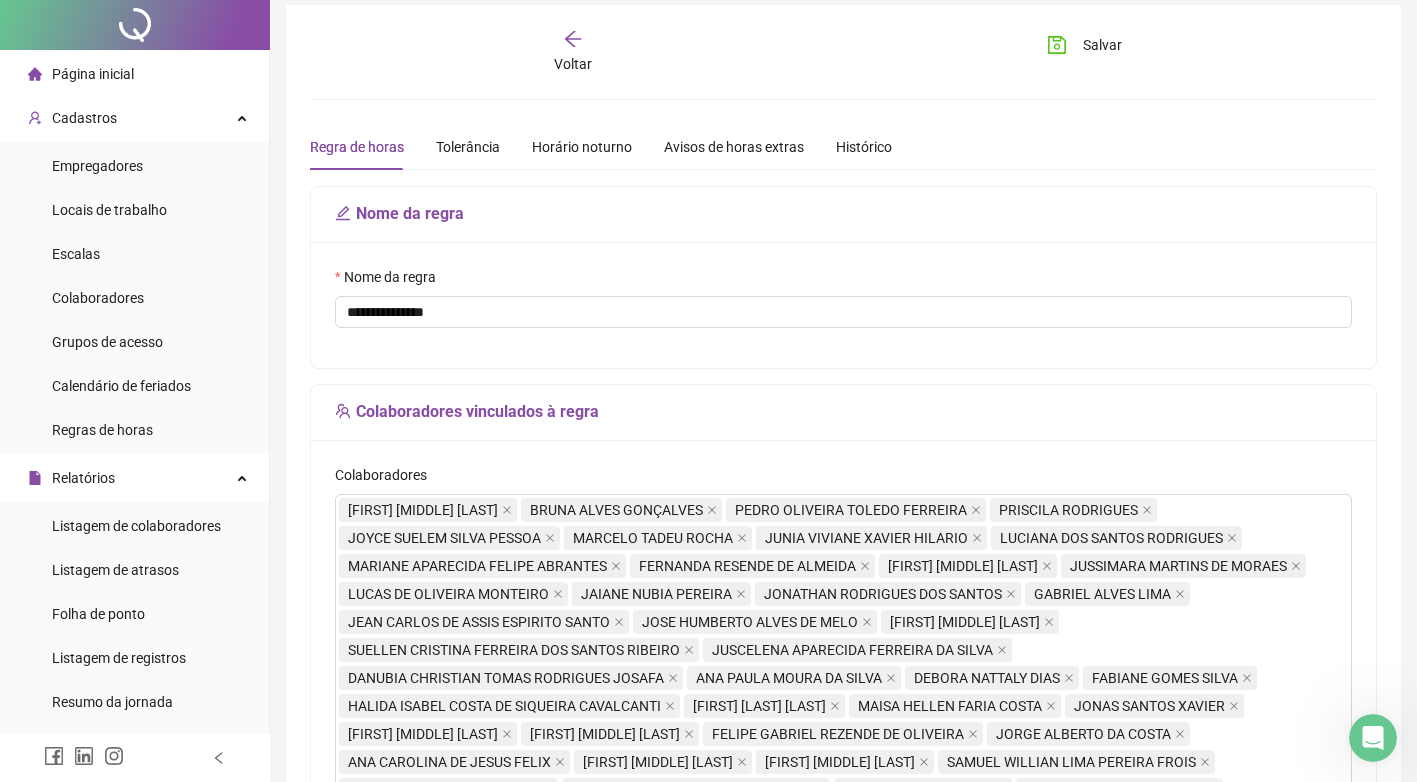 scroll, scrollTop: 0, scrollLeft: 0, axis: both 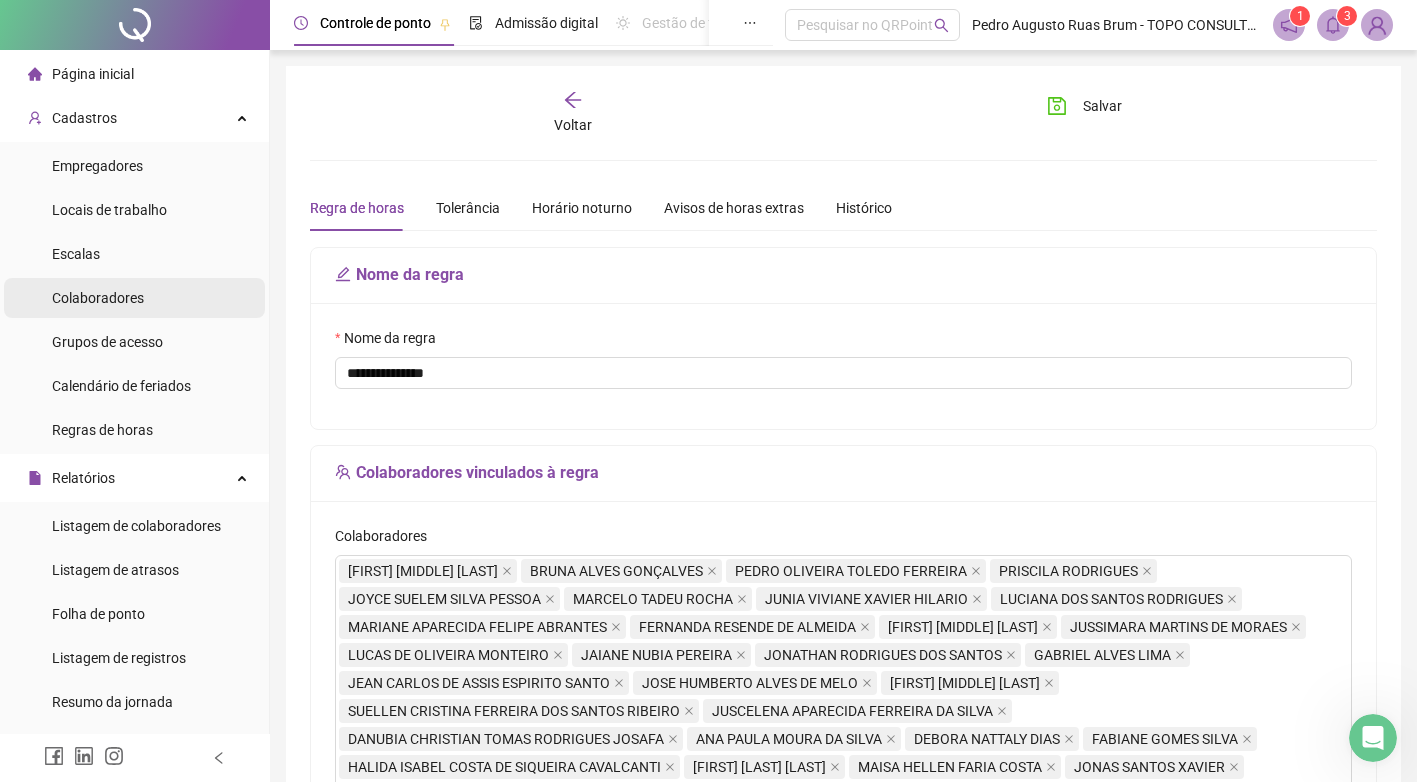 click on "Colaboradores" at bounding box center [98, 298] 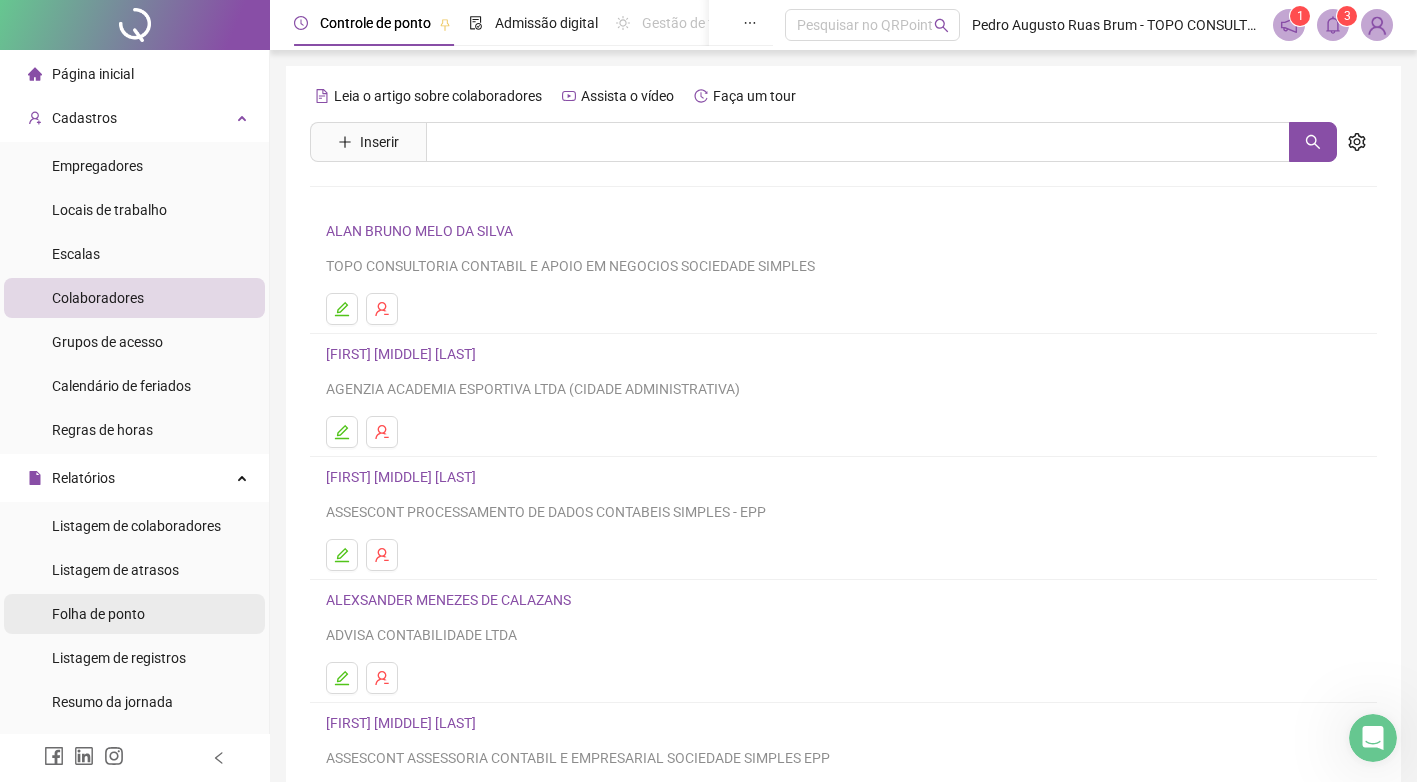 click on "Folha de ponto" at bounding box center [98, 614] 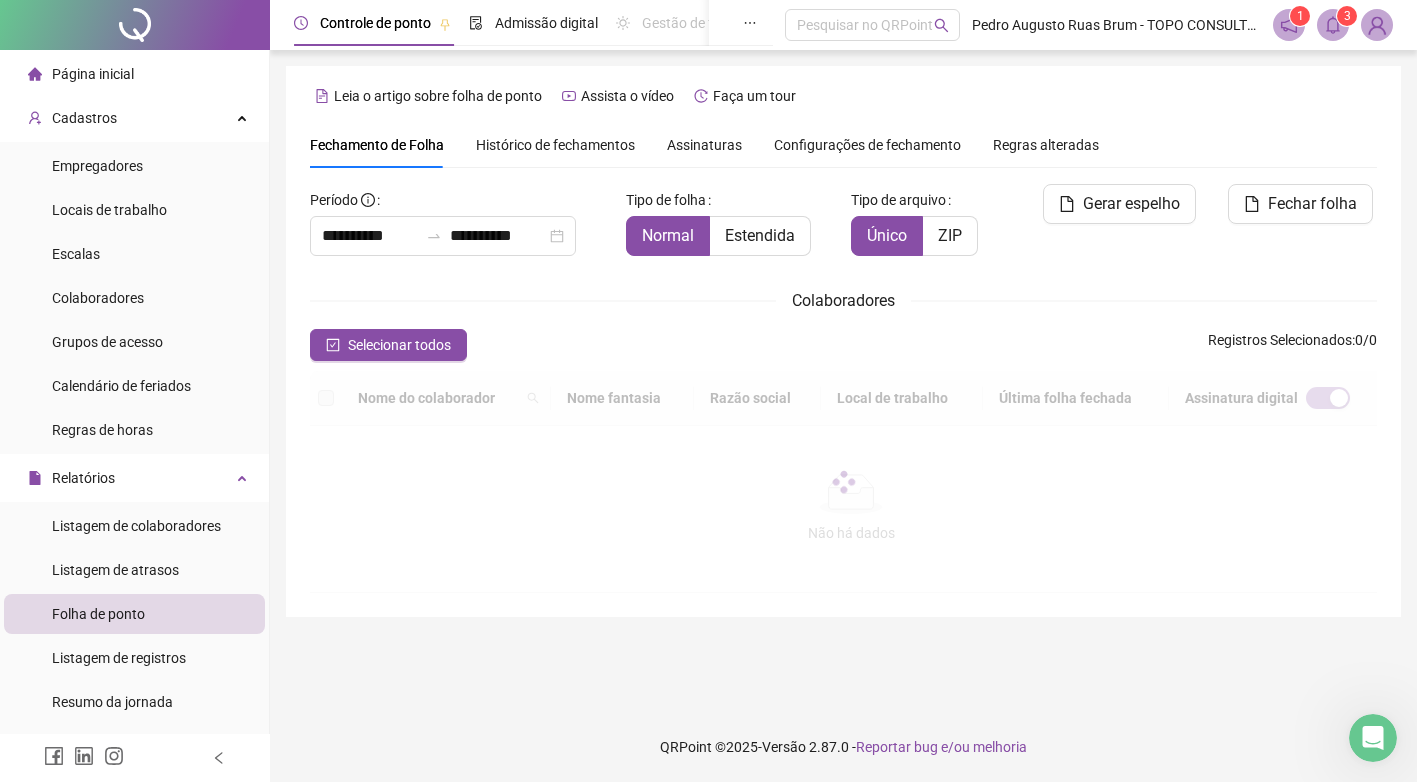 scroll, scrollTop: 19, scrollLeft: 0, axis: vertical 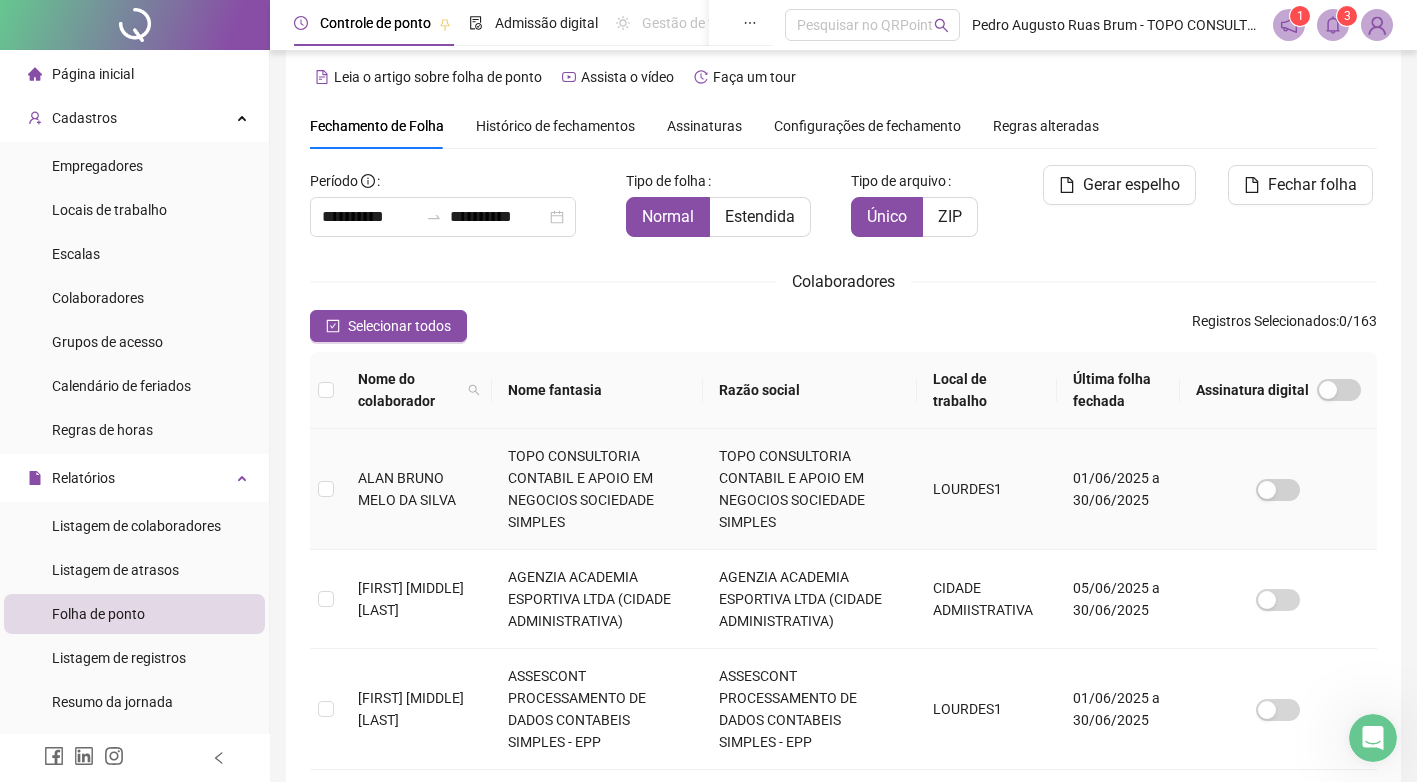 click on "ALAN BRUNO MELO DA SILVA" at bounding box center (417, 489) 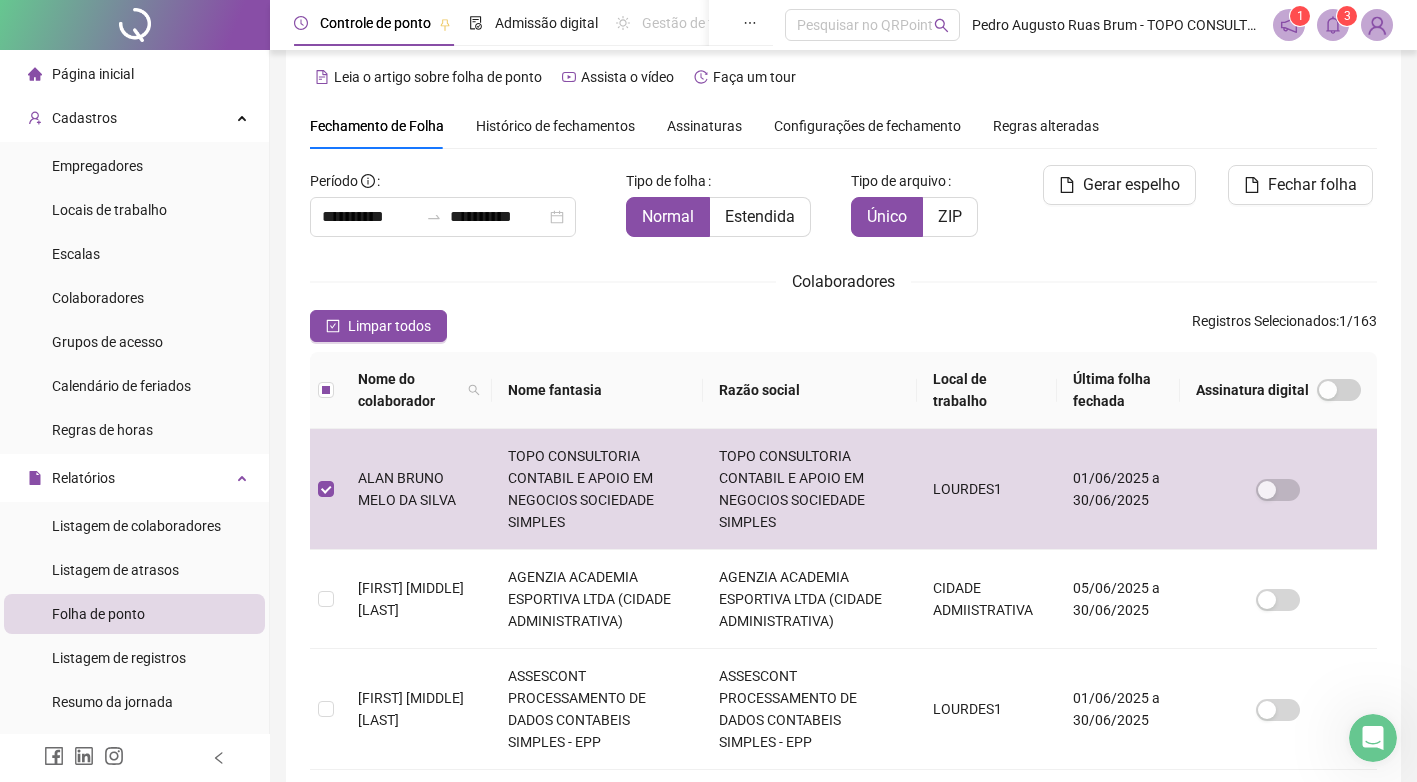 click on "Histórico de fechamentos" at bounding box center [555, 126] 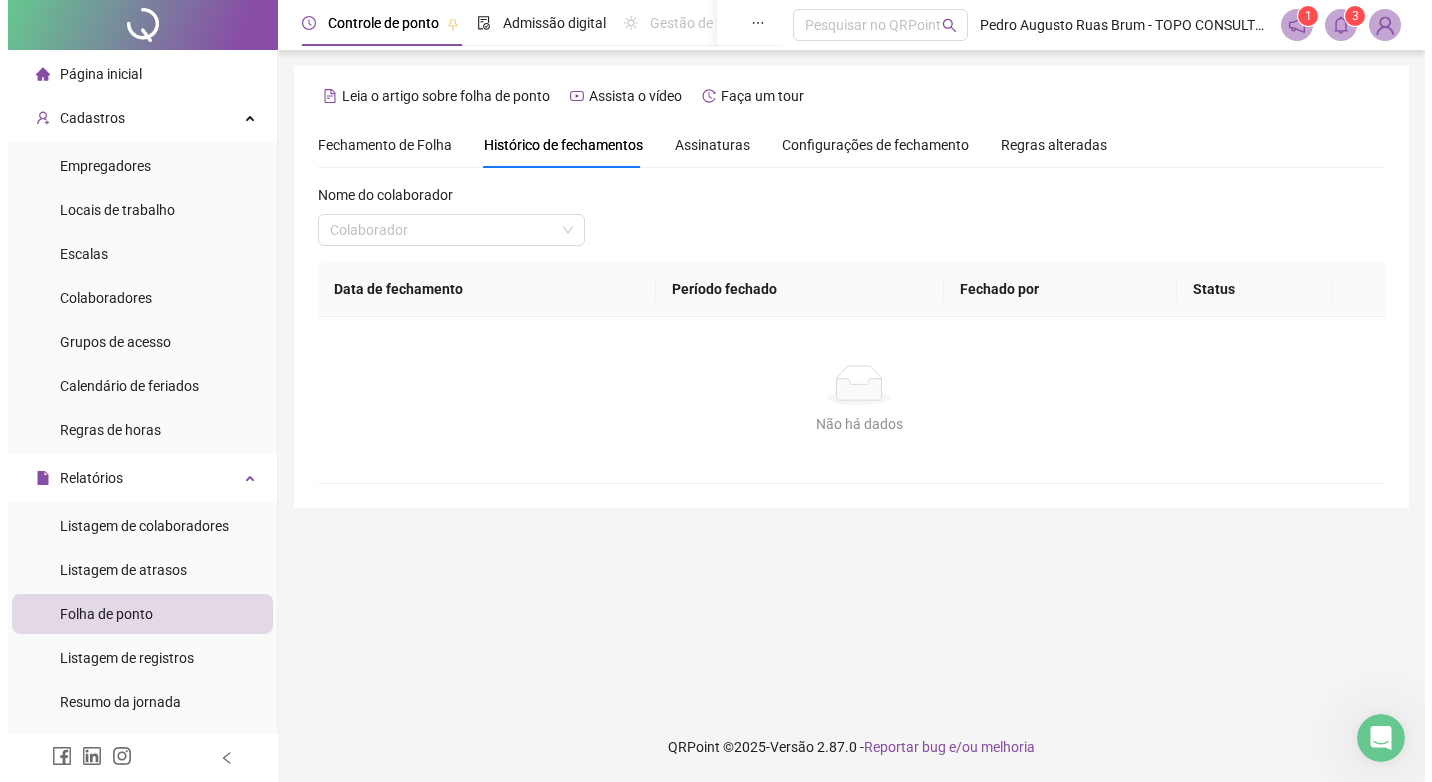 scroll, scrollTop: 0, scrollLeft: 0, axis: both 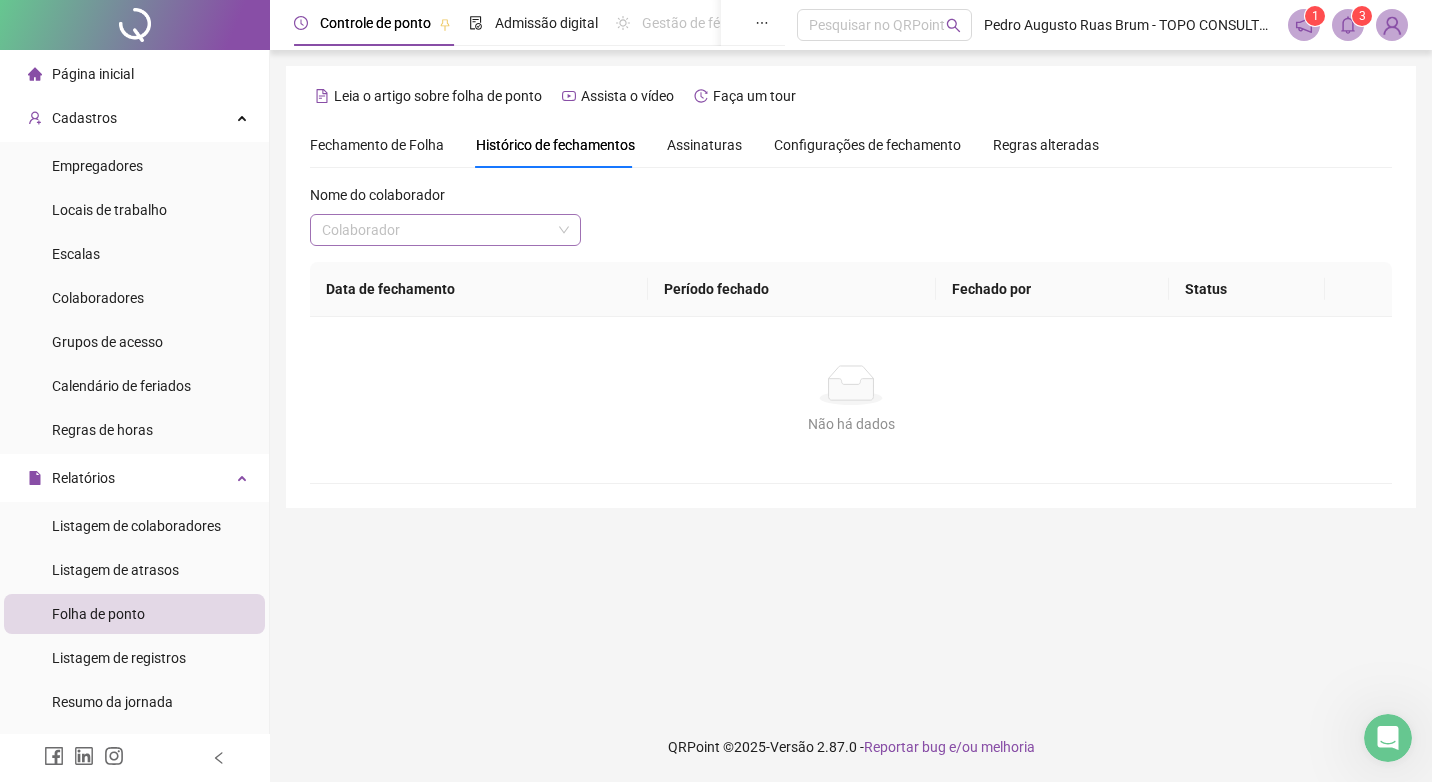 click at bounding box center [439, 230] 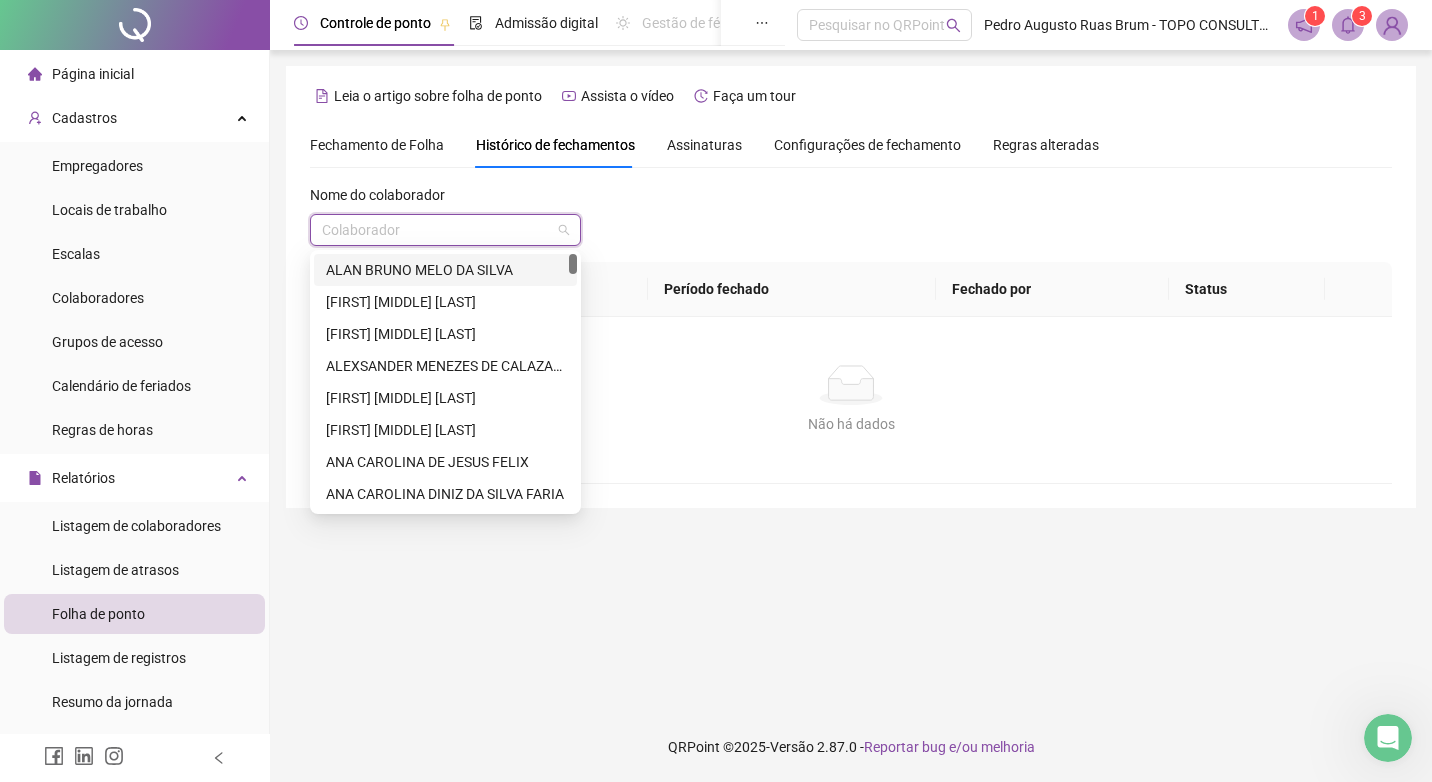 click on "ALAN BRUNO MELO DA SILVA" at bounding box center [445, 270] 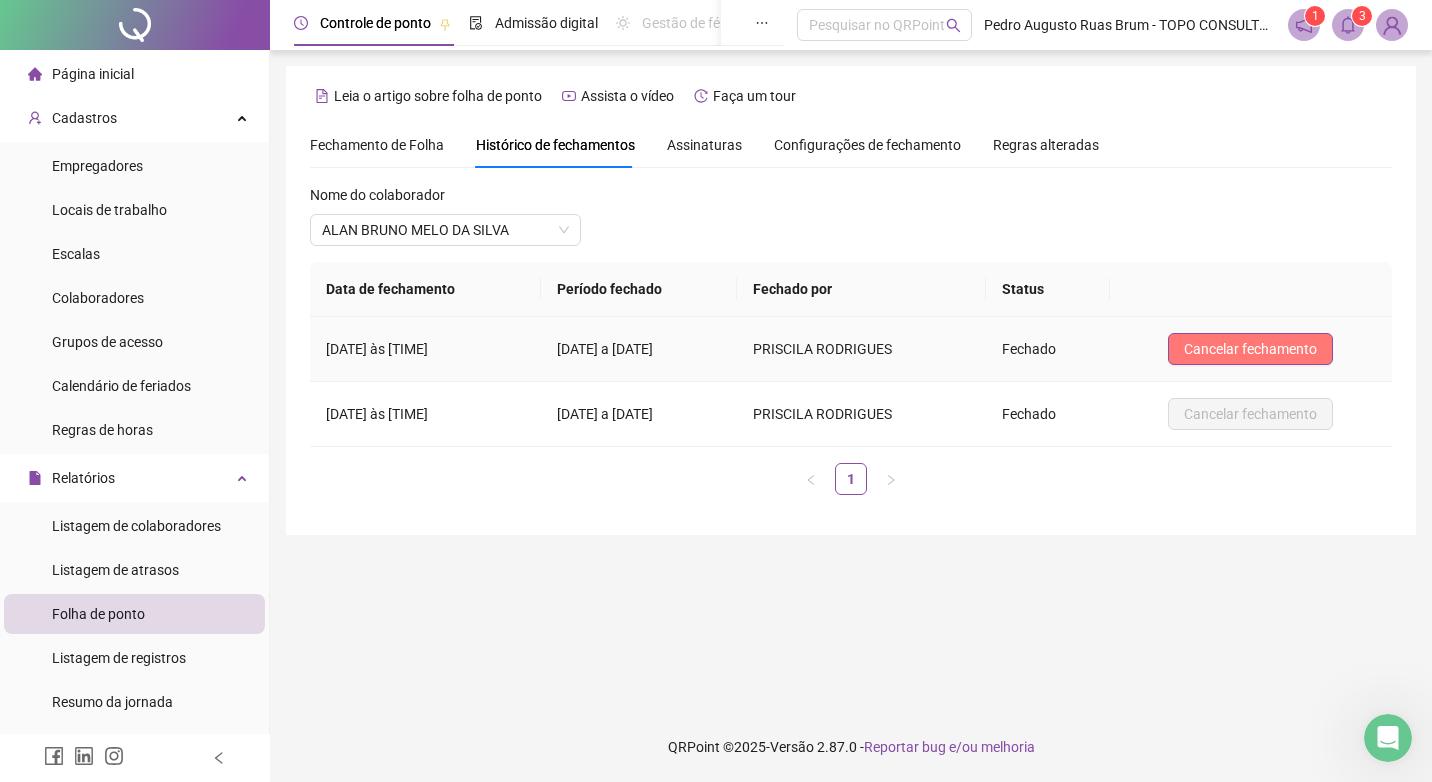click on "Cancelar fechamento" at bounding box center (1250, 349) 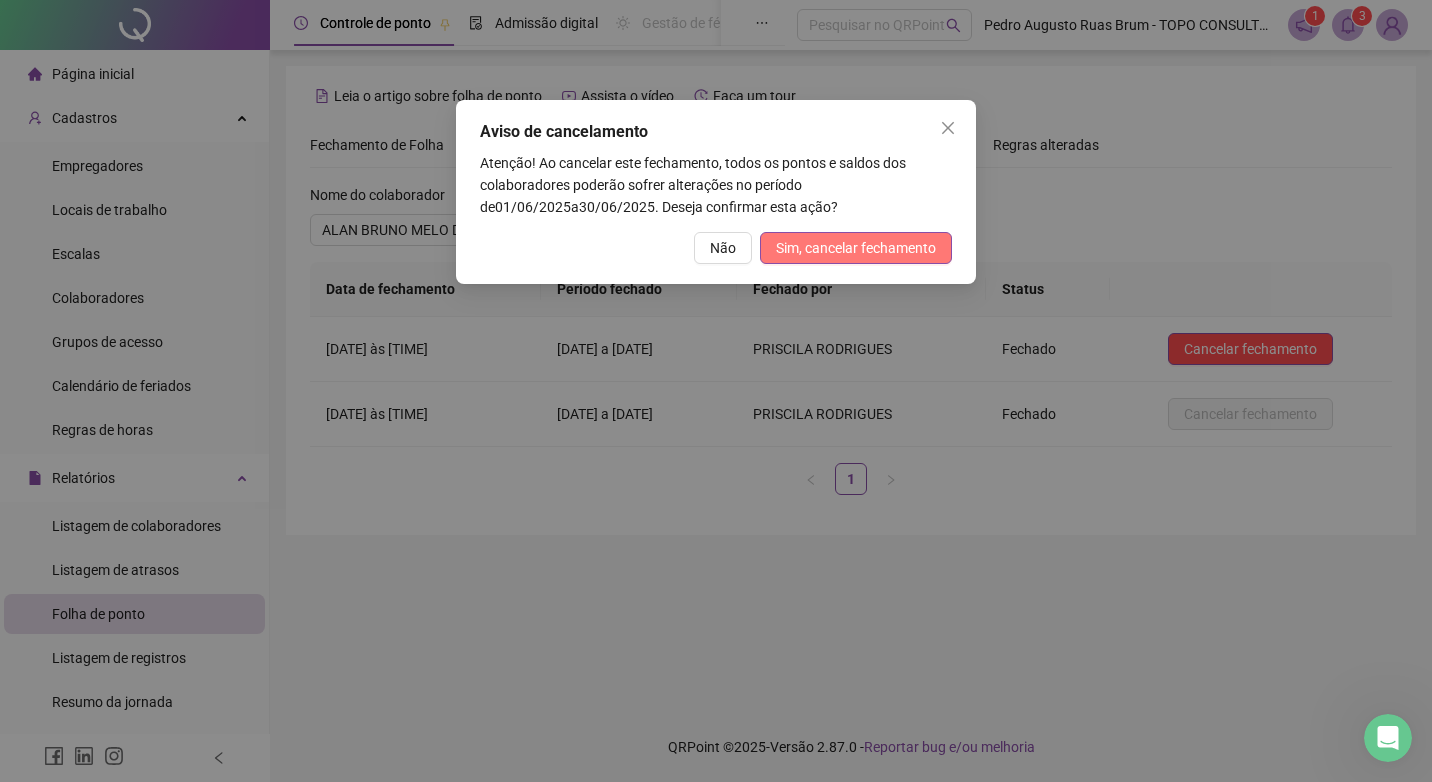 click on "Sim, cancelar fechamento" at bounding box center (856, 248) 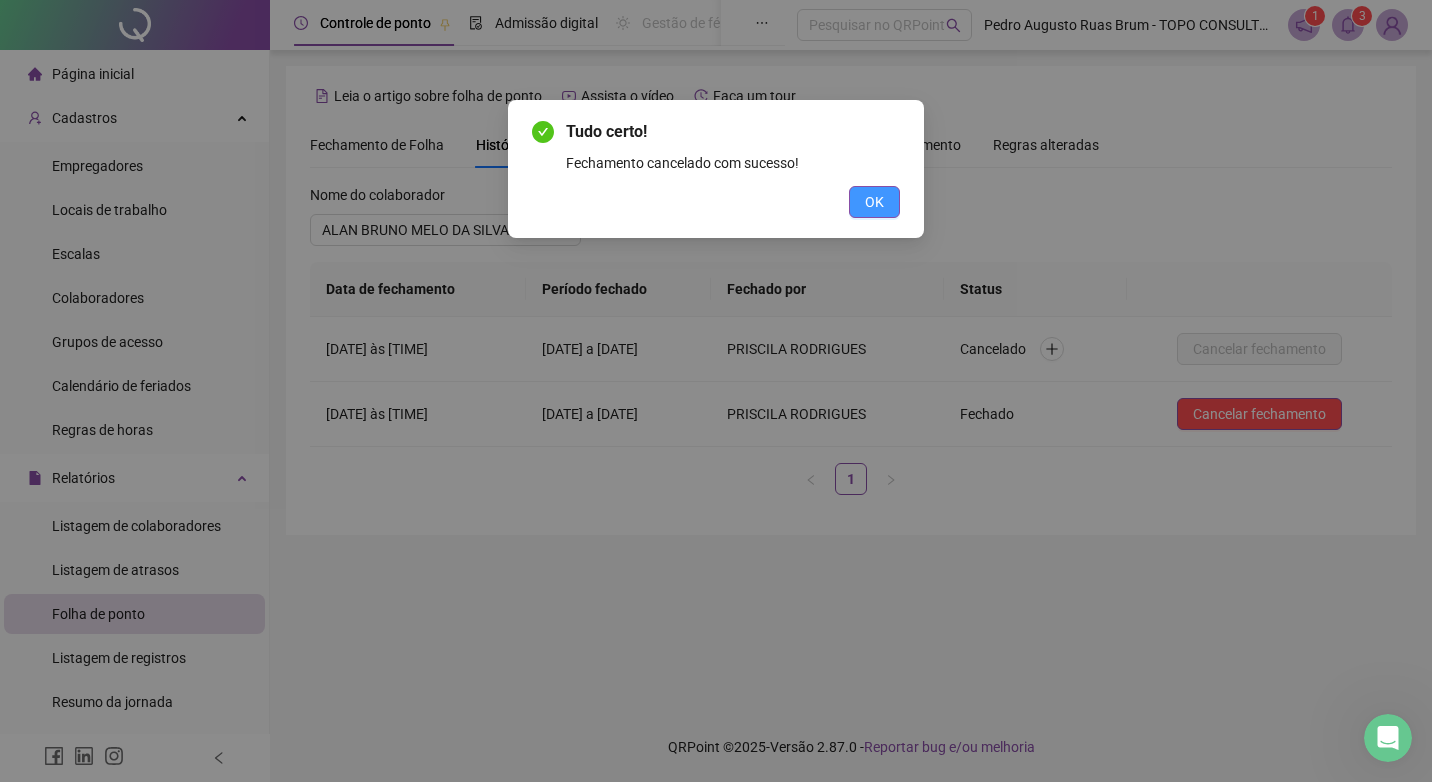 click on "OK" at bounding box center [874, 202] 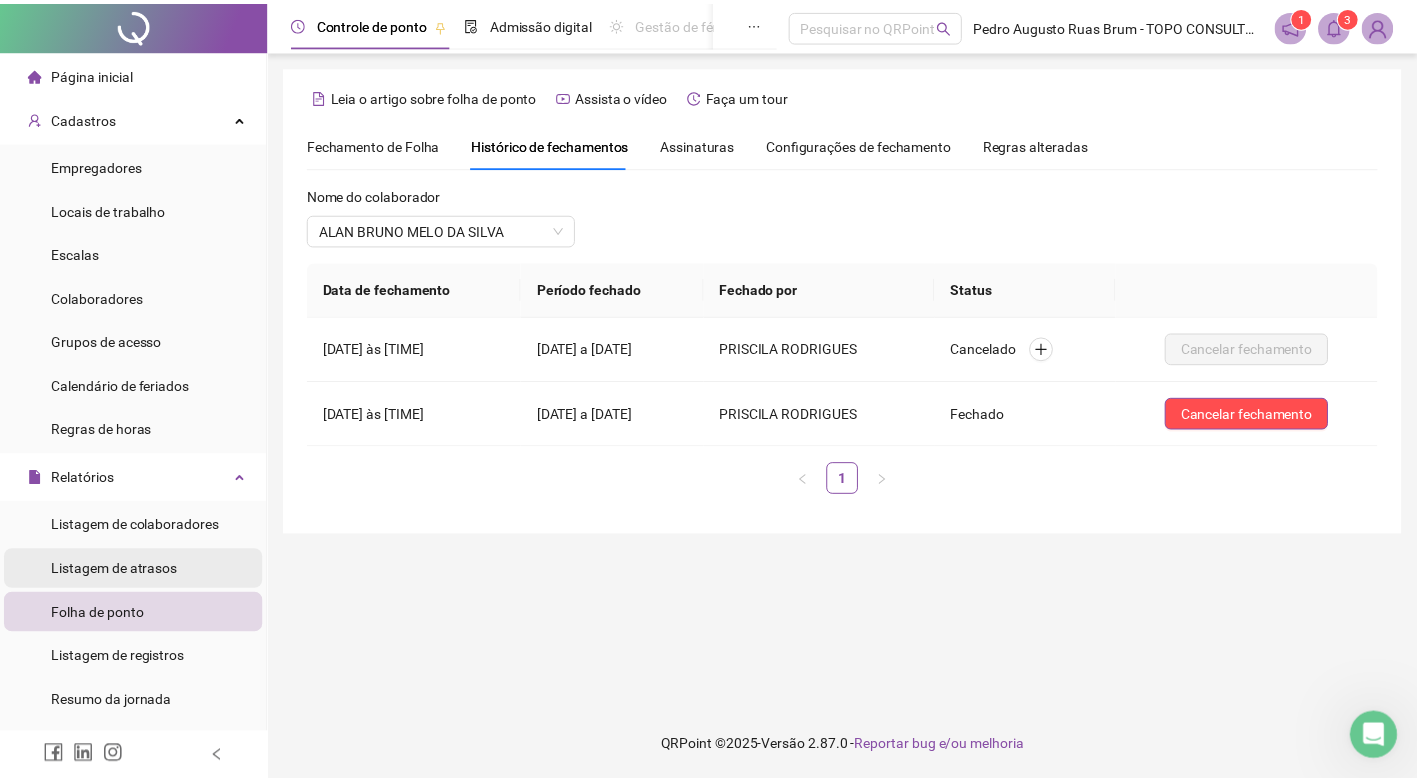 scroll, scrollTop: 500, scrollLeft: 0, axis: vertical 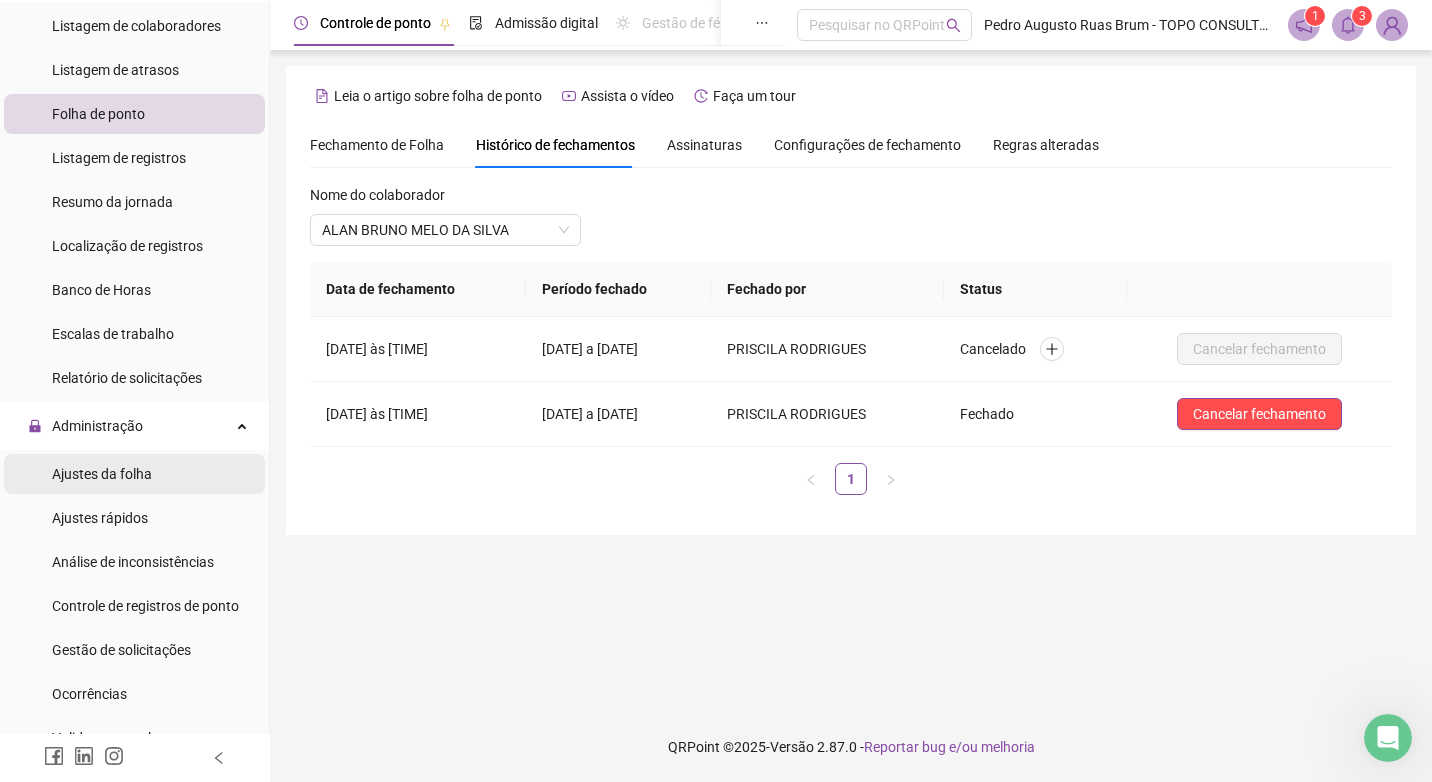 drag, startPoint x: 132, startPoint y: 471, endPoint x: 18, endPoint y: 12, distance: 472.94504 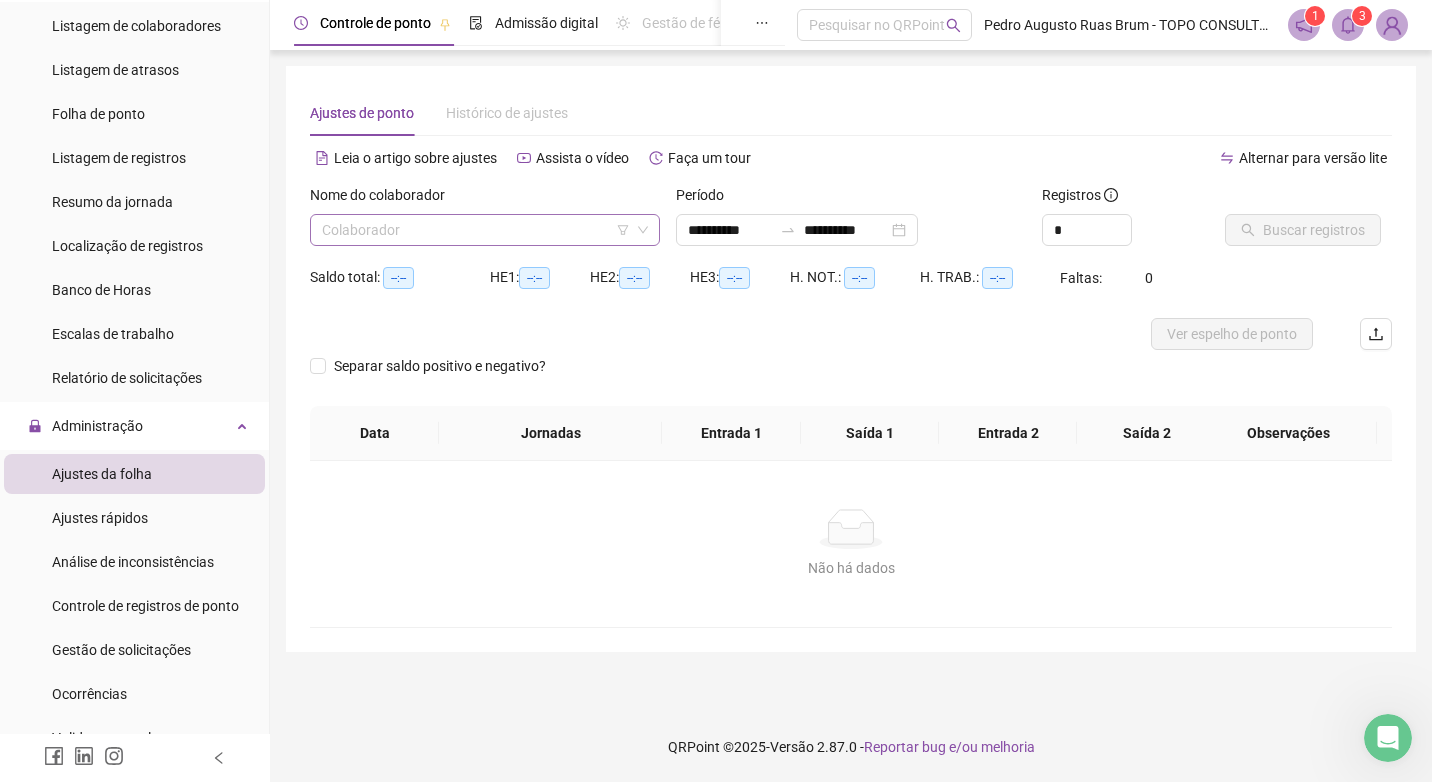 click at bounding box center [479, 230] 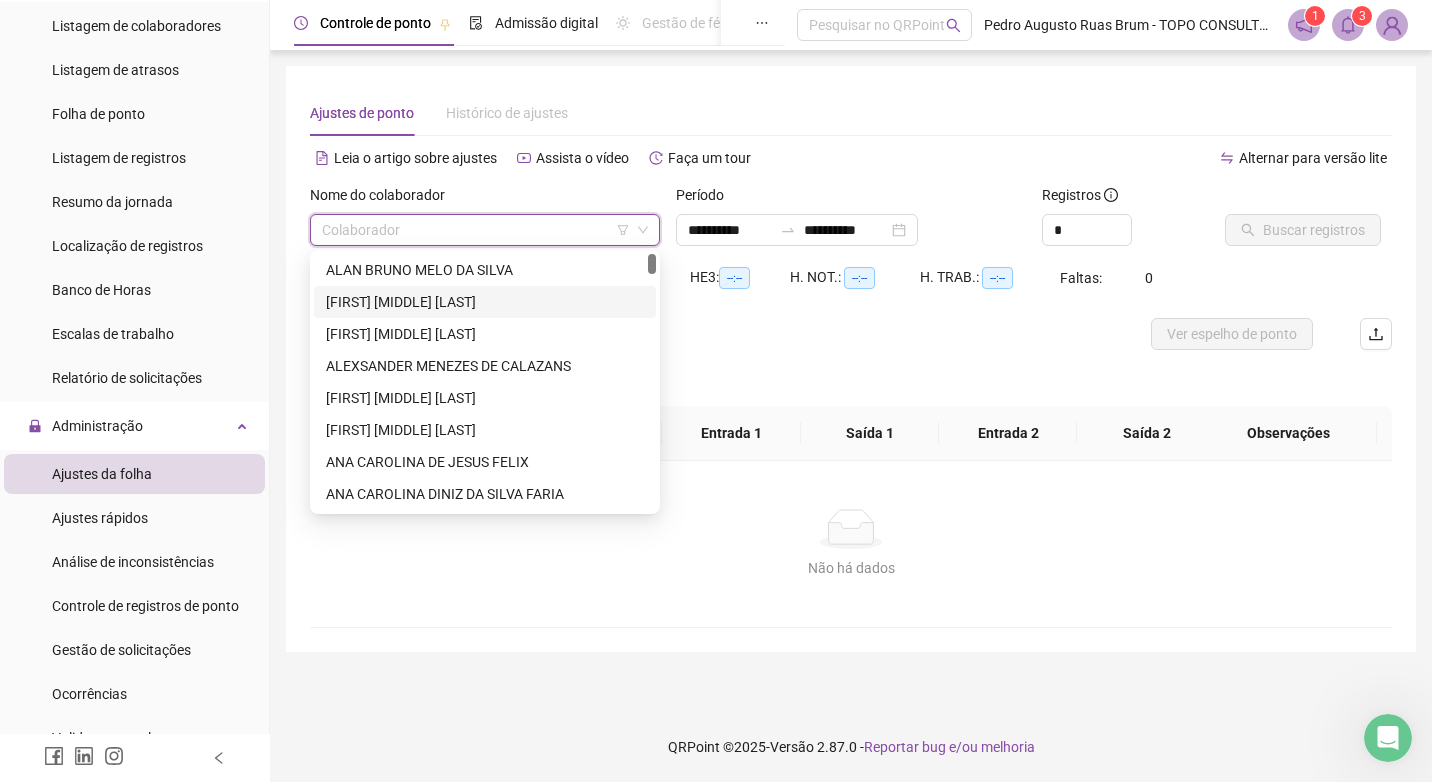 click on "ALAN BRUNO MELO DA SILVA" at bounding box center [485, 270] 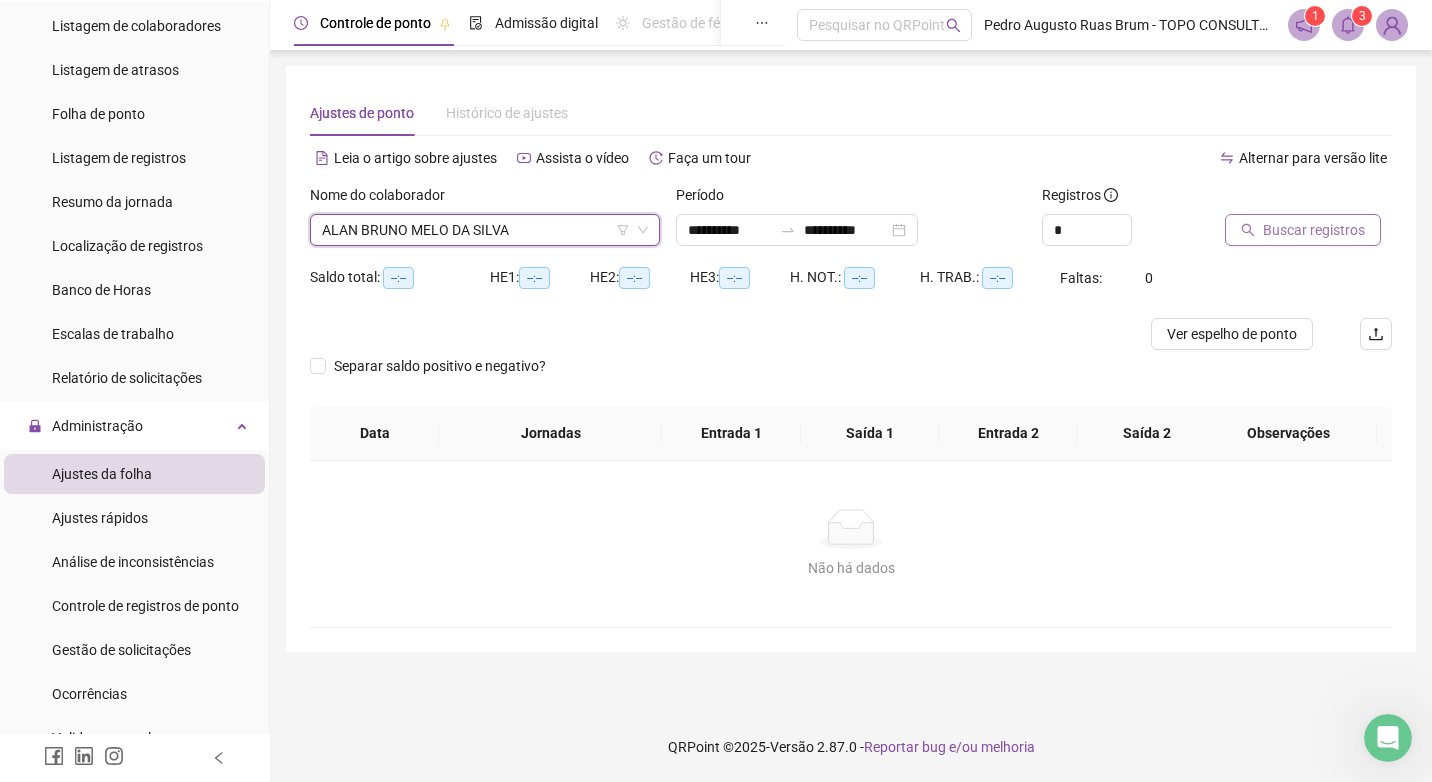 click on "Buscar registros" at bounding box center [1314, 230] 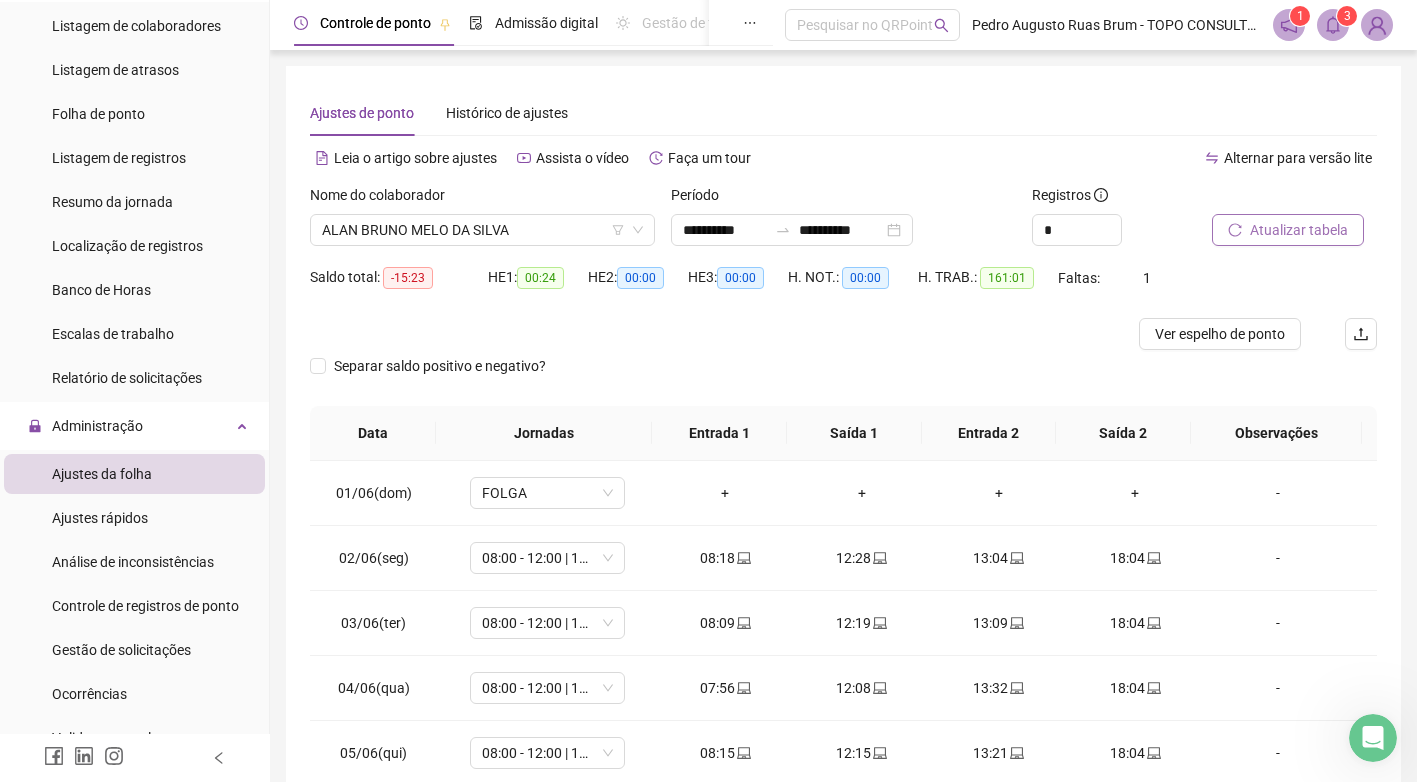 click on "Atualizar tabela" at bounding box center (1299, 230) 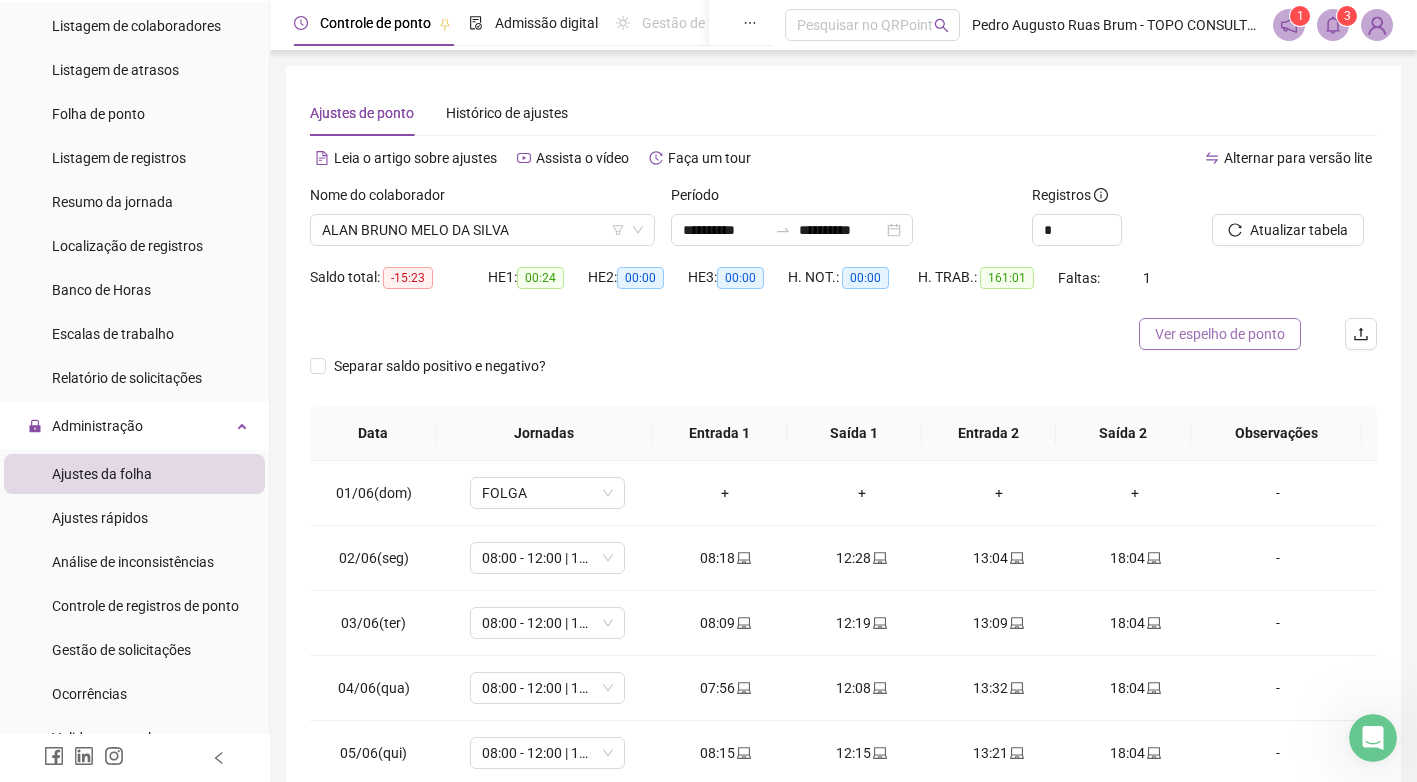 click on "Ver espelho de ponto" at bounding box center [1220, 334] 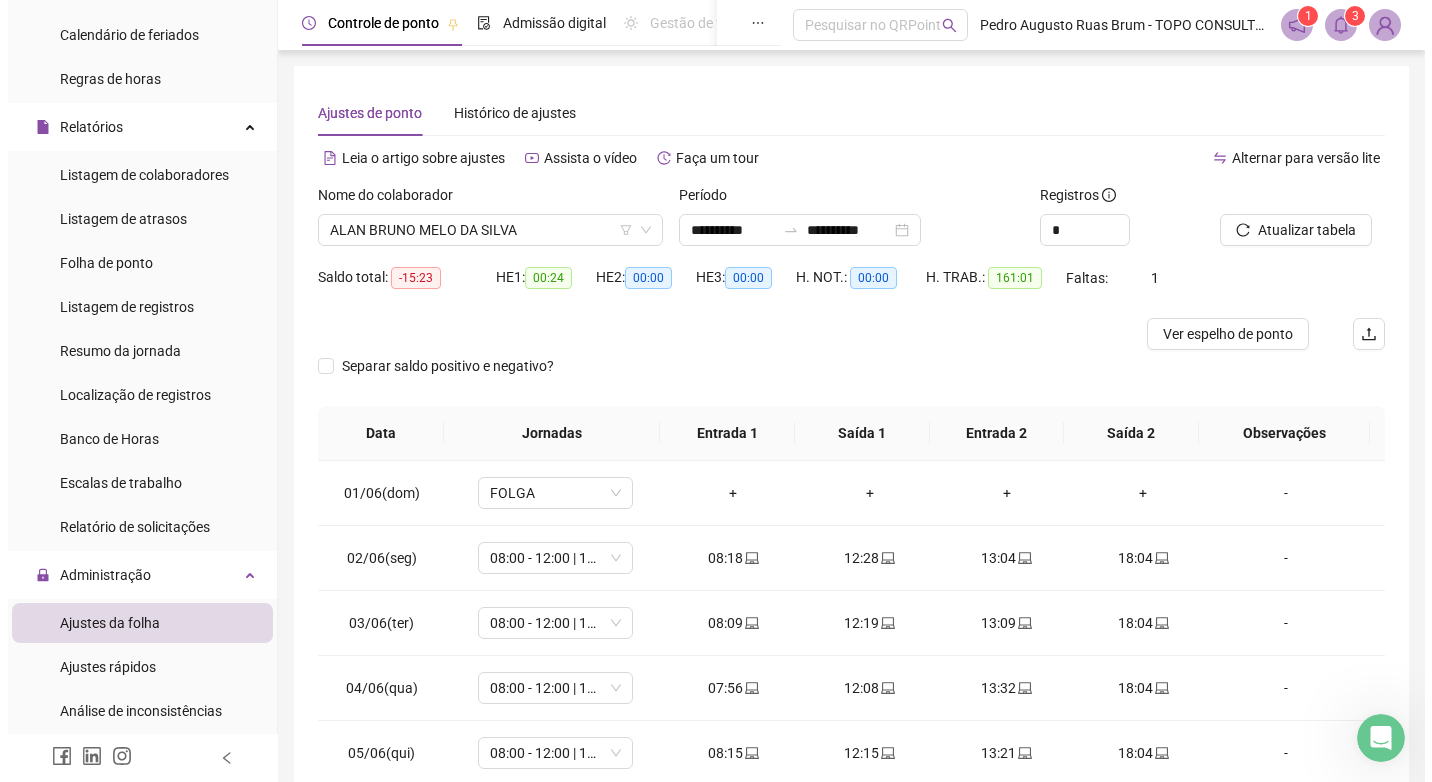 scroll, scrollTop: 200, scrollLeft: 0, axis: vertical 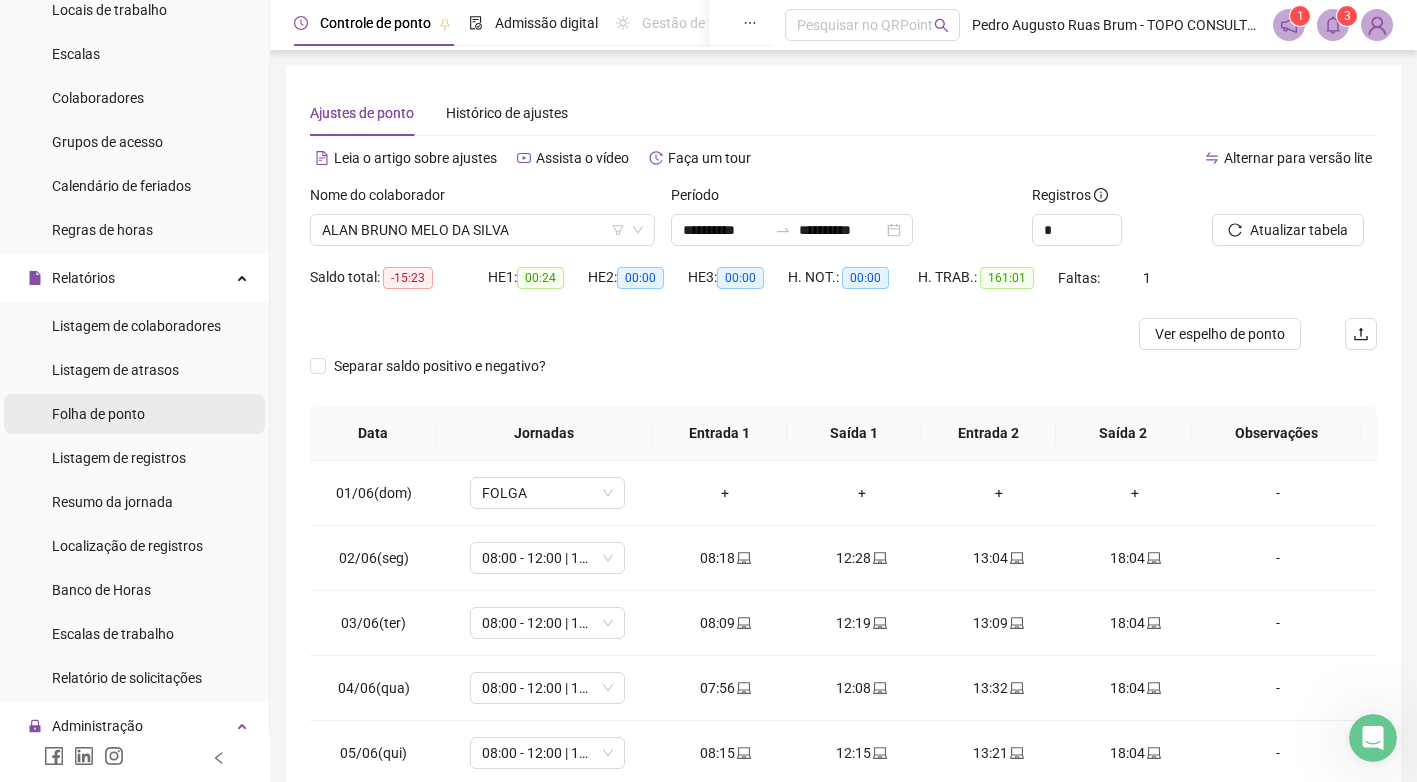 click on "Folha de ponto" at bounding box center [134, 414] 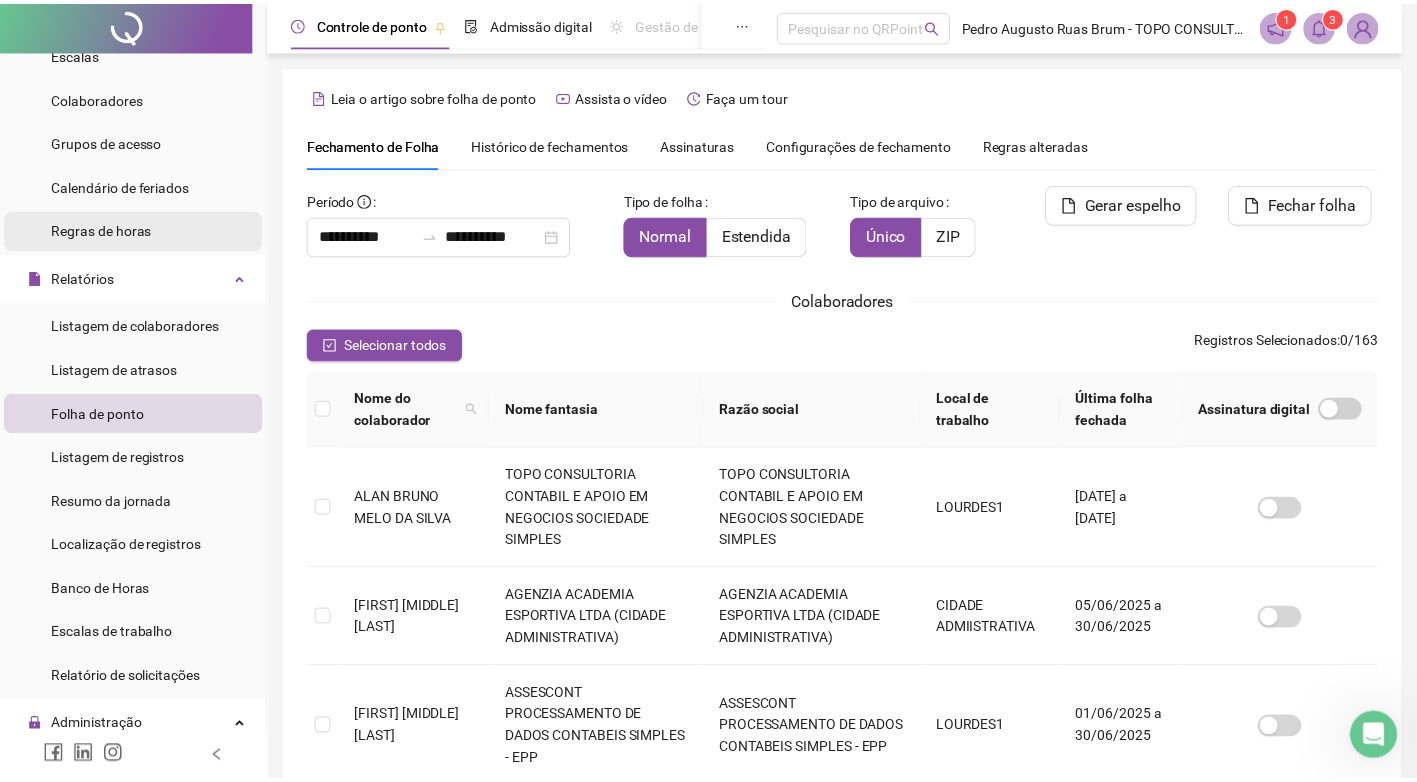 scroll, scrollTop: 19, scrollLeft: 0, axis: vertical 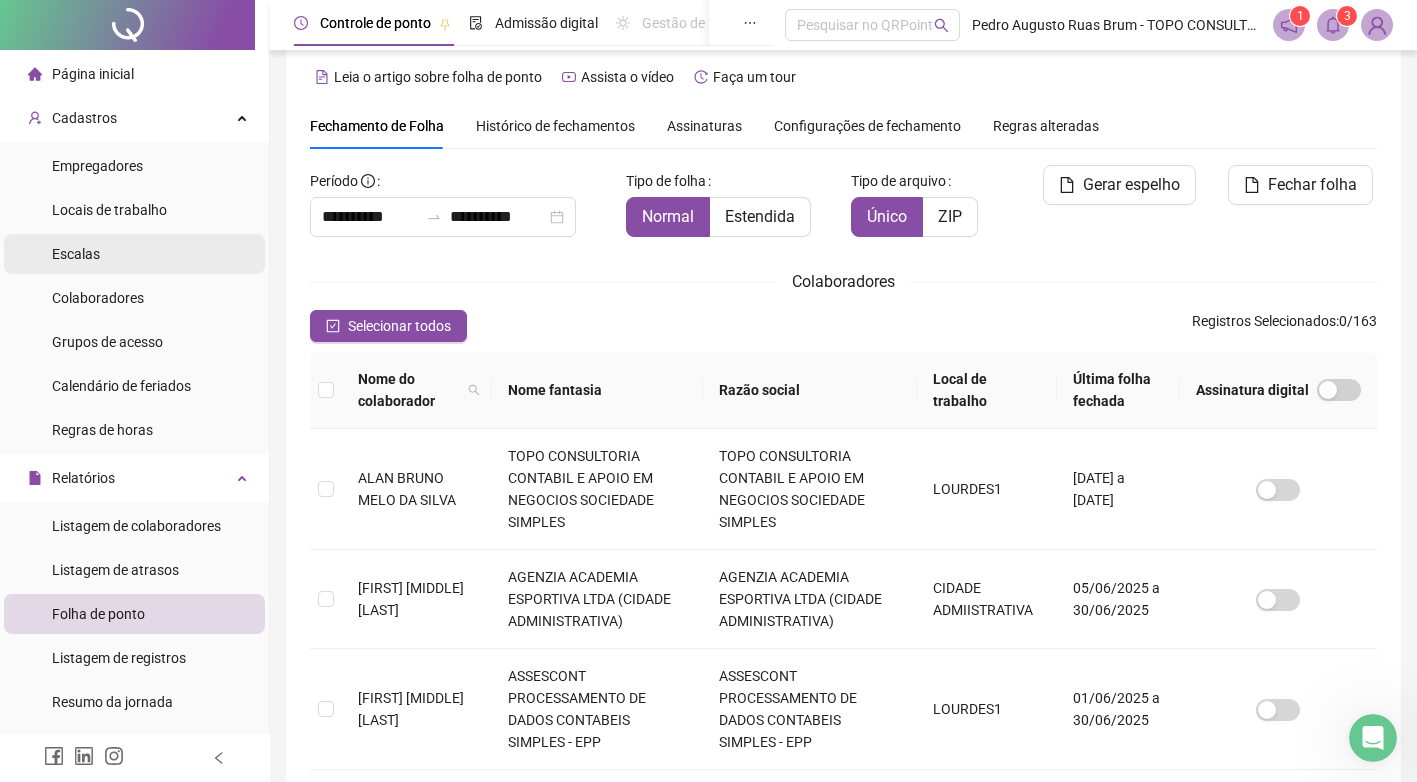 click on "Escalas" at bounding box center [134, 254] 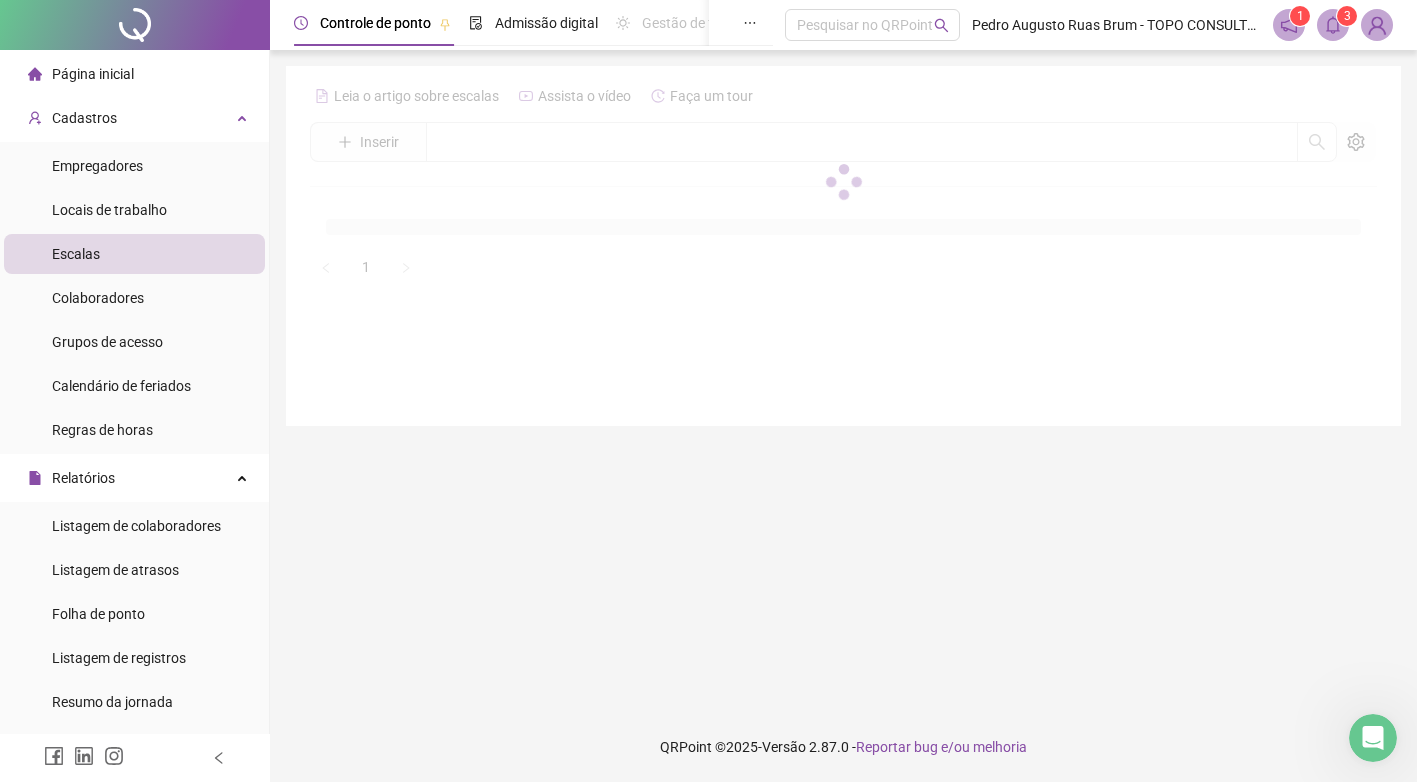 scroll, scrollTop: 0, scrollLeft: 0, axis: both 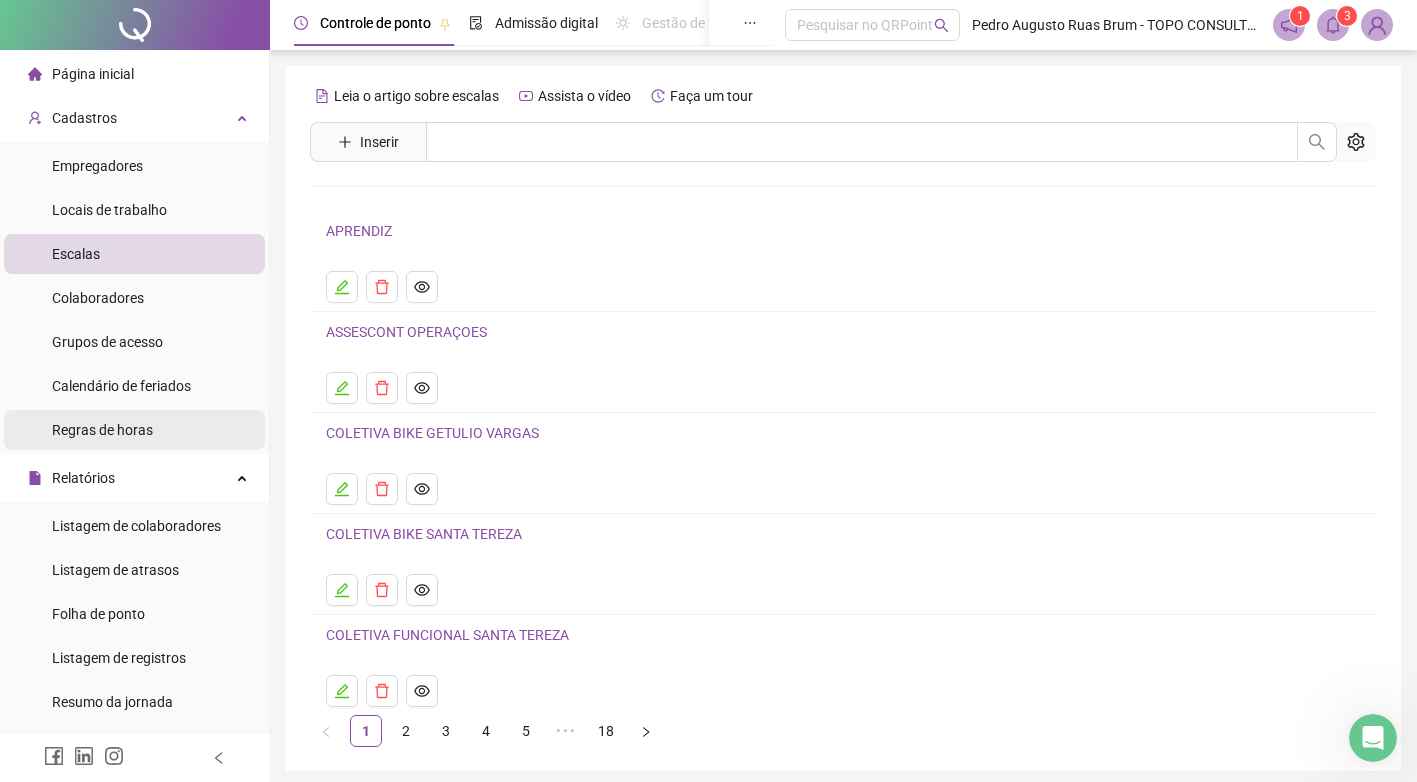 click on "Regras de horas" at bounding box center [102, 430] 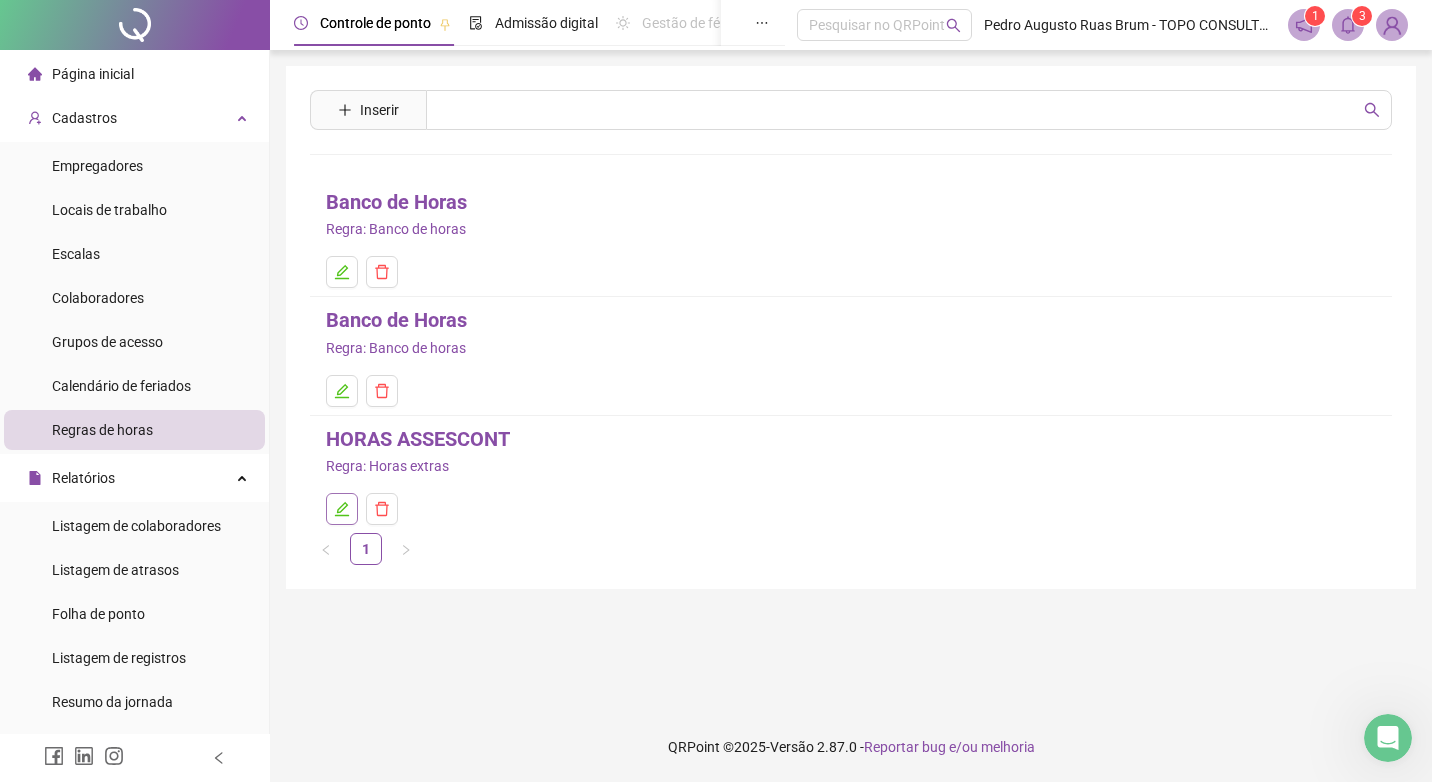 click 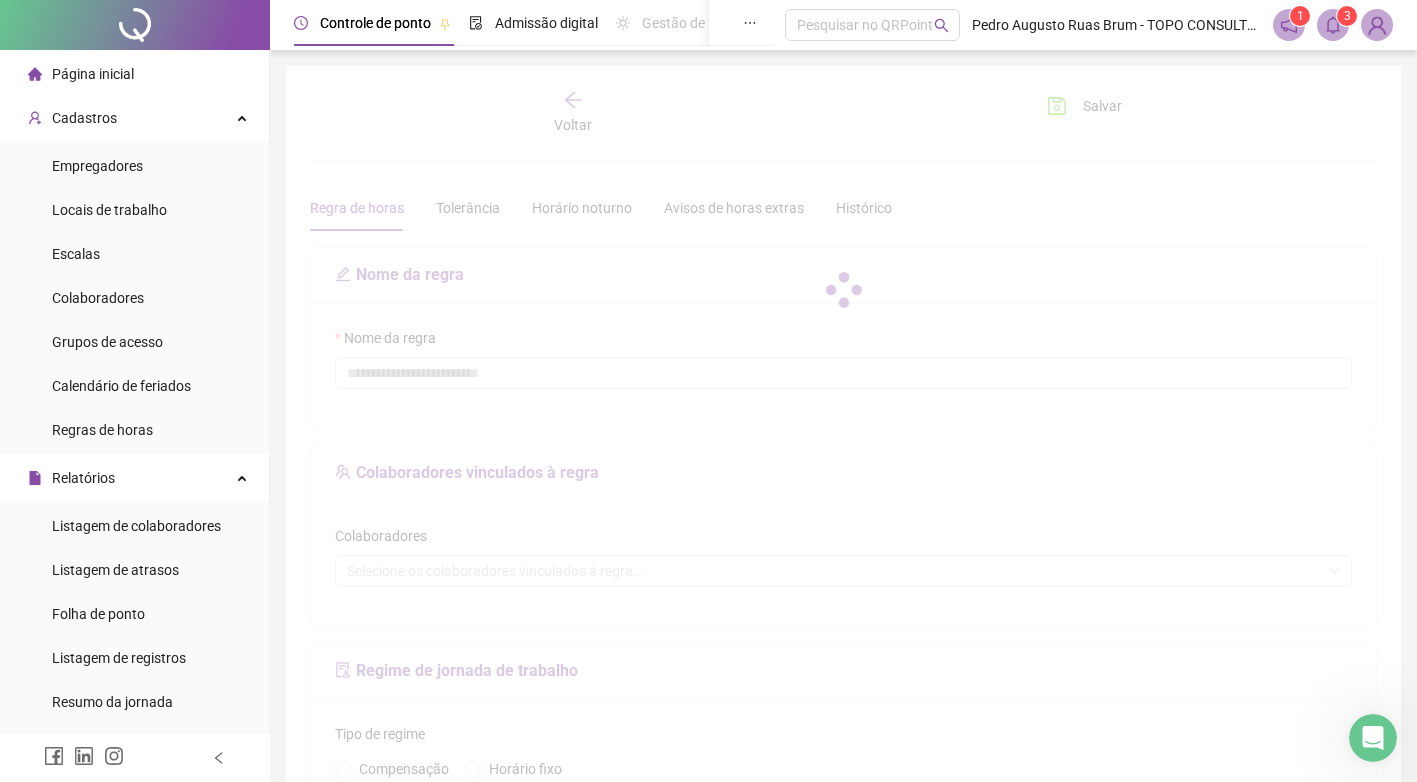 type on "**********" 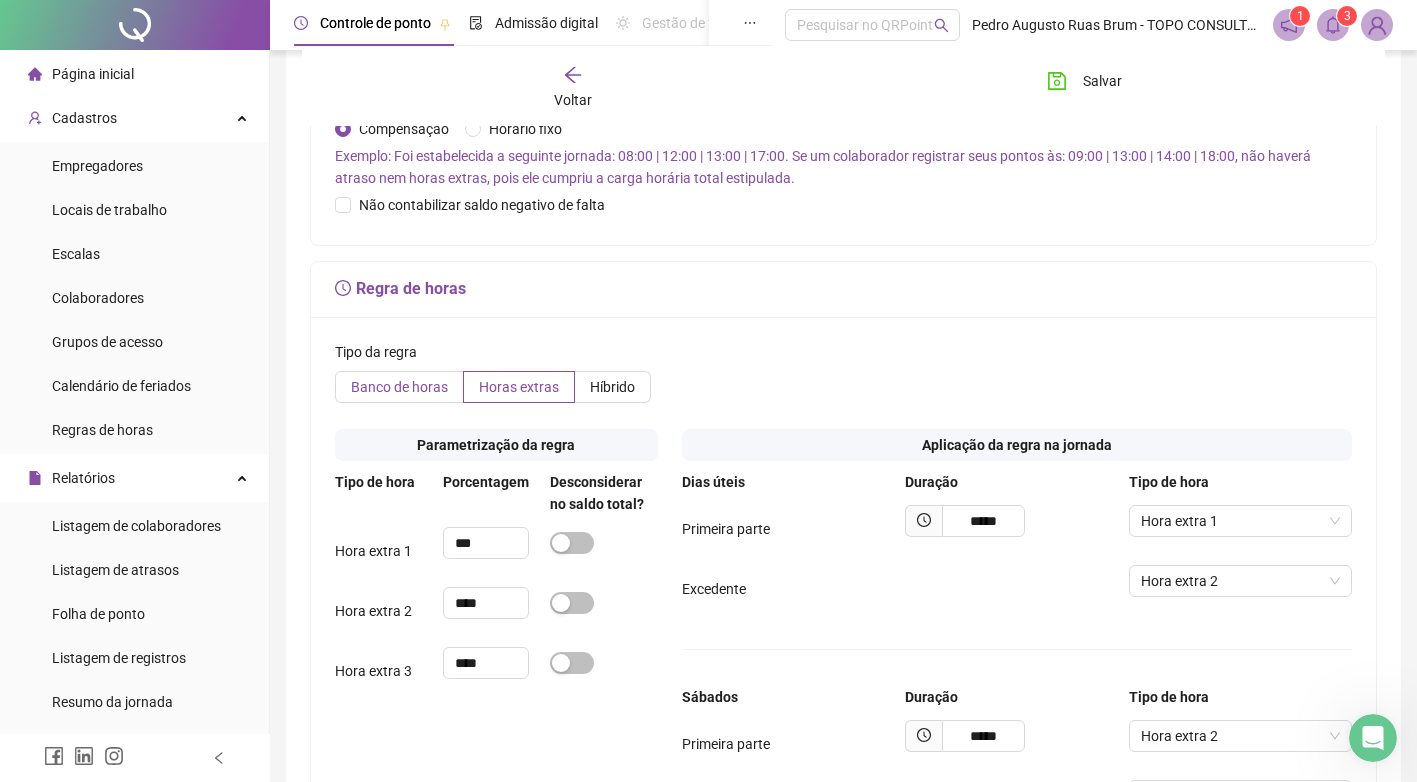 click on "Banco de horas" at bounding box center (399, 387) 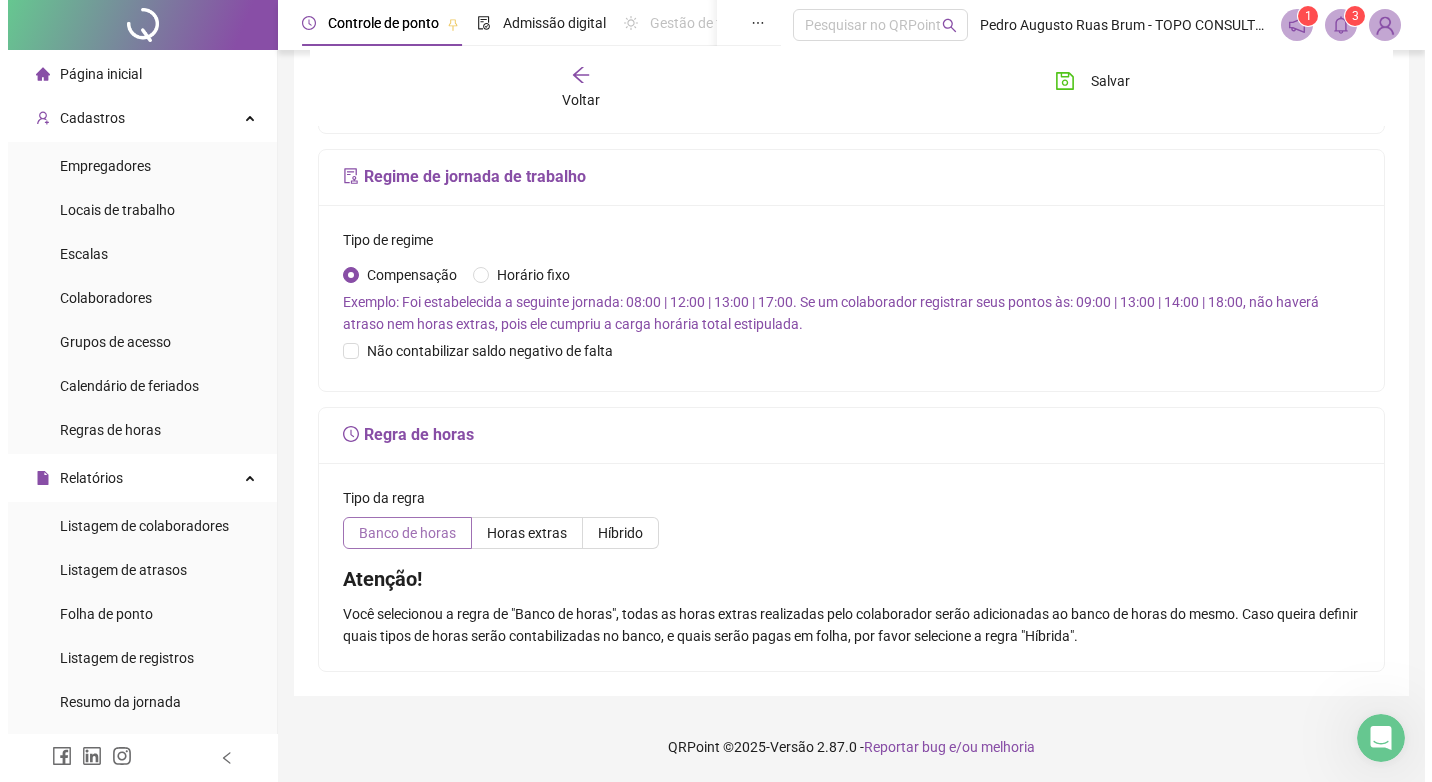 scroll, scrollTop: 1082, scrollLeft: 0, axis: vertical 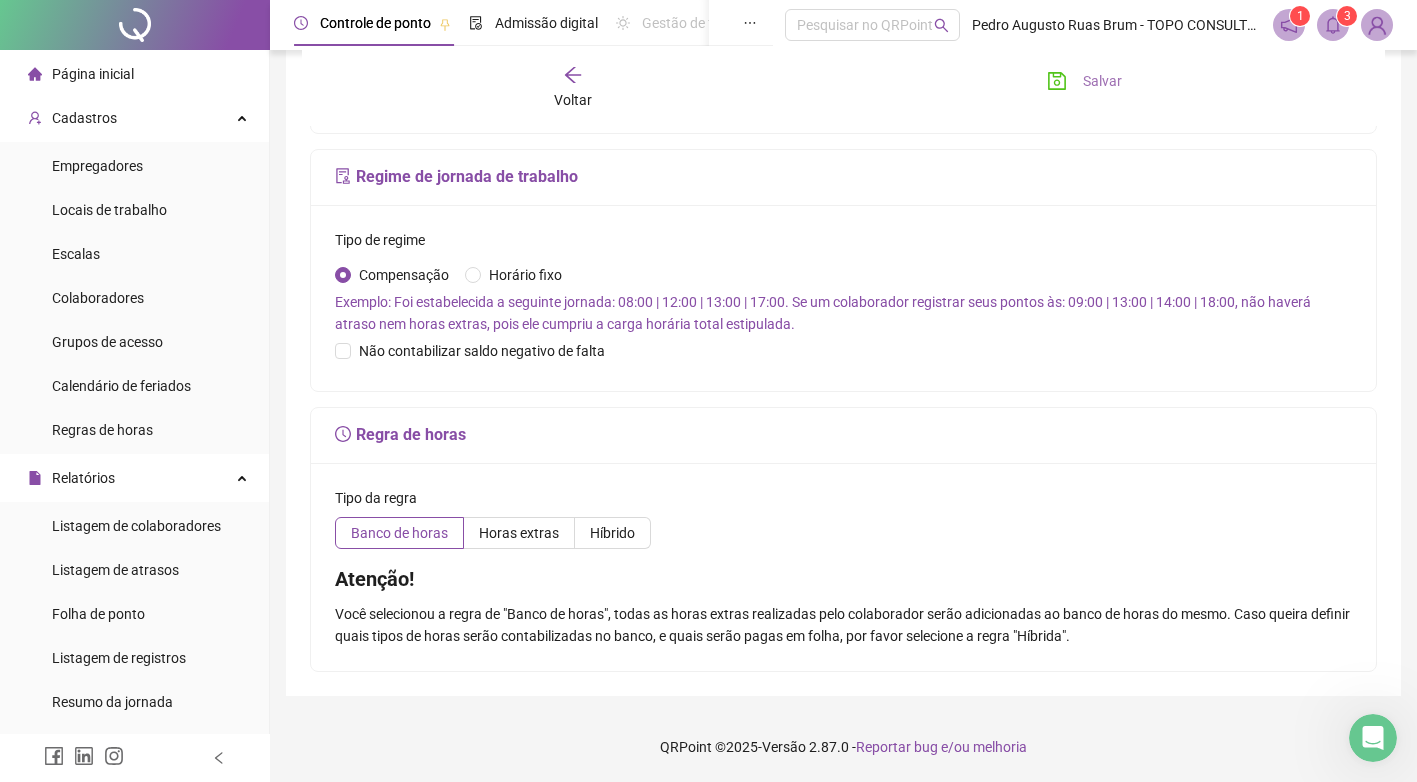 click on "Salvar" at bounding box center [1084, 81] 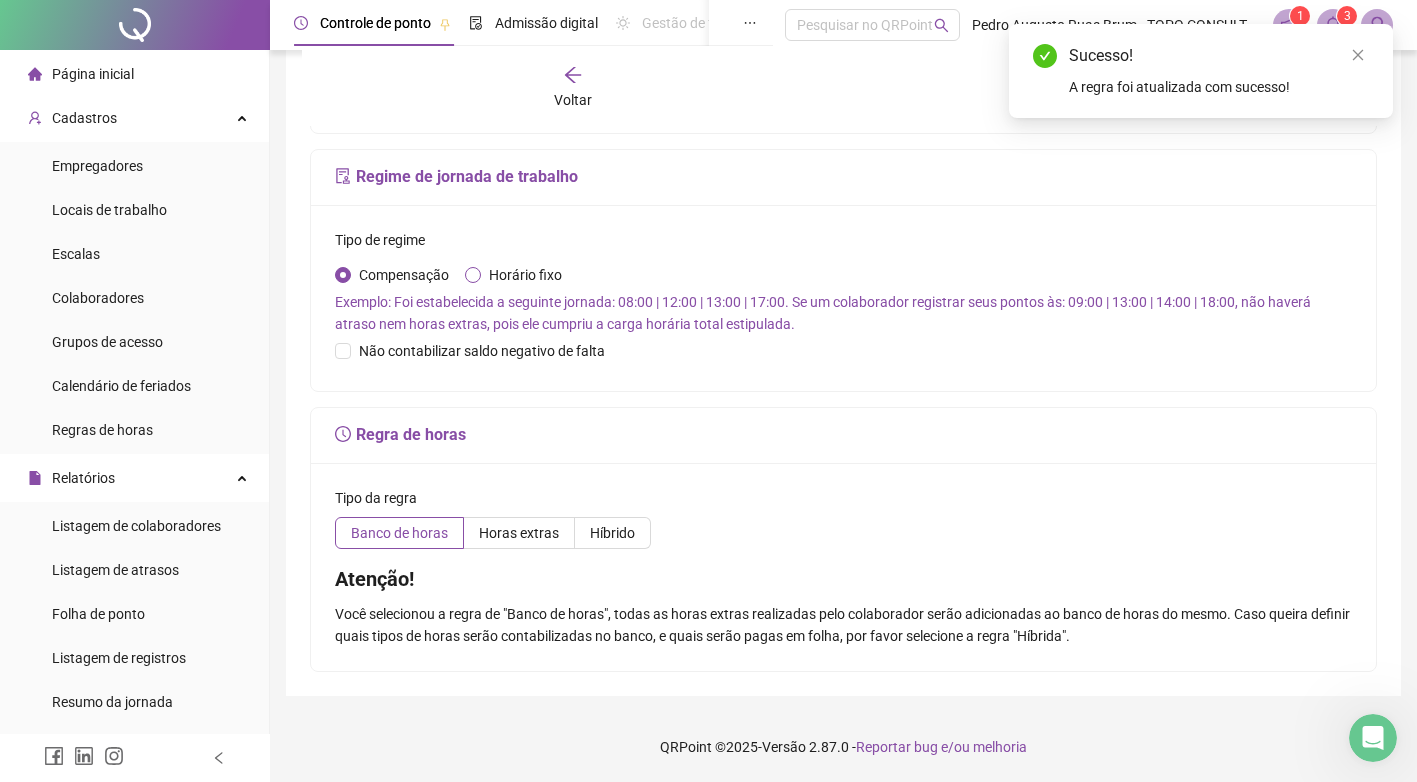 click on "Horário fixo" at bounding box center (525, 275) 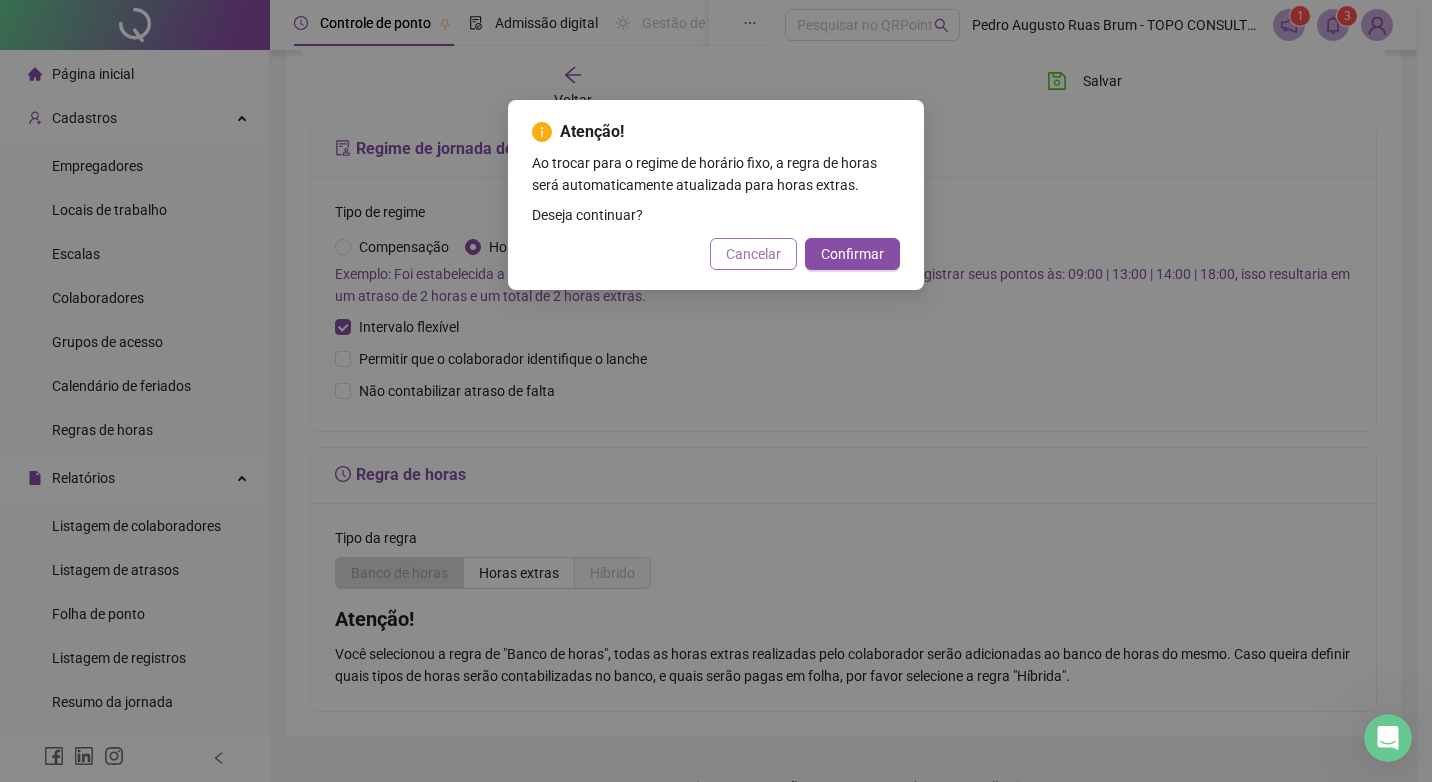 click on "Cancelar" at bounding box center (753, 254) 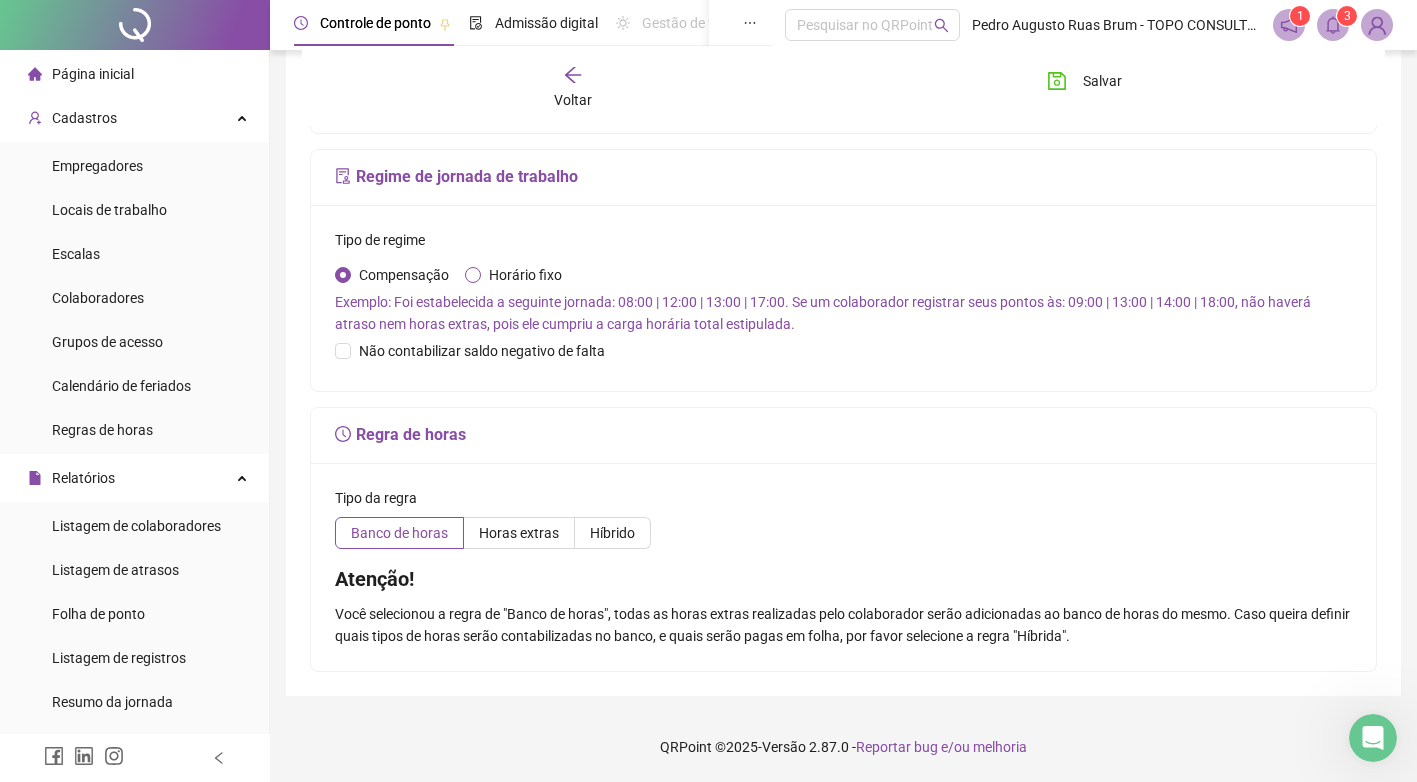 click on "Horário fixo" at bounding box center (525, 275) 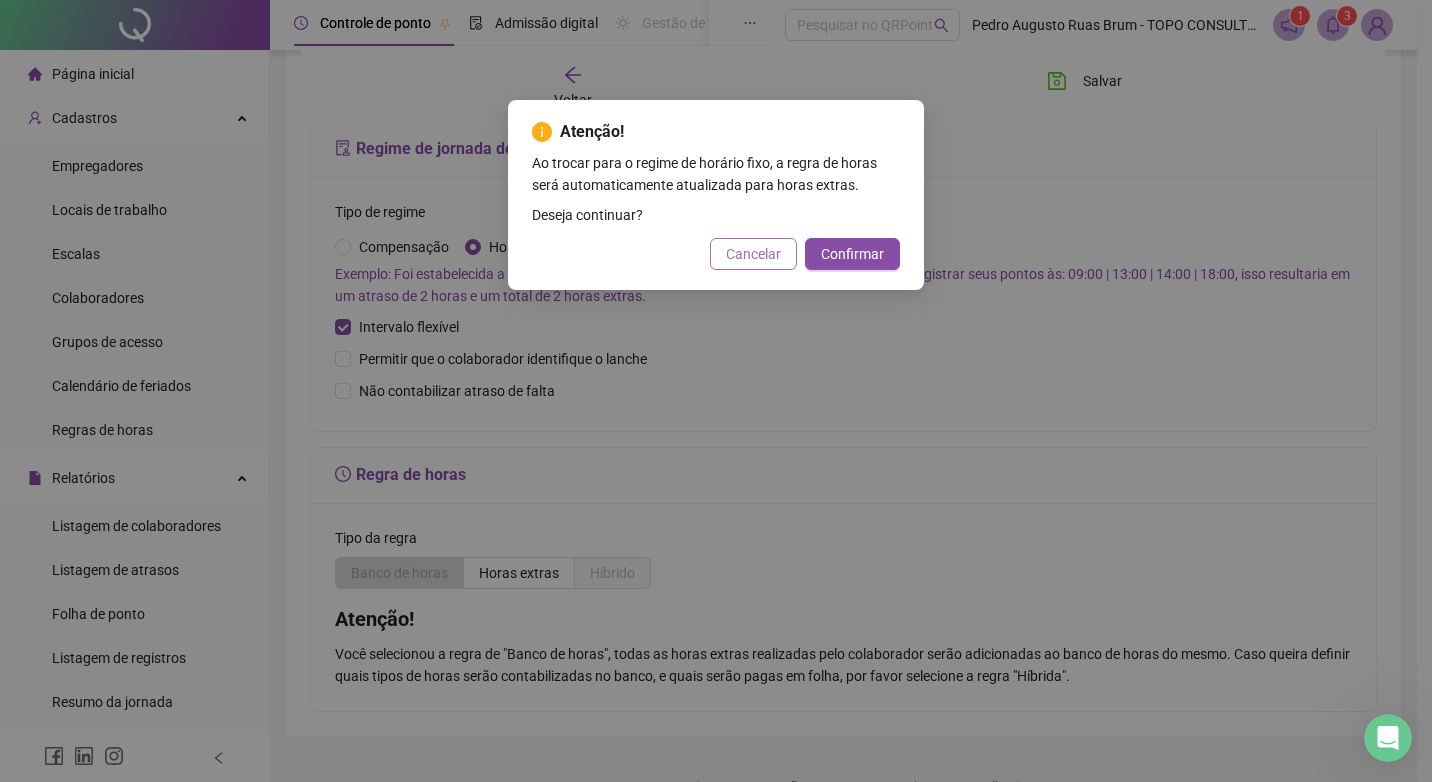 click on "Cancelar" at bounding box center (753, 254) 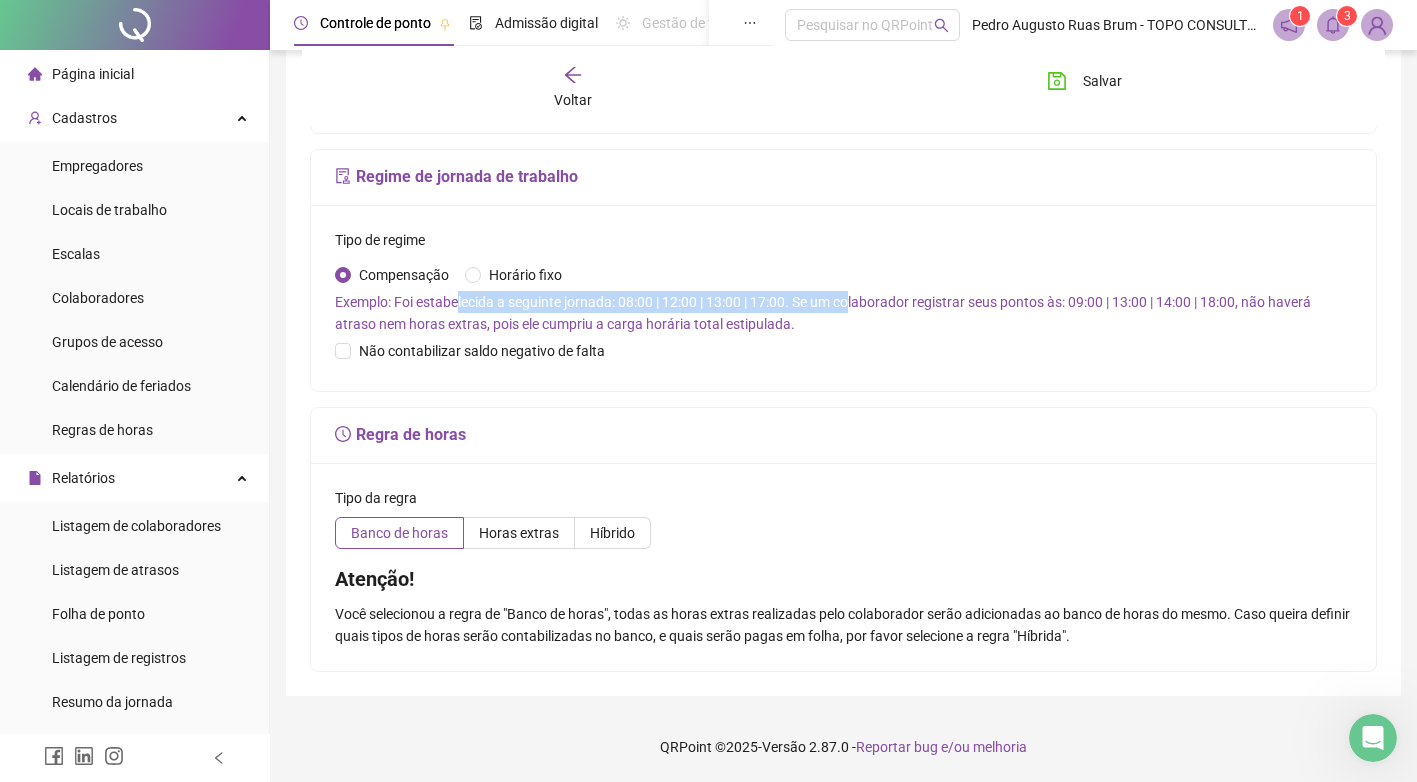 drag, startPoint x: 455, startPoint y: 306, endPoint x: 857, endPoint y: 303, distance: 402.0112 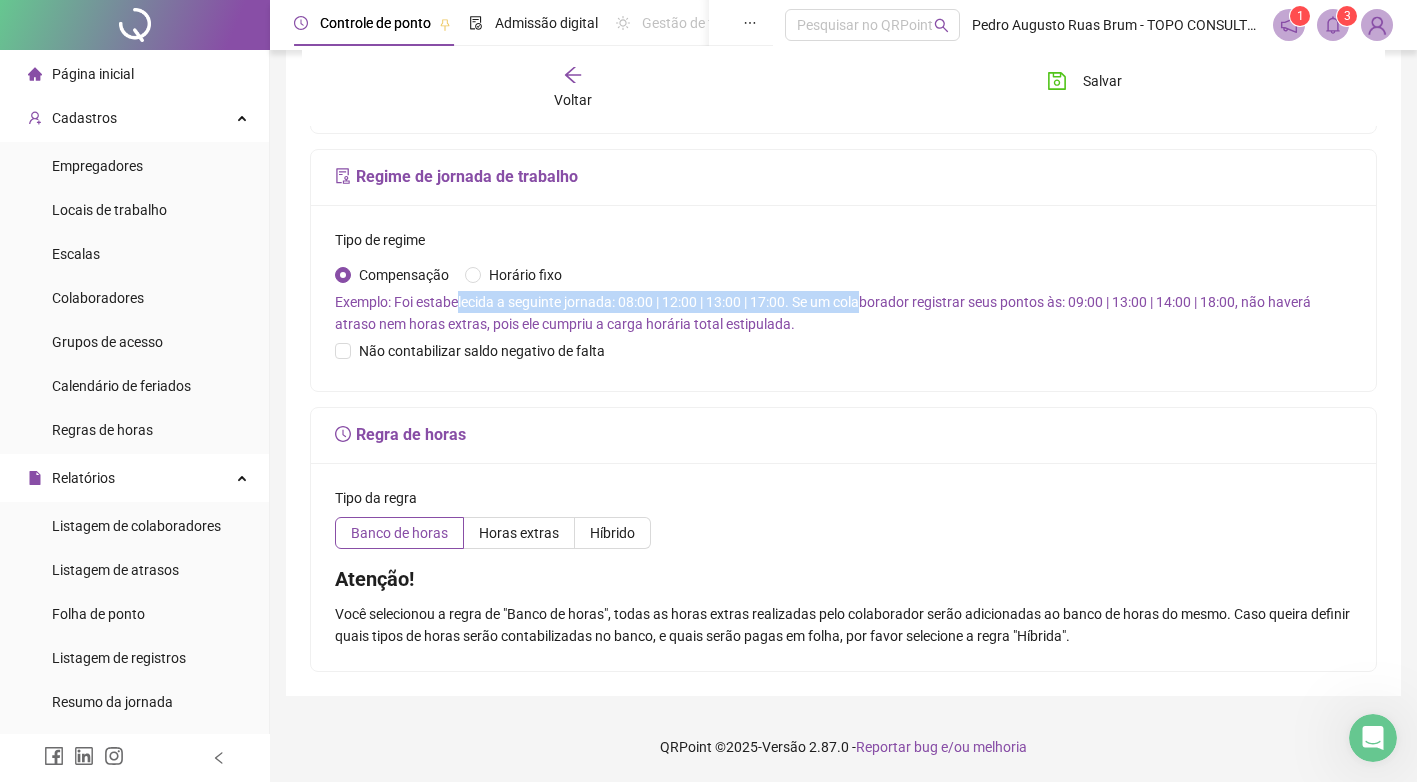 click on "Exemplo: Foi estabelecida a seguinte jornada: 08:00 | 12:00 | 13:00 | 17:00. Se um colaborador registrar seus pontos às: 09:00 | 13:00 | 14:00 | 18:00, não haverá atraso nem horas extras, pois ele cumpriu a carga horária total estipulada." at bounding box center [823, 313] 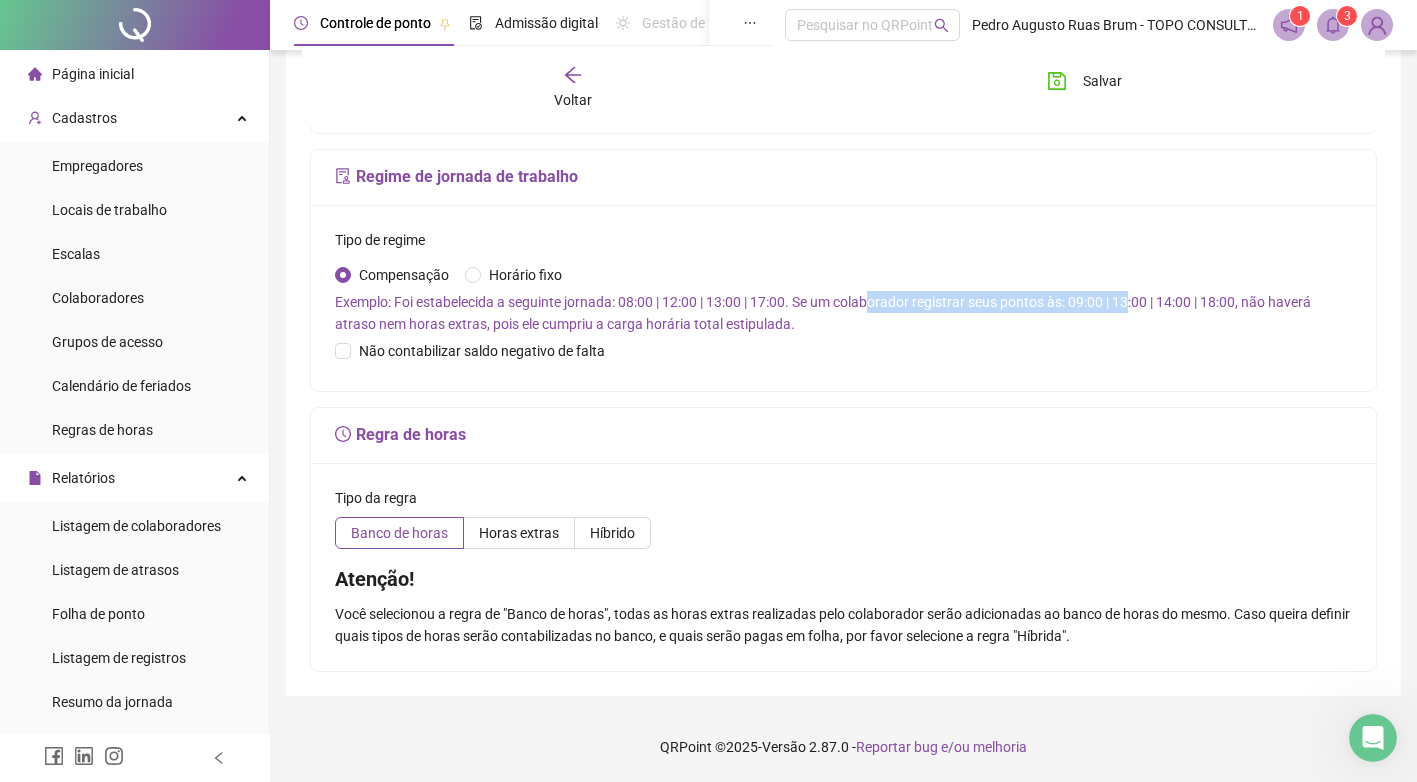 drag, startPoint x: 893, startPoint y: 302, endPoint x: 1124, endPoint y: 307, distance: 231.05411 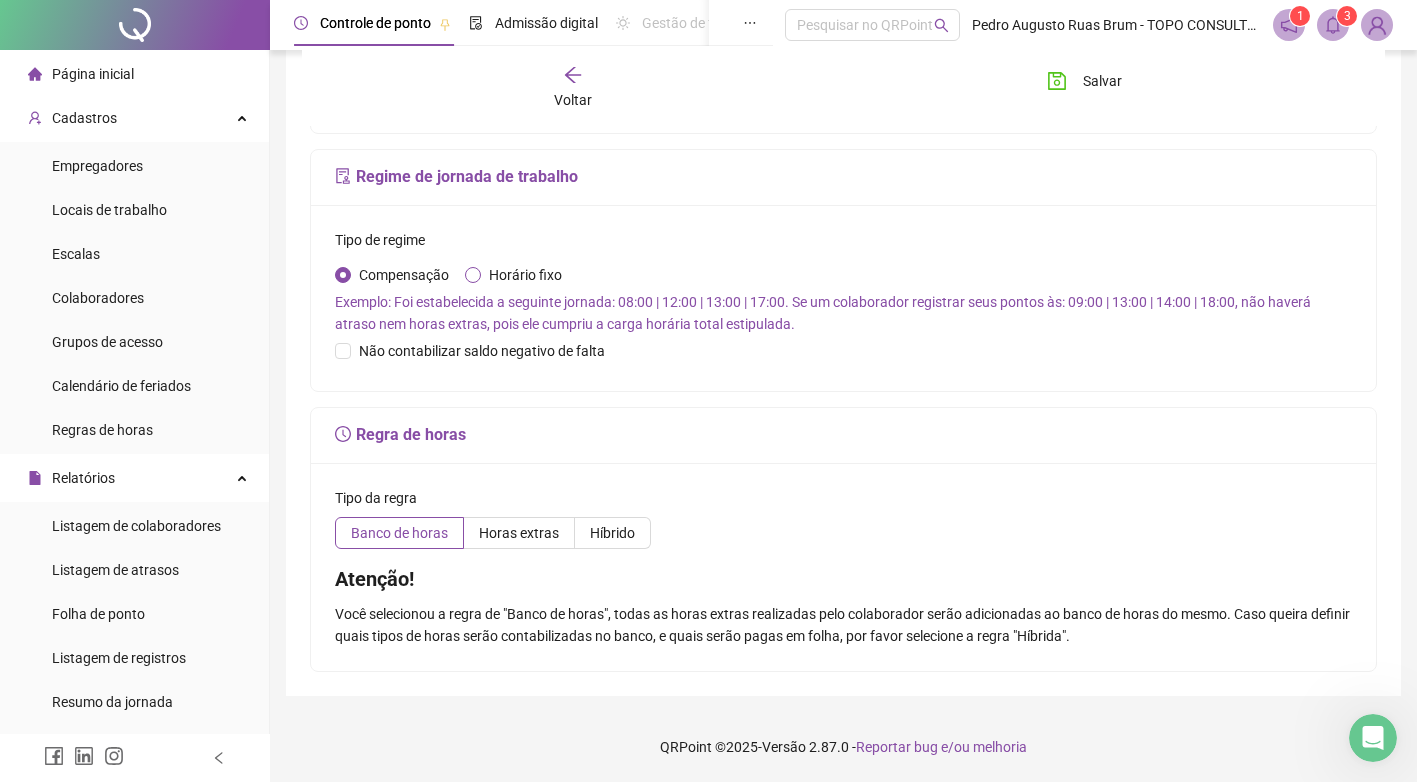 click on "Horário fixo" at bounding box center [525, 275] 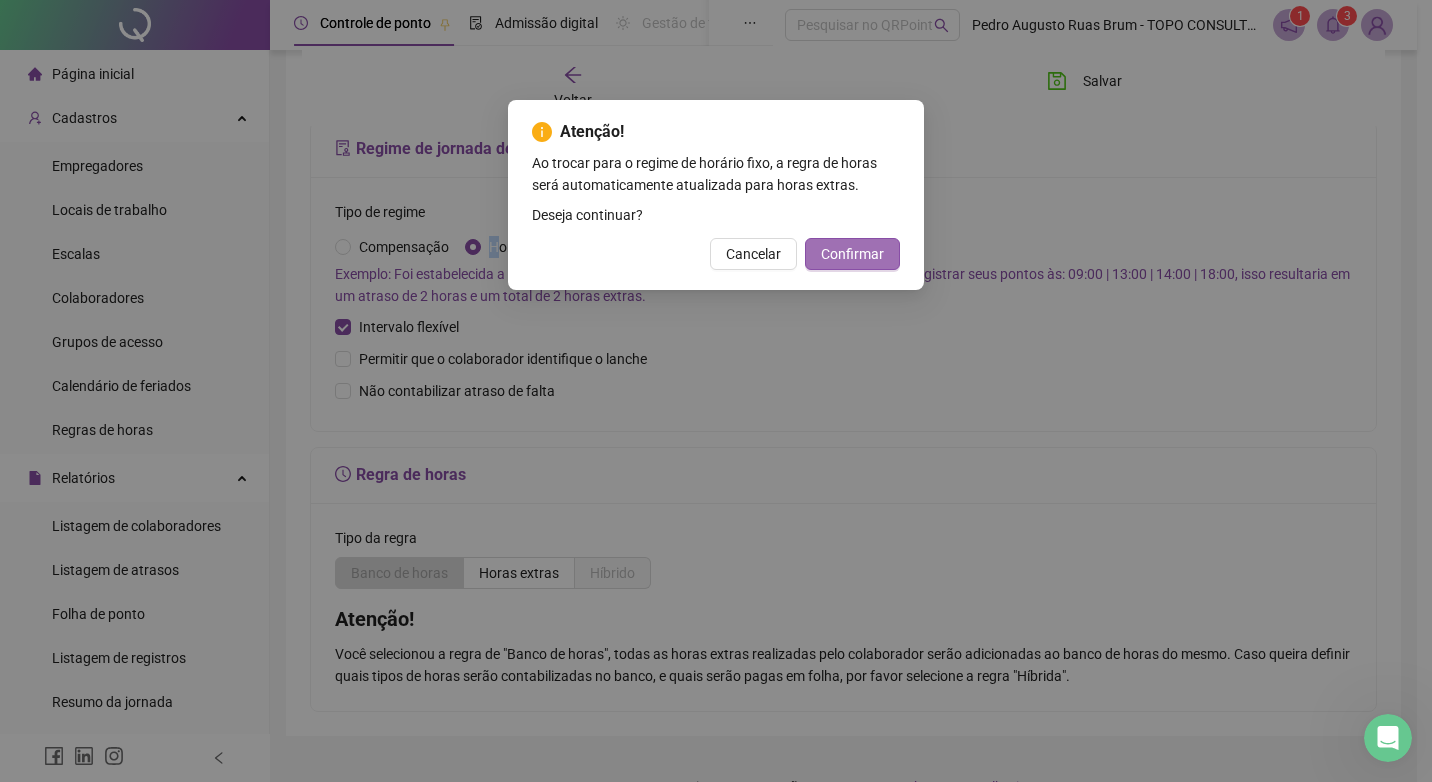 click on "Confirmar" at bounding box center [852, 254] 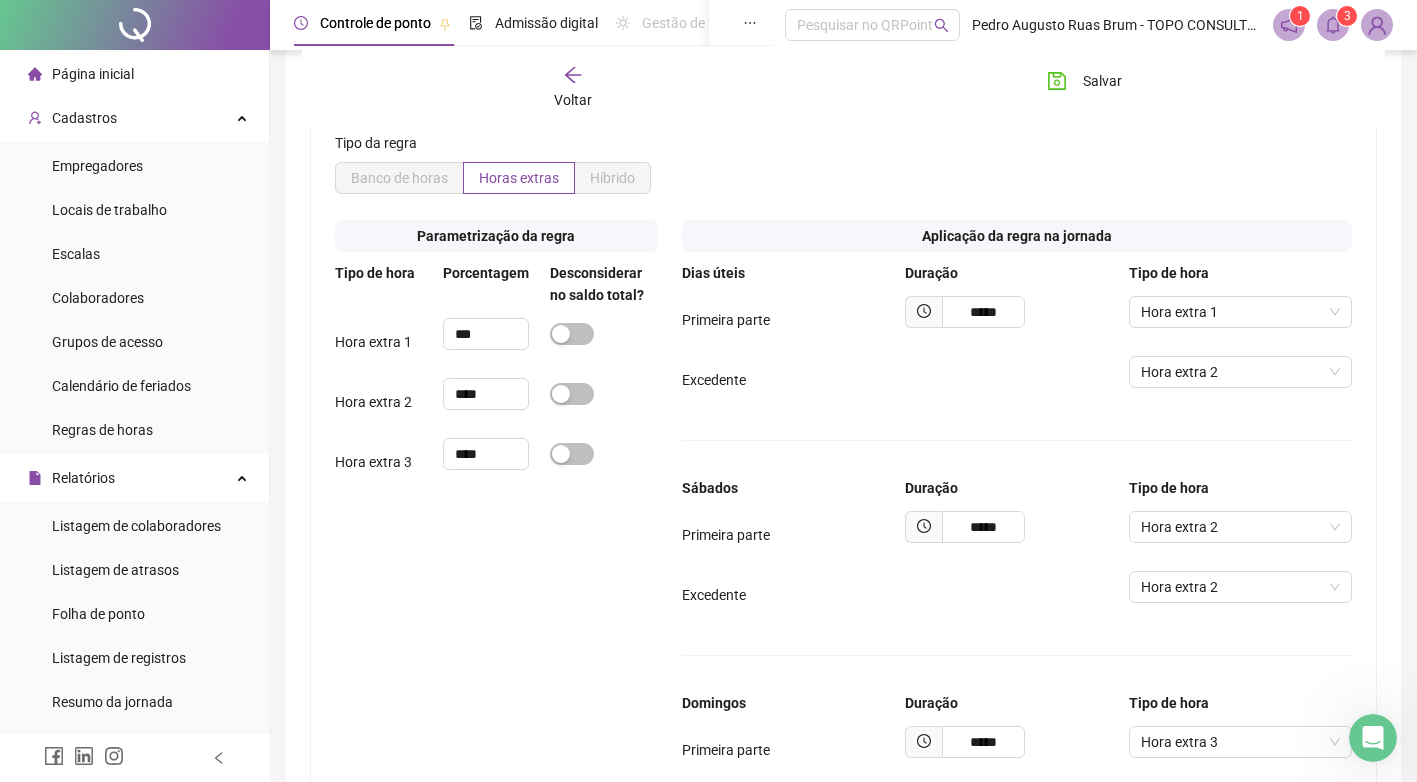 scroll, scrollTop: 1482, scrollLeft: 0, axis: vertical 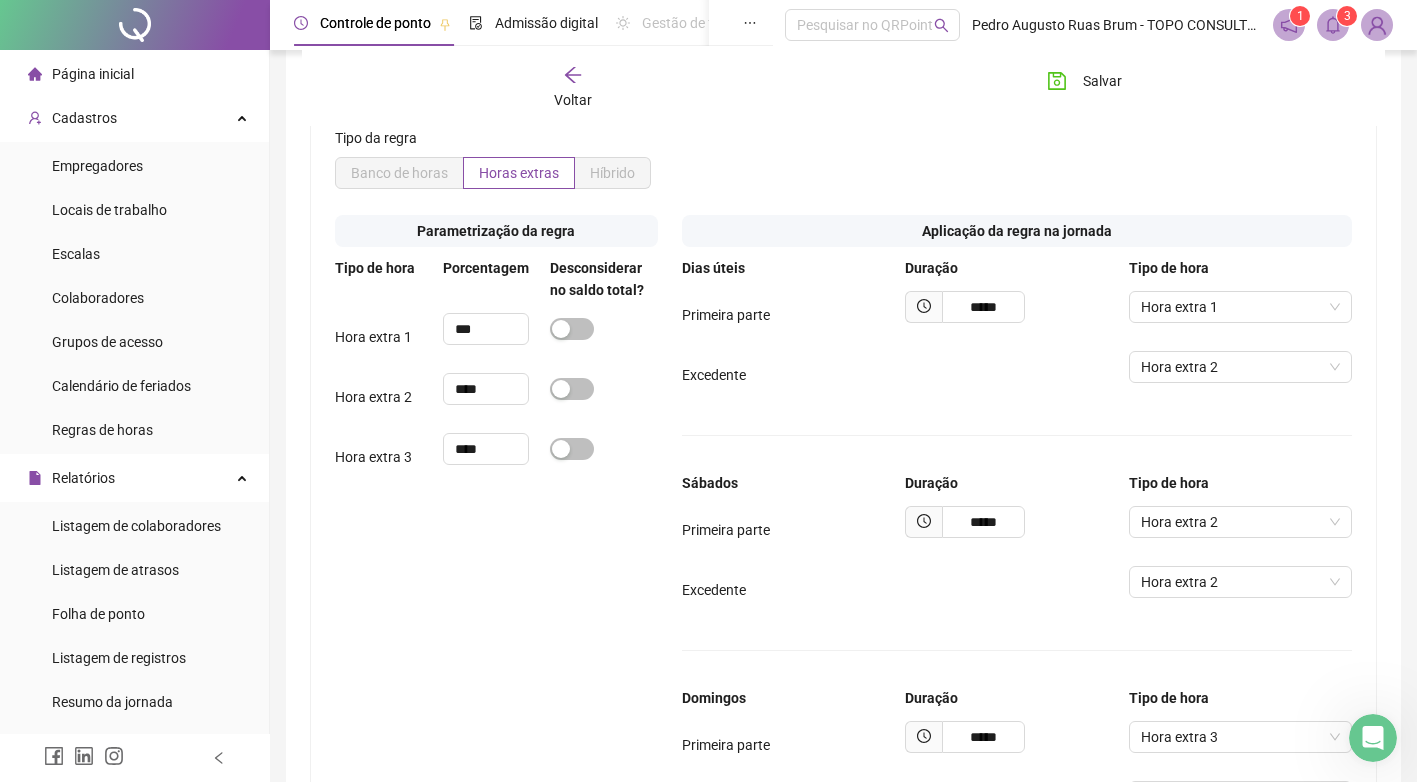 click on "Banco de horas" at bounding box center (399, 173) 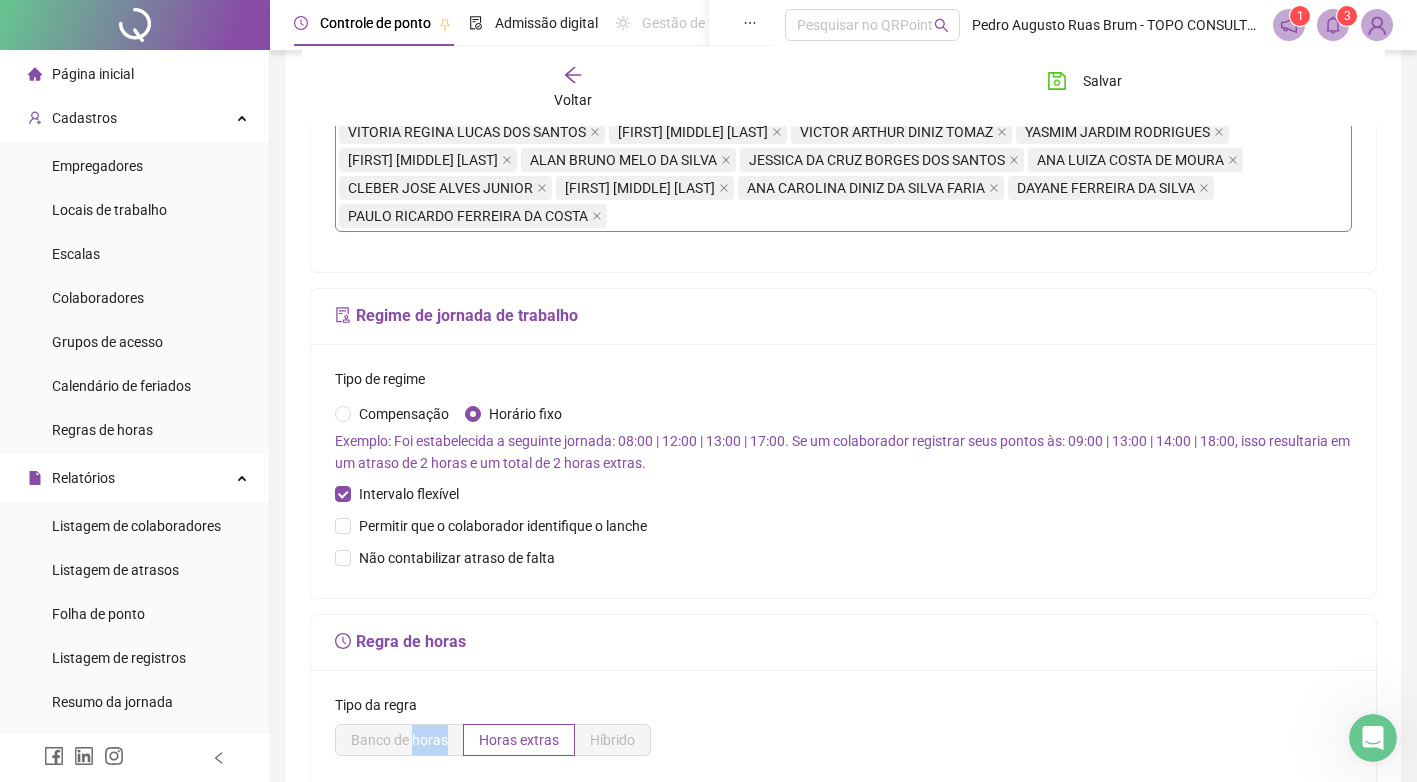 scroll, scrollTop: 882, scrollLeft: 0, axis: vertical 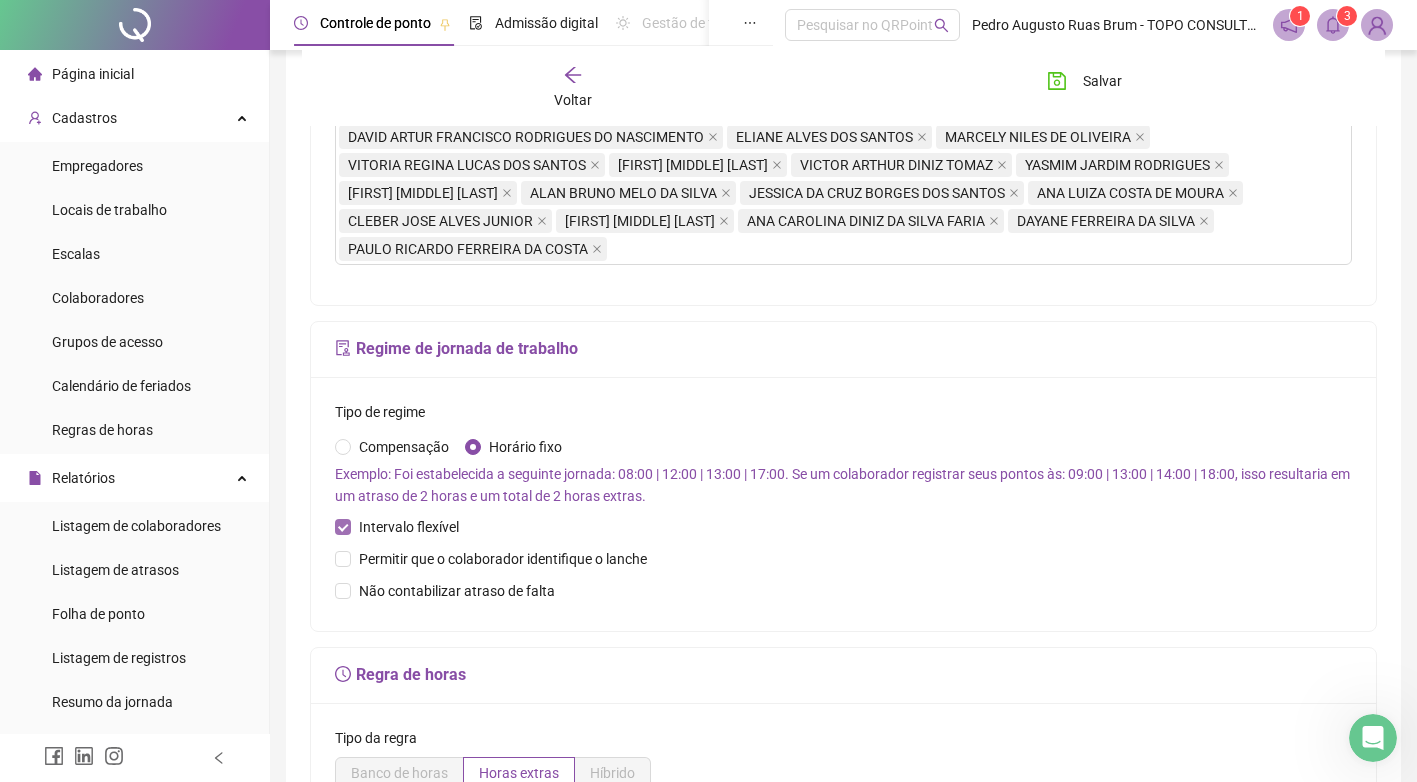click on "Intervalo flexível" at bounding box center [409, 527] 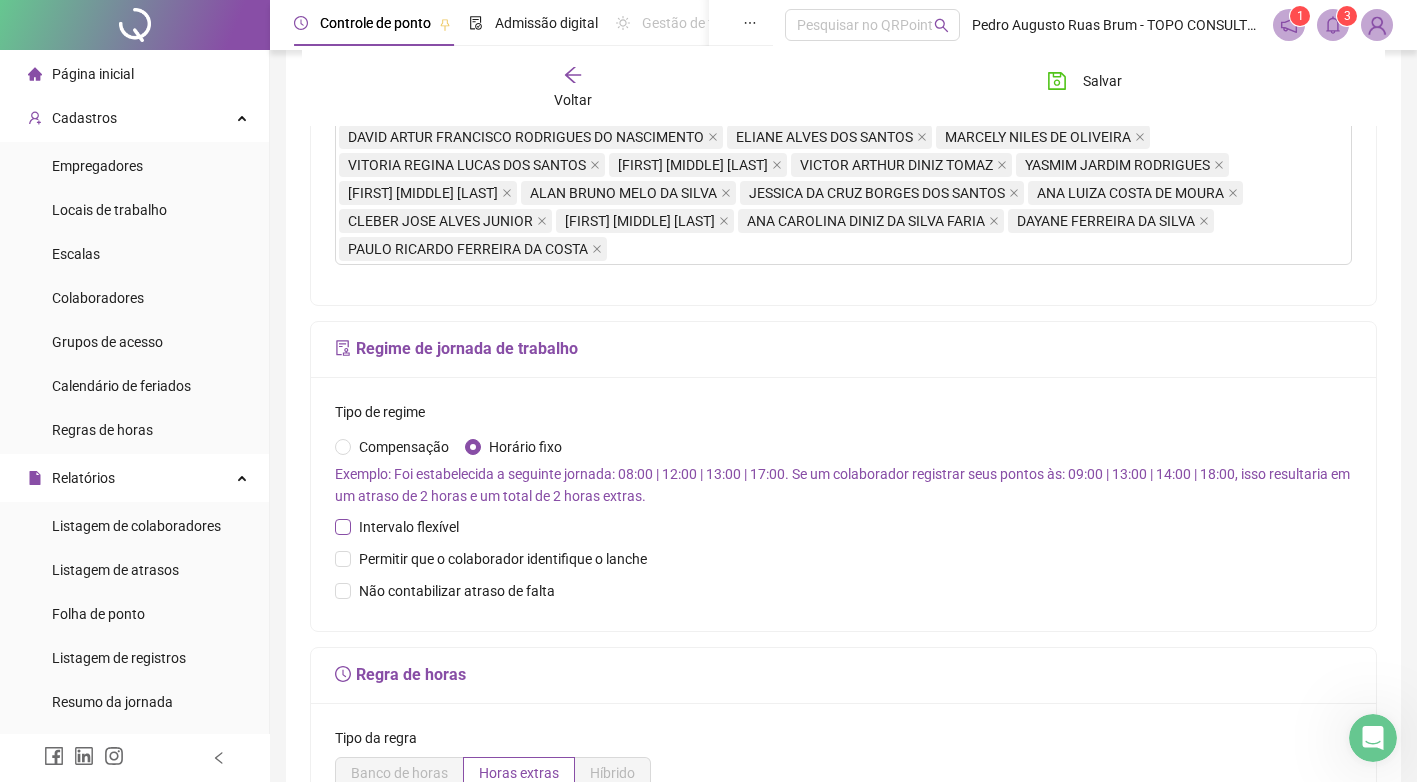 click on "Intervalo flexível" at bounding box center [409, 527] 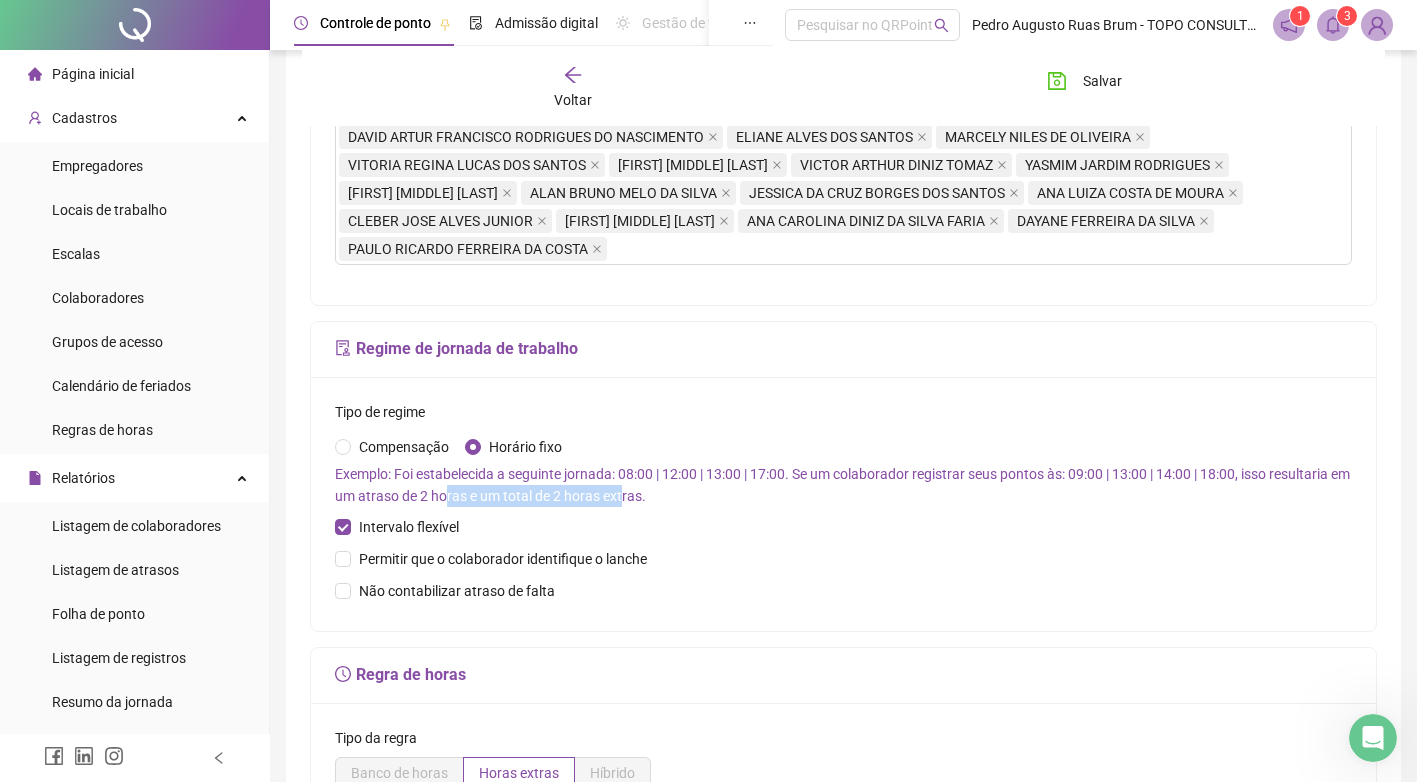 drag, startPoint x: 446, startPoint y: 527, endPoint x: 624, endPoint y: 519, distance: 178.17969 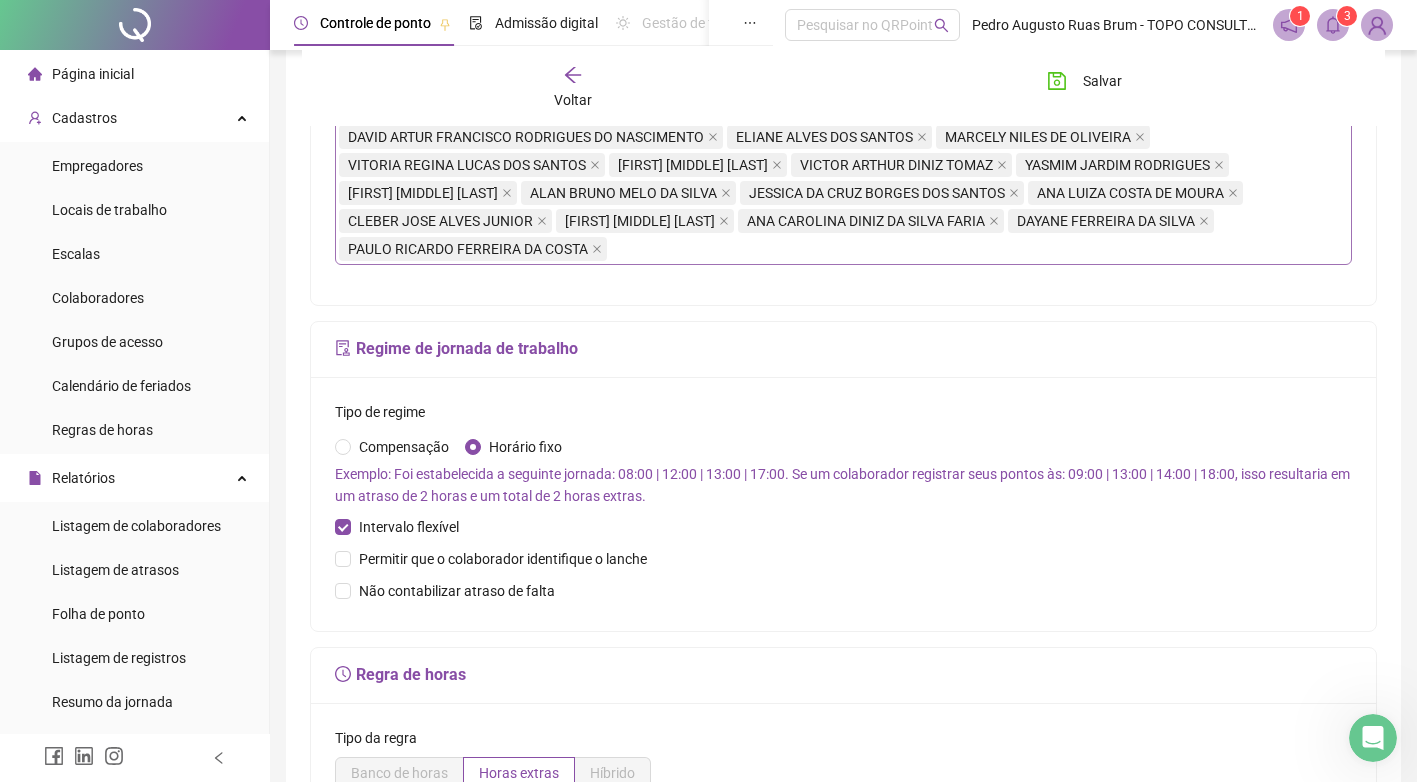 scroll, scrollTop: 482, scrollLeft: 0, axis: vertical 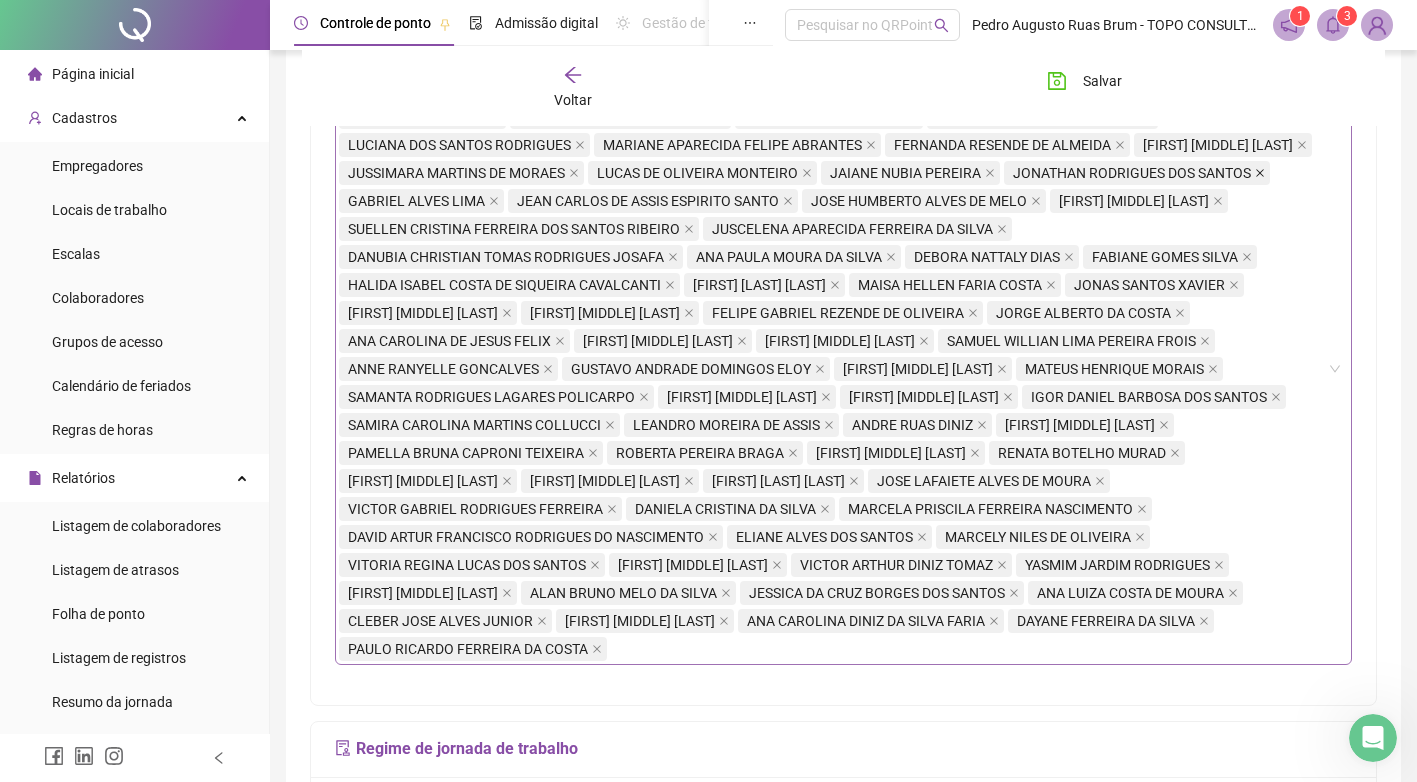 click on "Salvar" at bounding box center (1102, 81) 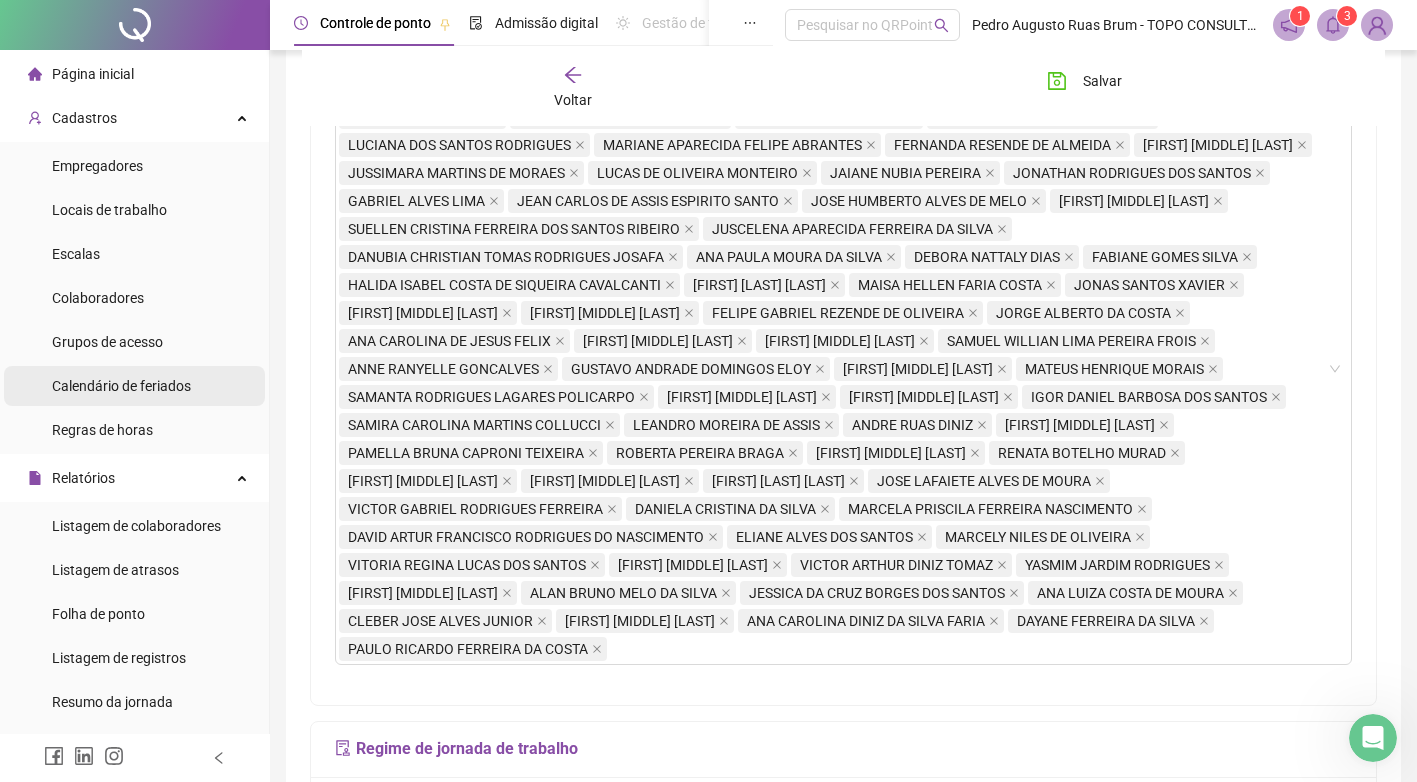 scroll, scrollTop: 382, scrollLeft: 0, axis: vertical 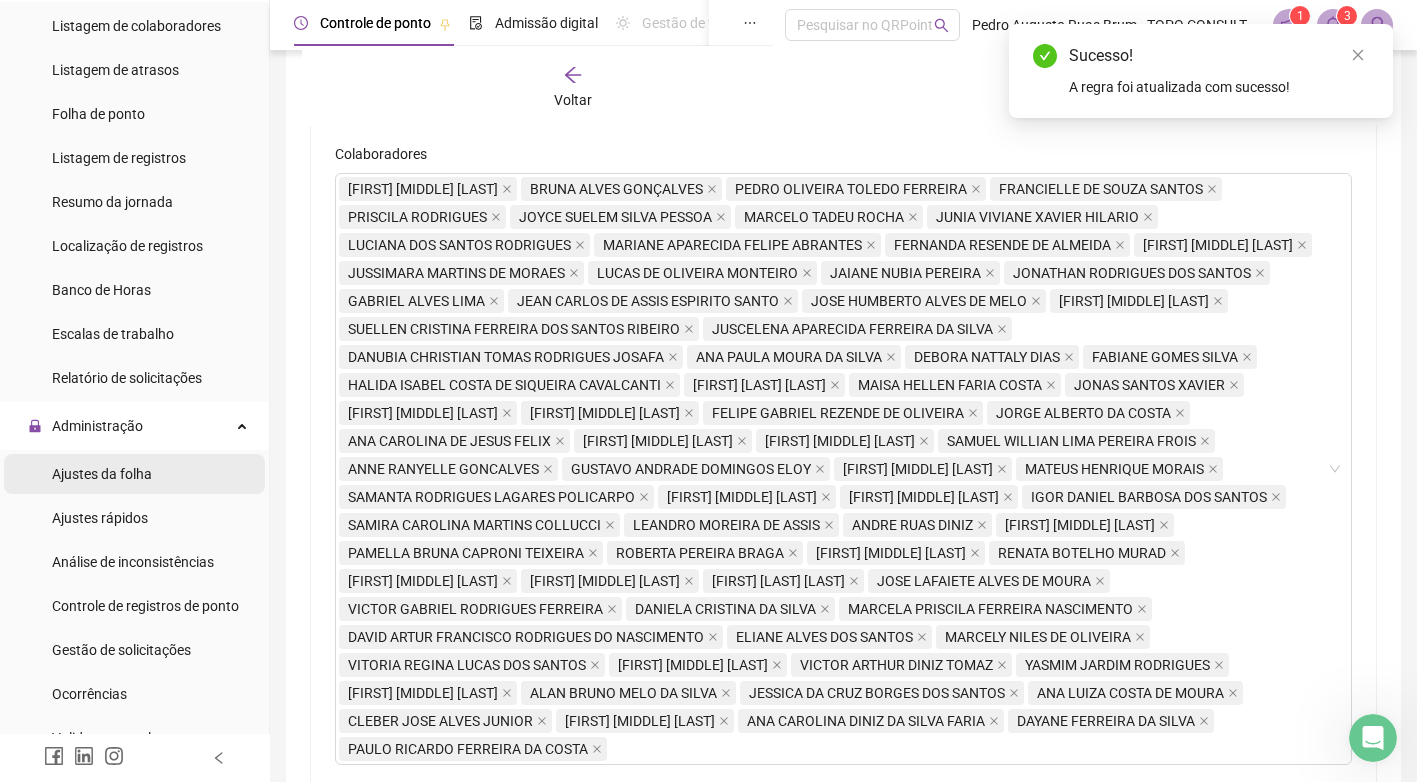 click on "Ajustes da folha" at bounding box center (102, 474) 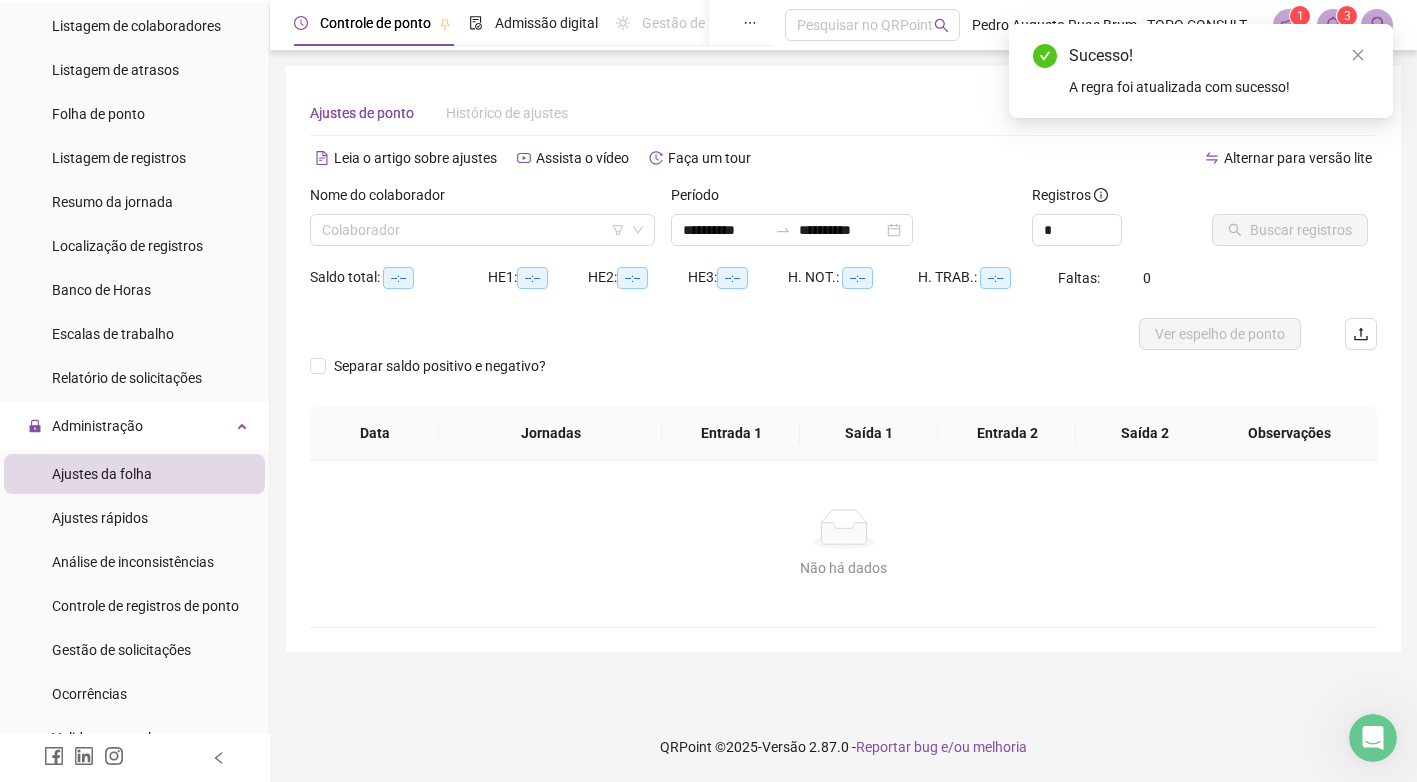 scroll, scrollTop: 0, scrollLeft: 0, axis: both 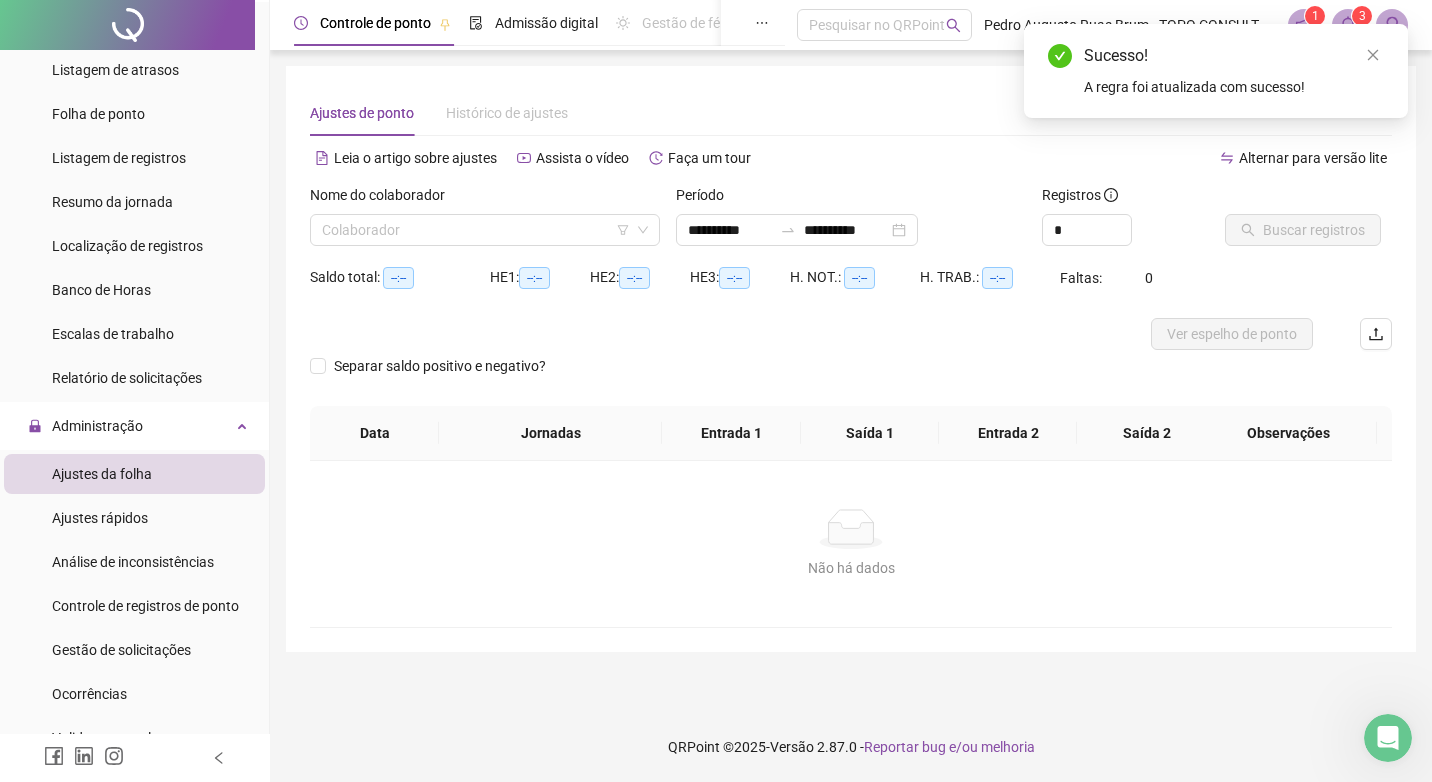 click at bounding box center [479, 230] 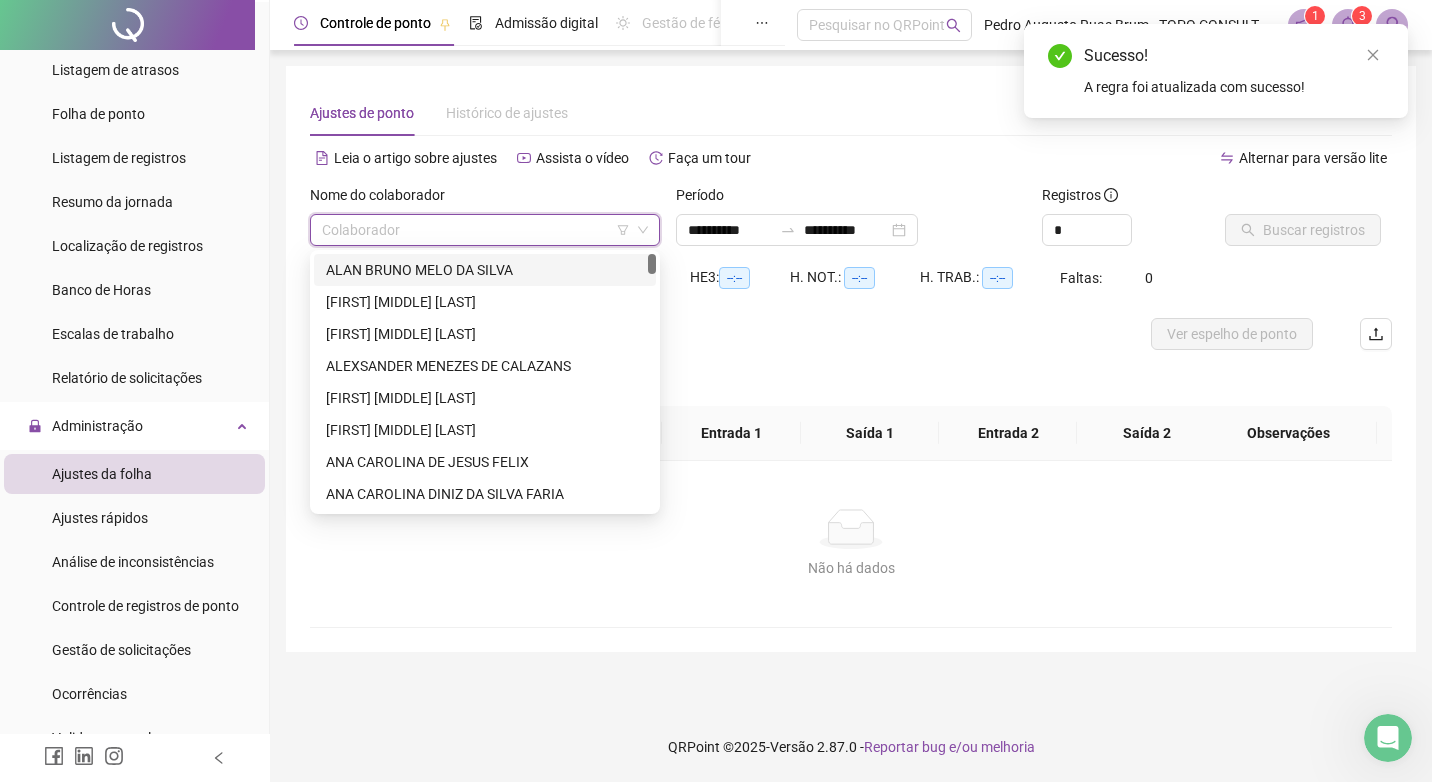 click on "ALAN BRUNO MELO DA SILVA" at bounding box center (485, 270) 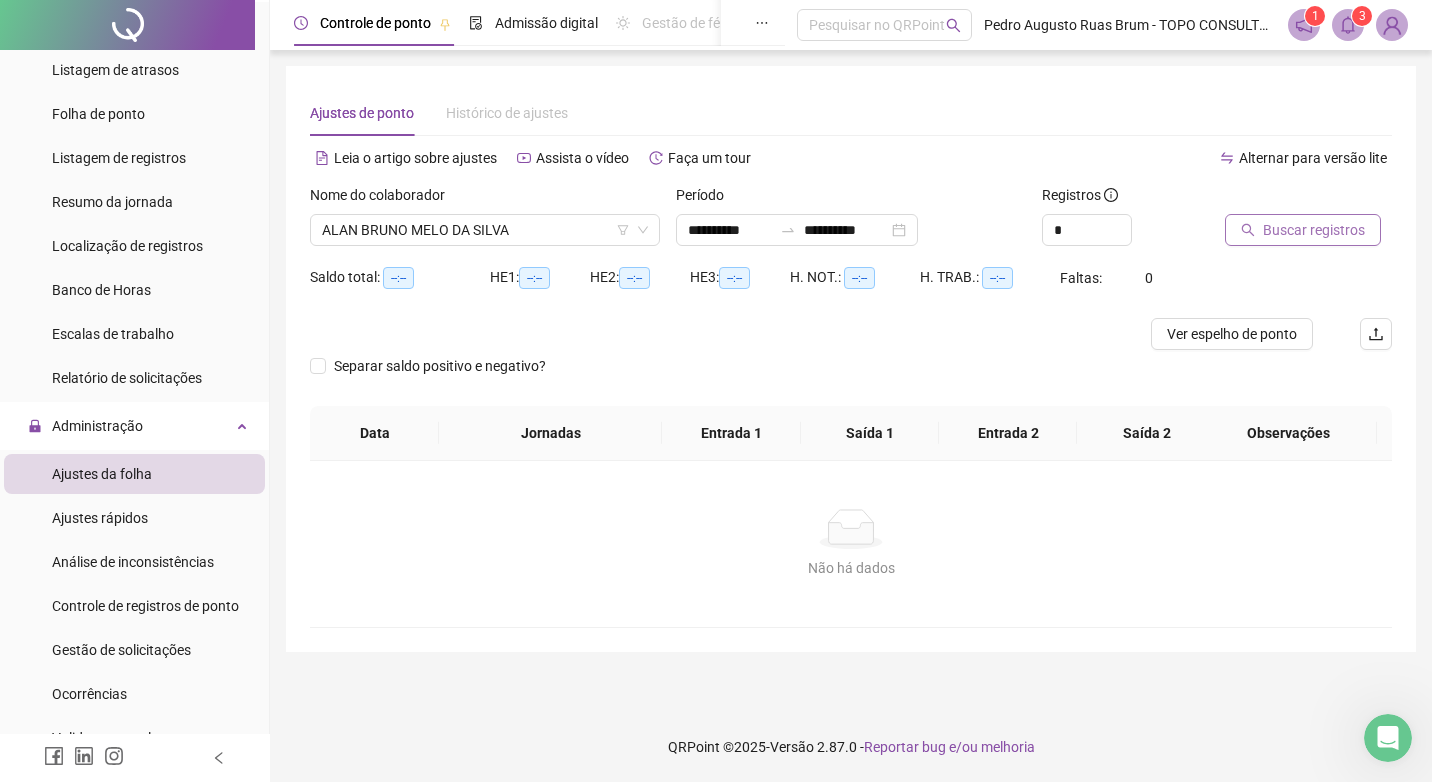 click on "Buscar registros" at bounding box center (1314, 230) 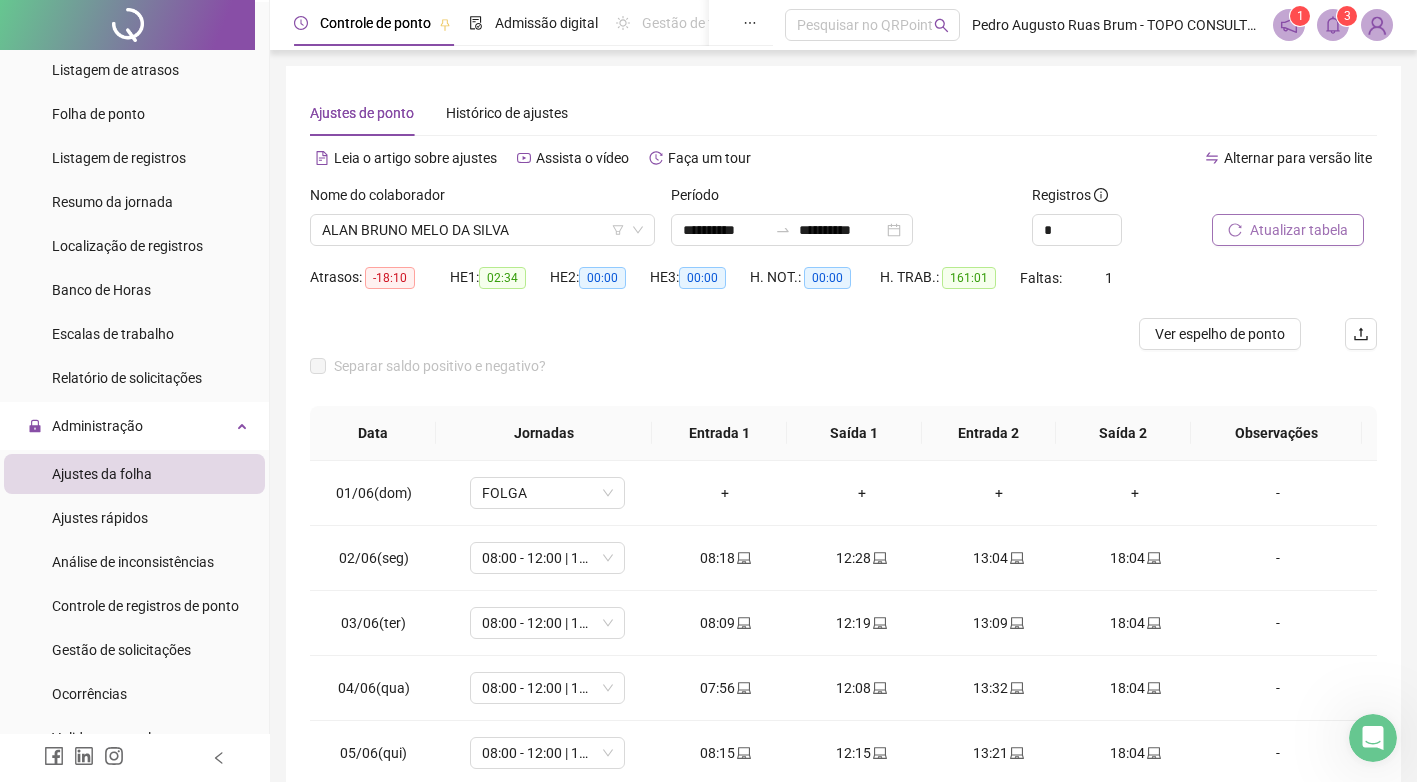click on "Atualizar tabela" at bounding box center (1299, 230) 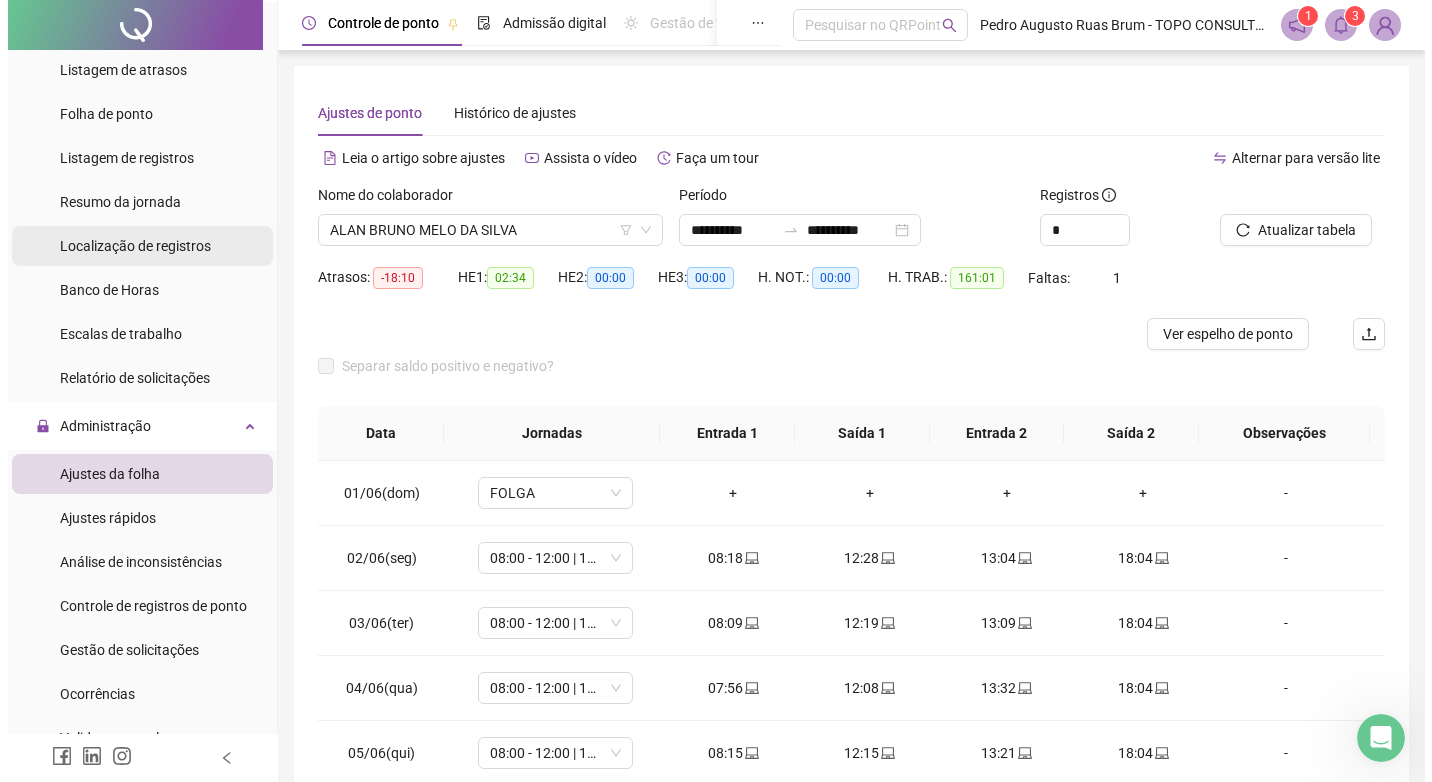 scroll, scrollTop: 200, scrollLeft: 0, axis: vertical 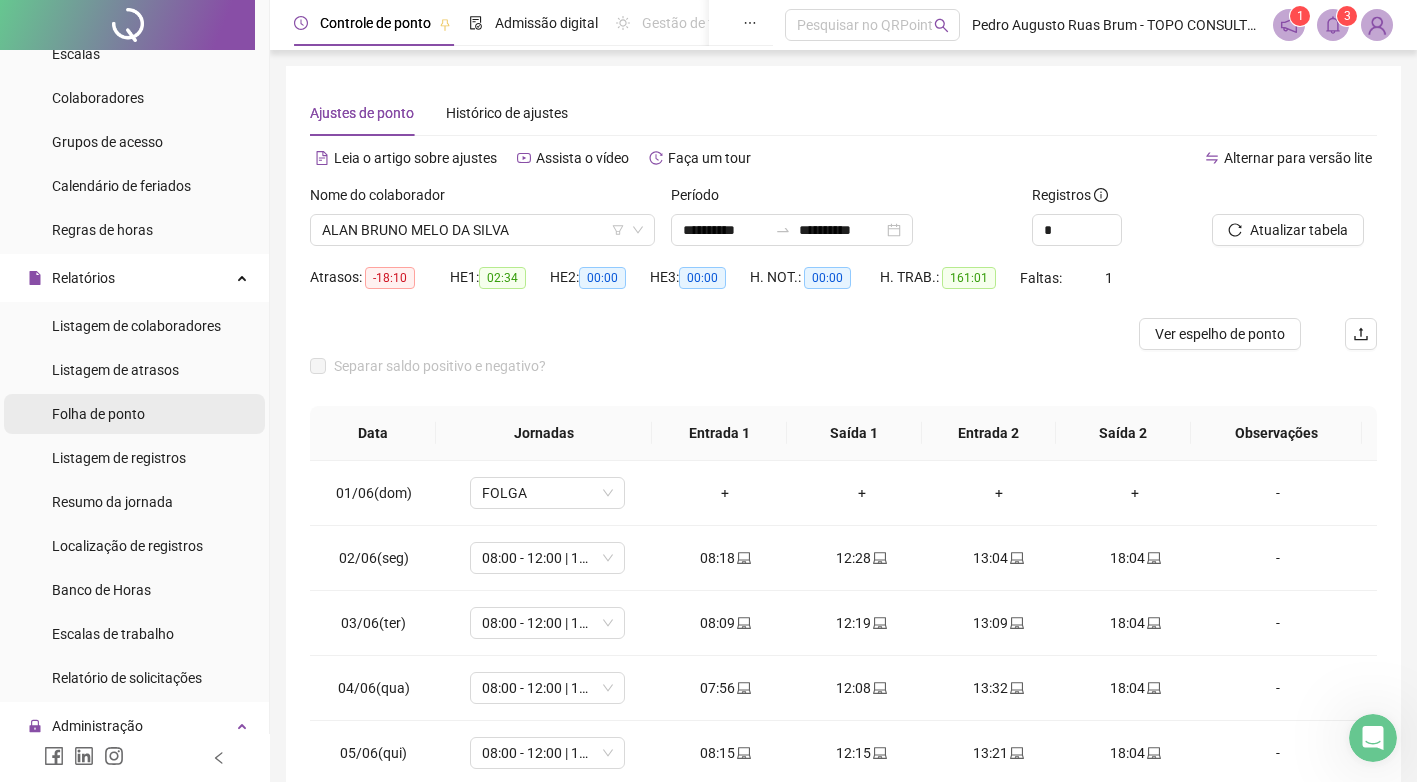 click on "Folha de ponto" at bounding box center [98, 414] 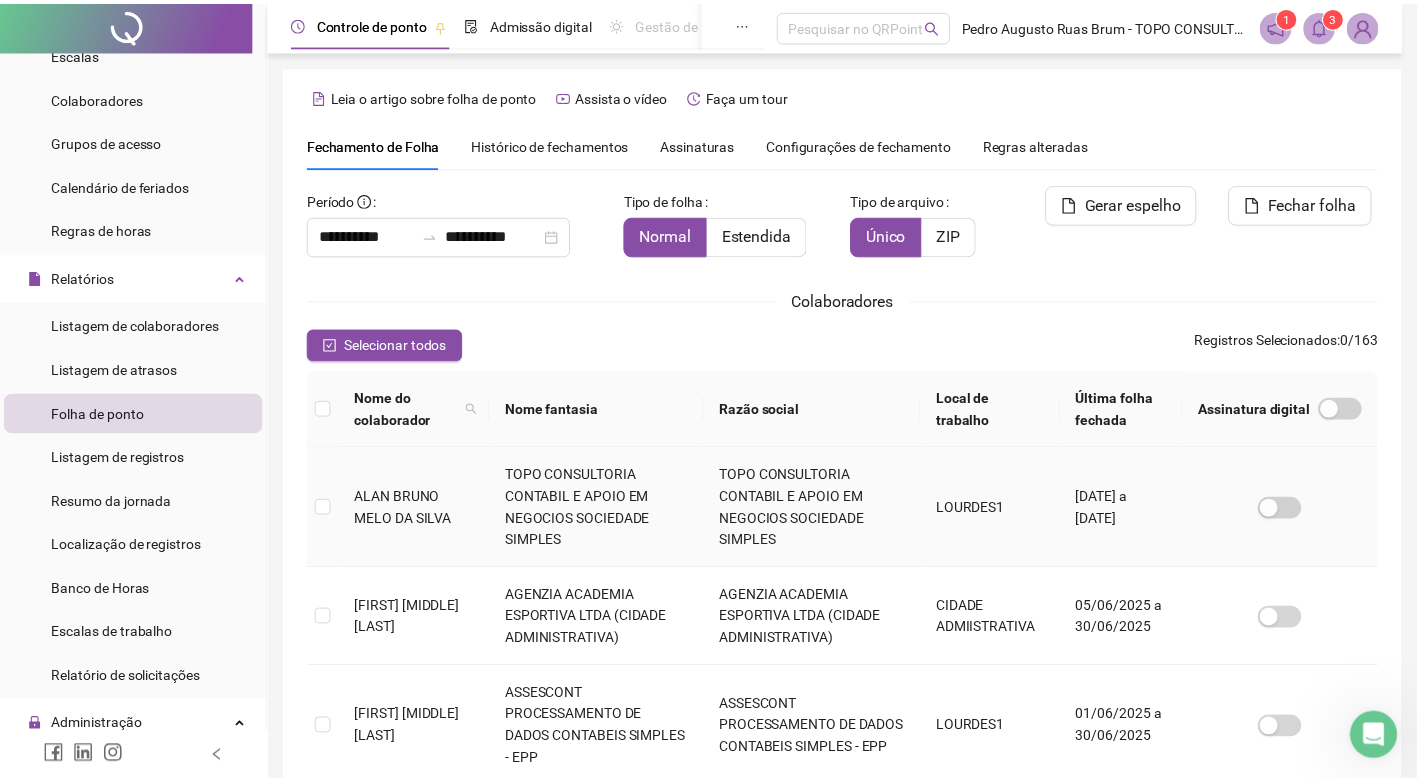 scroll, scrollTop: 19, scrollLeft: 0, axis: vertical 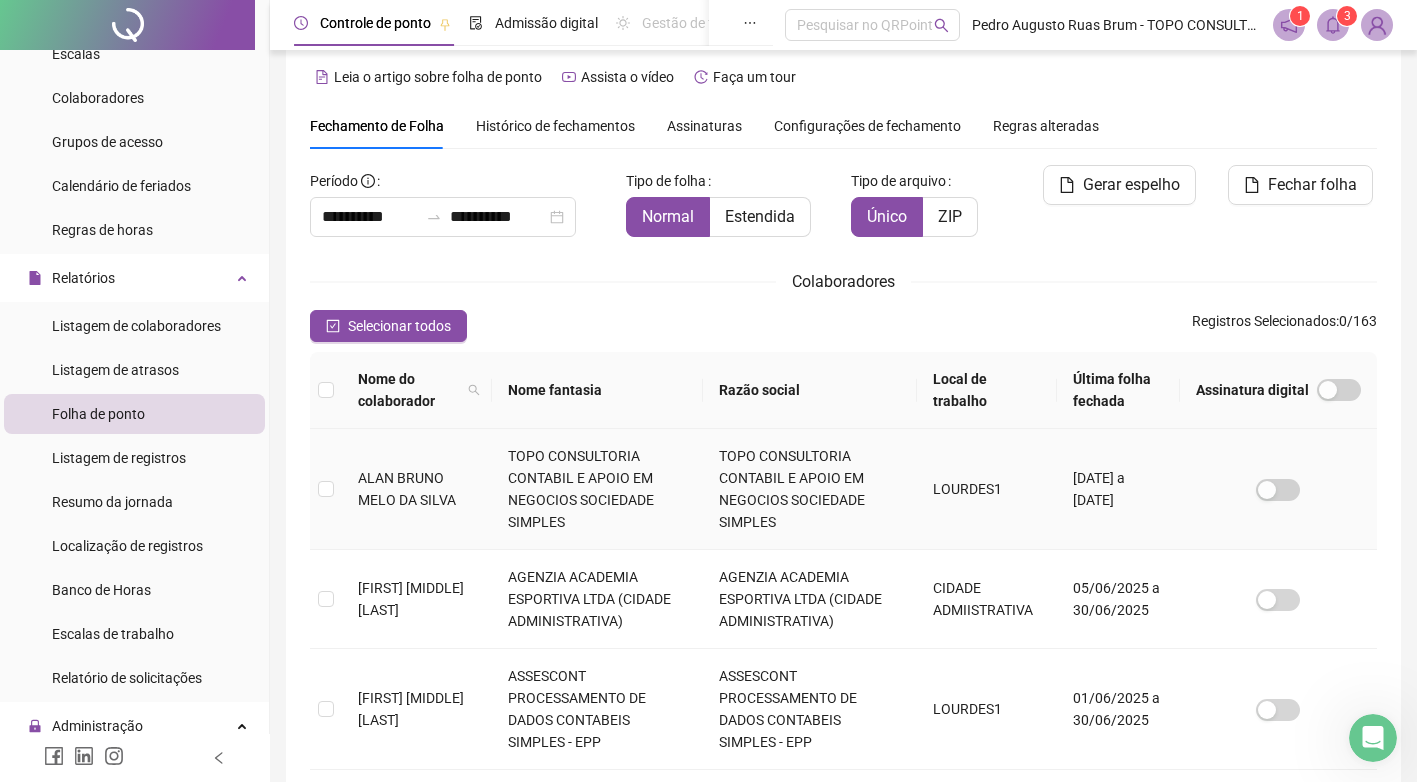 click on "TOPO CONSULTORIA CONTABIL E APOIO EM NEGOCIOS SOCIEDADE SIMPLES" at bounding box center [597, 489] 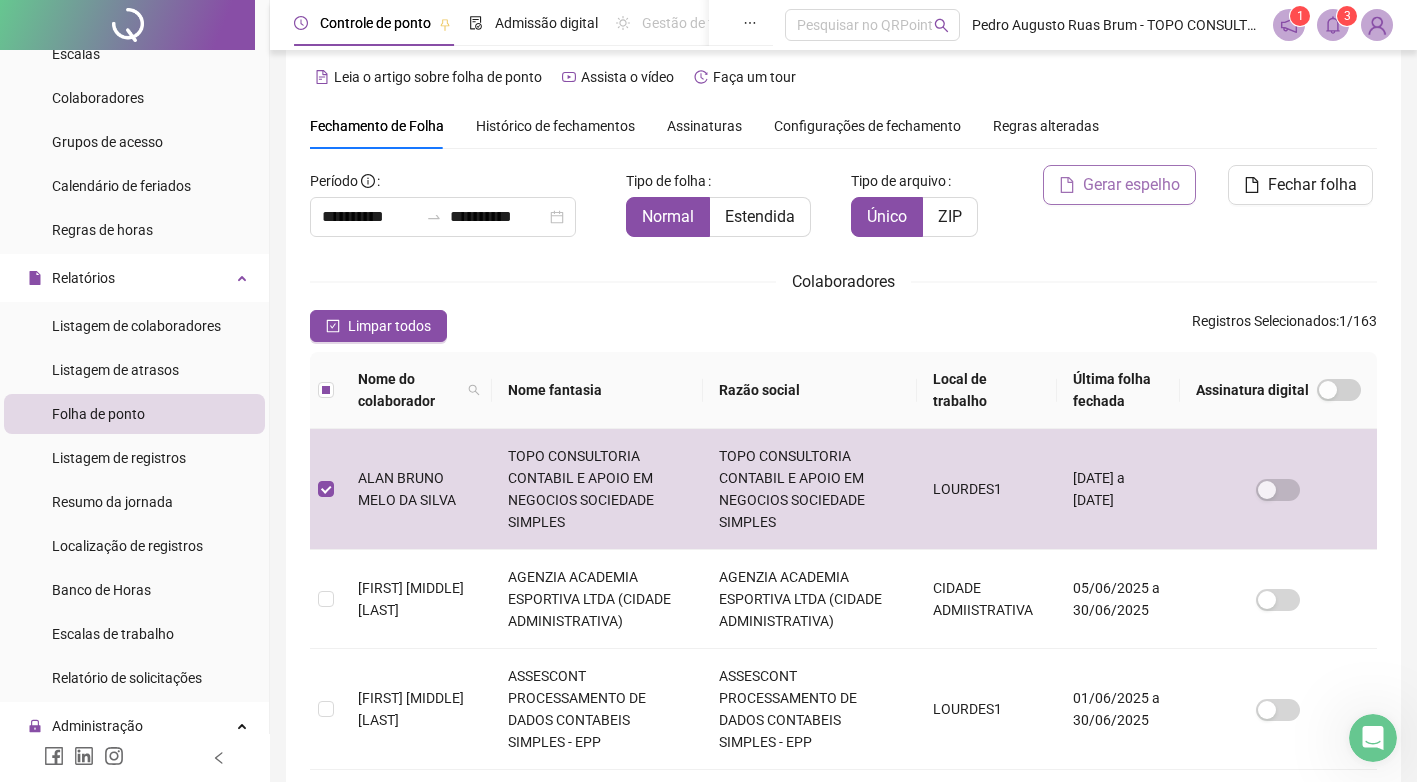 click on "Gerar espelho" at bounding box center [1131, 185] 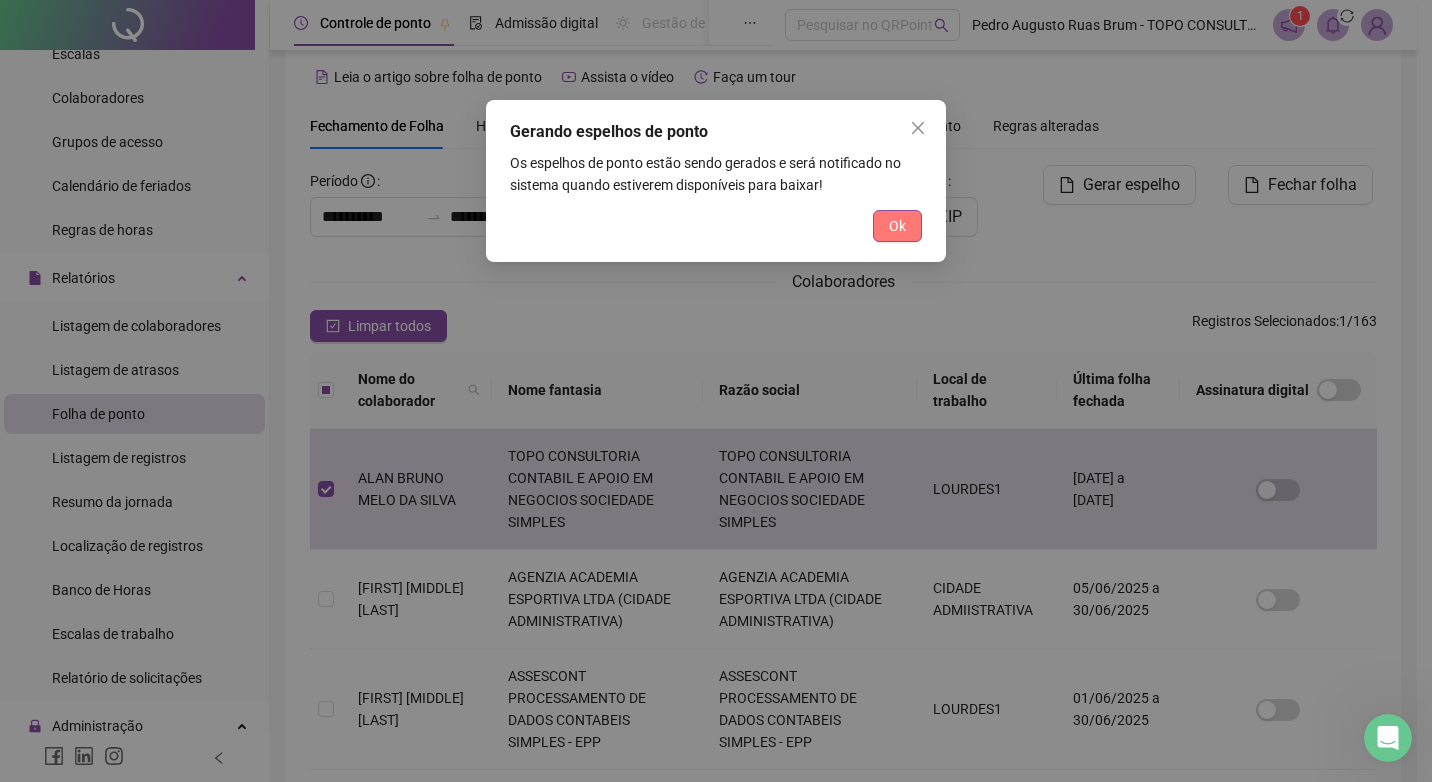 click on "Ok" at bounding box center (897, 226) 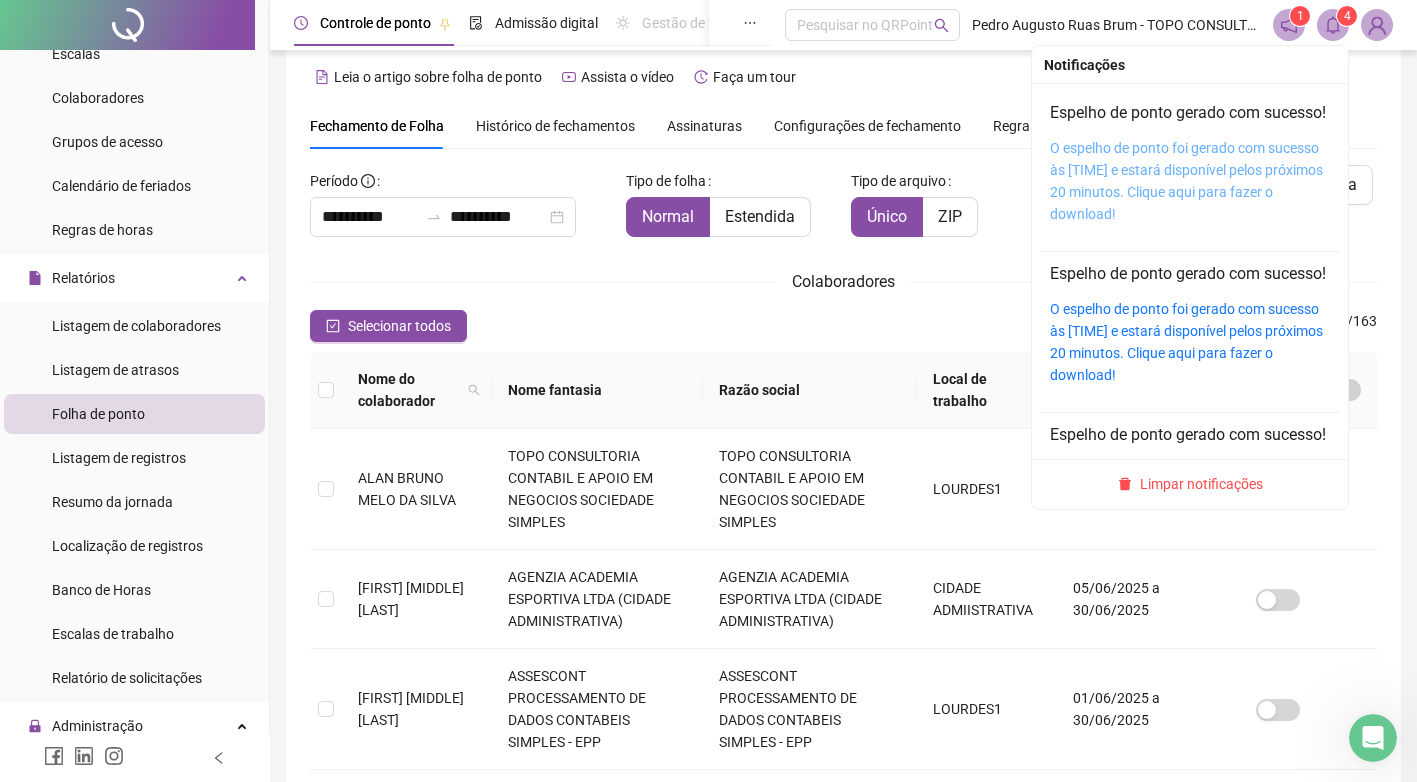 click on "O espelho de ponto foi gerado com sucesso às [TIME] e estará disponível pelos próximos 20 minutos.
Clique aqui para fazer o download!" at bounding box center (1186, 181) 